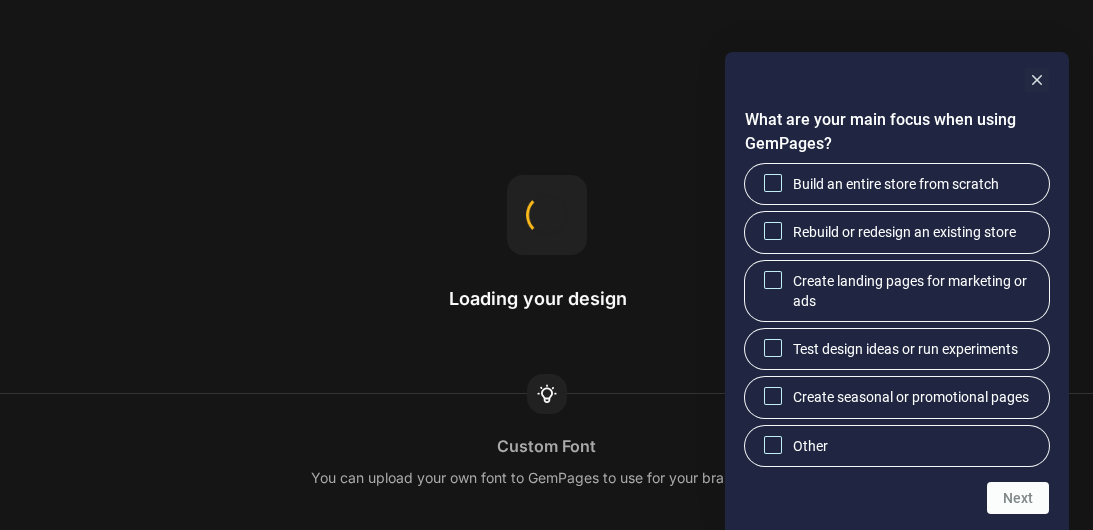 scroll, scrollTop: 0, scrollLeft: 0, axis: both 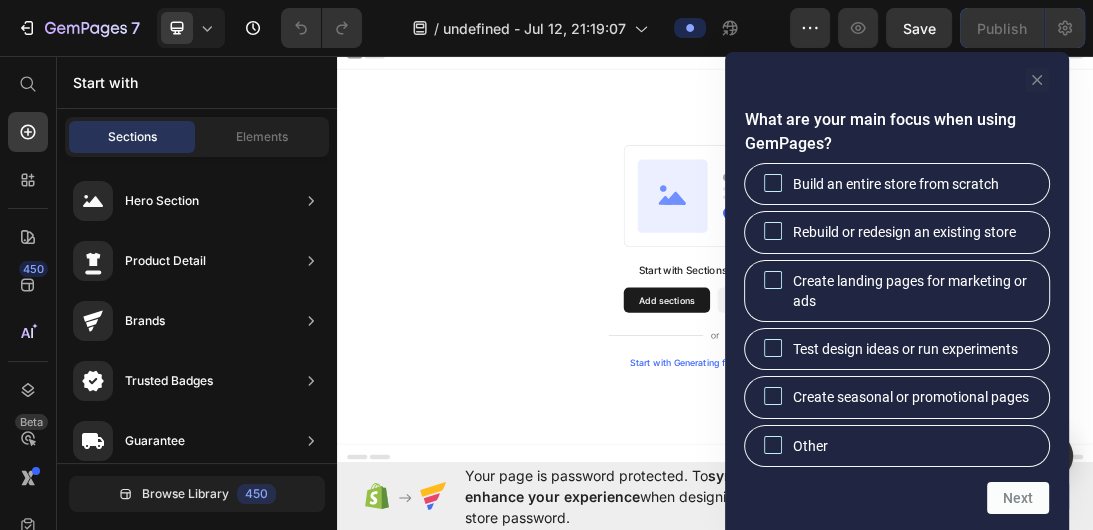 click 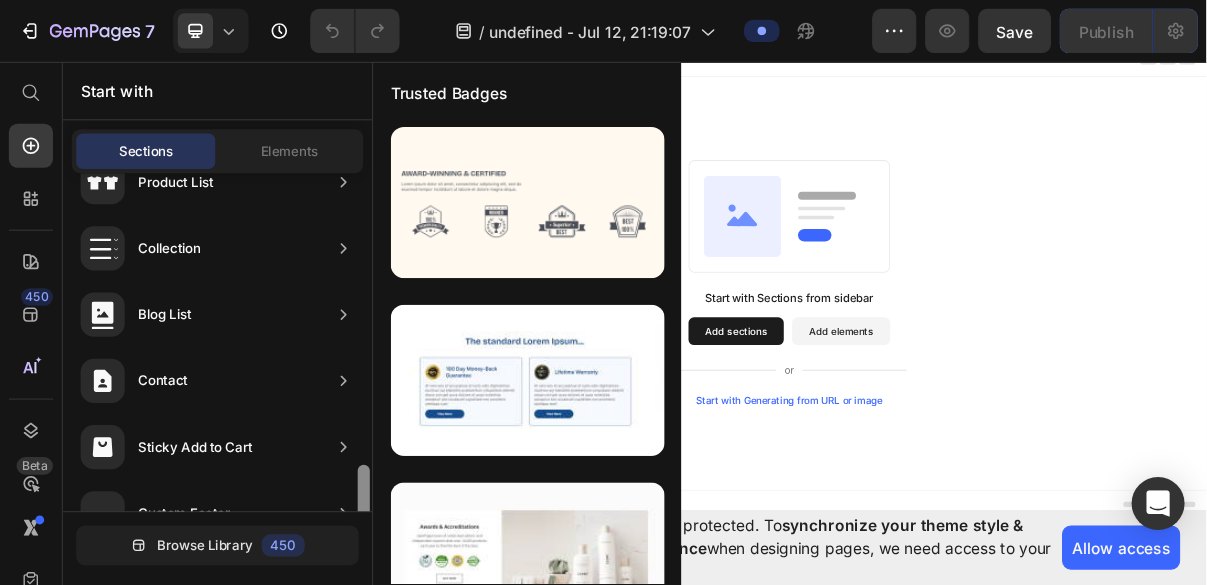 scroll, scrollTop: 854, scrollLeft: 0, axis: vertical 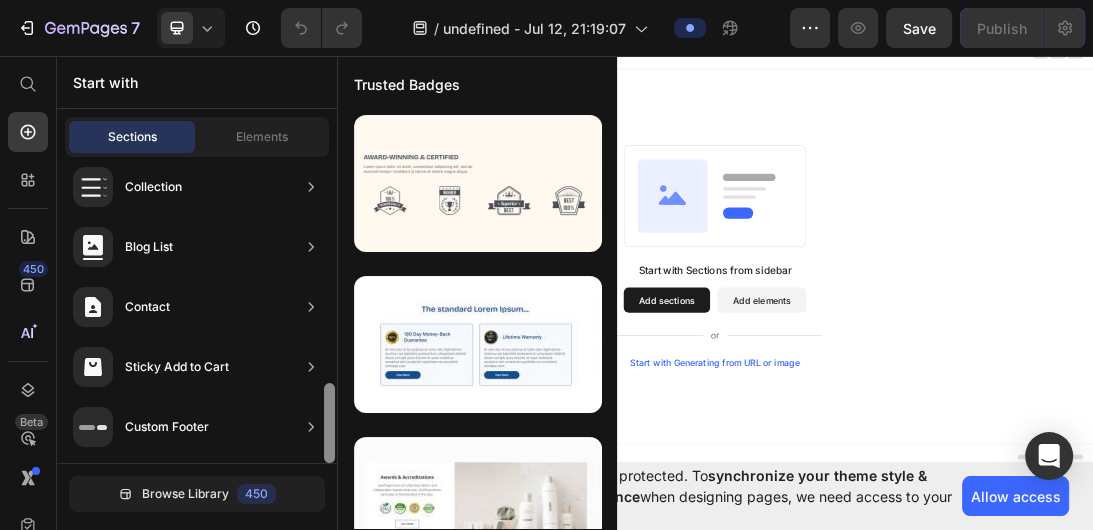 drag, startPoint x: 336, startPoint y: 223, endPoint x: 326, endPoint y: 446, distance: 223.2241 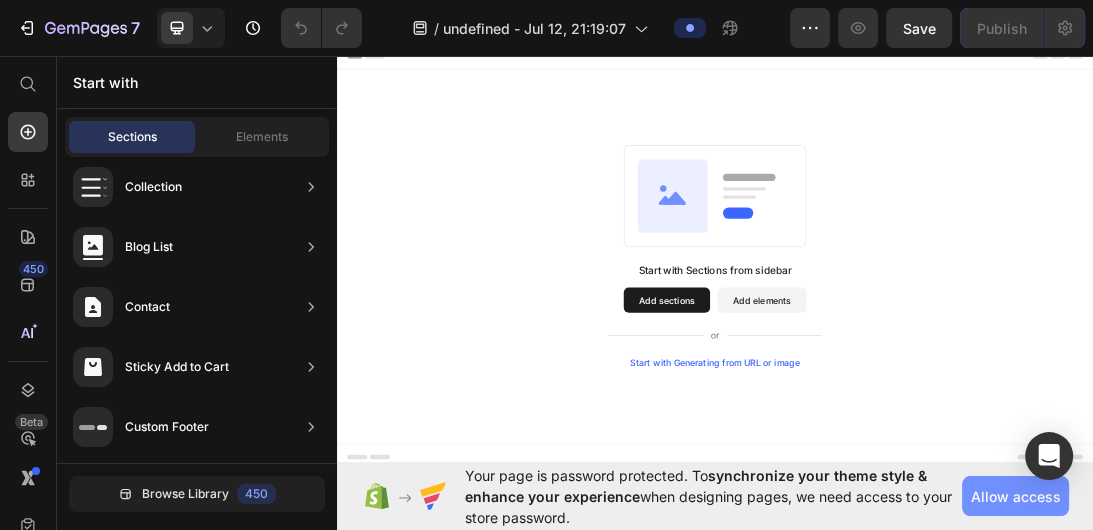 click on "Allow access" 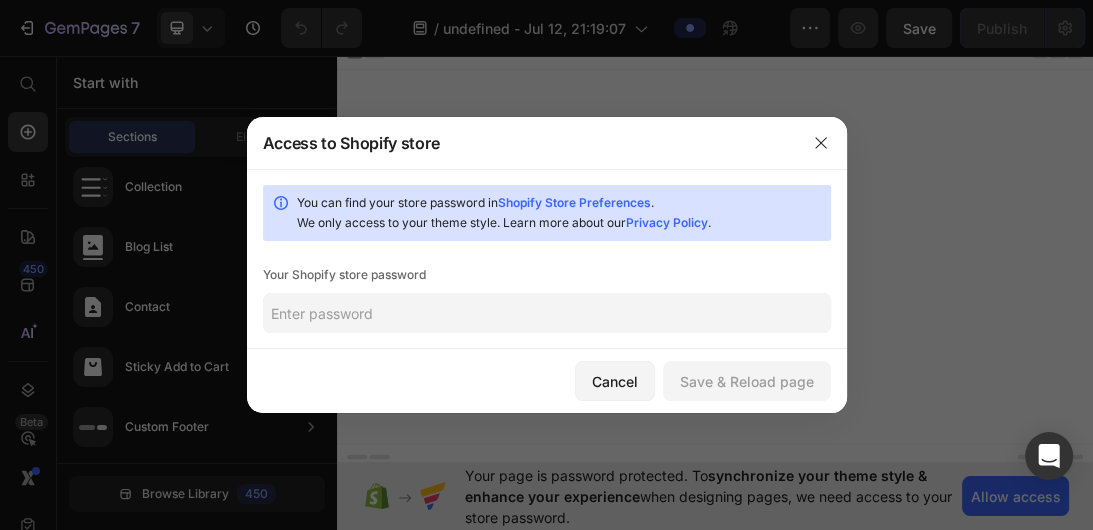 click 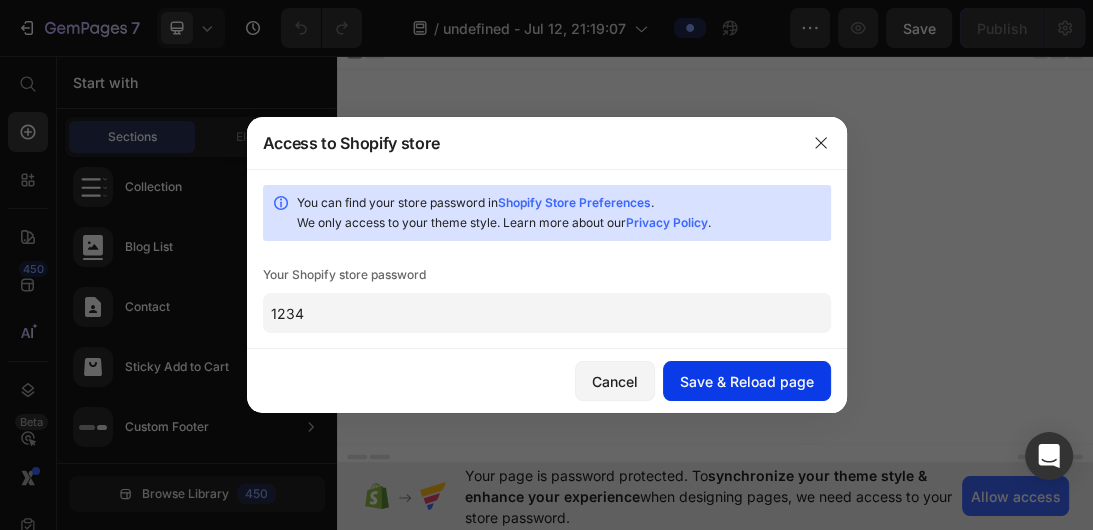 type on "1234" 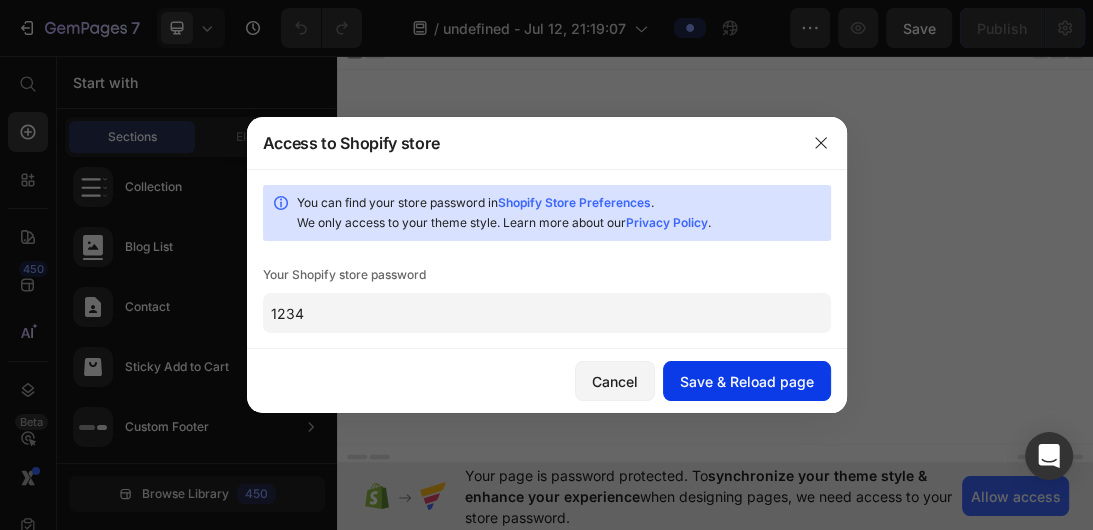 click on "Save & Reload page" at bounding box center [747, 381] 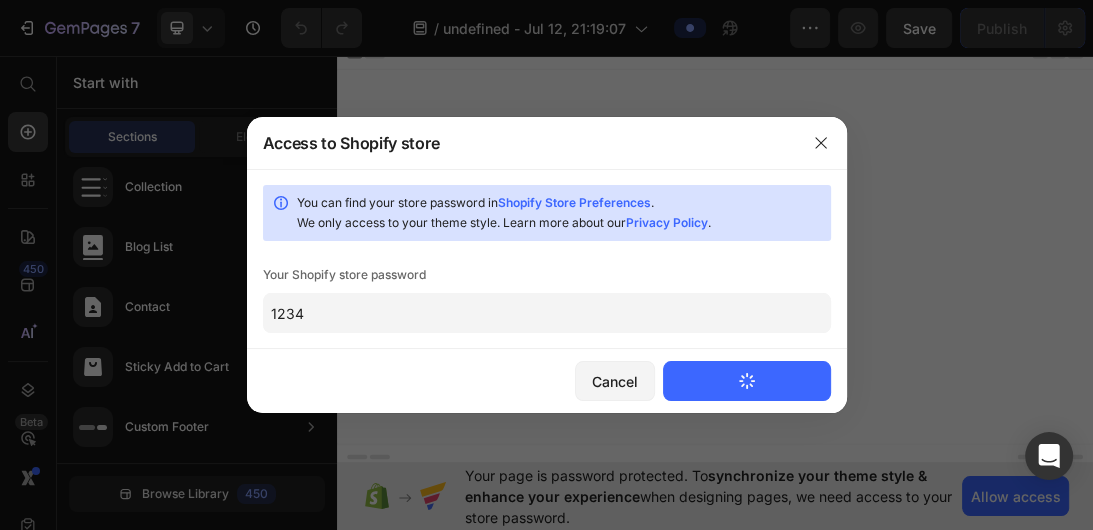 type 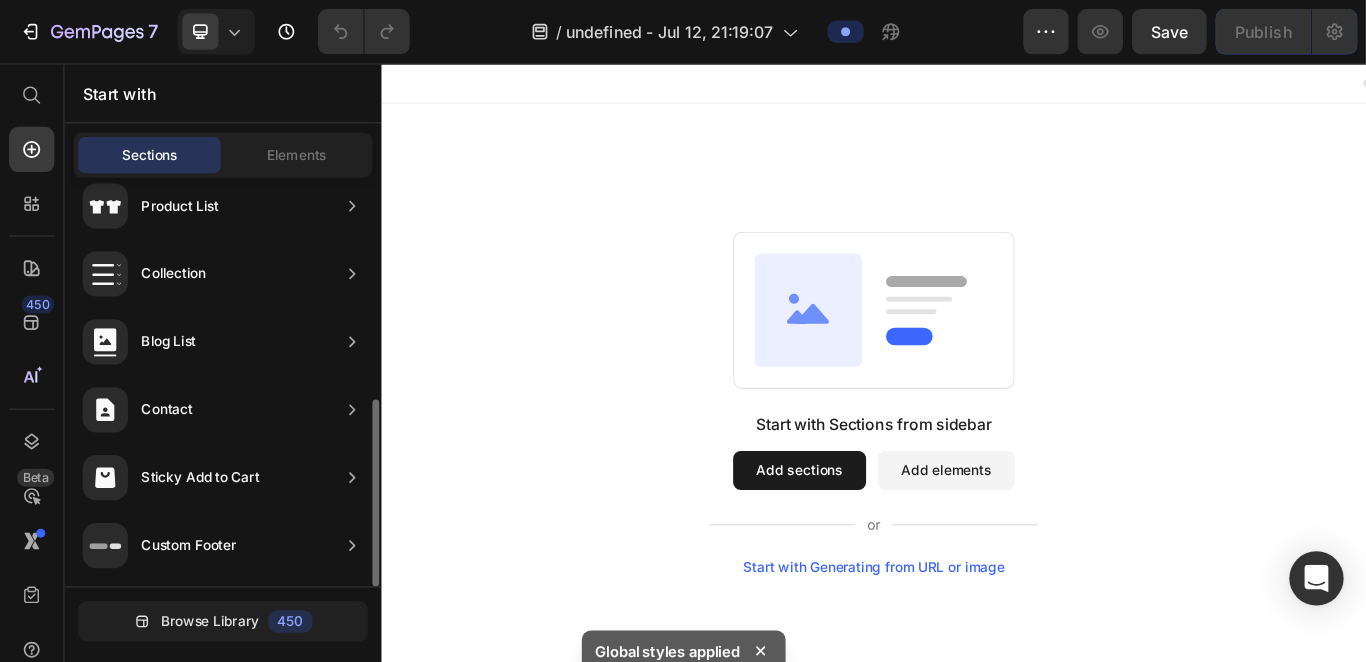 scroll, scrollTop: 722, scrollLeft: 0, axis: vertical 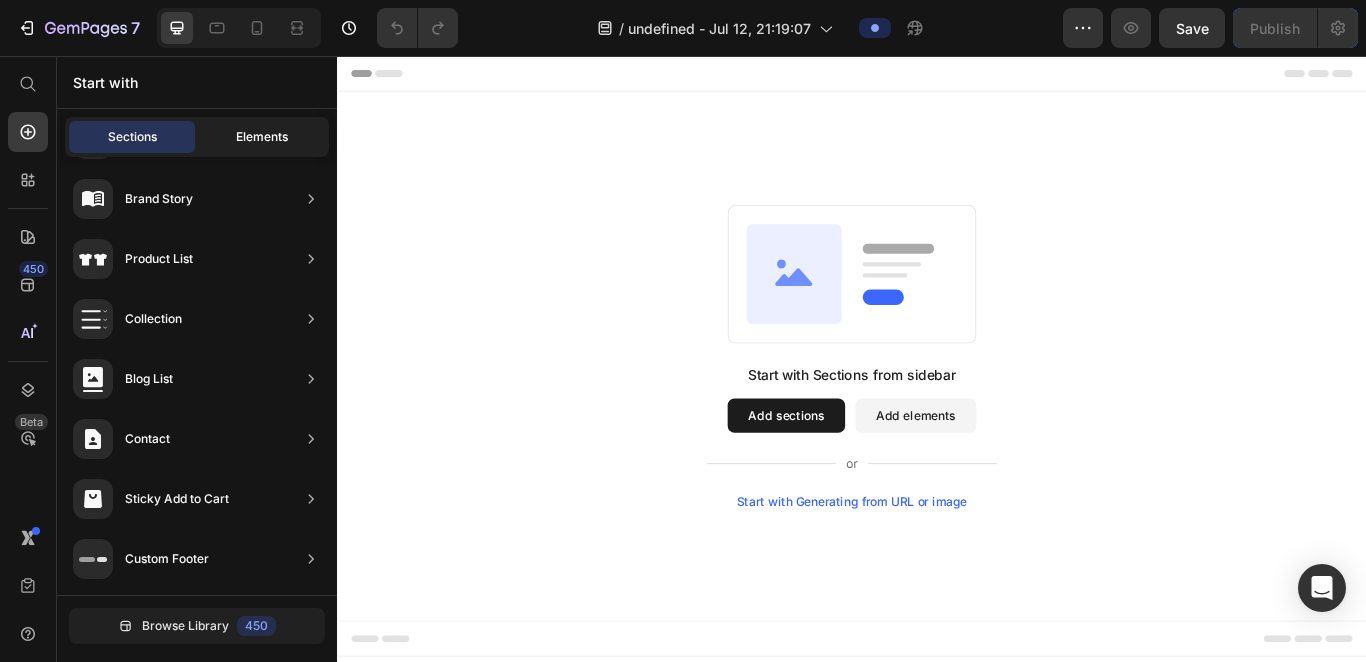 click on "Elements" at bounding box center (262, 137) 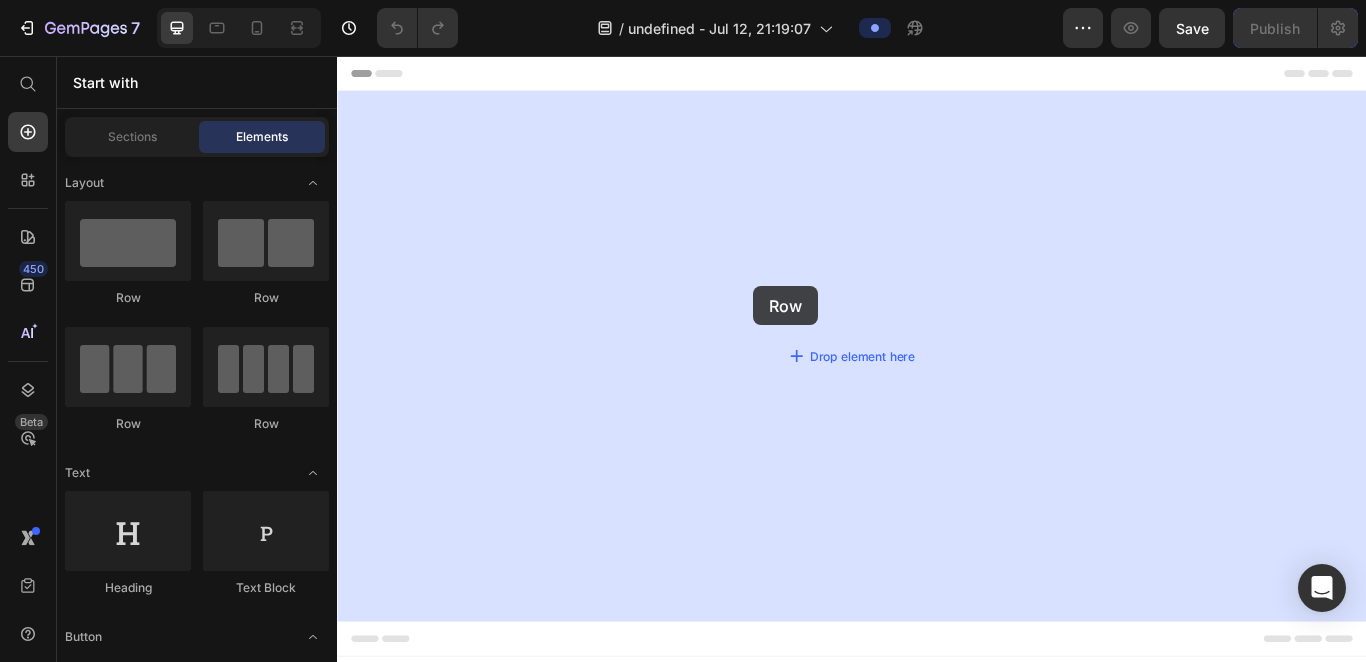 drag, startPoint x: 569, startPoint y: 308, endPoint x: 753, endPoint y: 286, distance: 185.31055 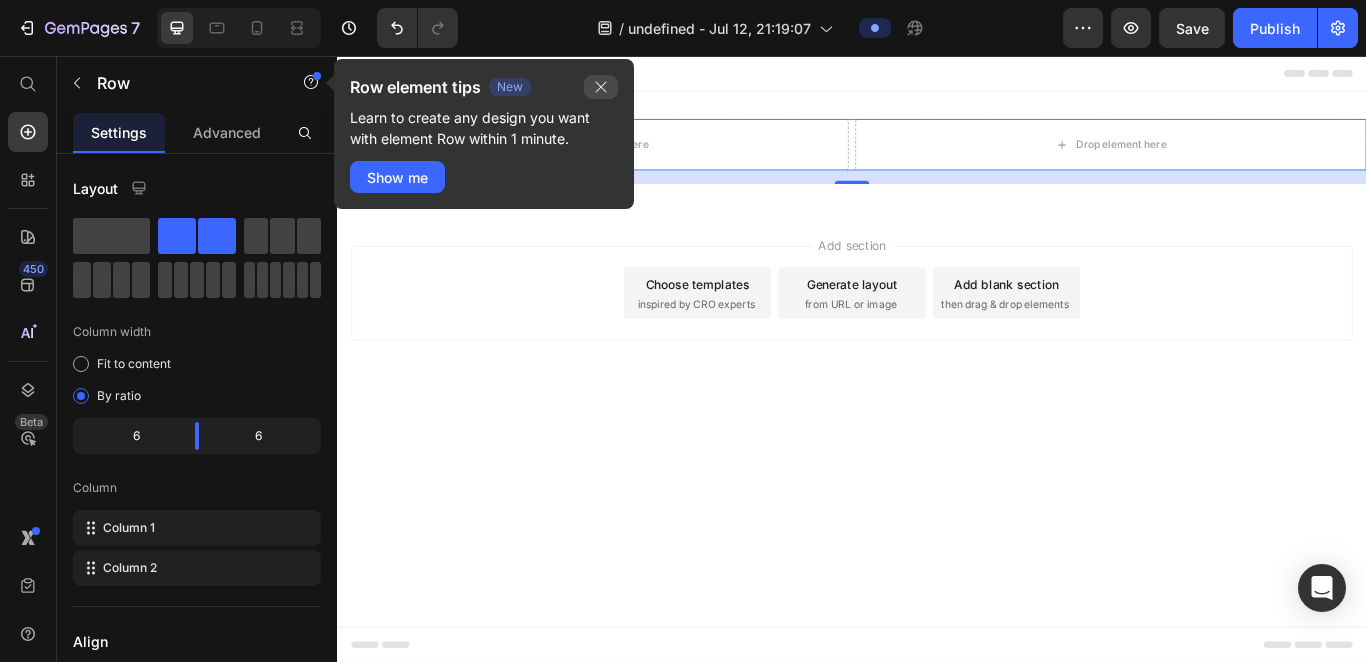 click 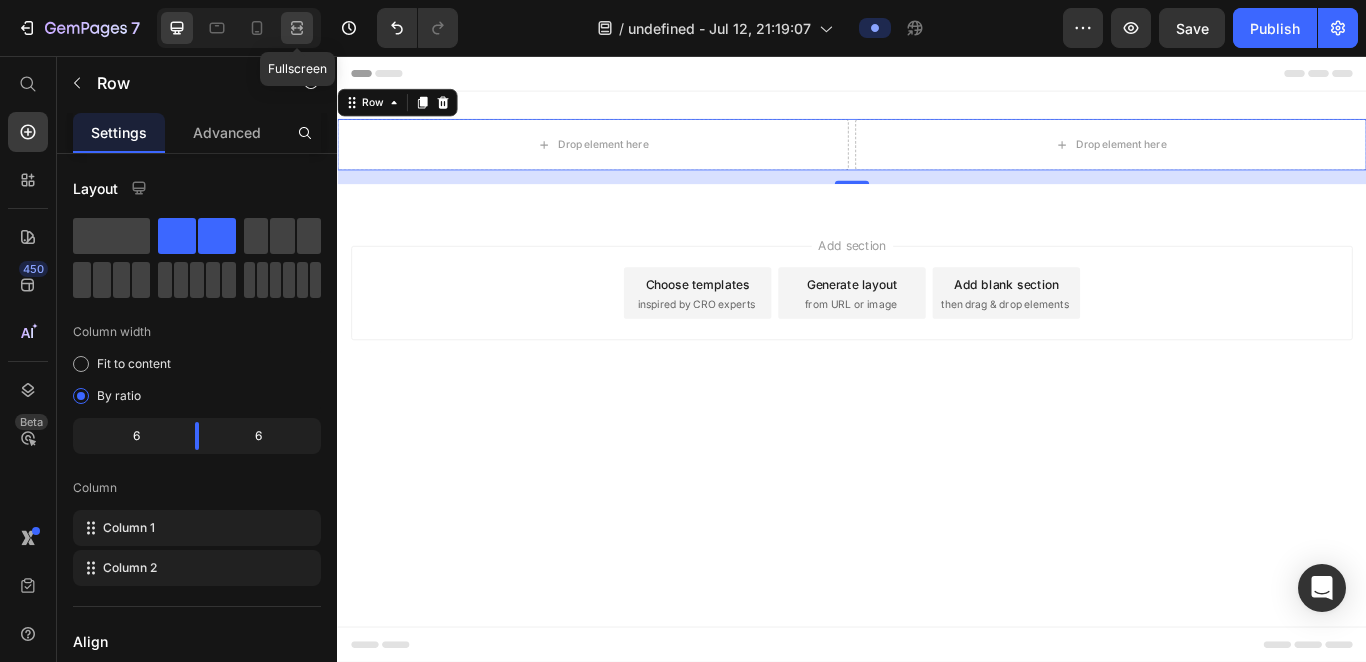 click 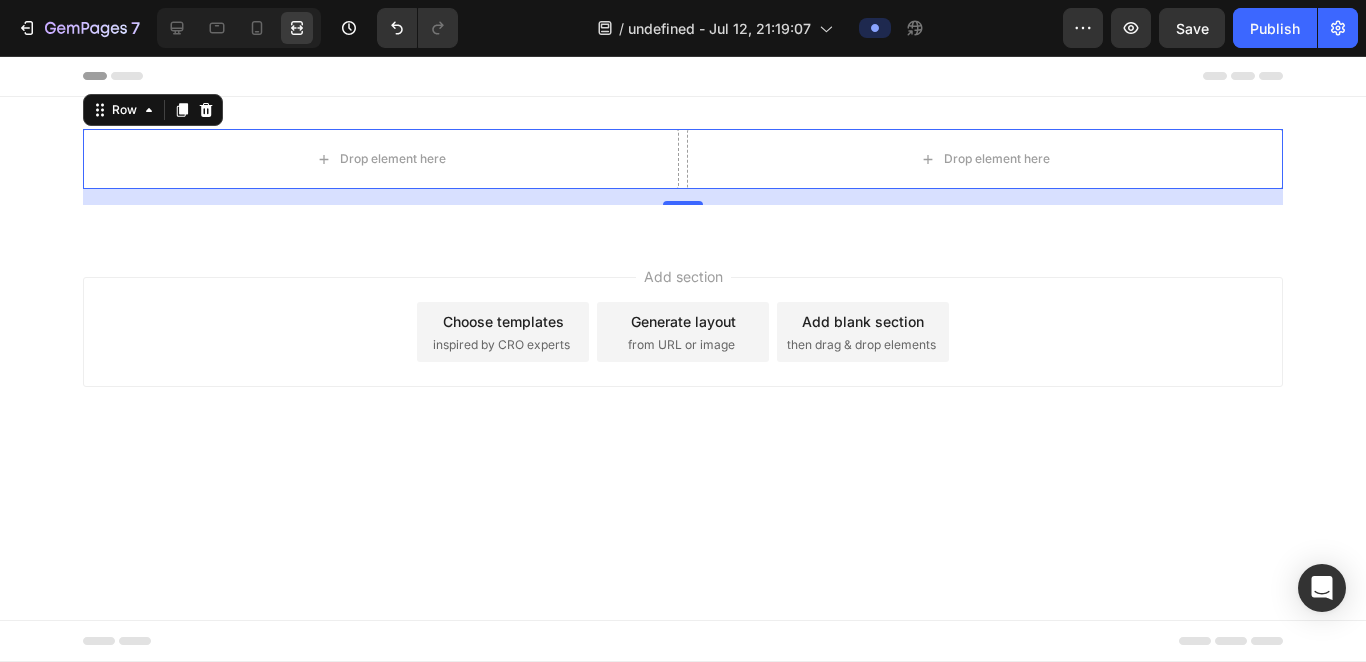 click at bounding box center (239, 28) 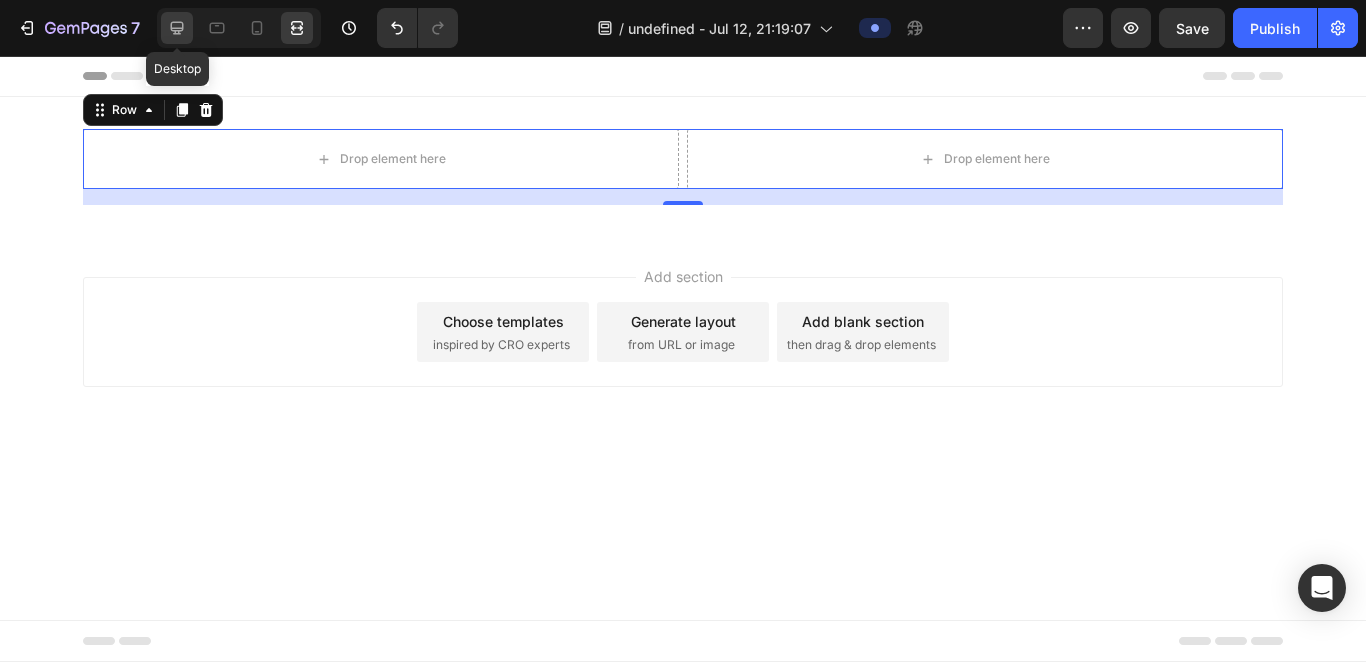 click 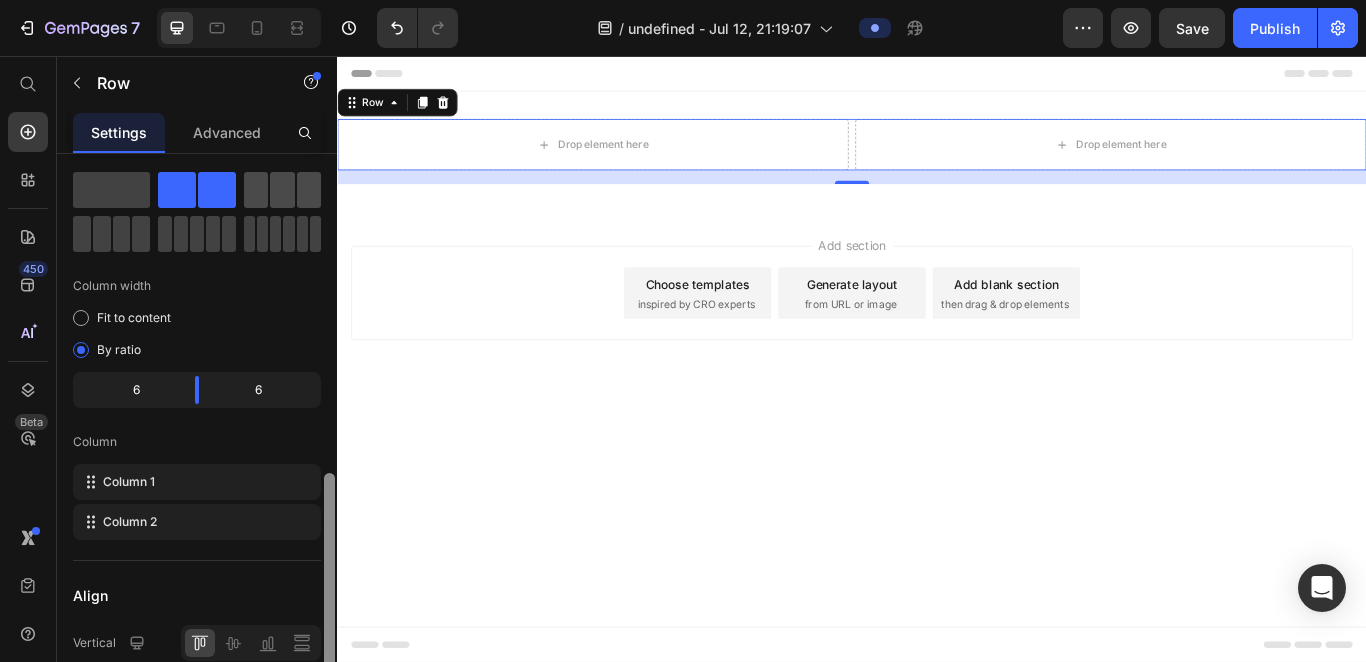 scroll, scrollTop: 0, scrollLeft: 0, axis: both 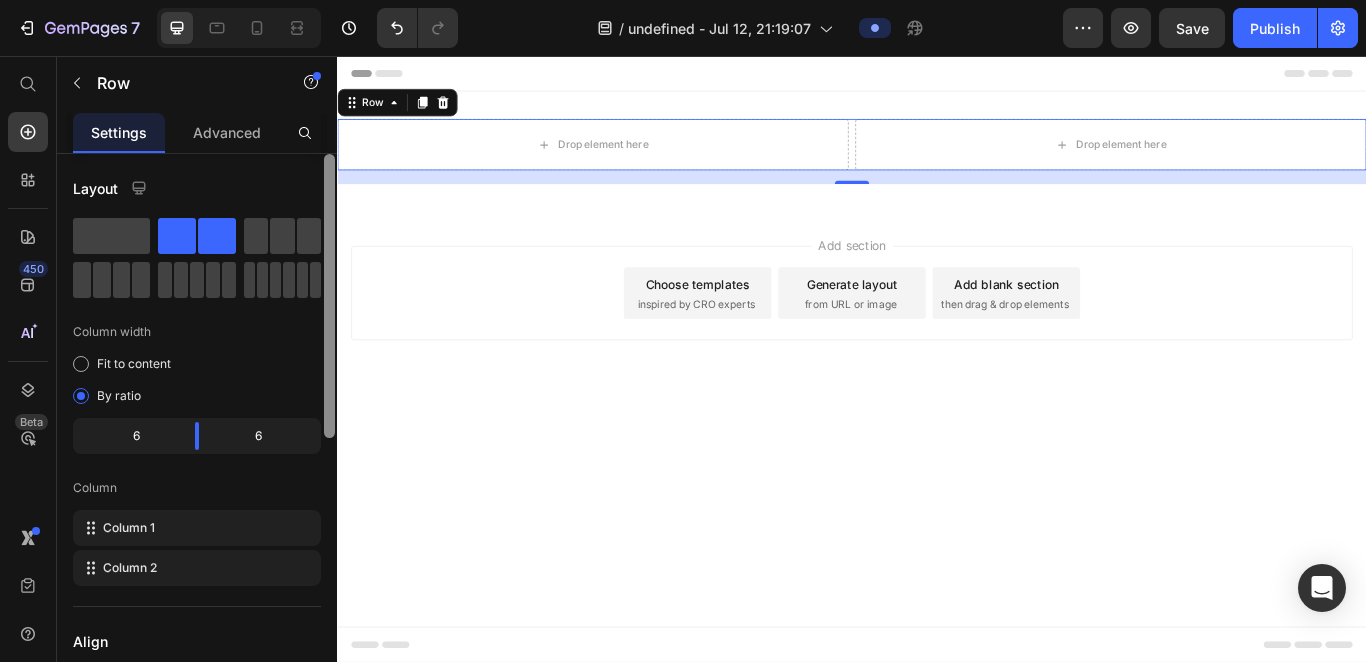 drag, startPoint x: 333, startPoint y: 364, endPoint x: 294, endPoint y: 212, distance: 156.92355 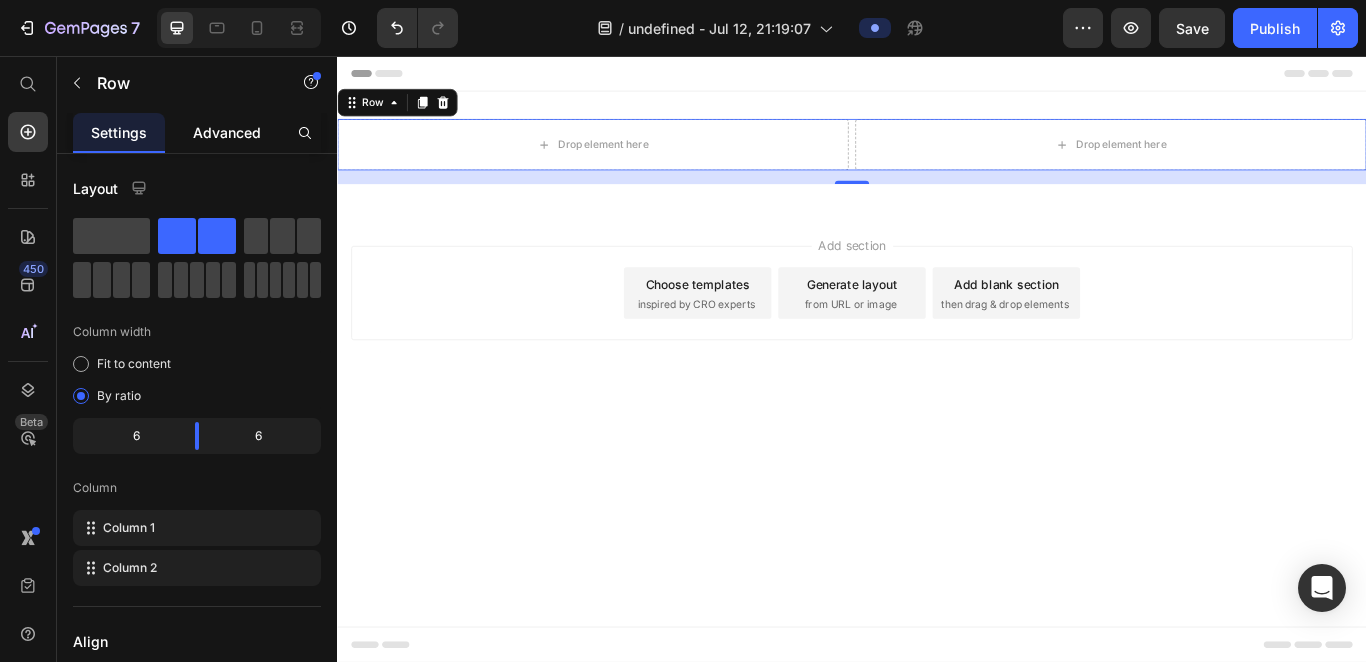 click on "Advanced" 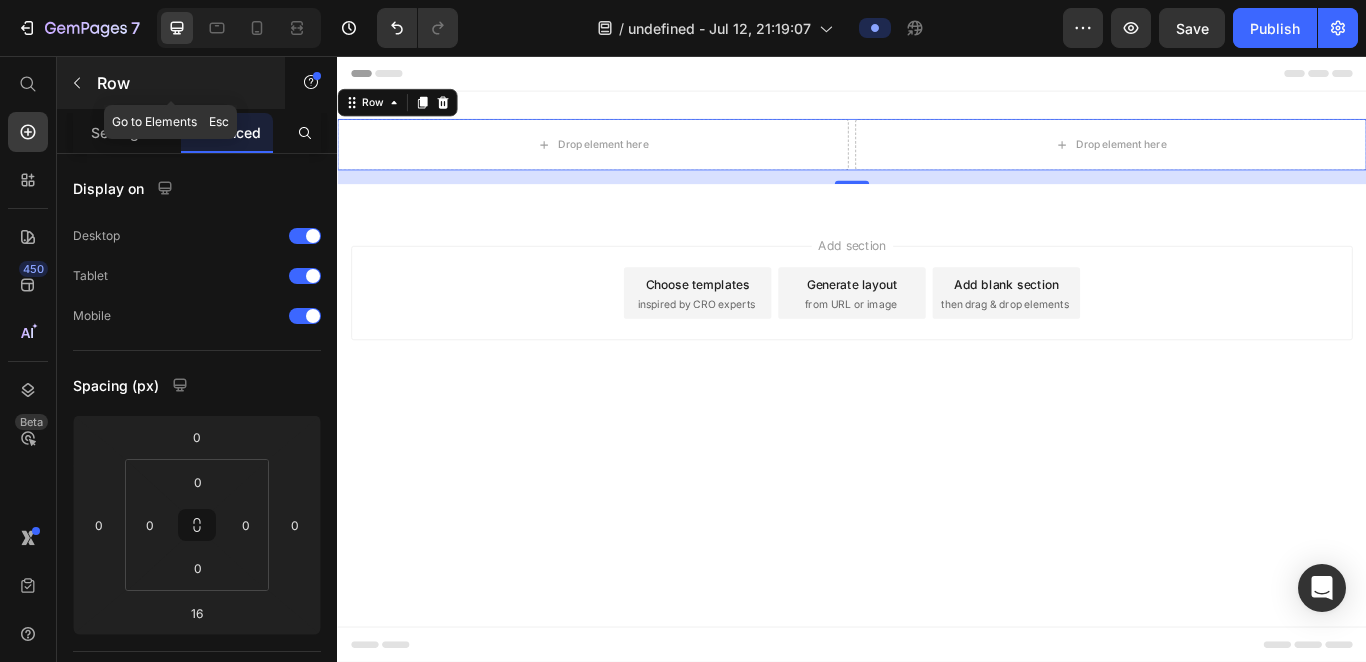 click 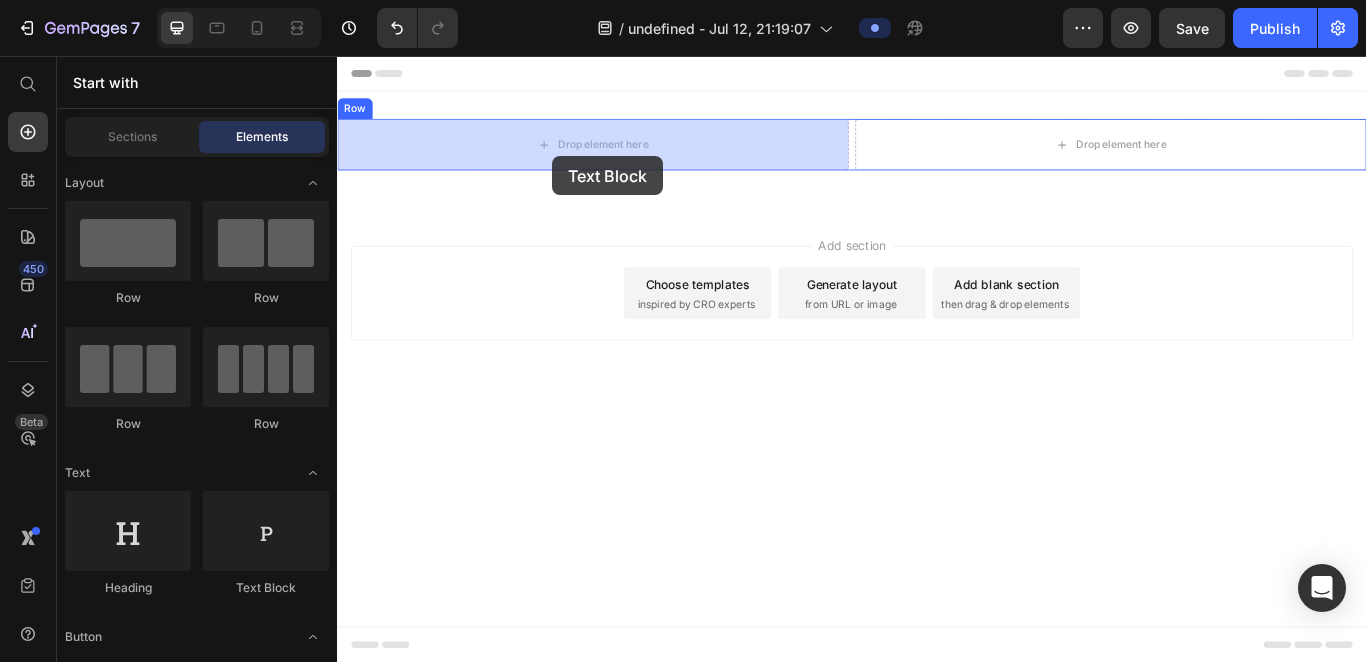 drag, startPoint x: 590, startPoint y: 608, endPoint x: 552, endPoint y: 156, distance: 453.59454 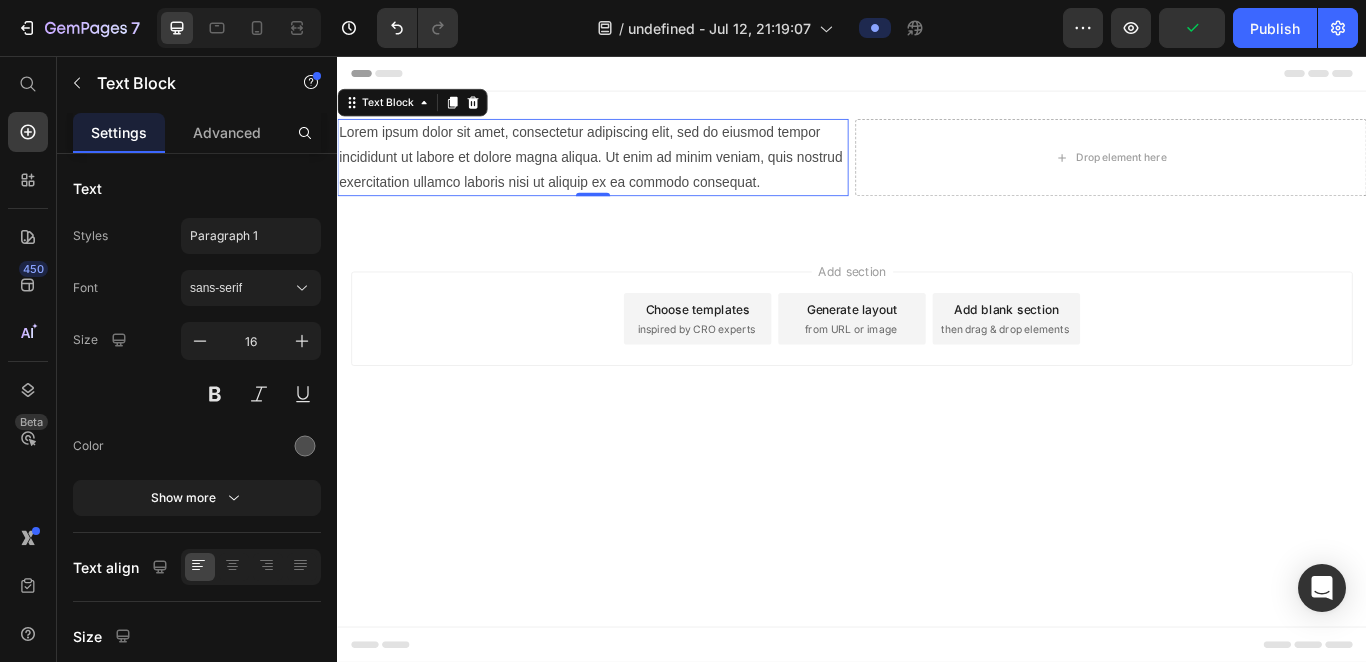 click on "Lorem ipsum dolor sit amet, consectetur adipiscing elit, sed do eiusmod tempor incididunt ut labore et dolore magna aliqua. Ut enim ad minim veniam, quis nostrud exercitation ullamco laboris nisi ut aliquip ex ea commodo consequat." at bounding box center [635, 174] 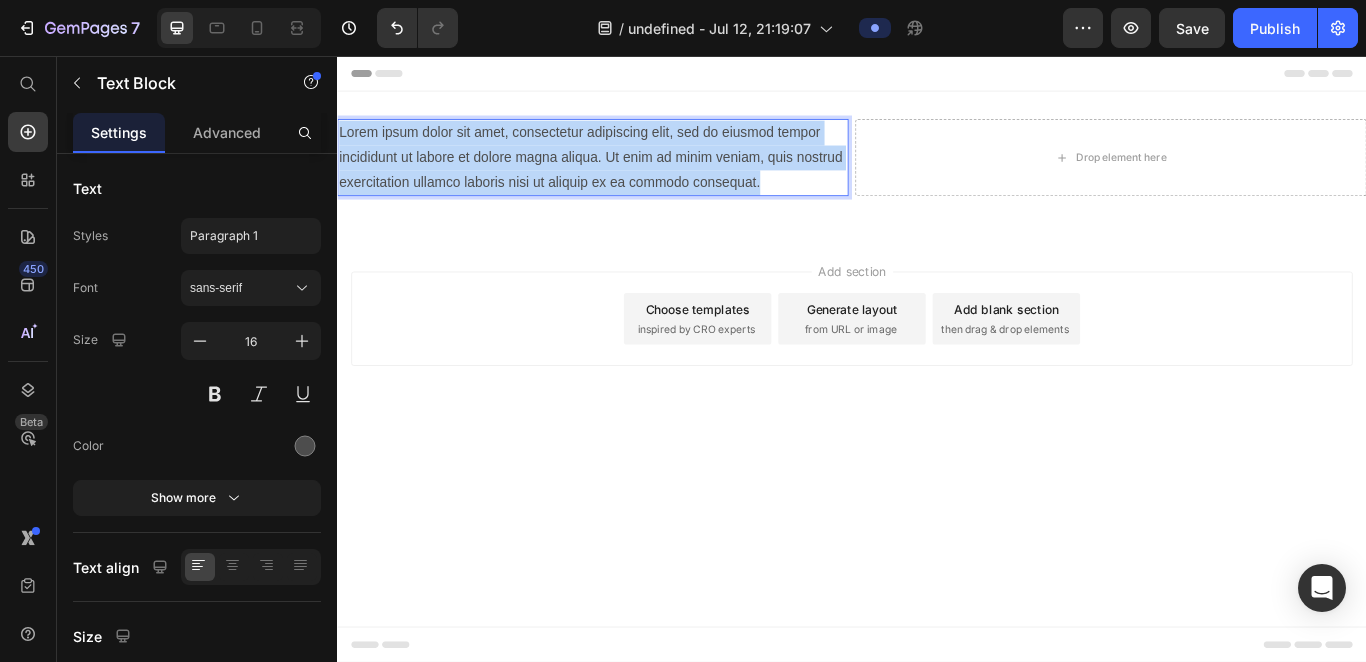 drag, startPoint x: 841, startPoint y: 208, endPoint x: 324, endPoint y: 136, distance: 521.98944 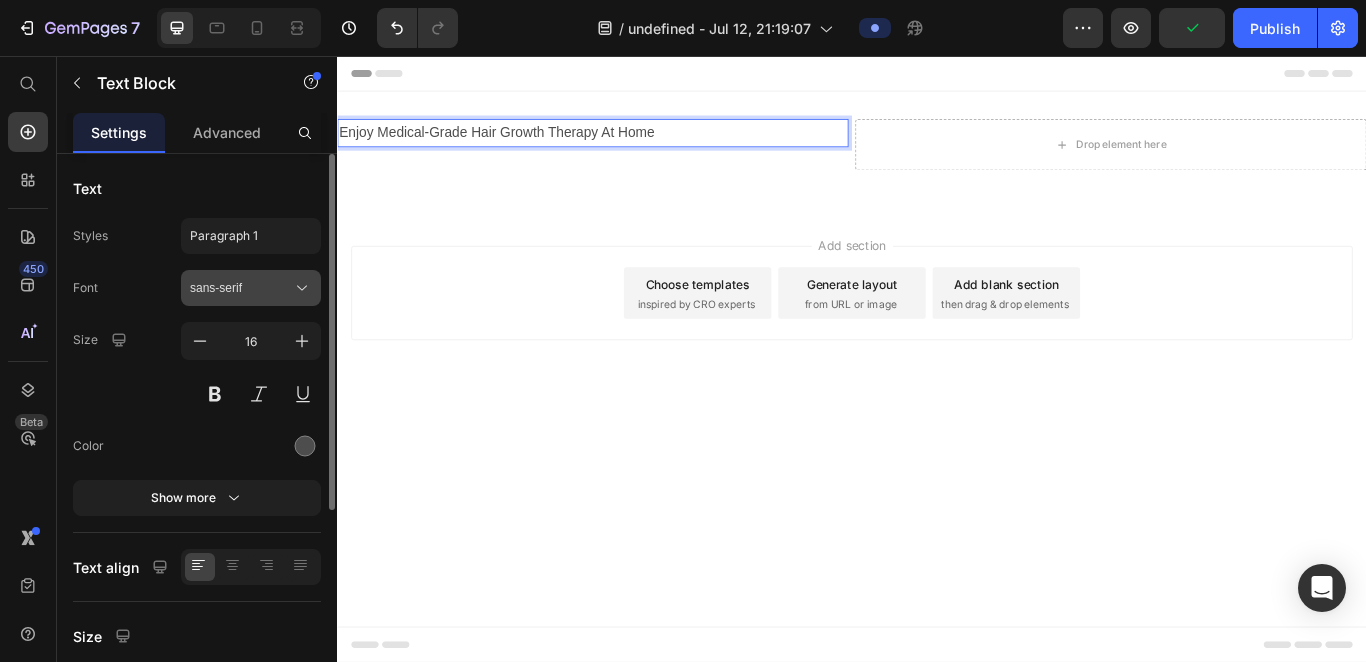 click on "sans-serif" at bounding box center [251, 288] 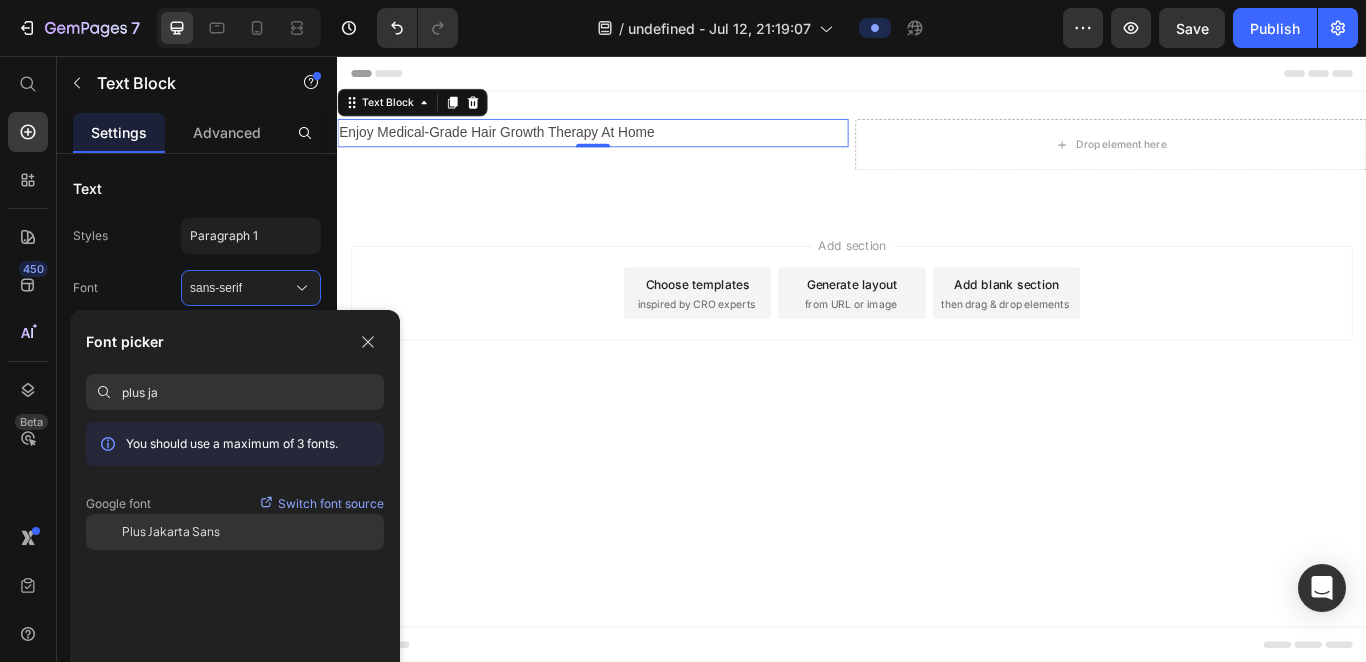 type on "plus ja" 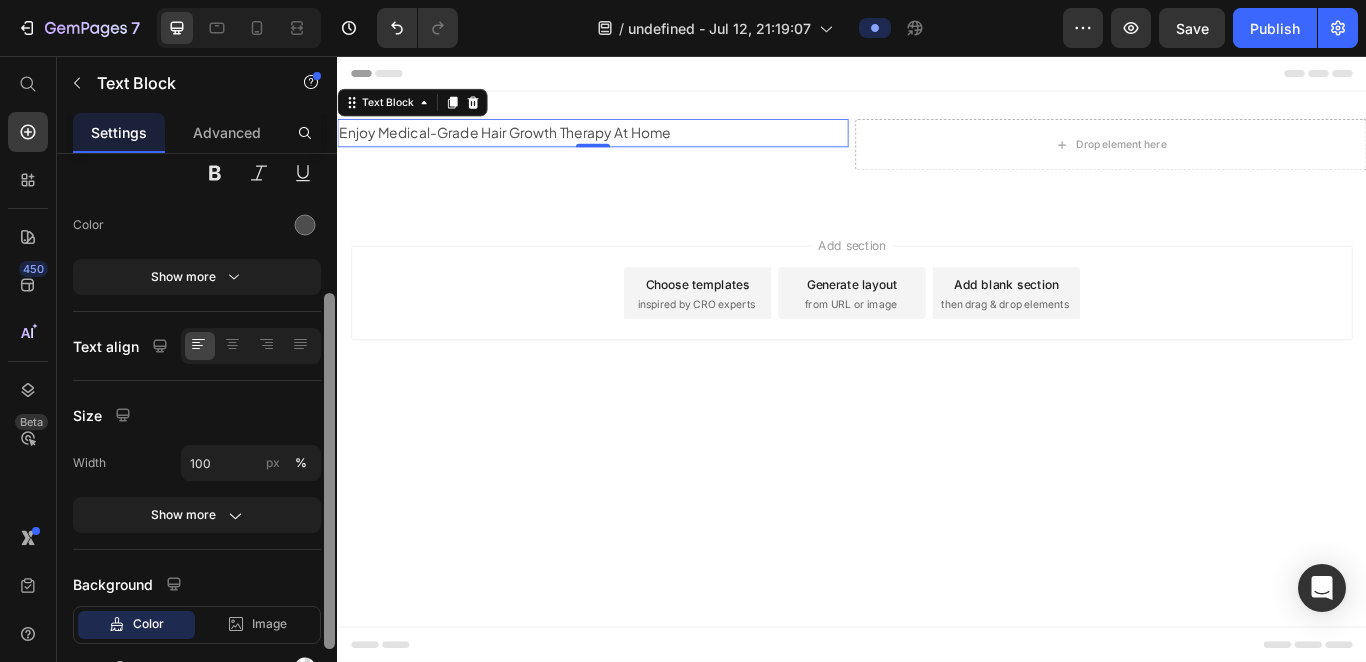 drag, startPoint x: 668, startPoint y: 310, endPoint x: 671, endPoint y: 491, distance: 181.02486 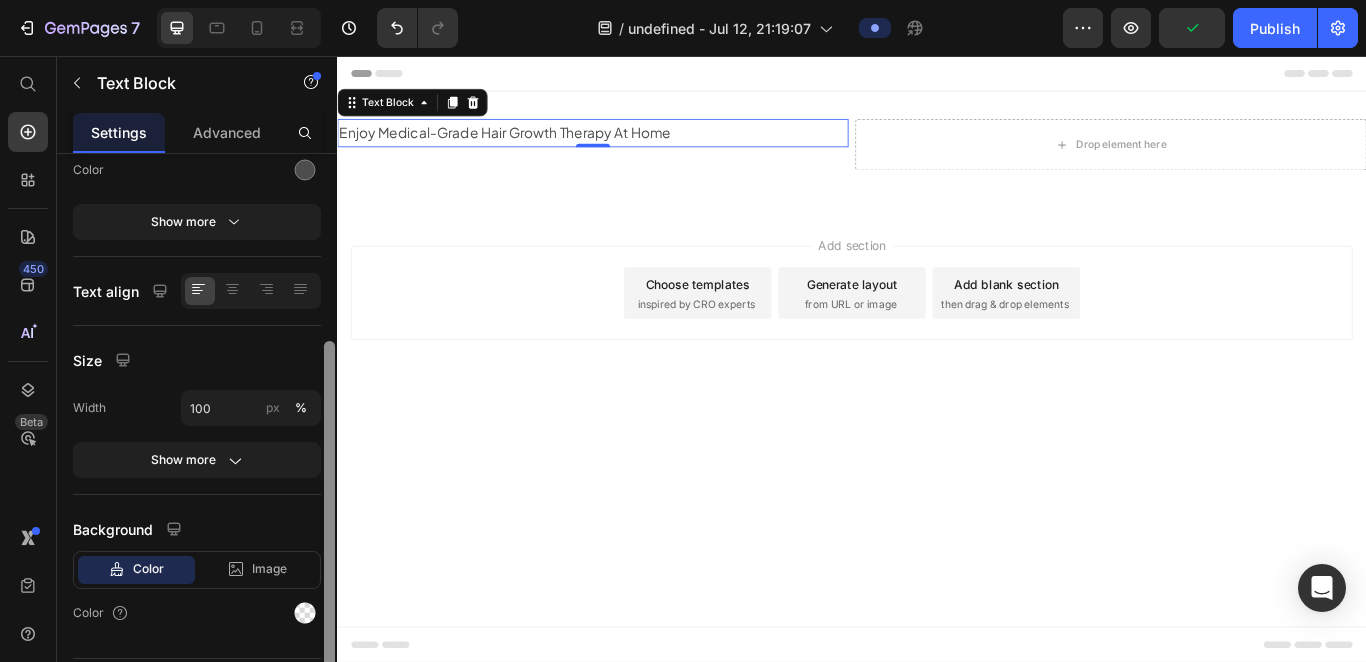 scroll, scrollTop: 330, scrollLeft: 0, axis: vertical 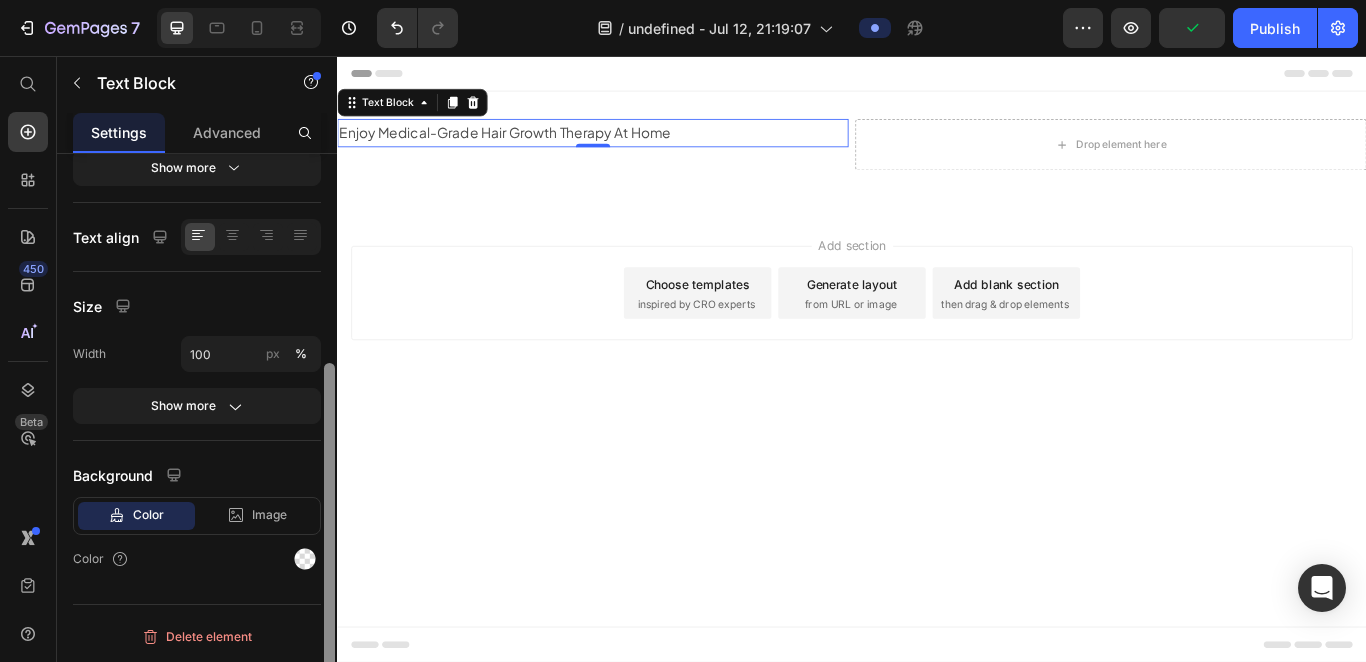click on "Background" at bounding box center [197, 475] 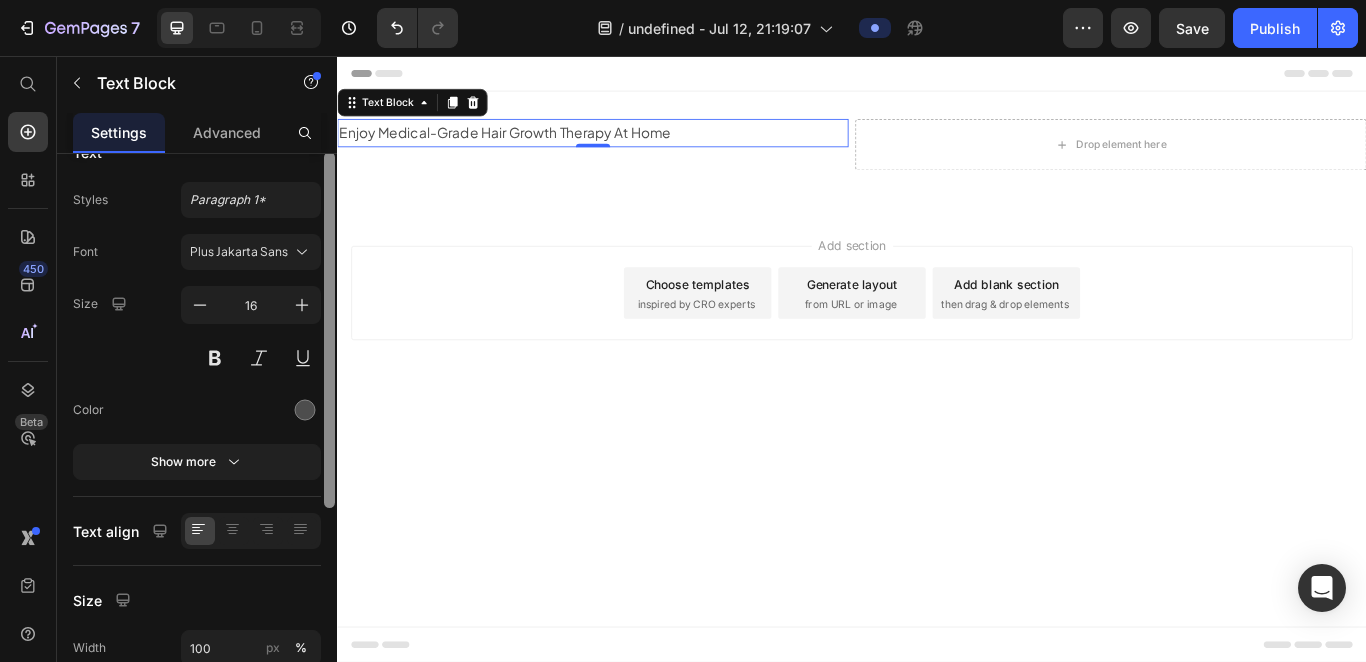 scroll, scrollTop: 0, scrollLeft: 0, axis: both 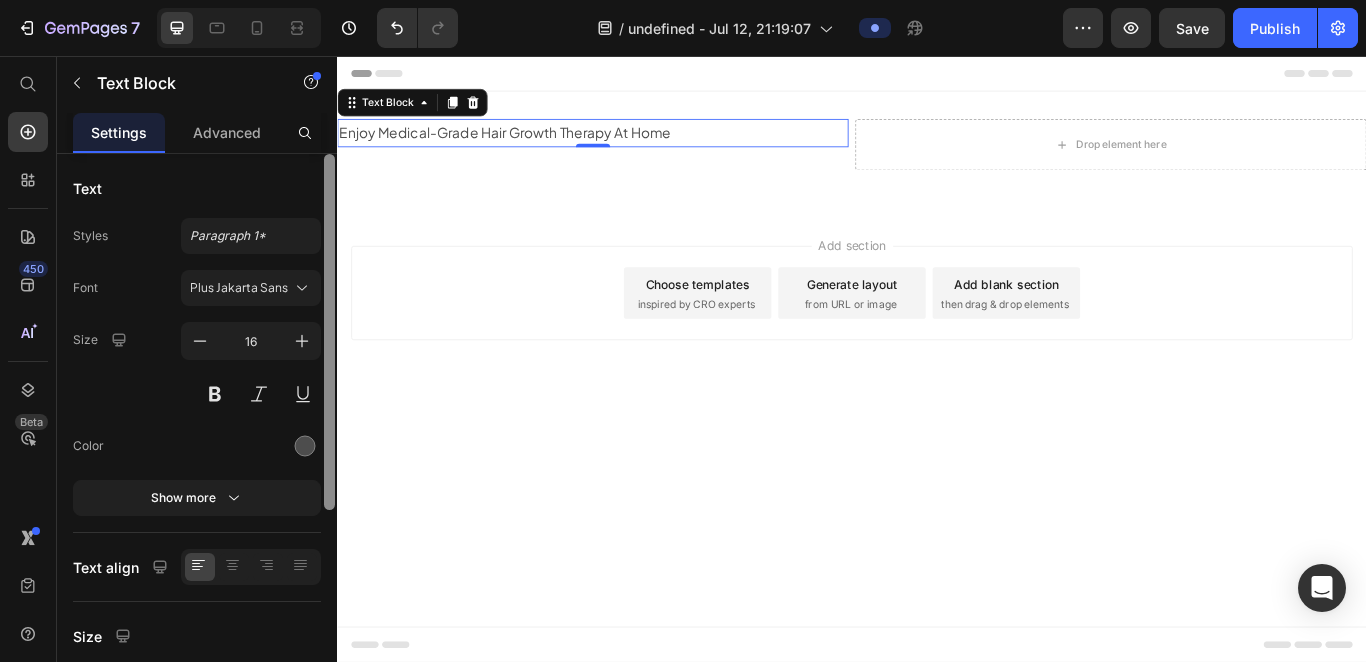 drag, startPoint x: 325, startPoint y: 473, endPoint x: 334, endPoint y: 227, distance: 246.16458 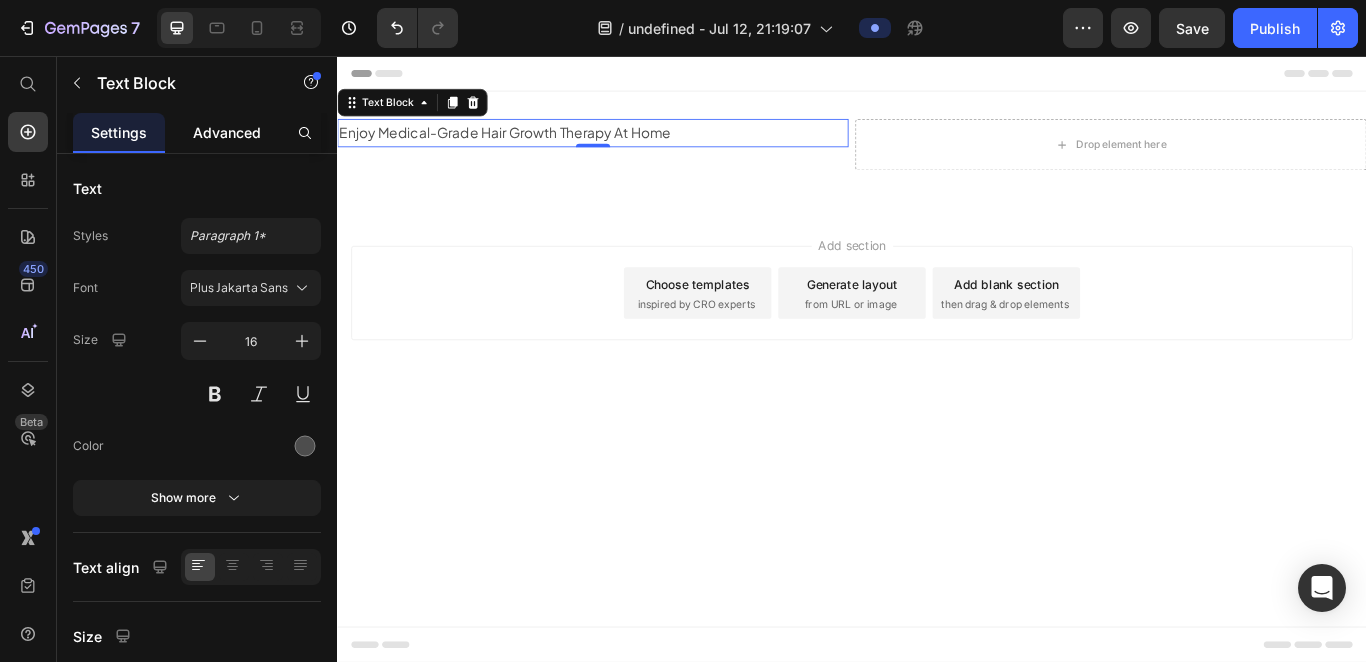 click on "Advanced" at bounding box center [227, 132] 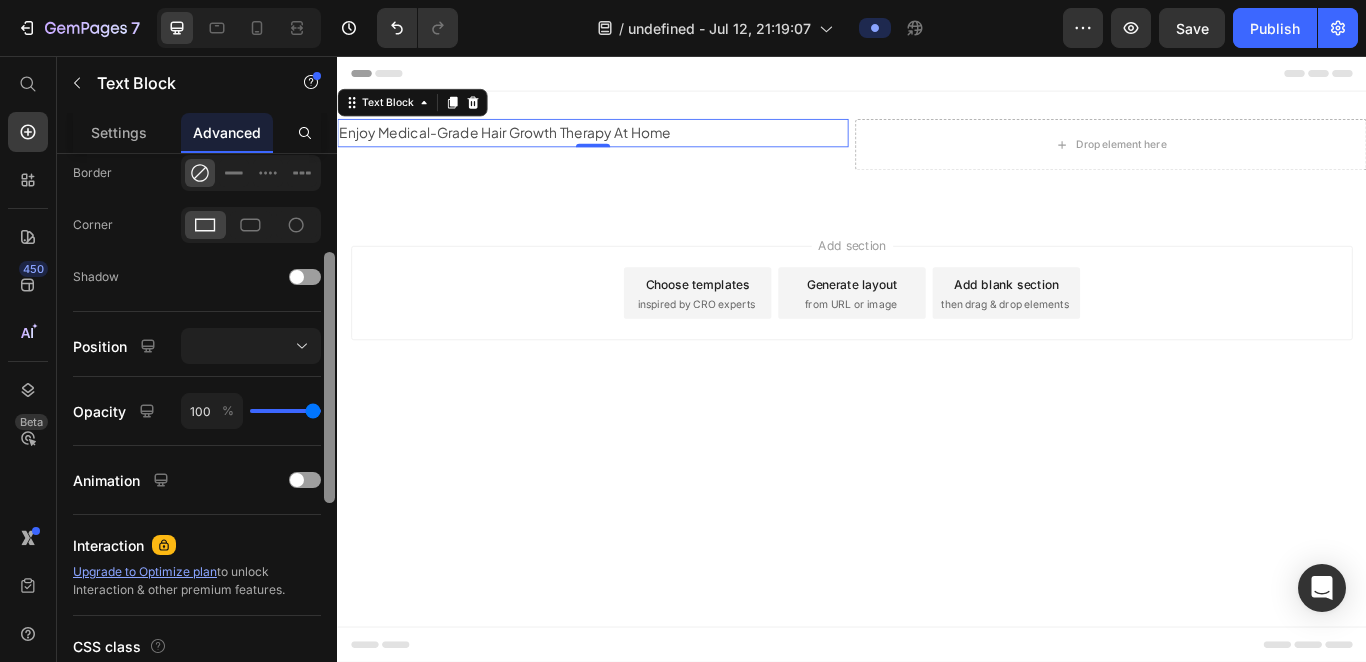 scroll, scrollTop: 0, scrollLeft: 0, axis: both 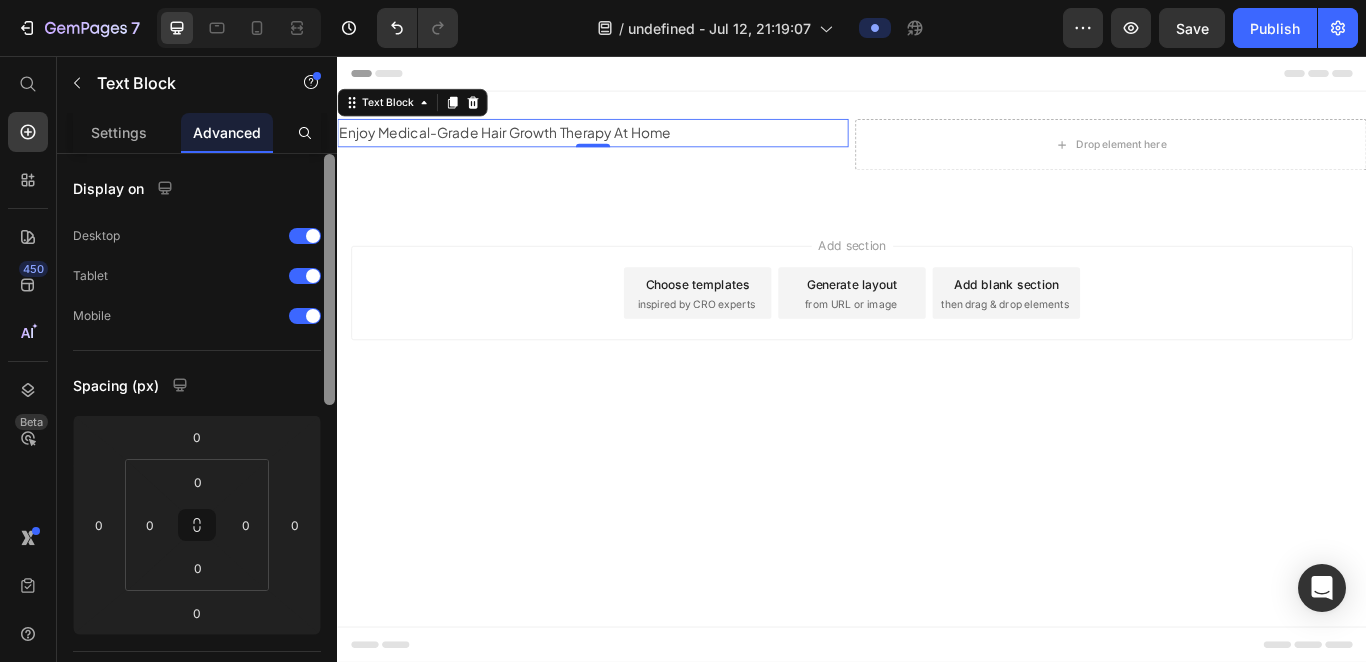 drag, startPoint x: 330, startPoint y: 354, endPoint x: 299, endPoint y: 153, distance: 203.3765 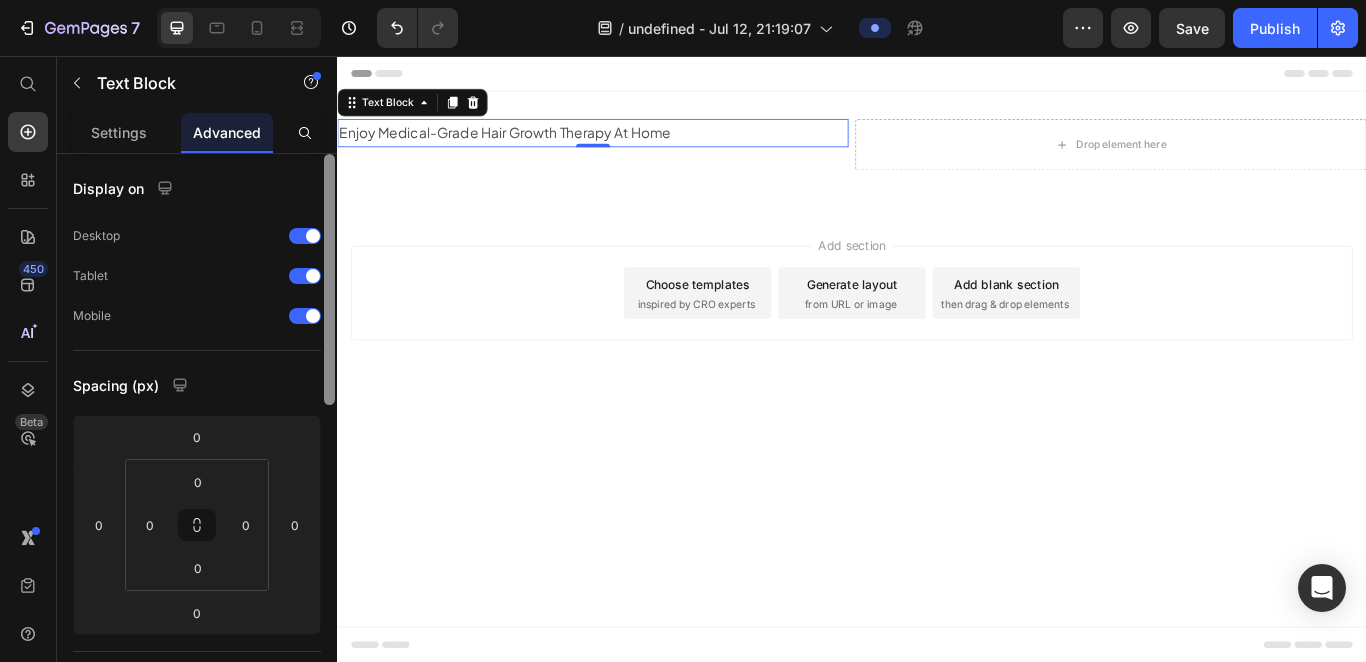click on "Settings Advanced Display on Desktop Tablet Mobile Spacing (px) 0 0 0 0 0 0 0 0 Shape Border Corner Shadow Position Opacity 100 % Animation Interaction Upgrade to Optimize plan  to unlock Interaction & other premium features. CSS class  Delete element" at bounding box center [197, 416] 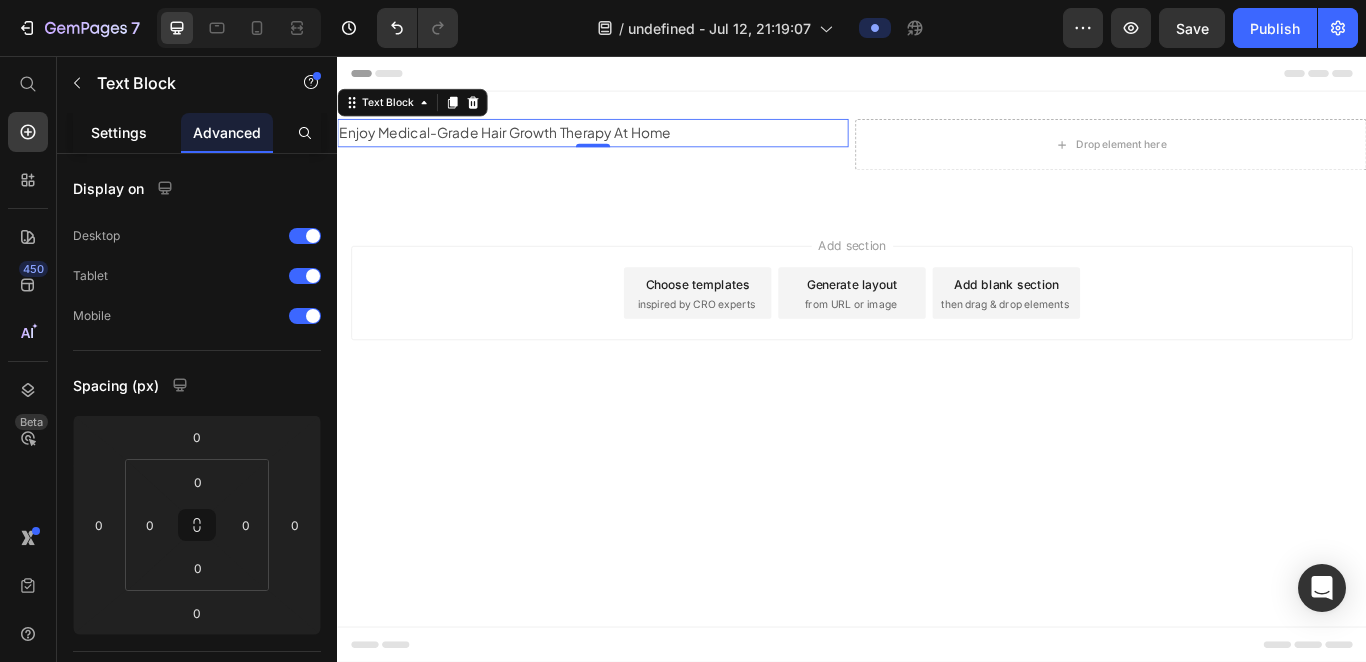 click on "Settings" at bounding box center (119, 132) 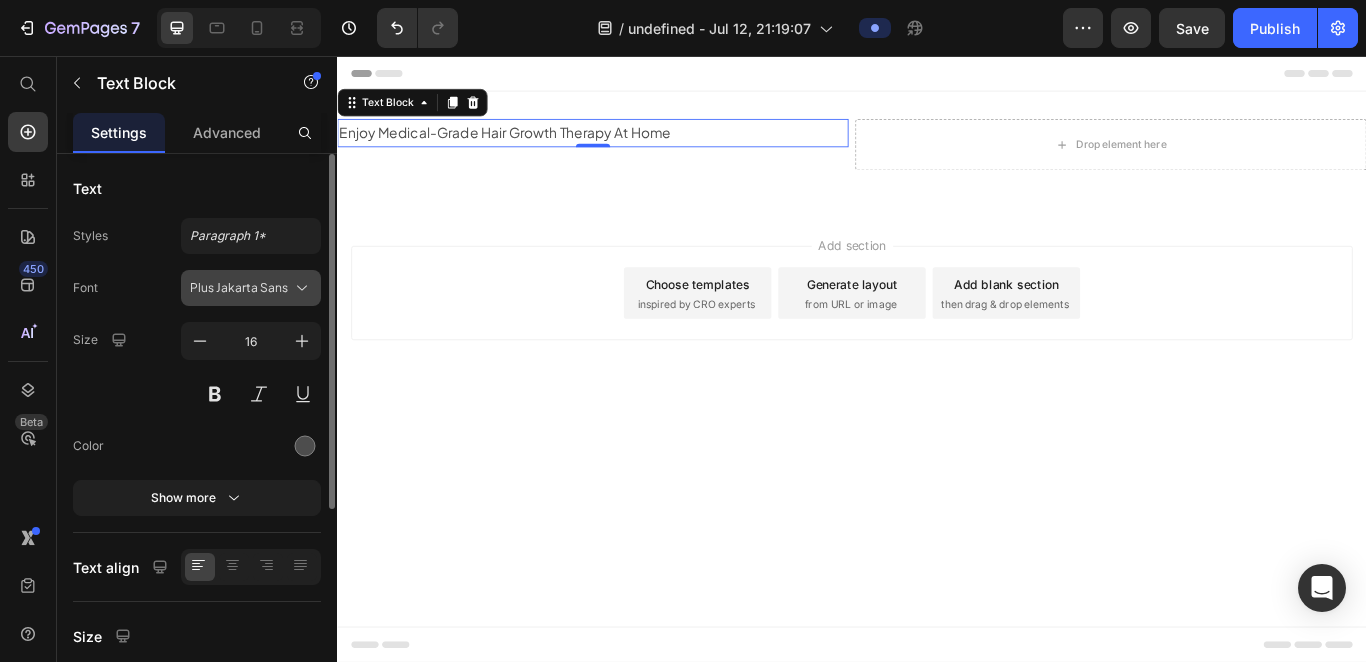 click on "Plus Jakarta Sans" at bounding box center (241, 288) 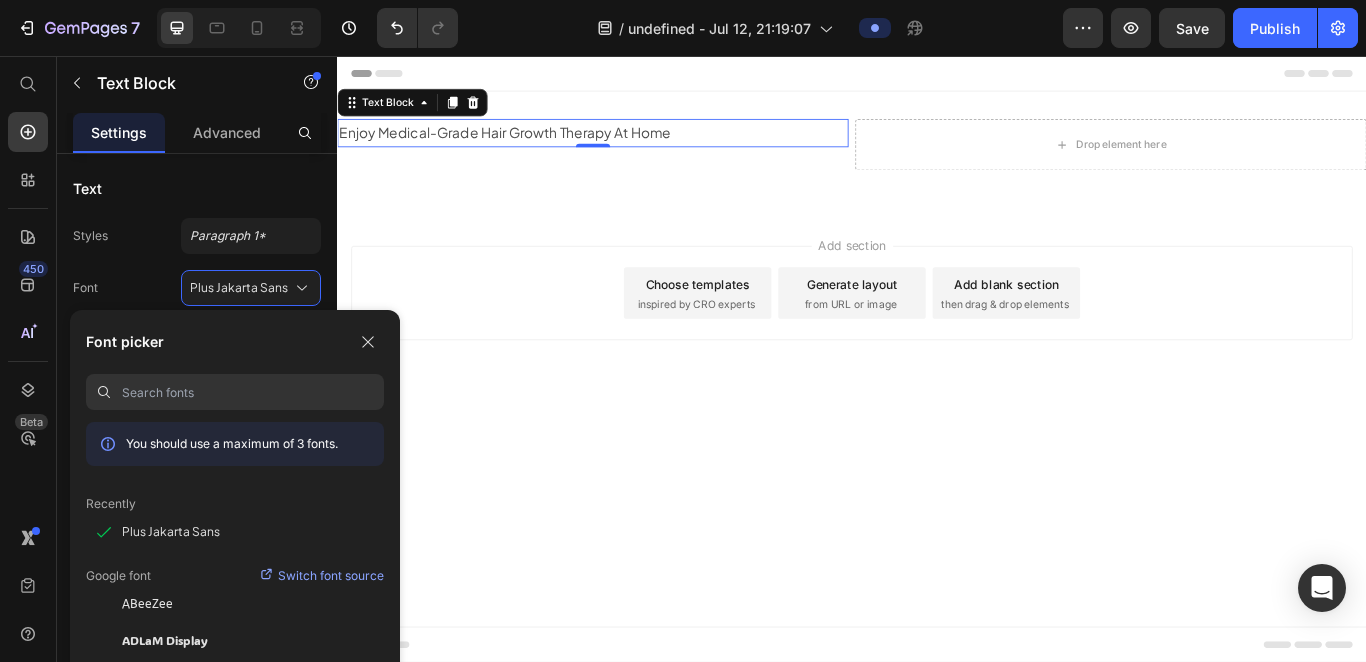 scroll, scrollTop: 0, scrollLeft: 0, axis: both 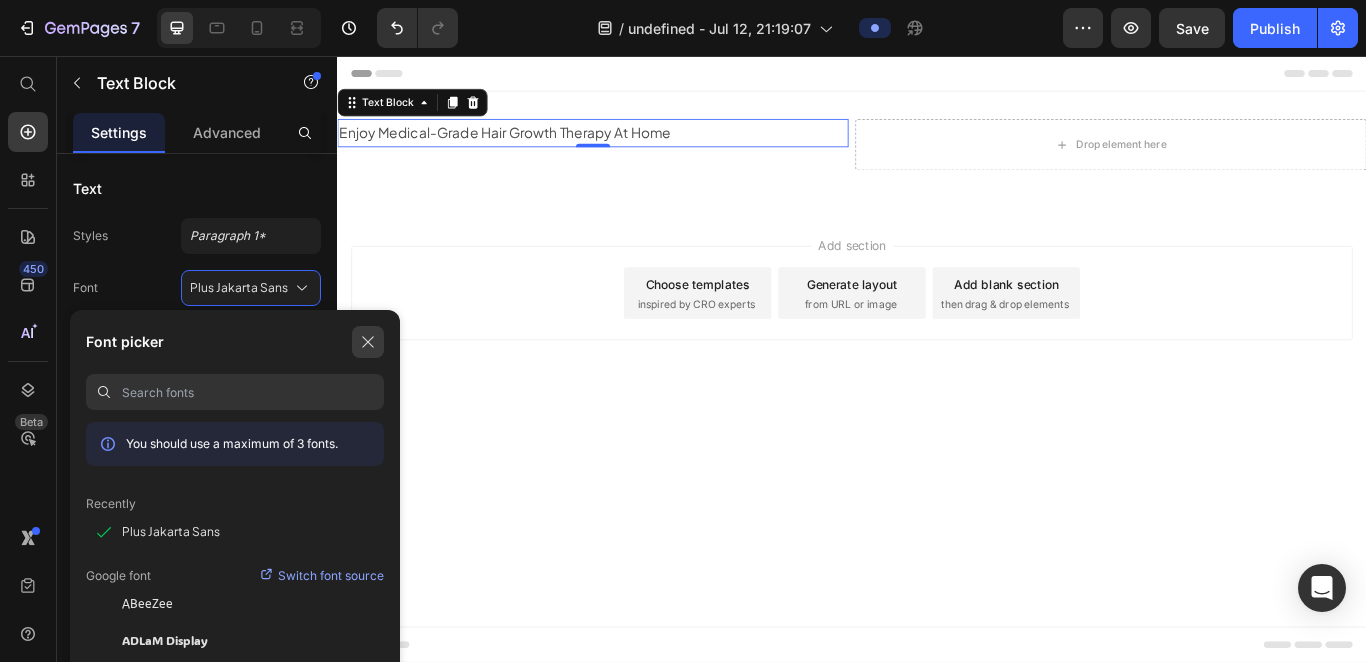 click 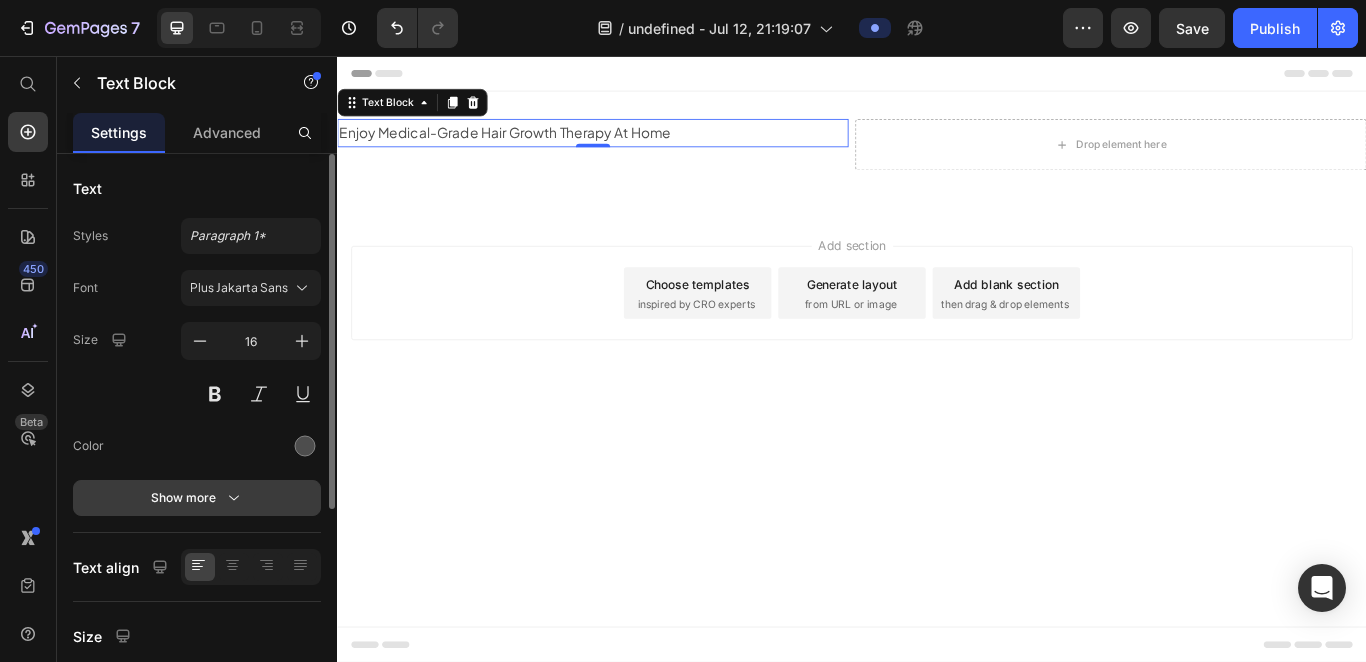 click on "Show more" at bounding box center (197, 498) 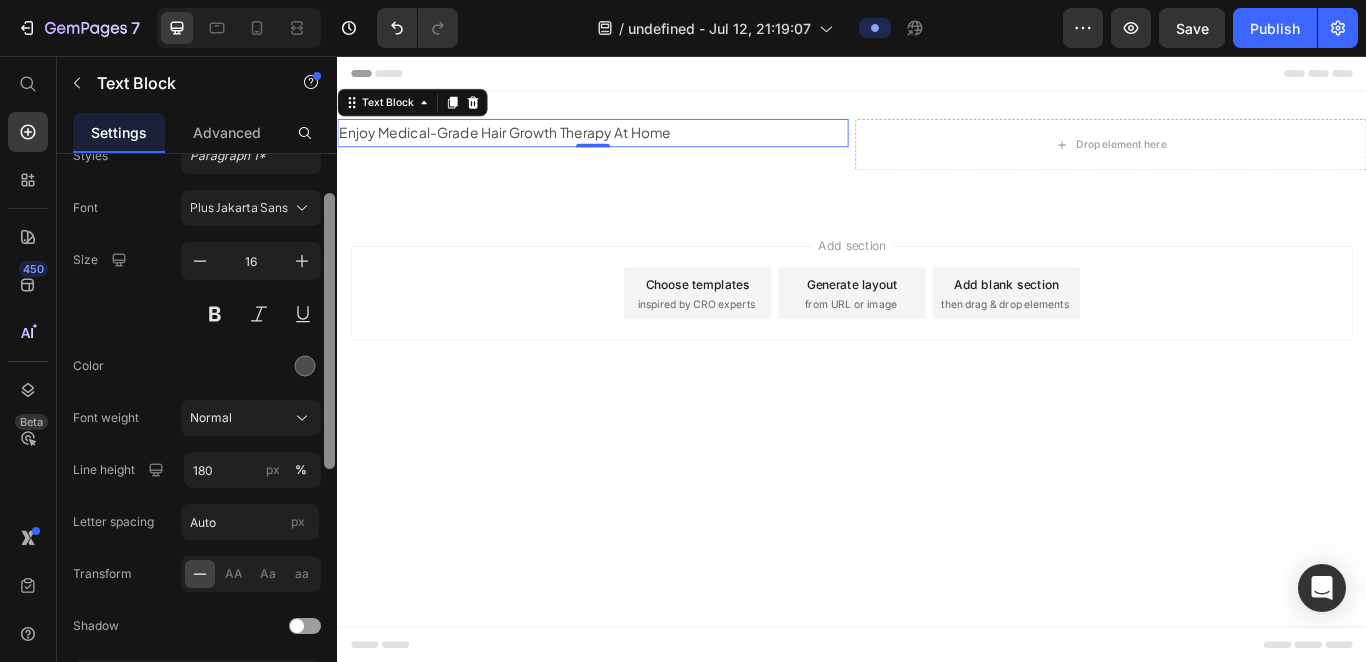 drag, startPoint x: 668, startPoint y: 510, endPoint x: 342, endPoint y: 639, distance: 350.5952 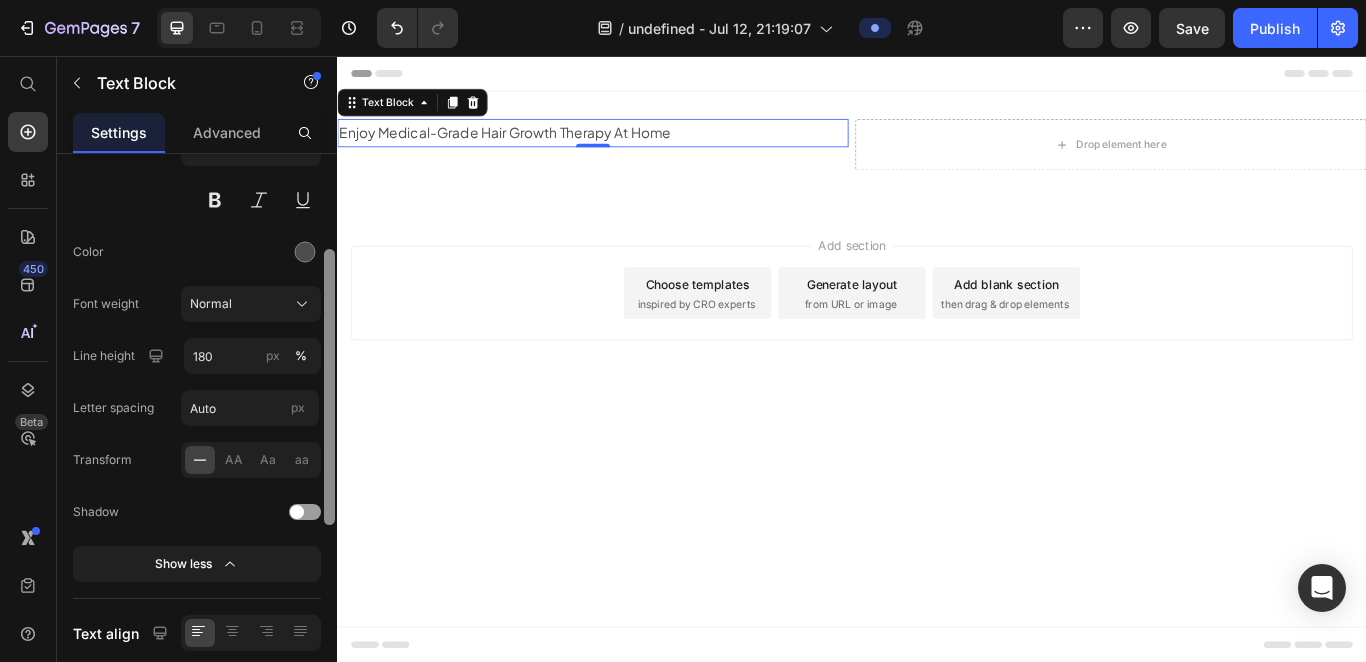 scroll, scrollTop: 590, scrollLeft: 0, axis: vertical 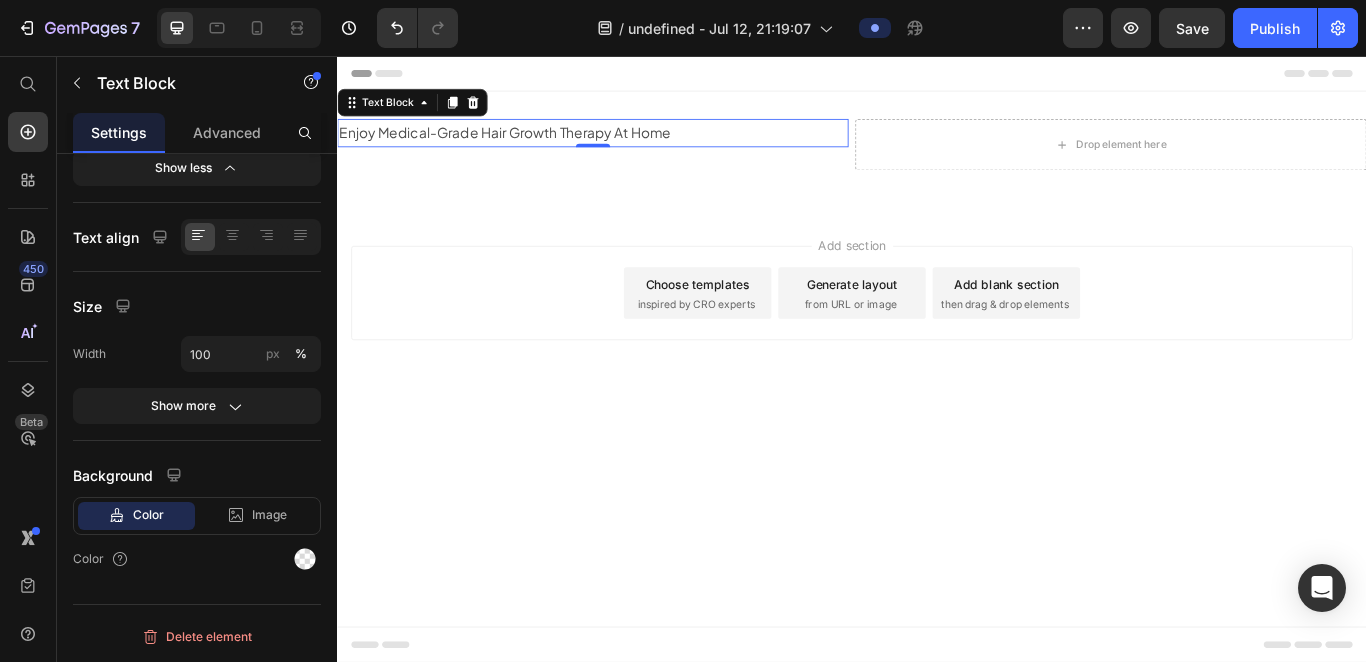 click at bounding box center (329, 40) 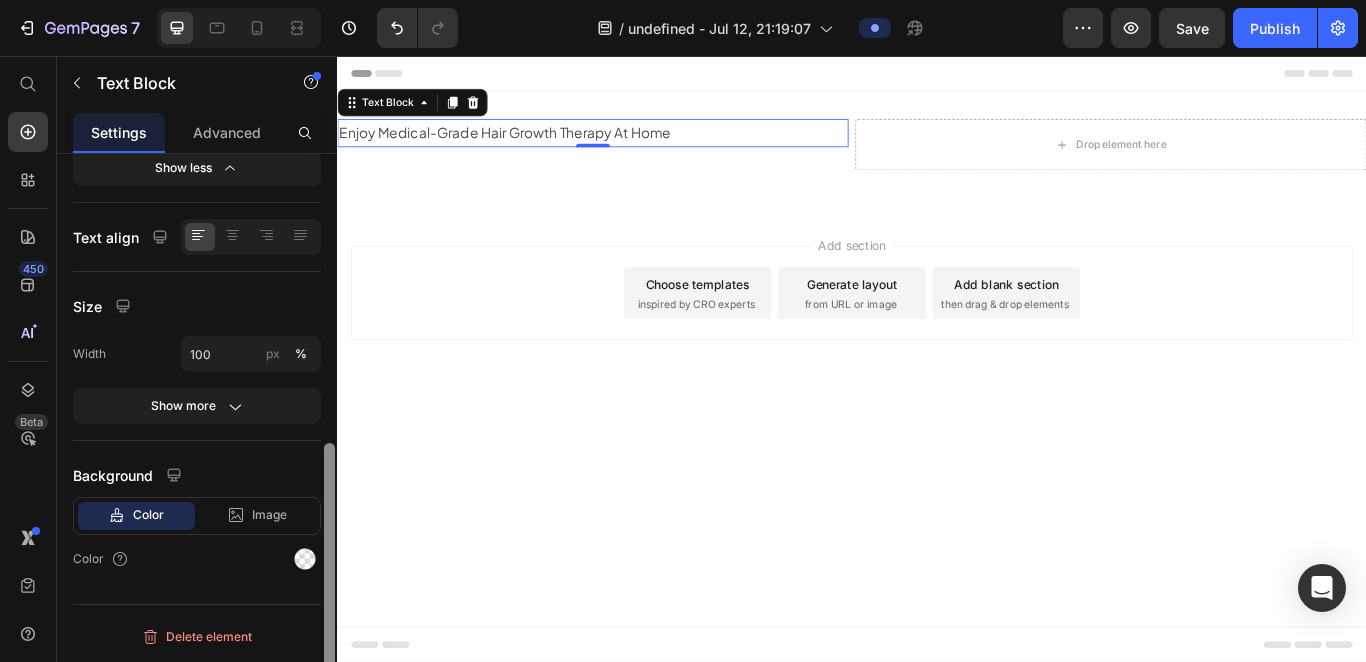 drag, startPoint x: 331, startPoint y: 524, endPoint x: 337, endPoint y: 567, distance: 43.416588 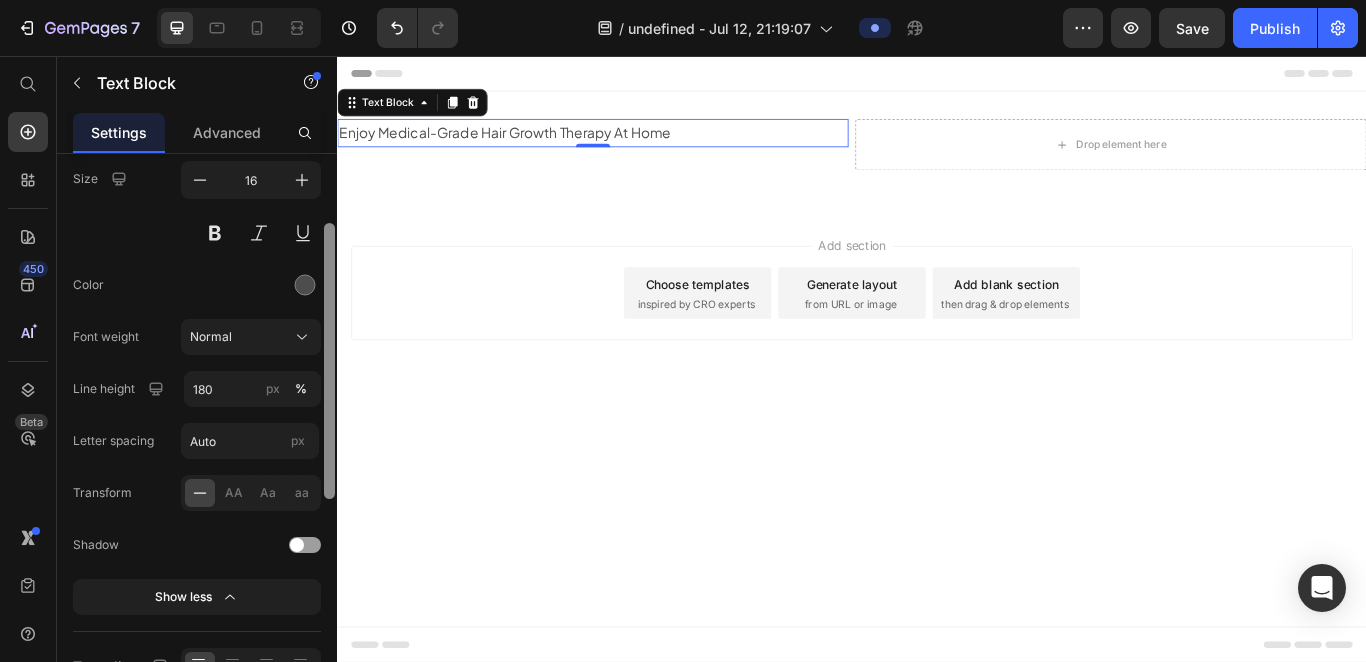 scroll, scrollTop: 155, scrollLeft: 0, axis: vertical 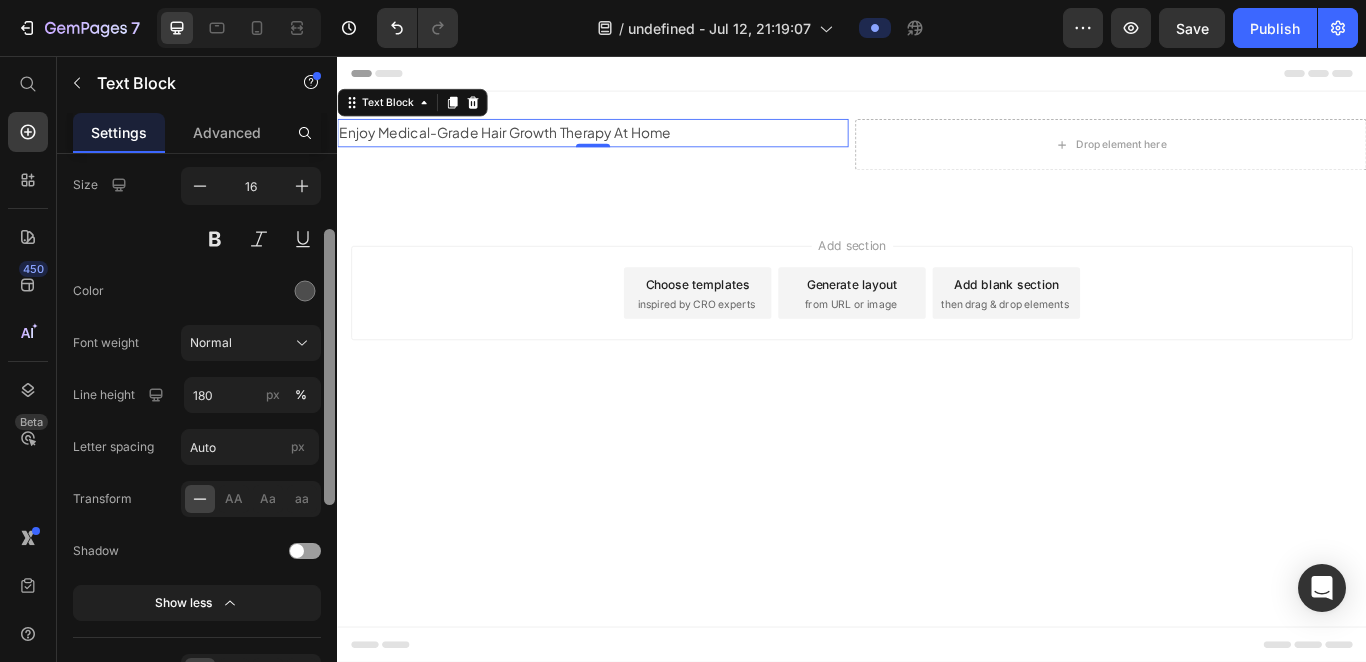 drag, startPoint x: 328, startPoint y: 559, endPoint x: 331, endPoint y: 346, distance: 213.02112 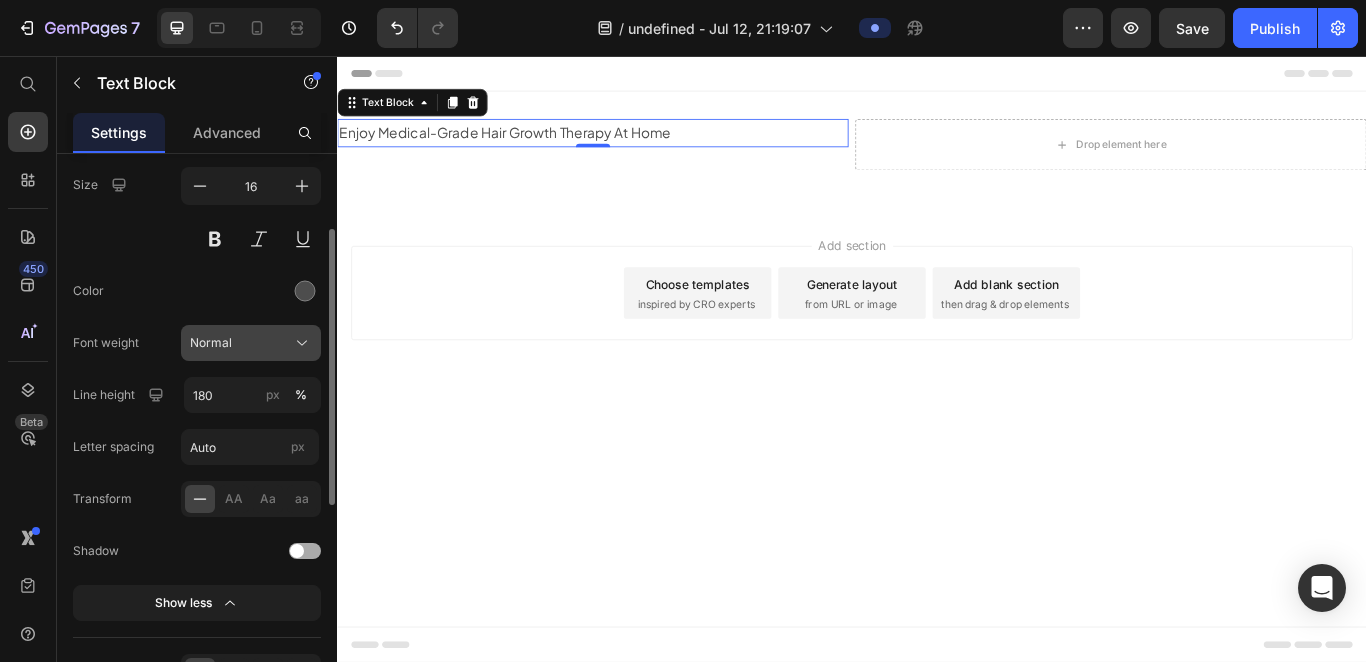 click on "Normal" 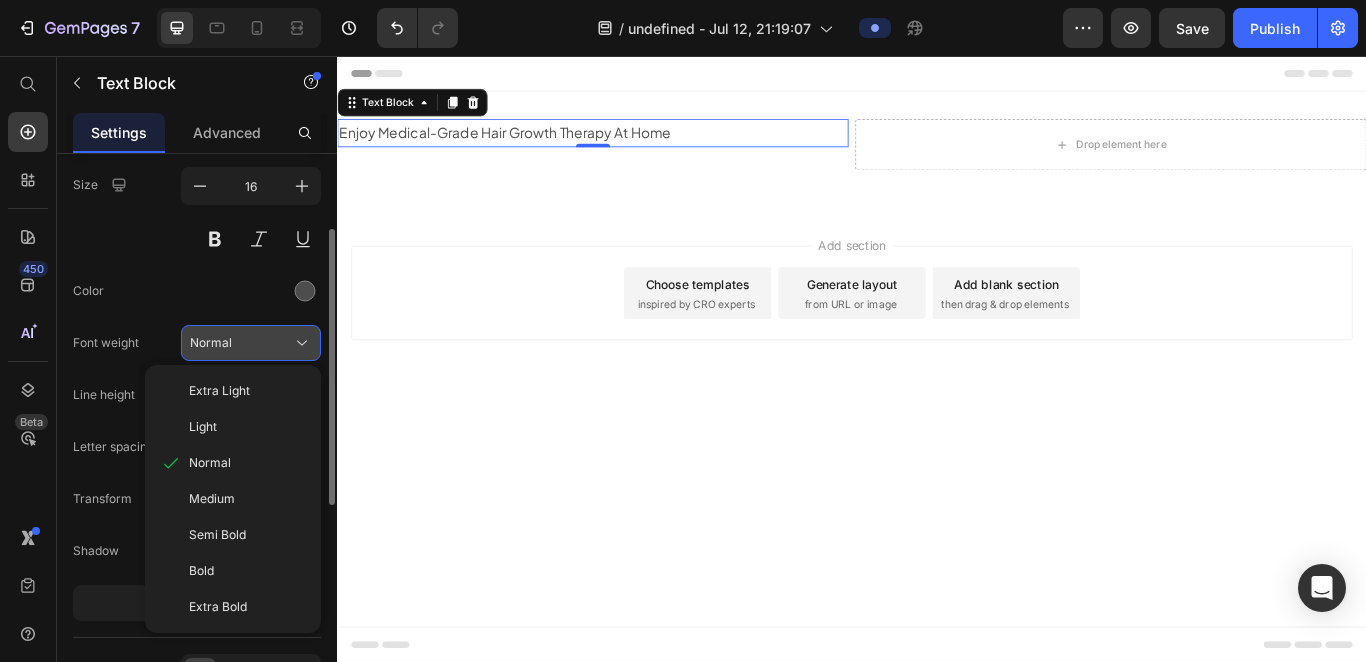 click on "Normal" 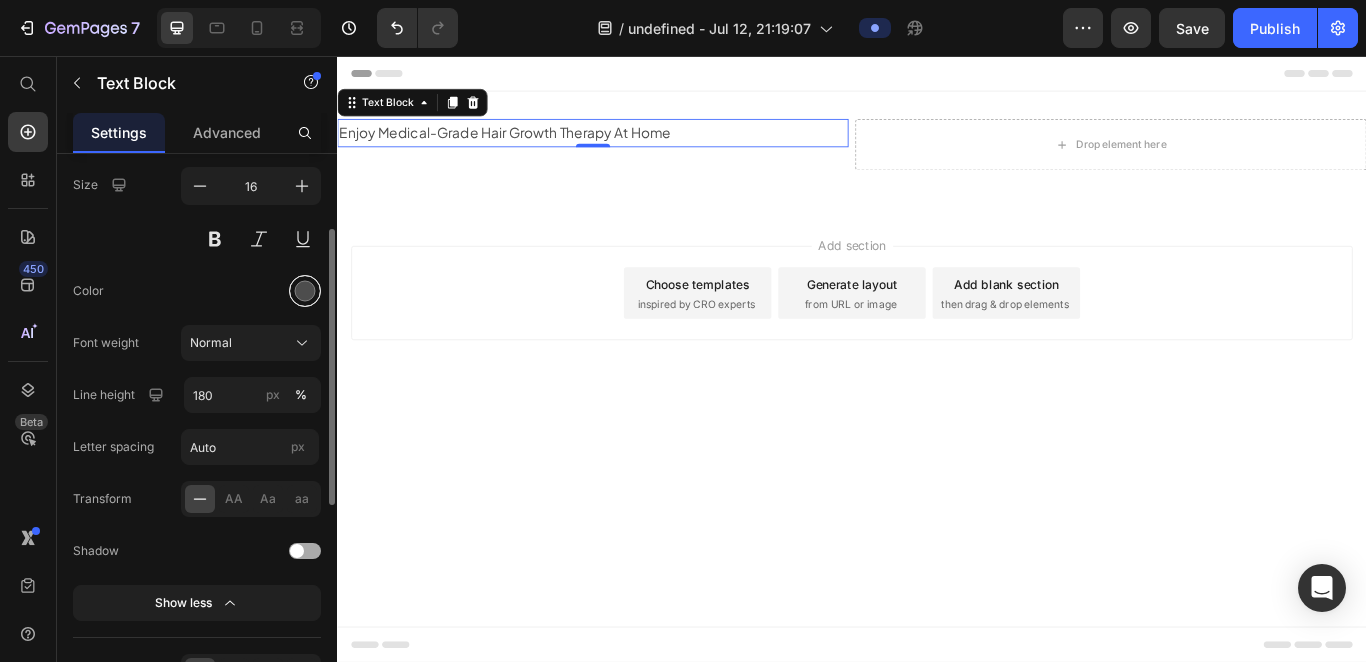 click at bounding box center [305, 291] 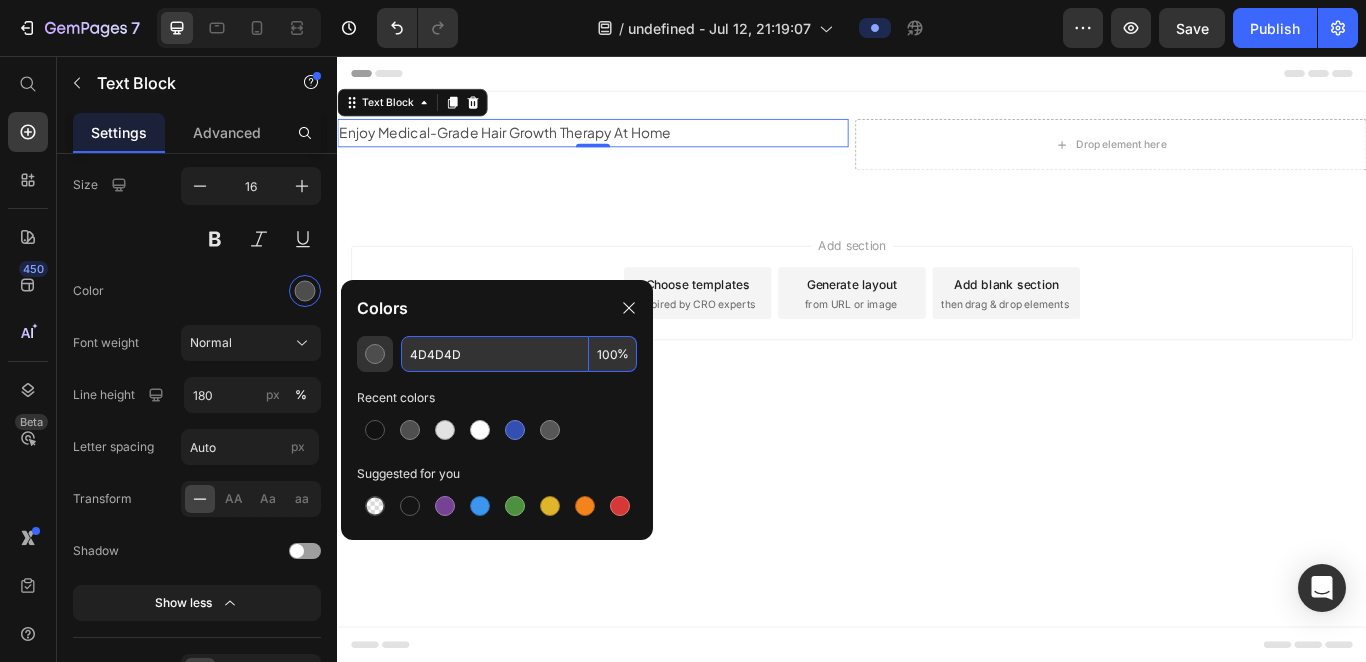 click on "4D4D4D" at bounding box center [495, 354] 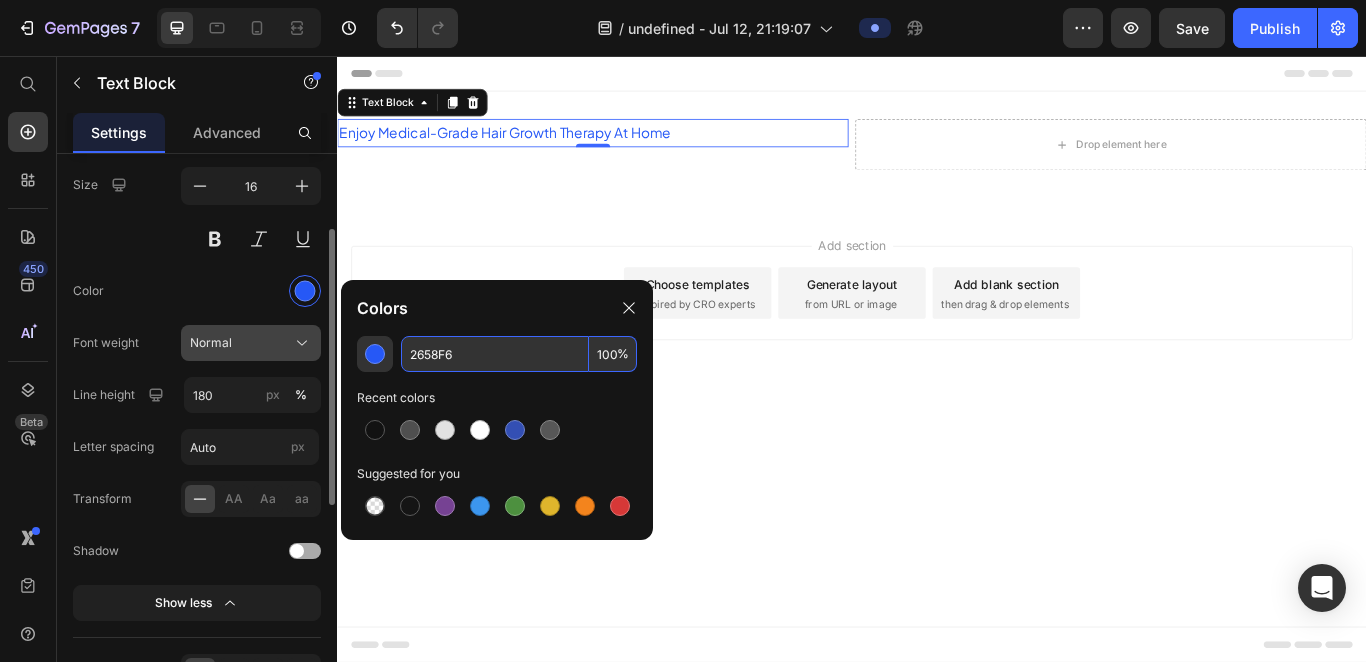 type on "2658F6" 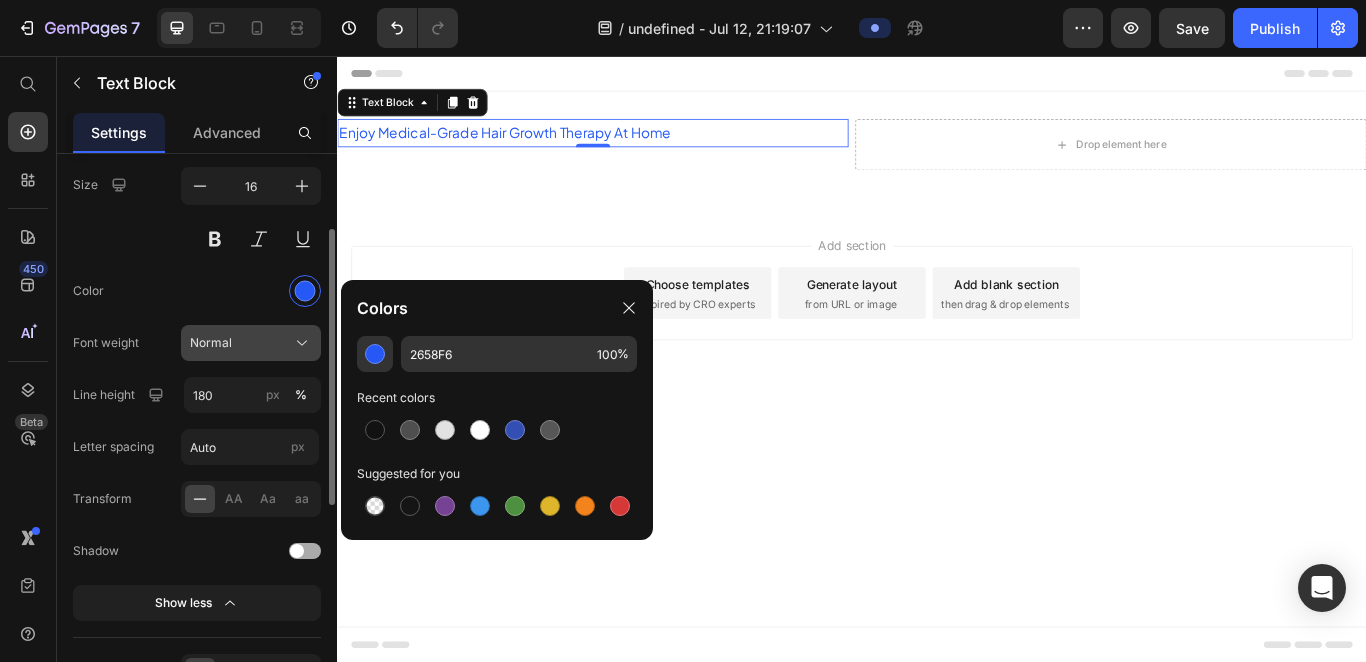 click on "Normal" at bounding box center (251, 343) 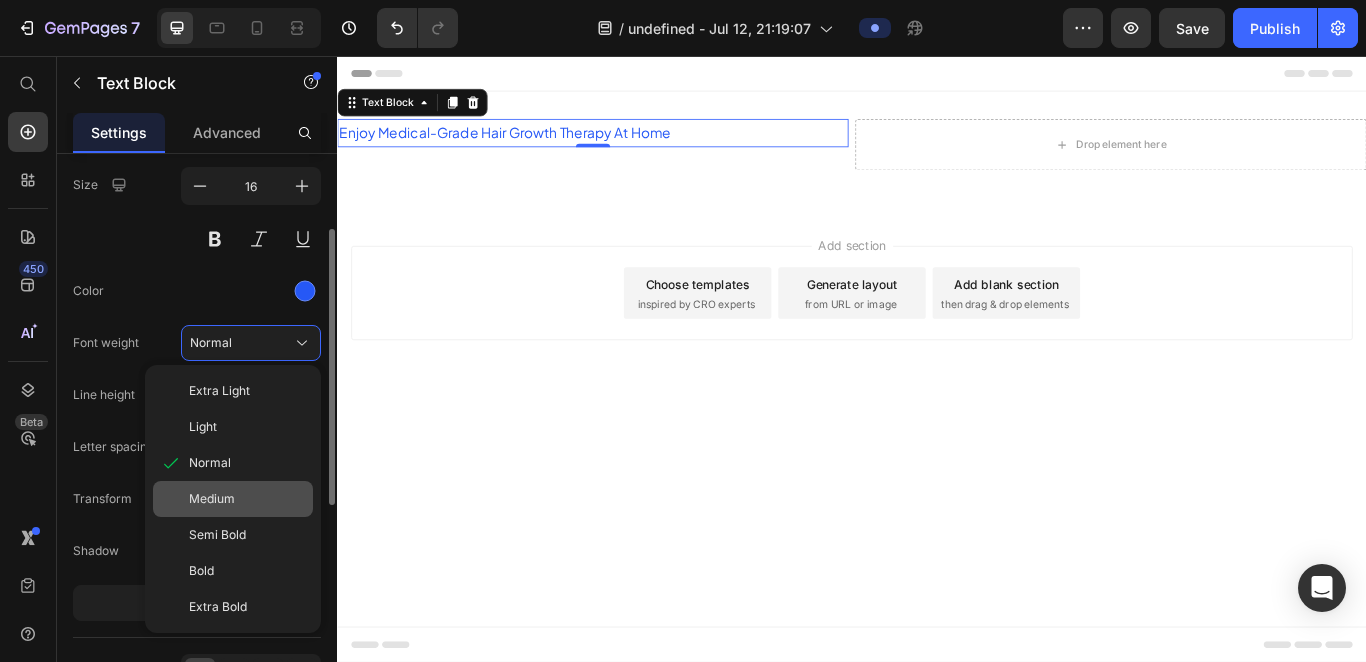 click on "Medium" at bounding box center (247, 499) 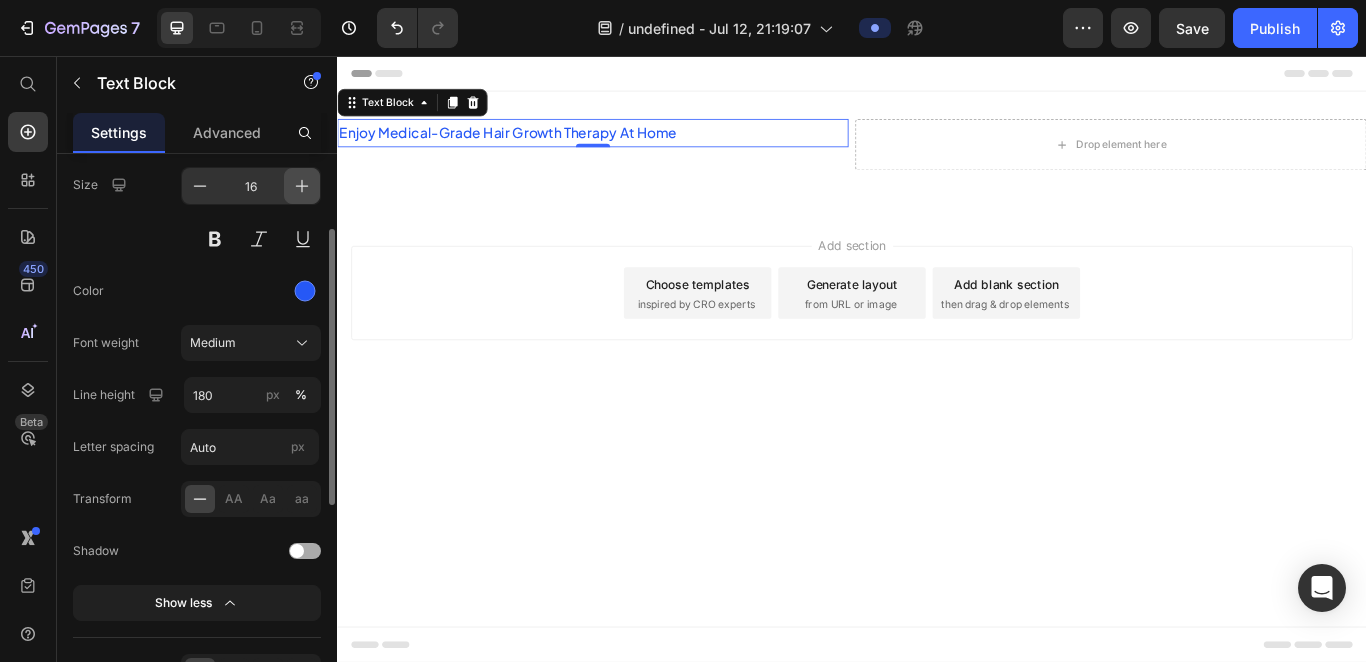 click 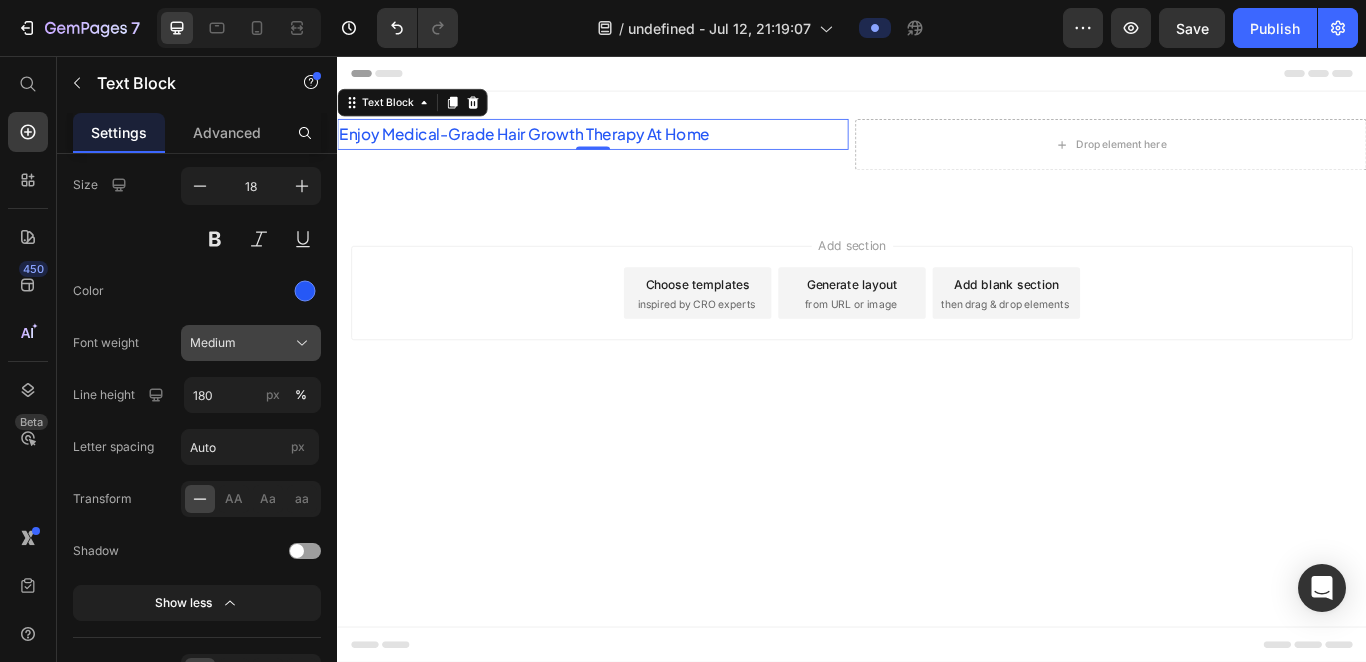 click on "Medium" 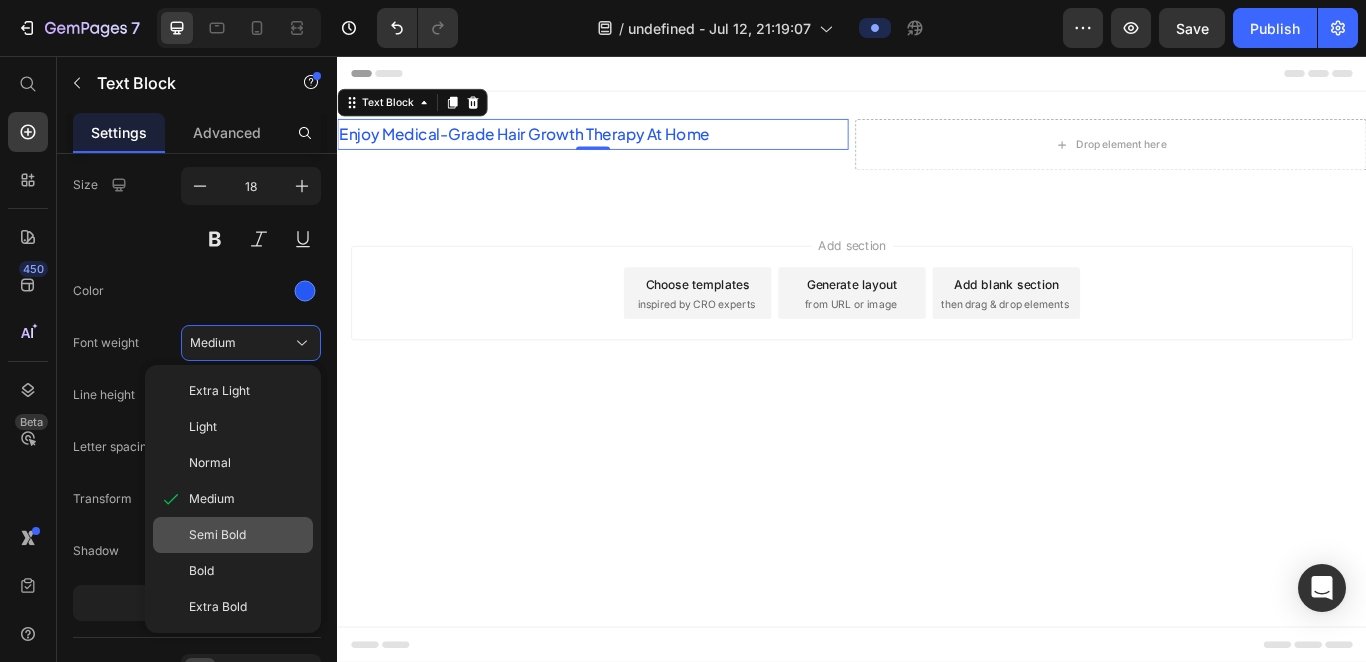 click on "Semi Bold" 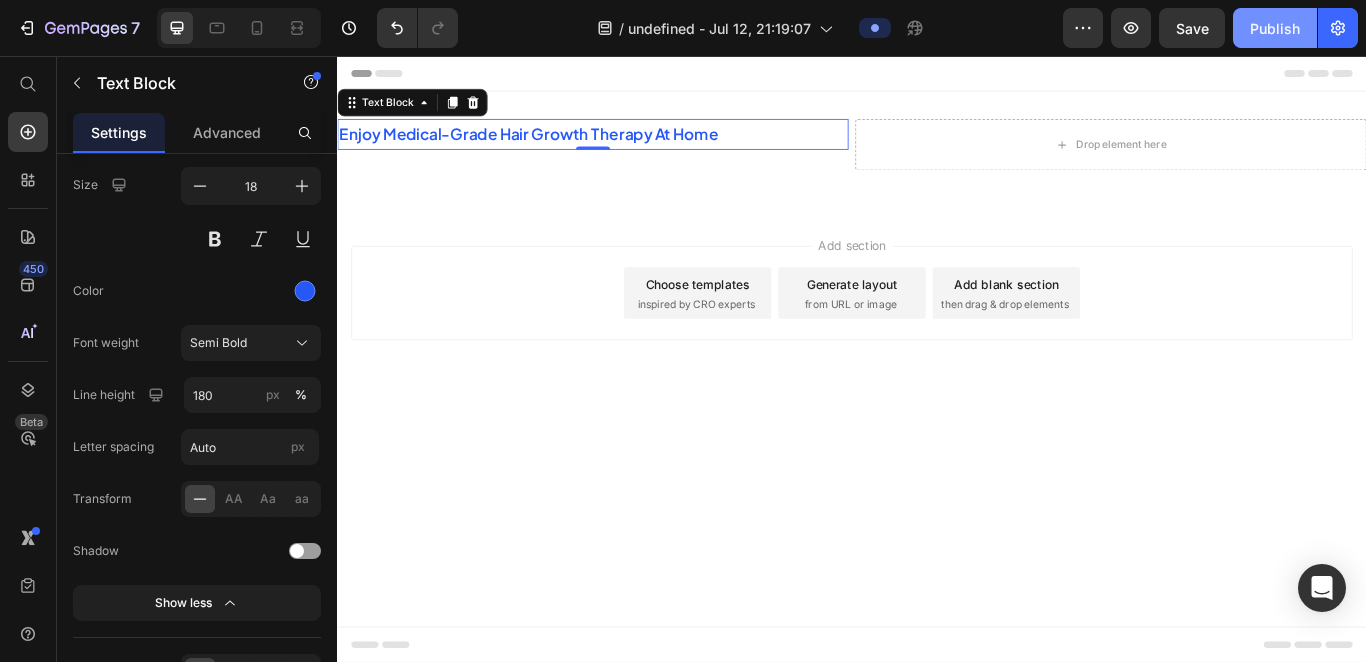 click on "Publish" at bounding box center (1275, 28) 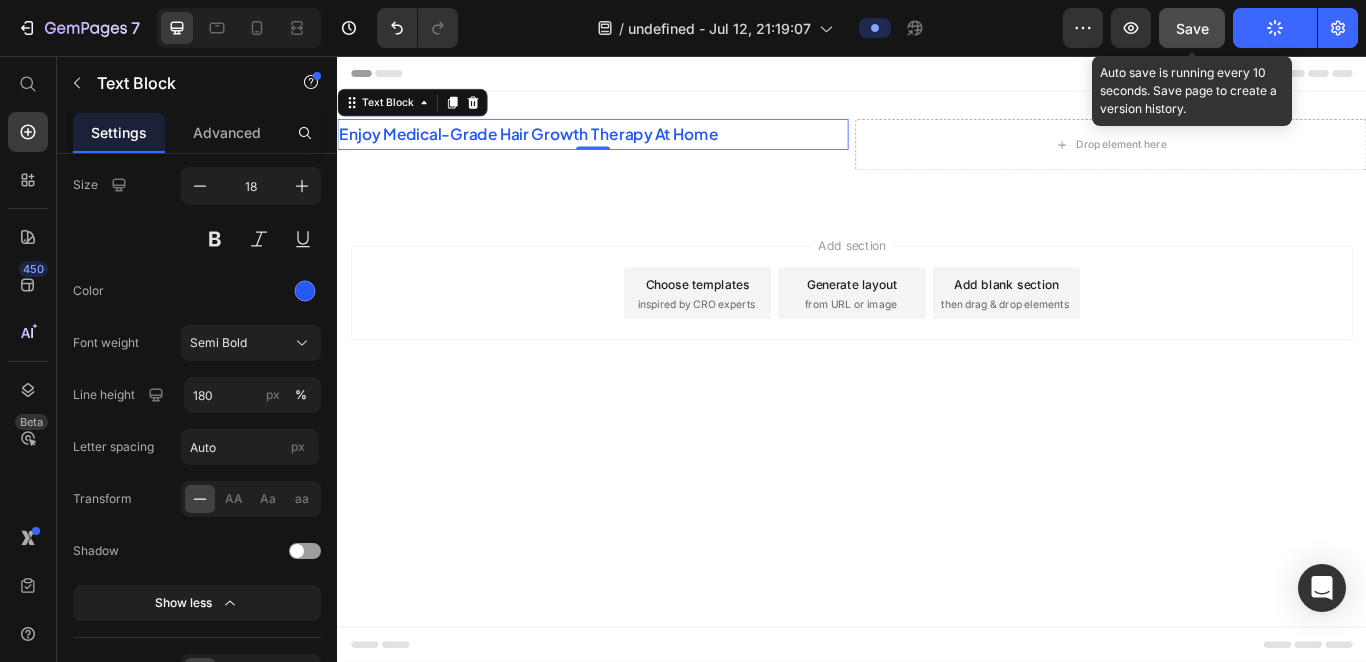 click on "Save" at bounding box center (1192, 28) 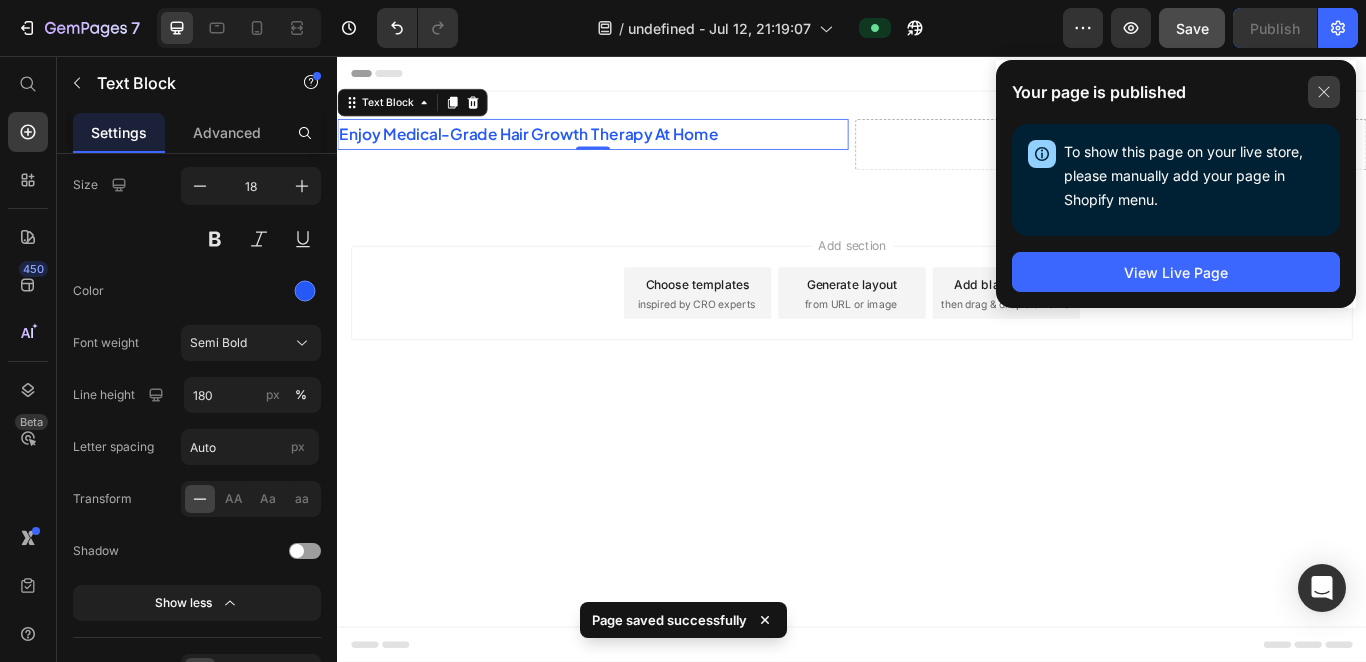 click 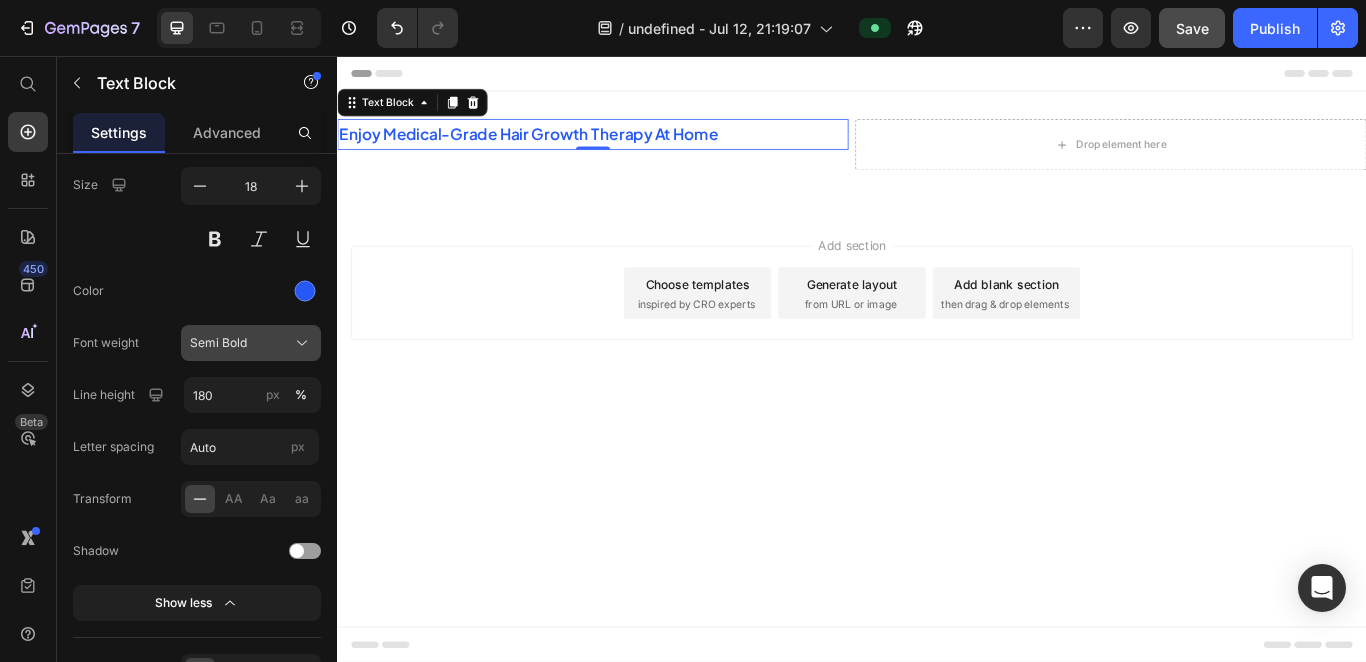 click on "Semi Bold" 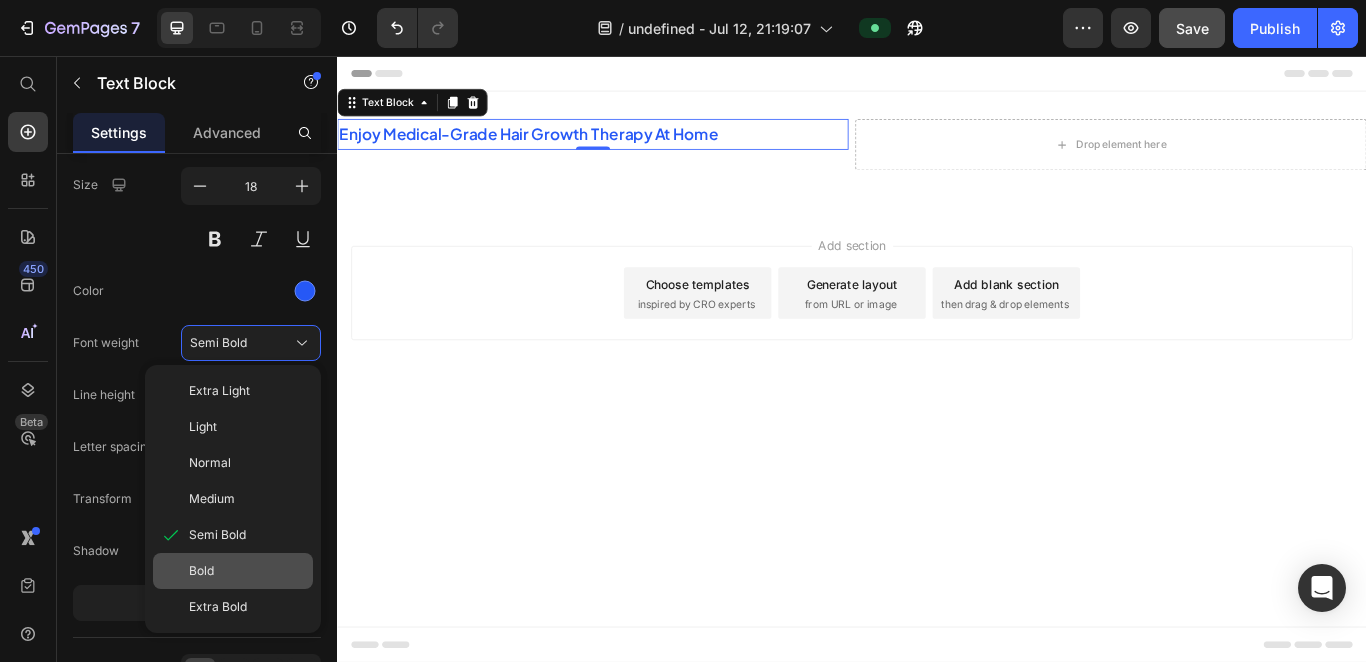 click on "Bold" at bounding box center [201, 571] 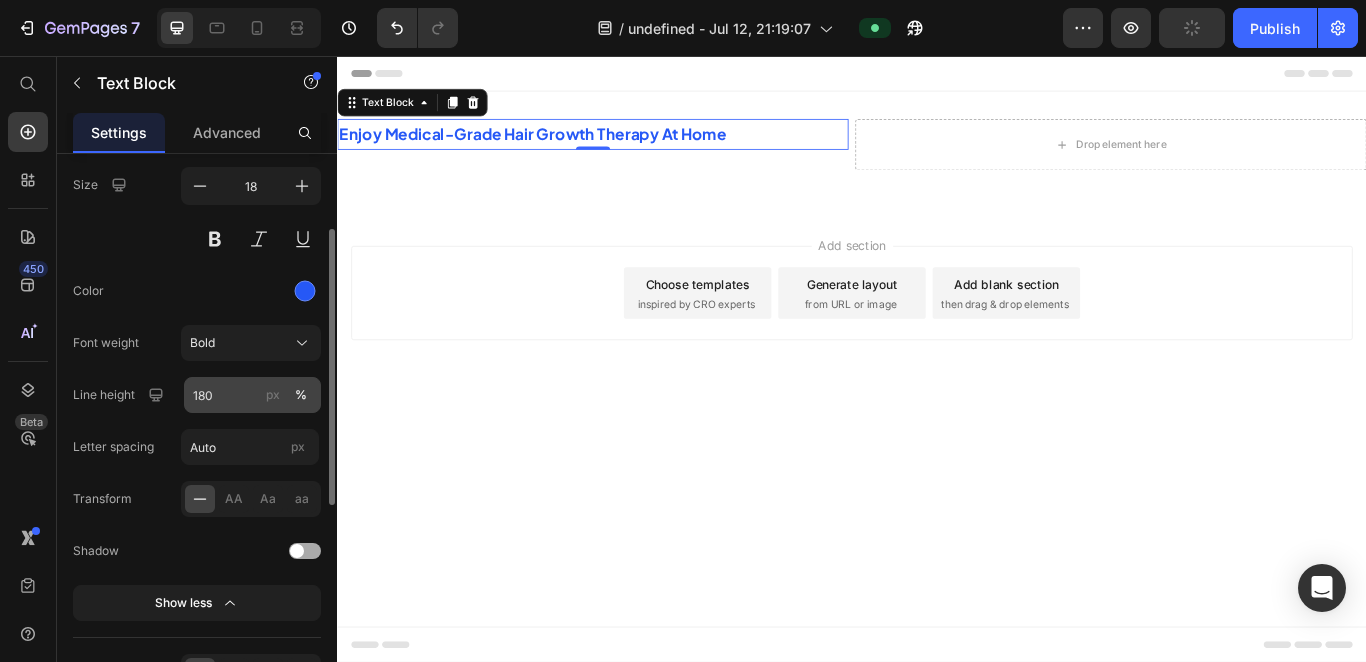 click on "px" at bounding box center (273, 395) 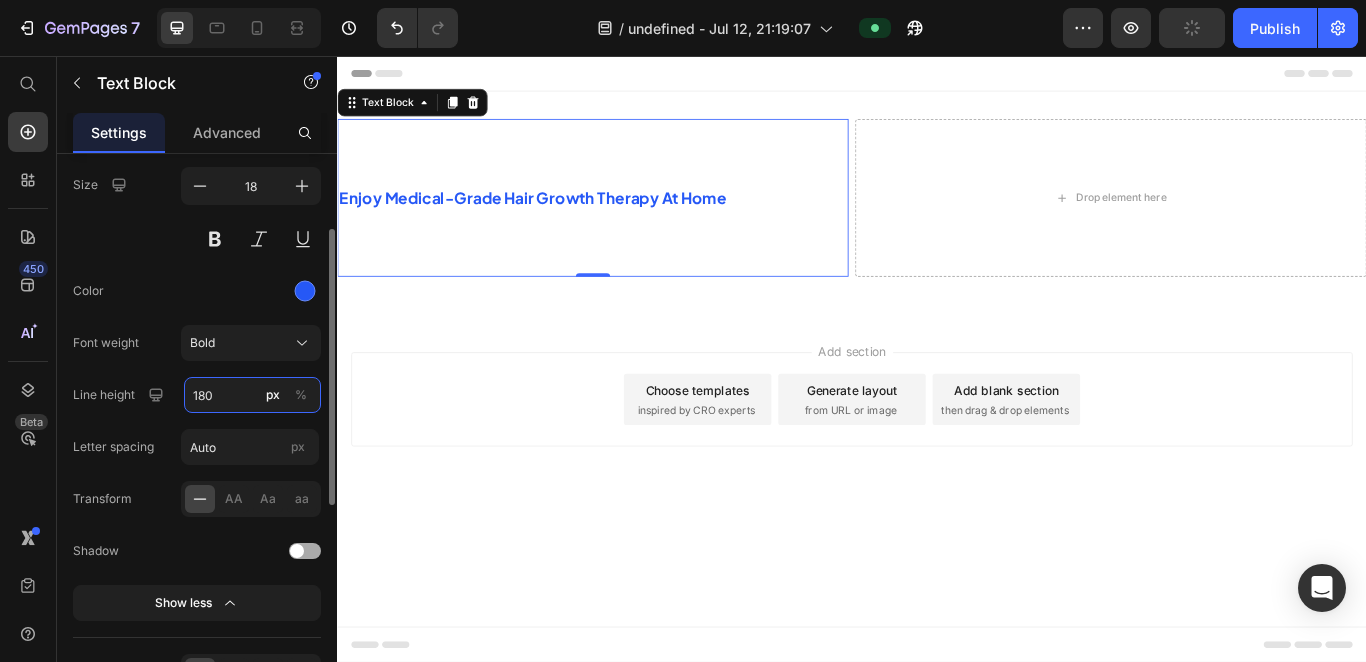 drag, startPoint x: 226, startPoint y: 396, endPoint x: 214, endPoint y: 396, distance: 12 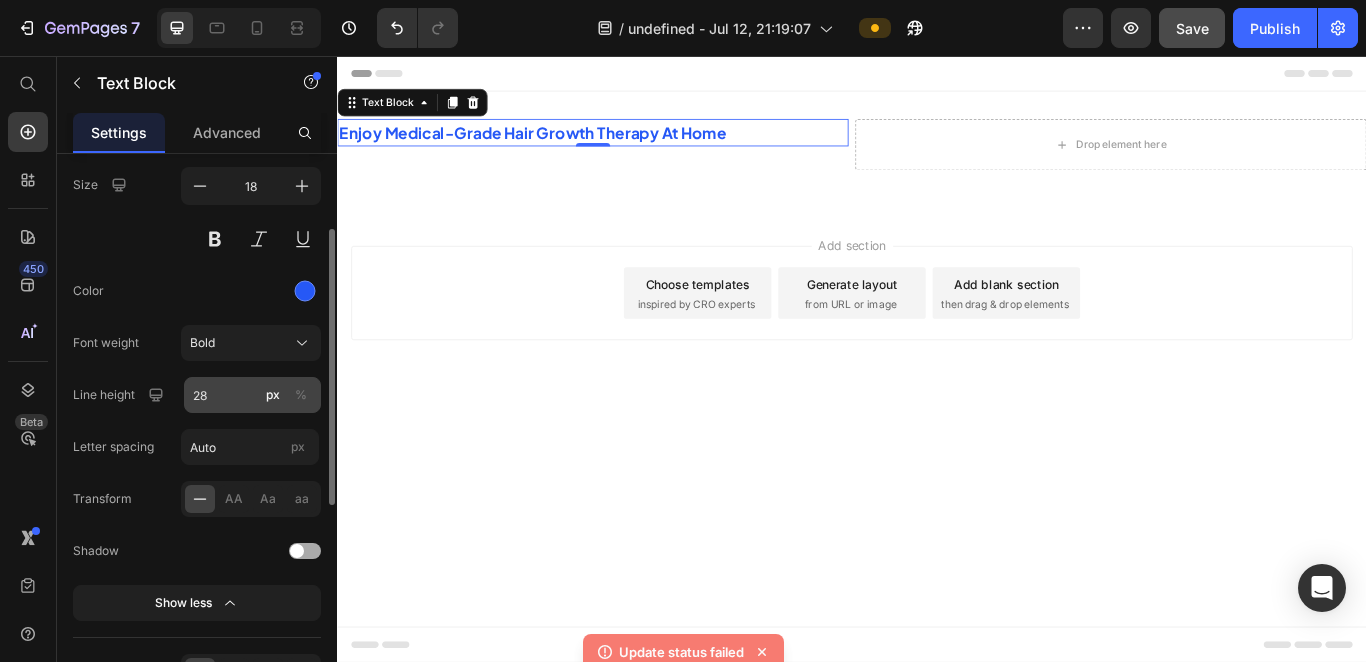 click on "%" at bounding box center (301, 395) 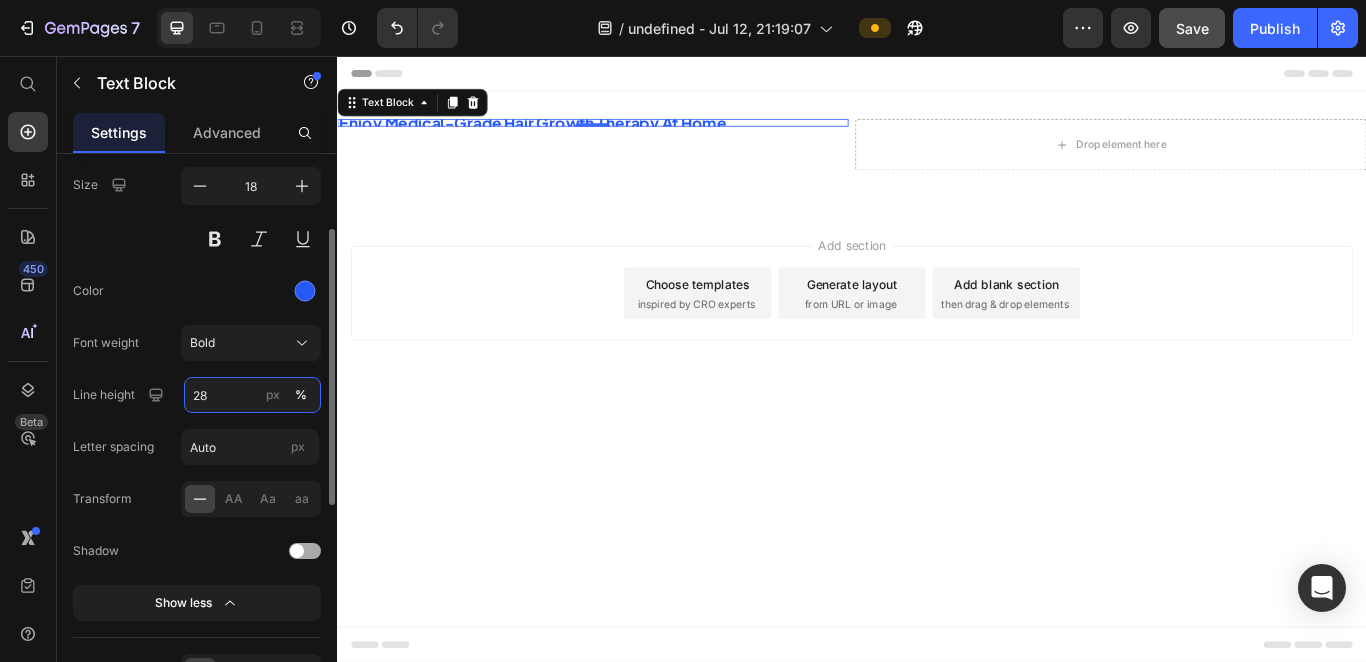 click on "28" at bounding box center [252, 395] 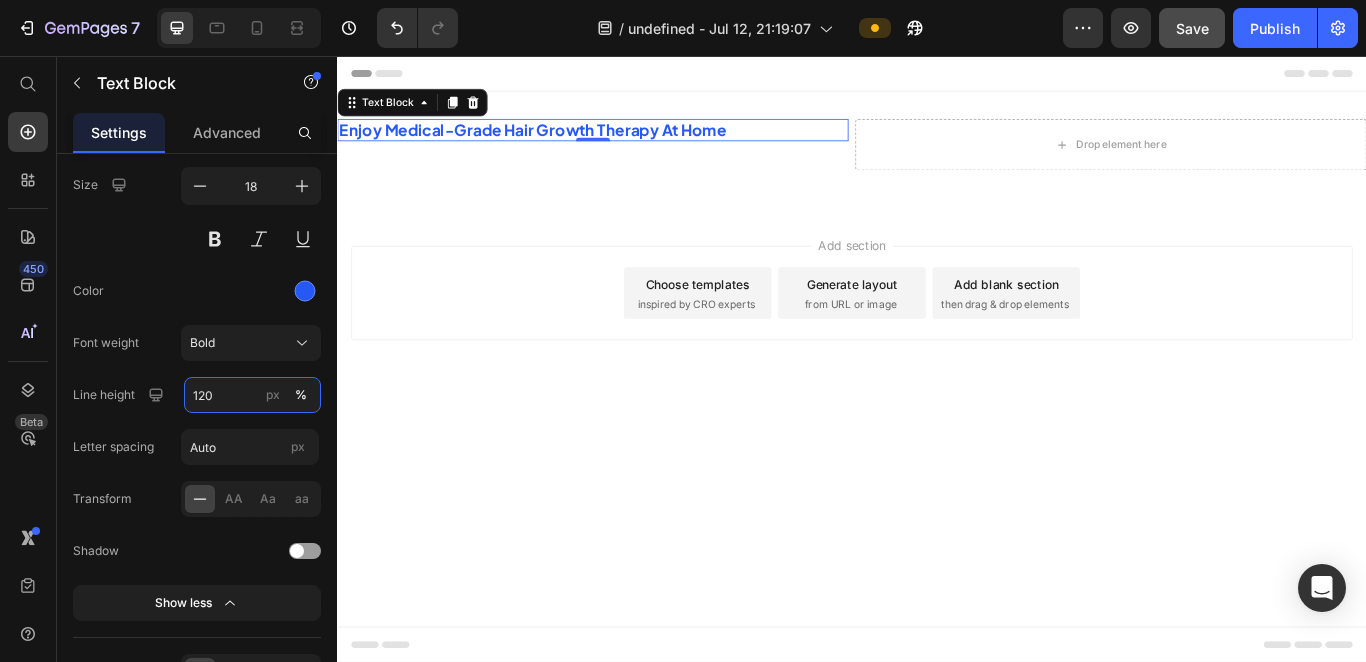 type on "120" 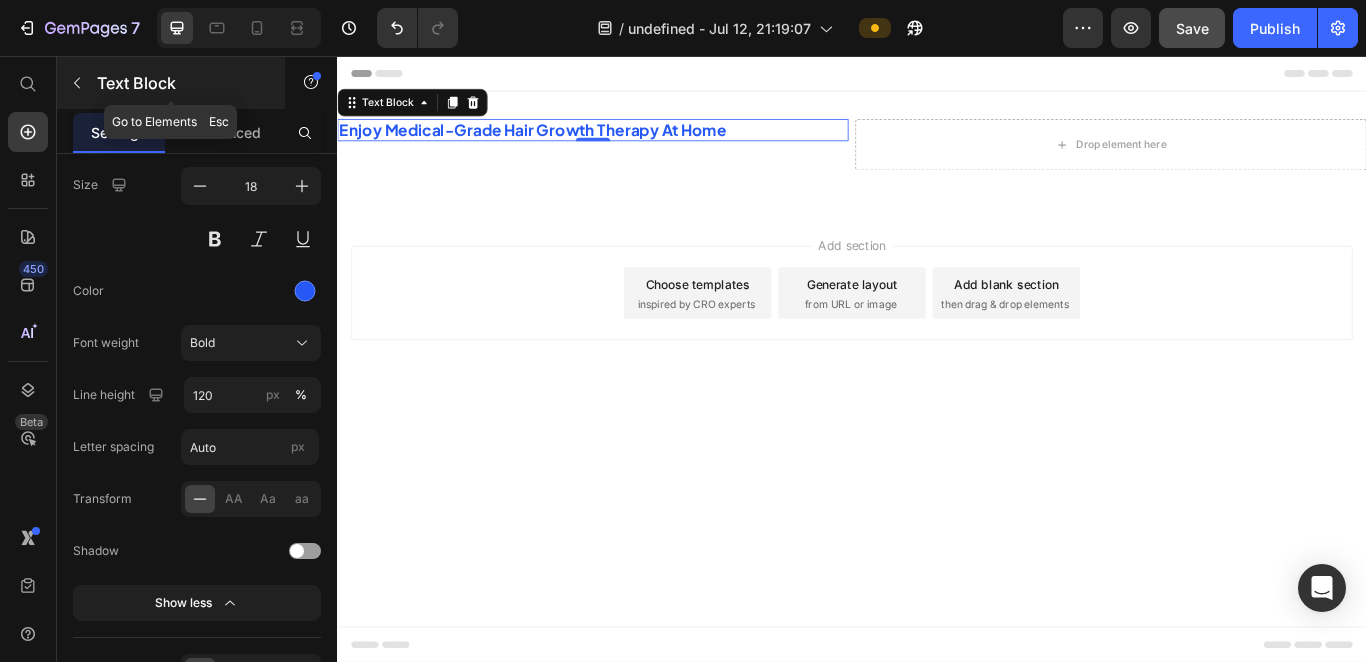 click 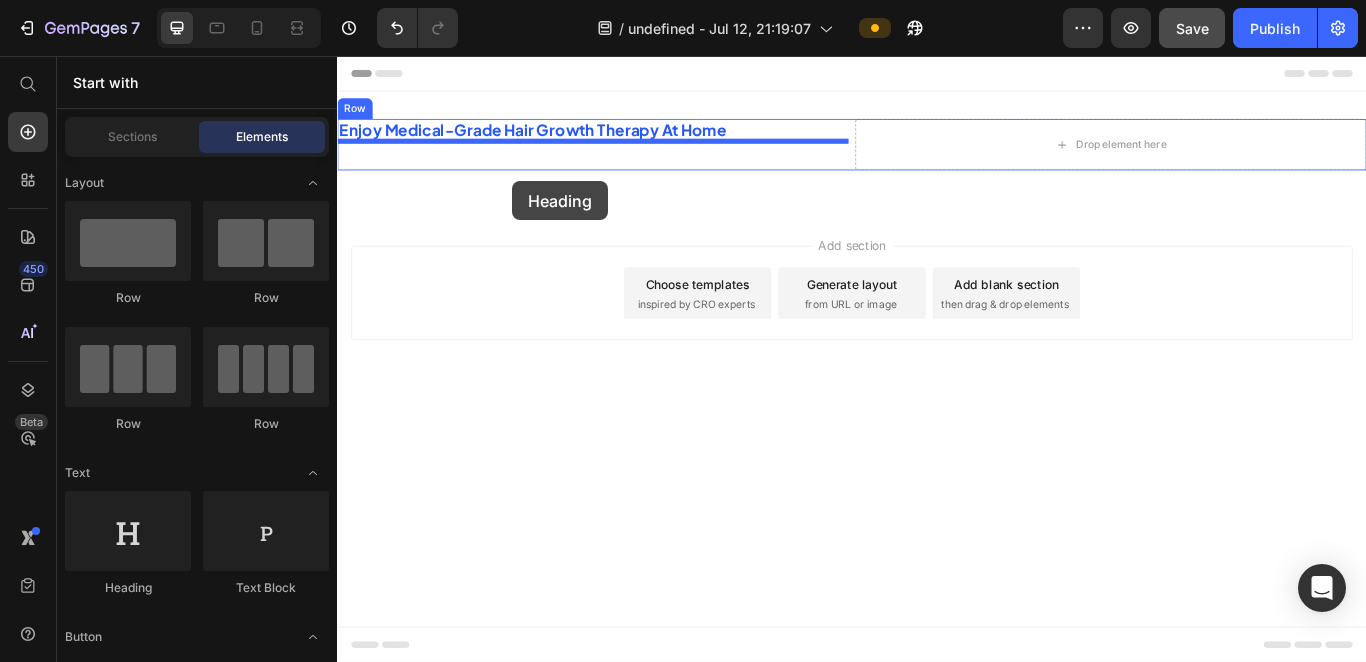 drag, startPoint x: 494, startPoint y: 579, endPoint x: 512, endPoint y: 181, distance: 398.40683 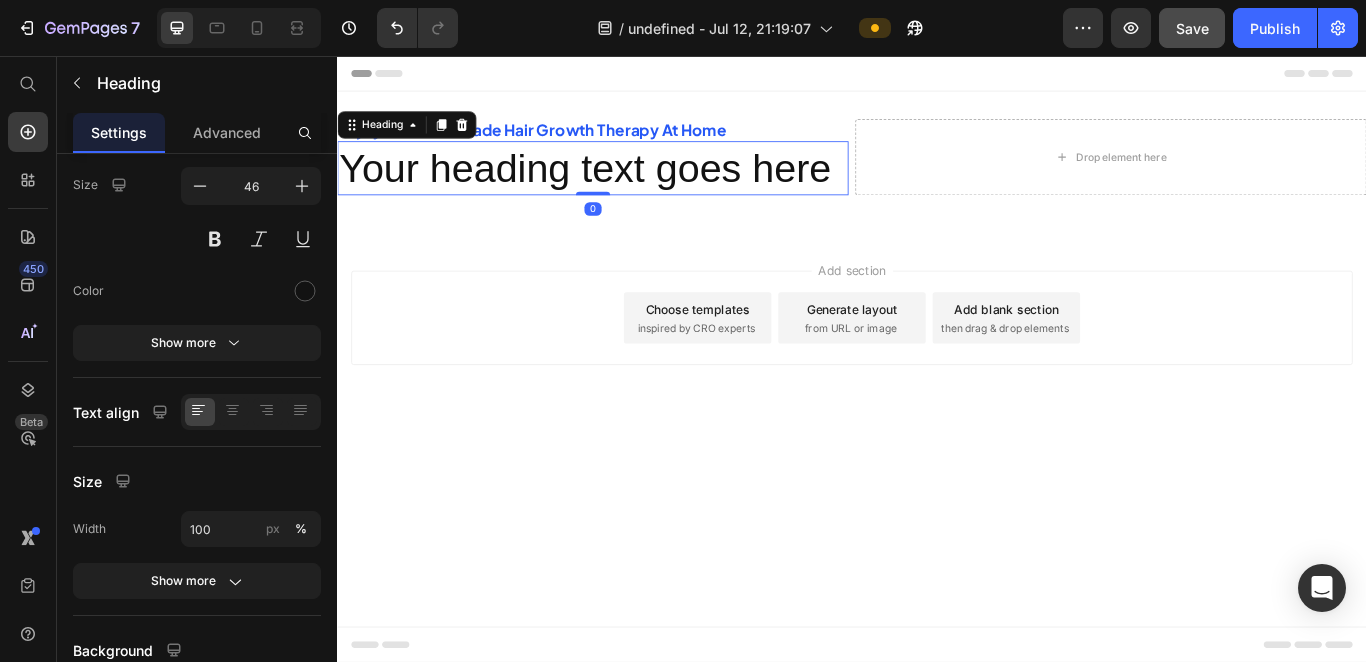 scroll, scrollTop: 0, scrollLeft: 0, axis: both 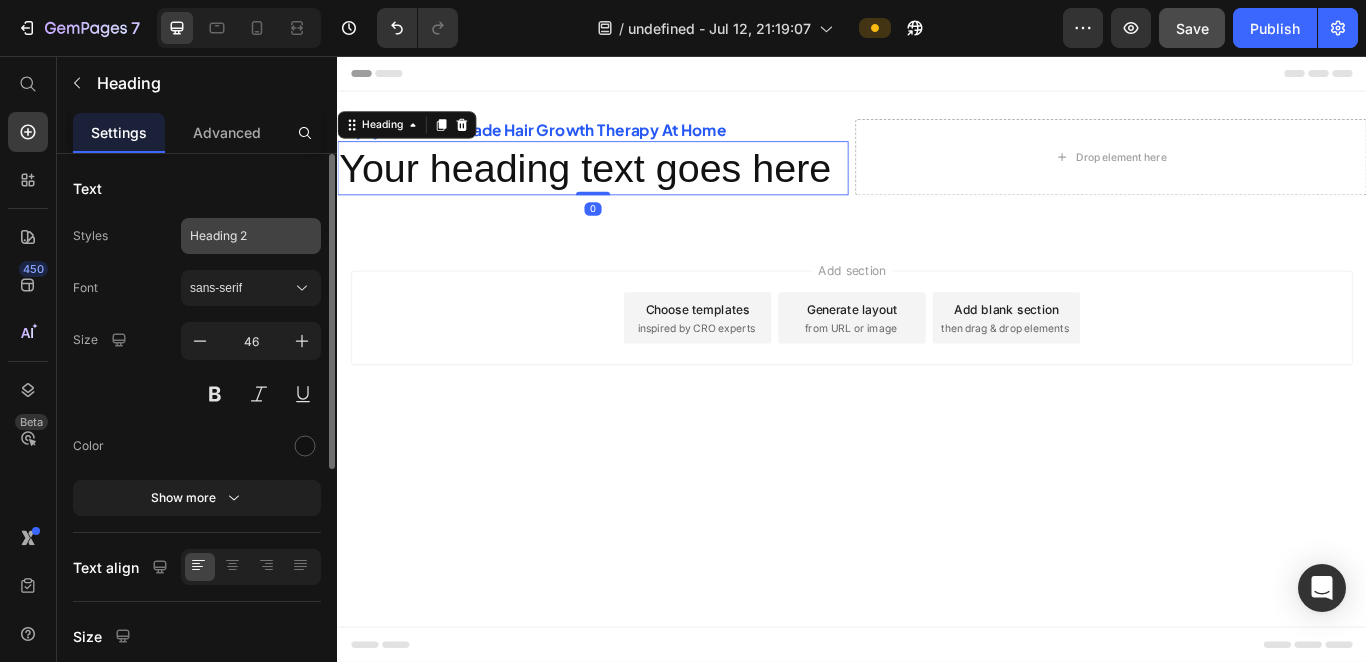 click on "Heading 2" at bounding box center [239, 236] 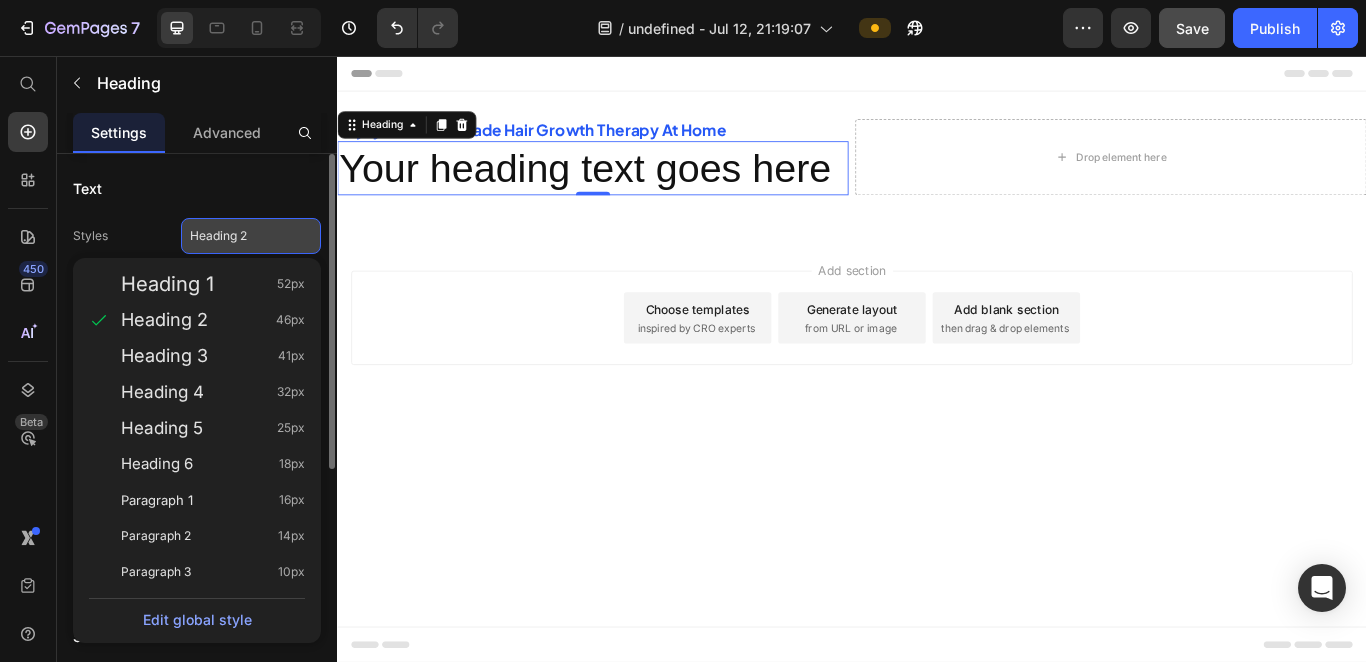 click on "Heading 2" at bounding box center [239, 236] 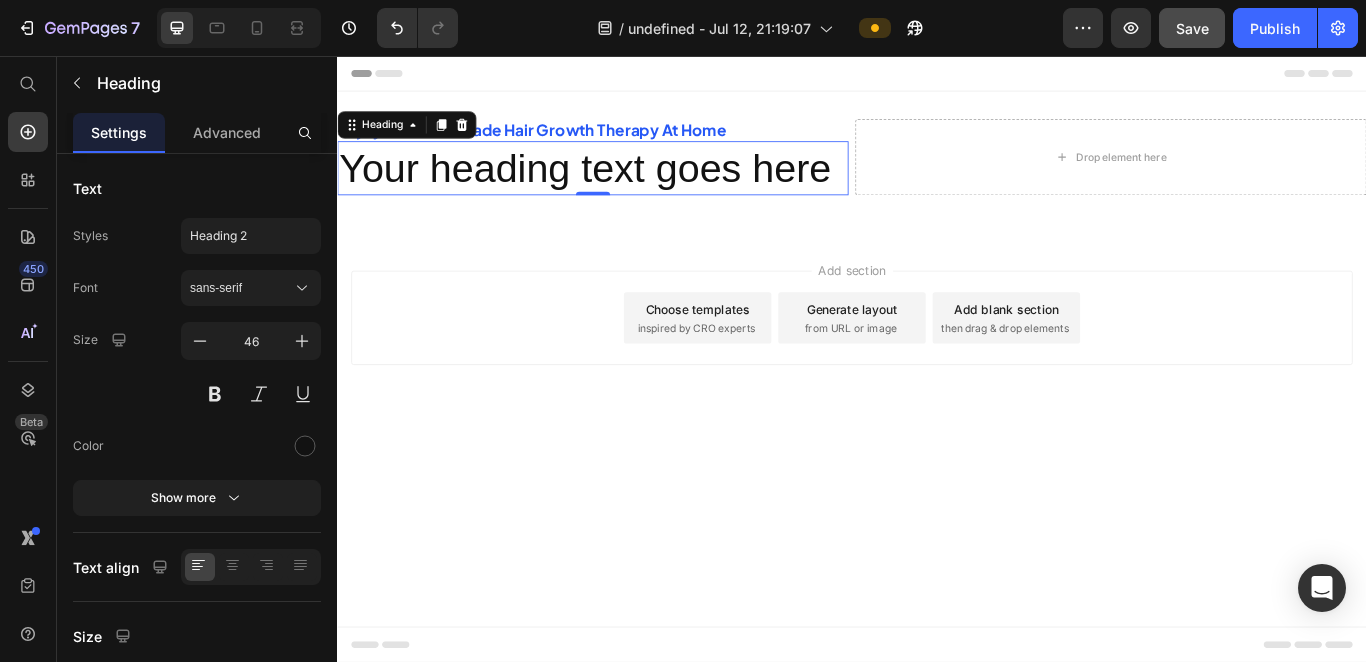 click on "Your heading text goes here" at bounding box center (635, 187) 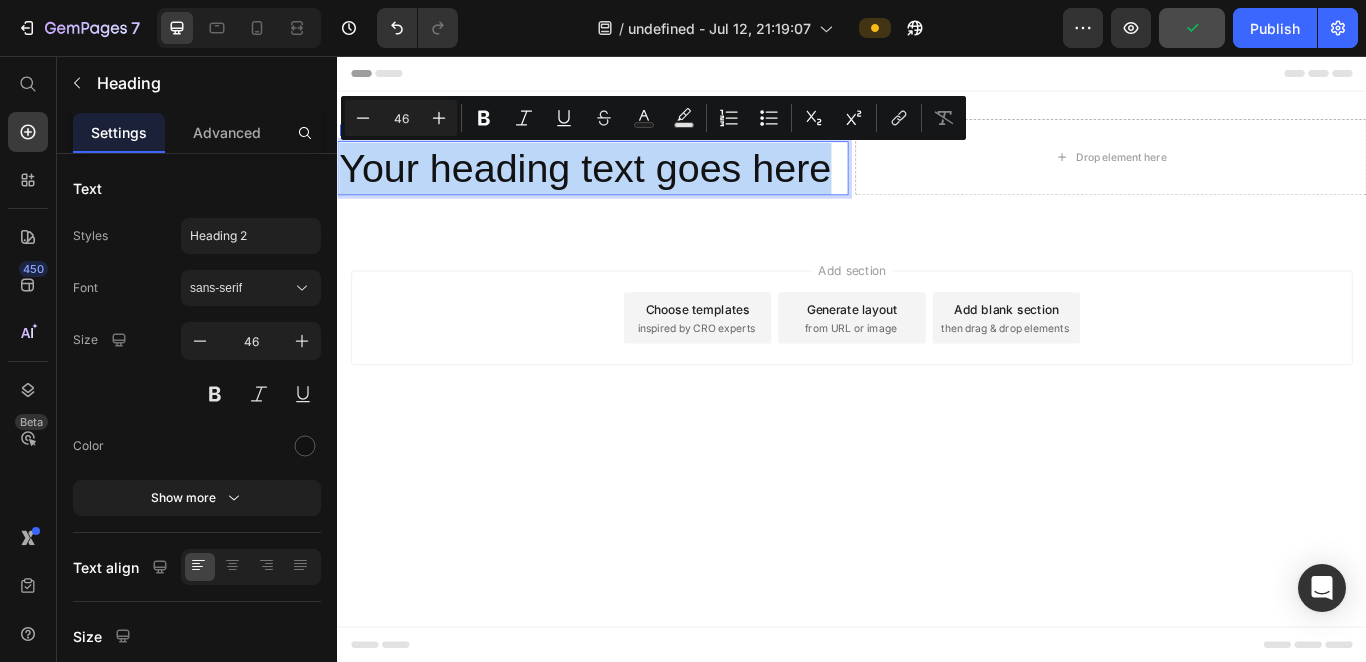 drag, startPoint x: 911, startPoint y: 188, endPoint x: 344, endPoint y: 210, distance: 567.42664 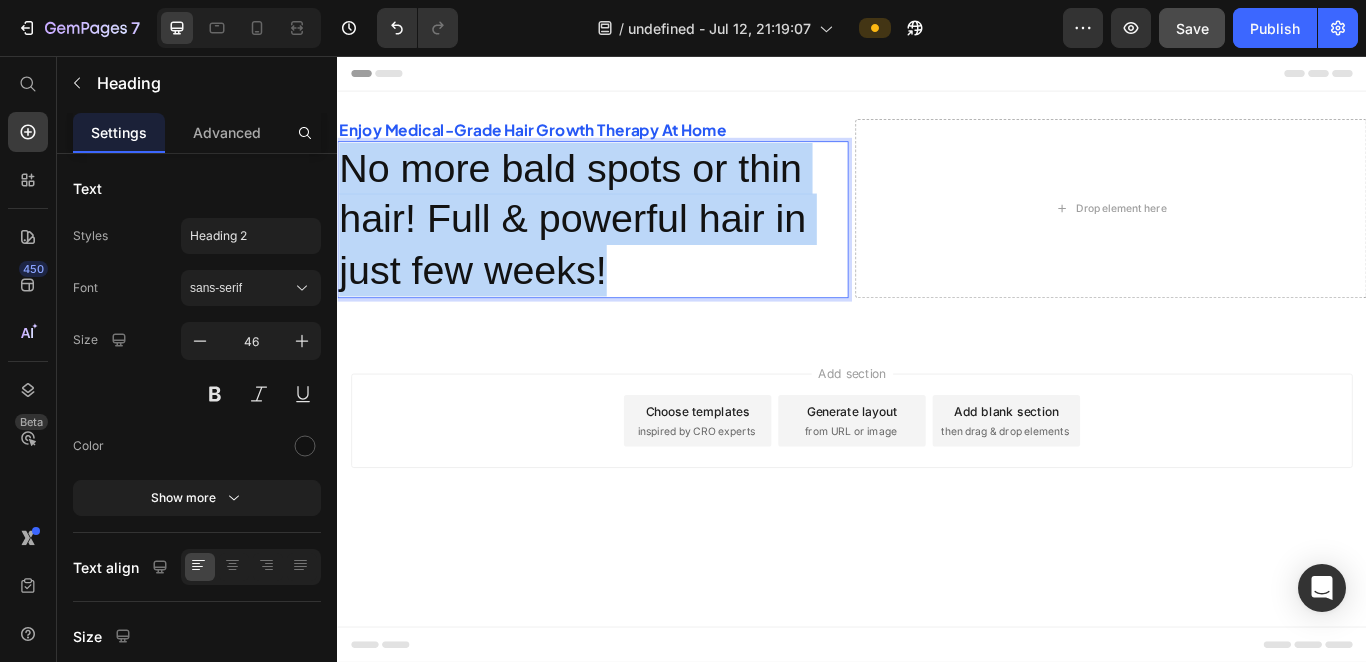 drag, startPoint x: 661, startPoint y: 300, endPoint x: 348, endPoint y: 174, distance: 337.40924 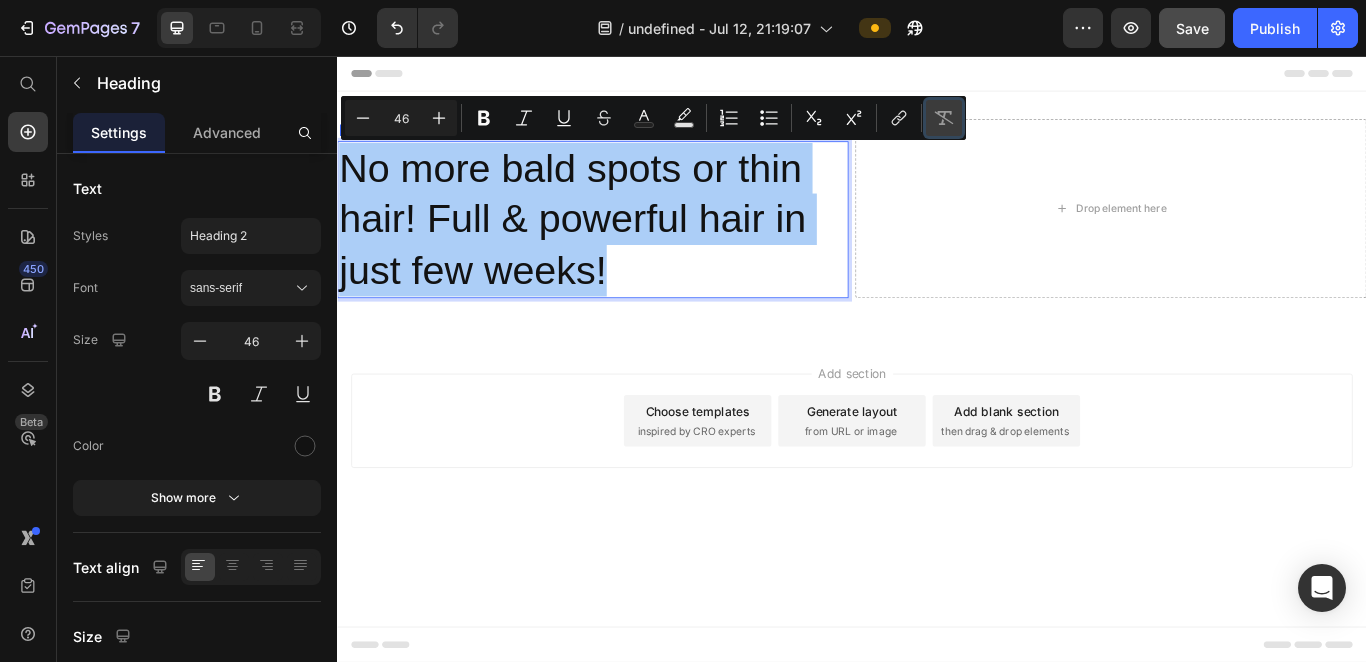 click 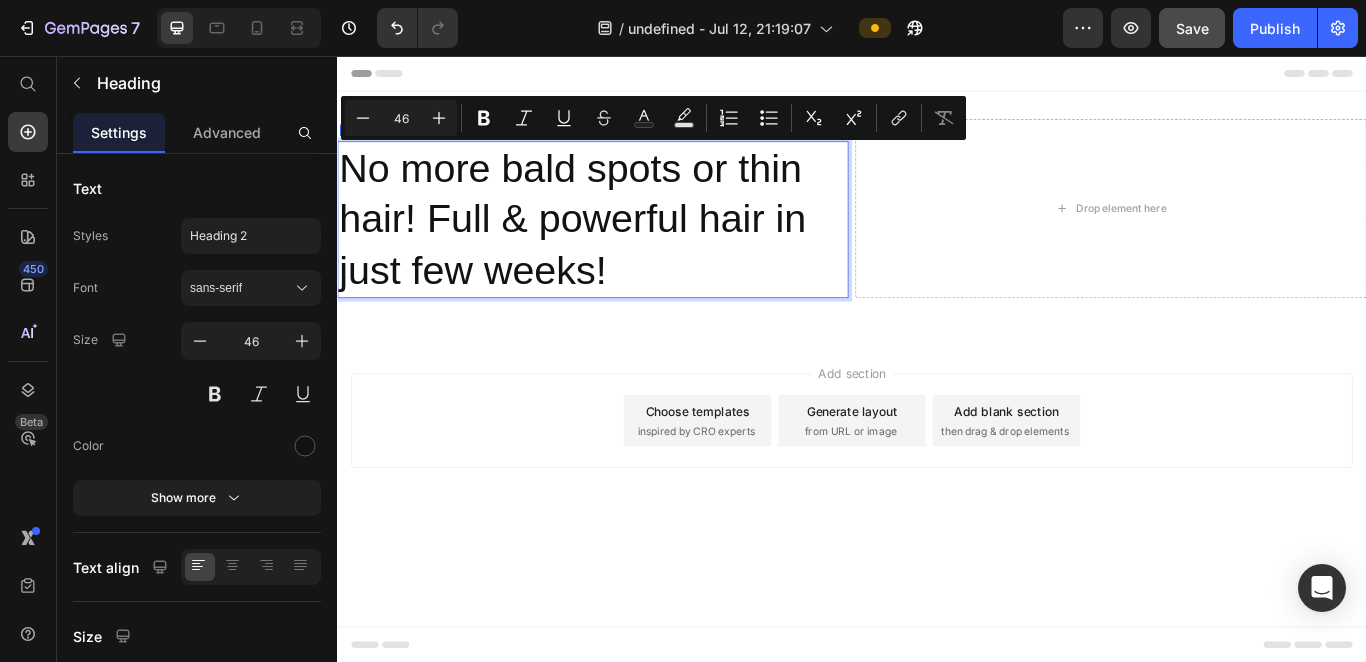 click on "No more bald spots or thin hair! Full & powerful hair in just few weeks!" at bounding box center [635, 246] 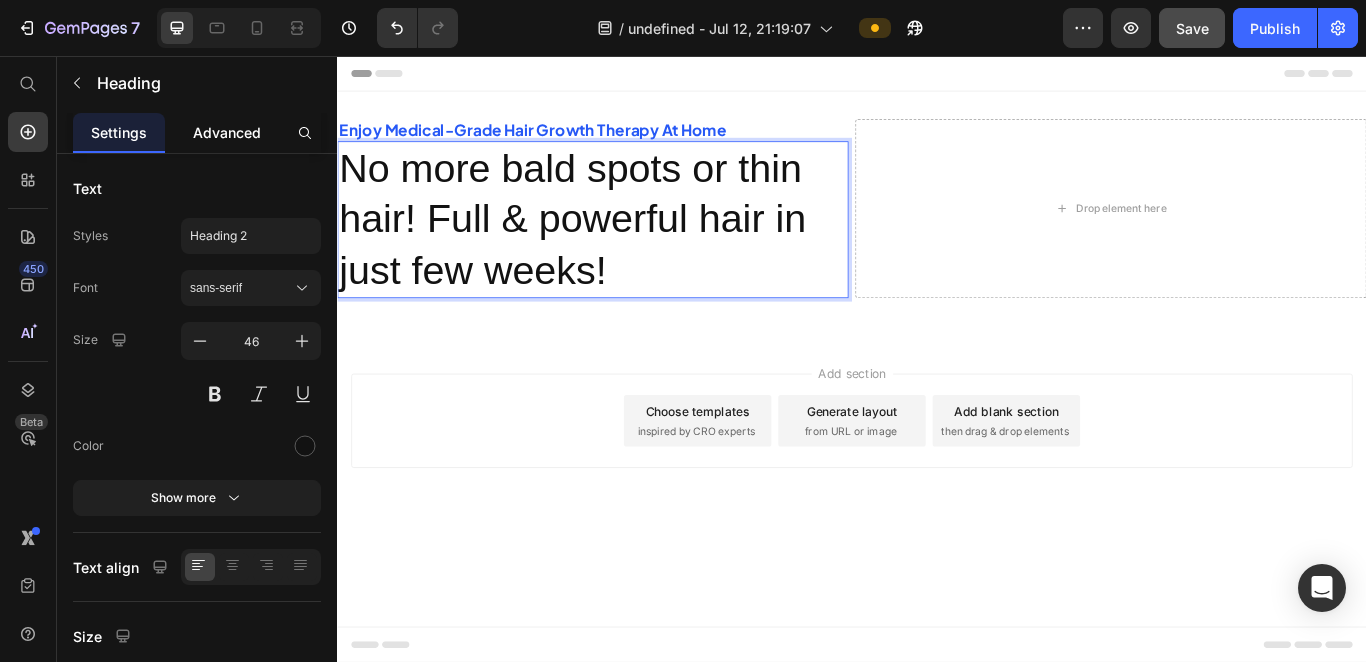 click on "Advanced" at bounding box center (227, 132) 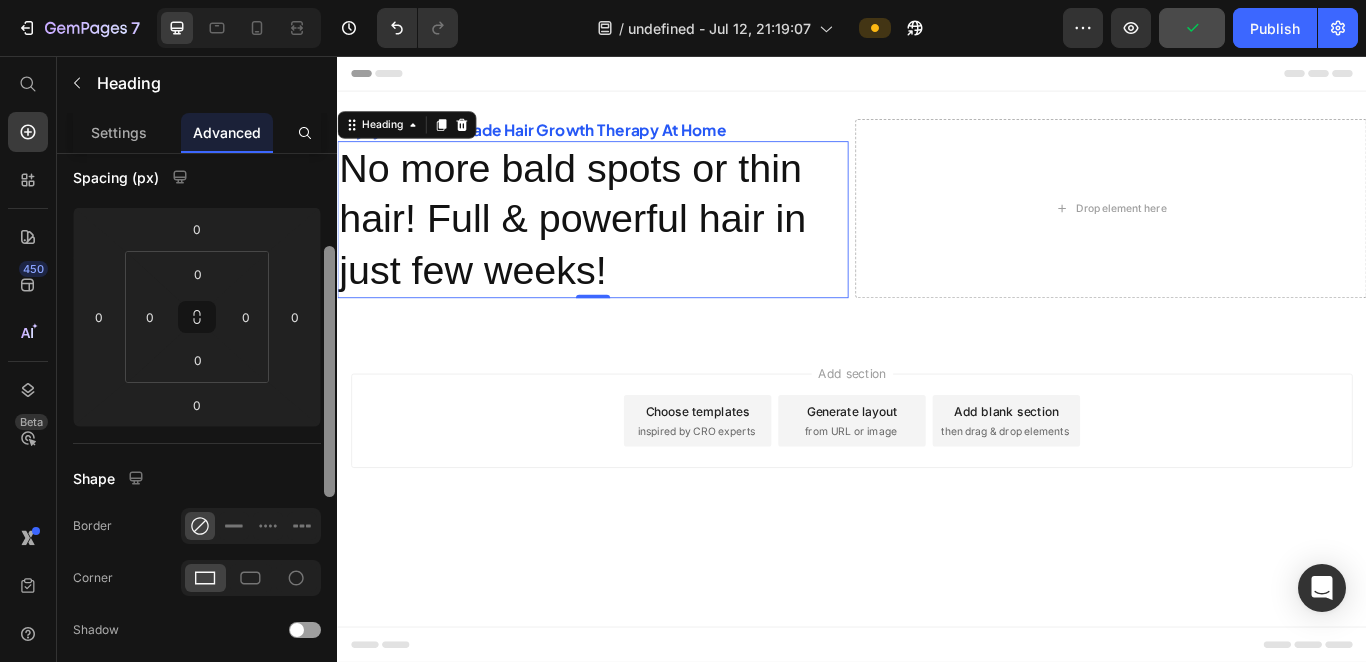 scroll, scrollTop: 212, scrollLeft: 0, axis: vertical 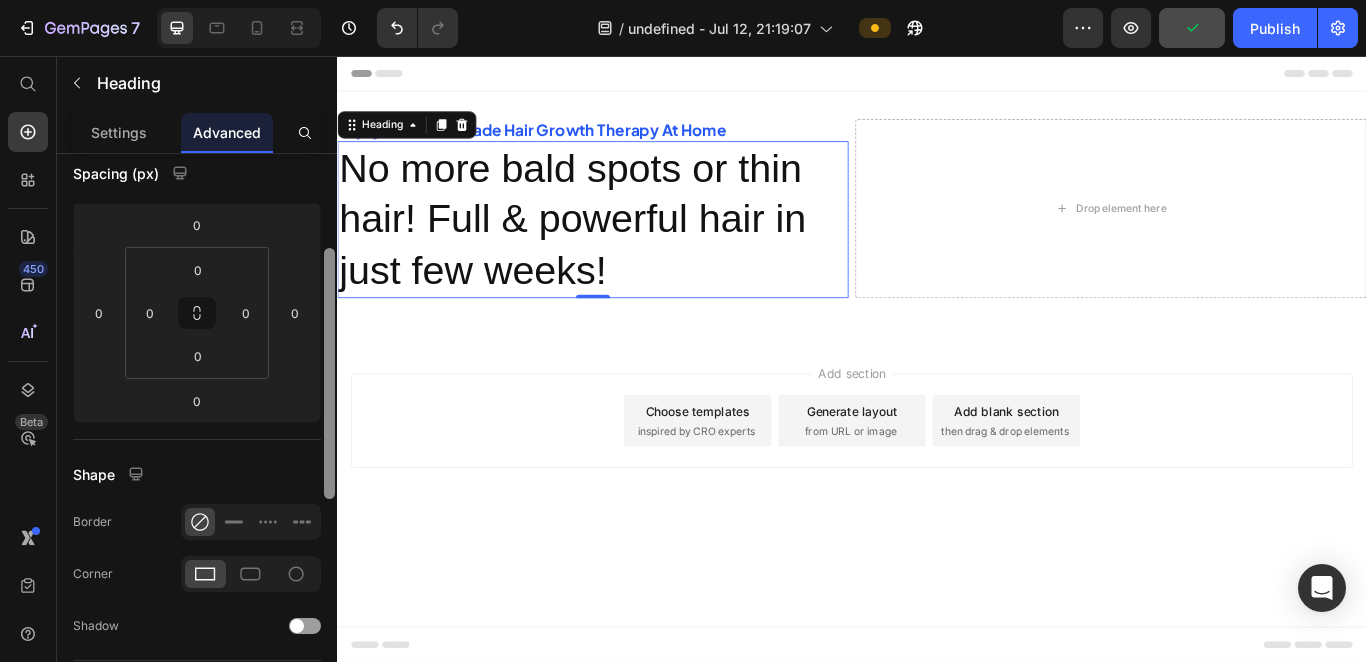 drag, startPoint x: 334, startPoint y: 302, endPoint x: 334, endPoint y: 381, distance: 79 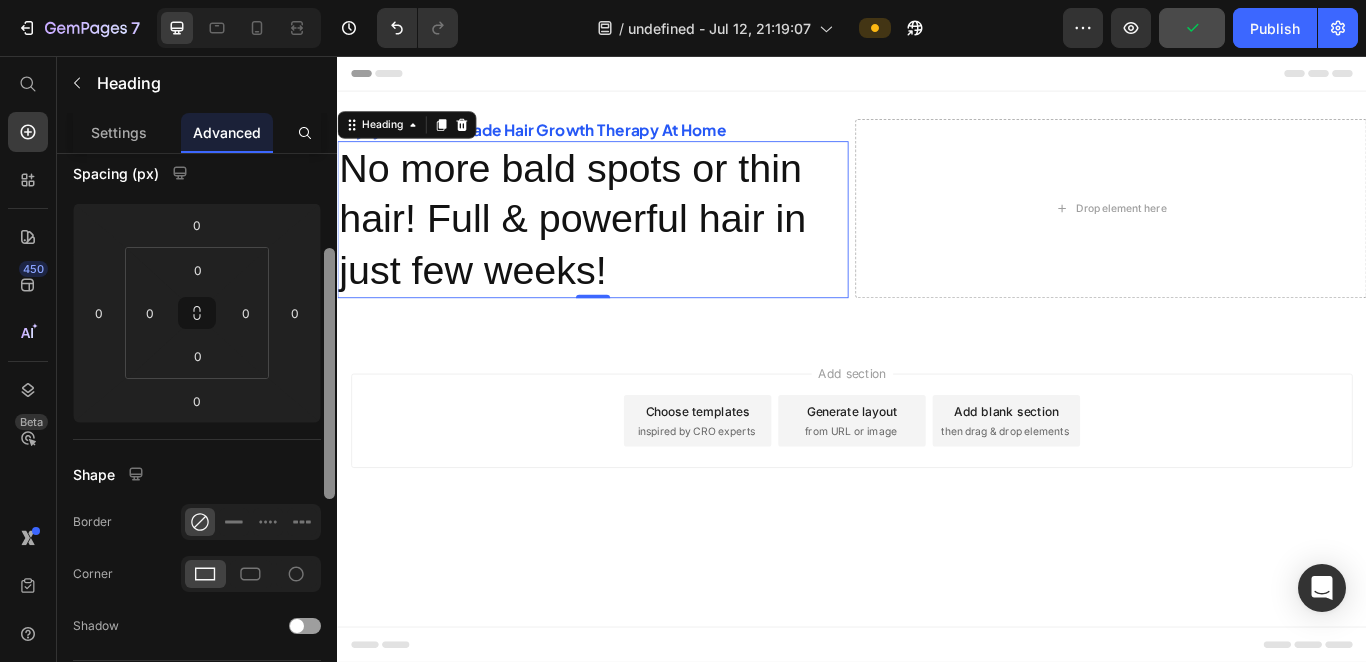click at bounding box center [329, 373] 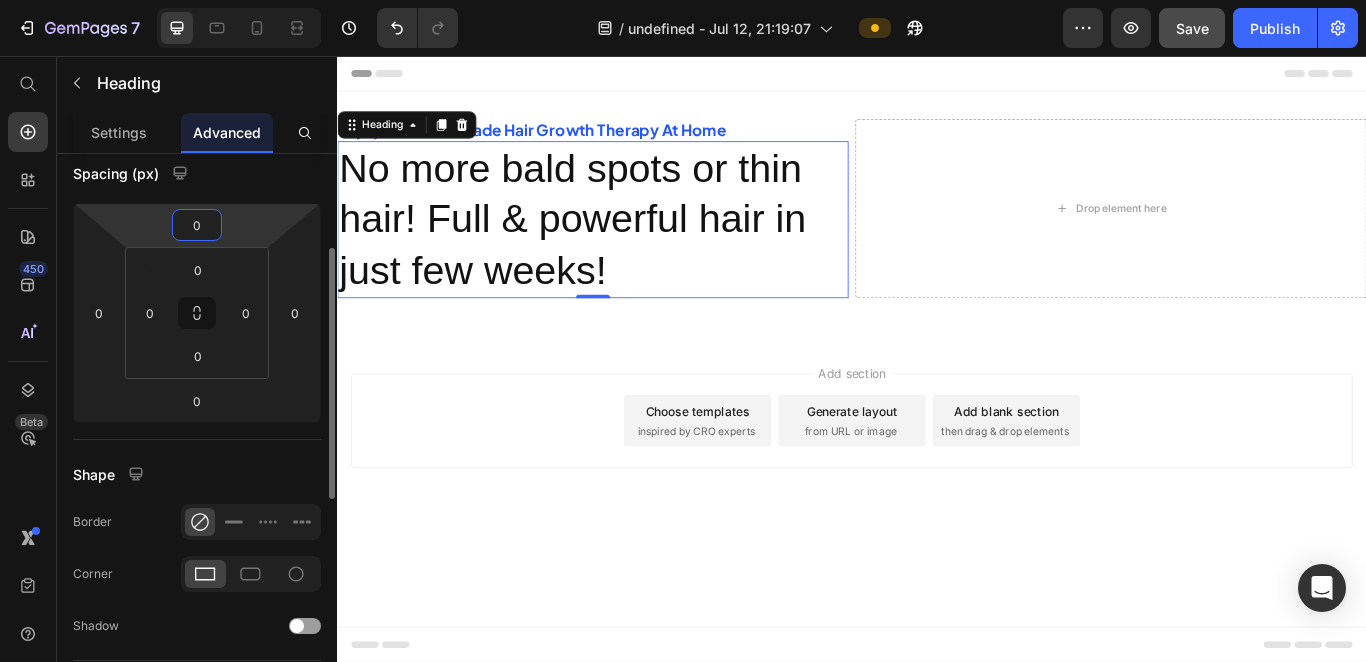 click on "0" at bounding box center [197, 225] 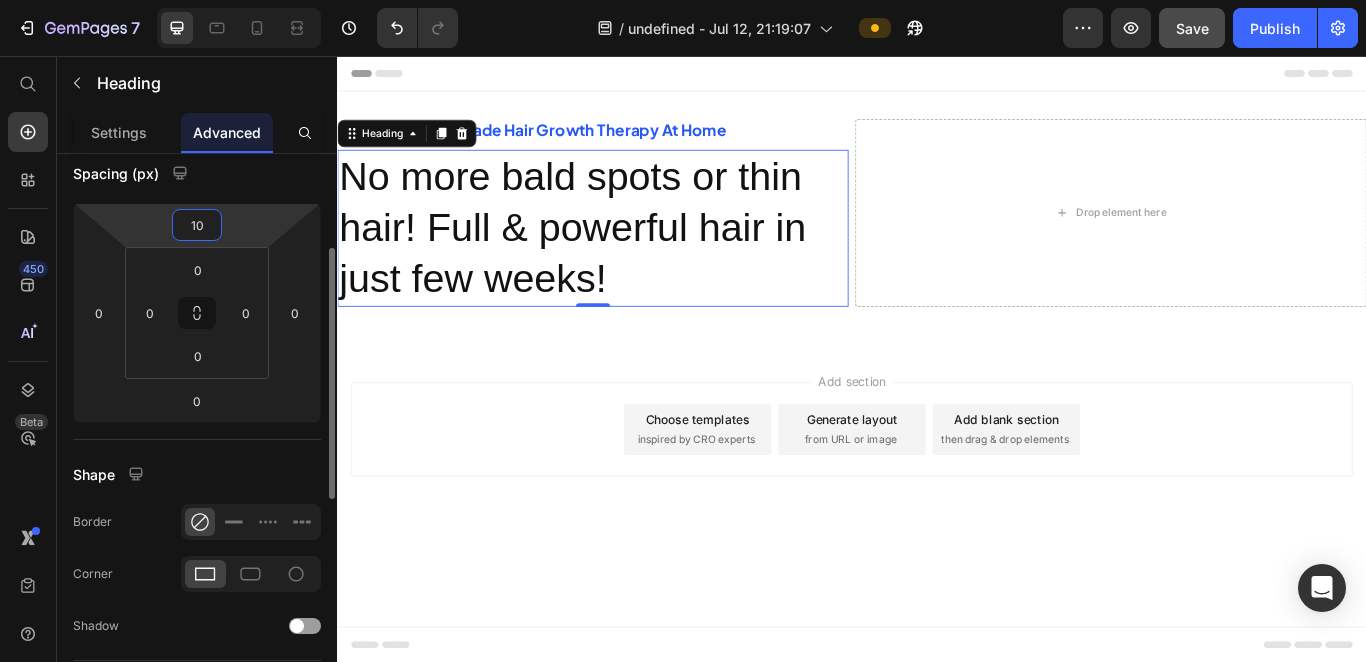 type on "10" 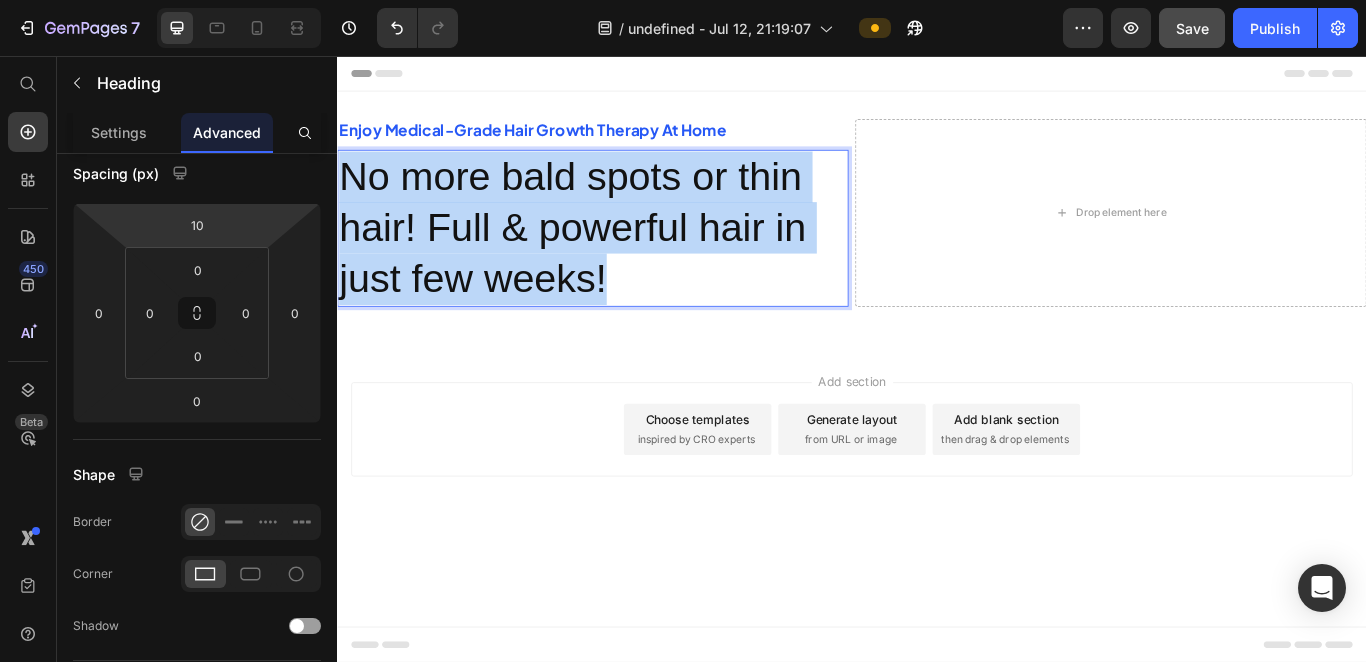 drag, startPoint x: 671, startPoint y: 309, endPoint x: 341, endPoint y: 182, distance: 353.5944 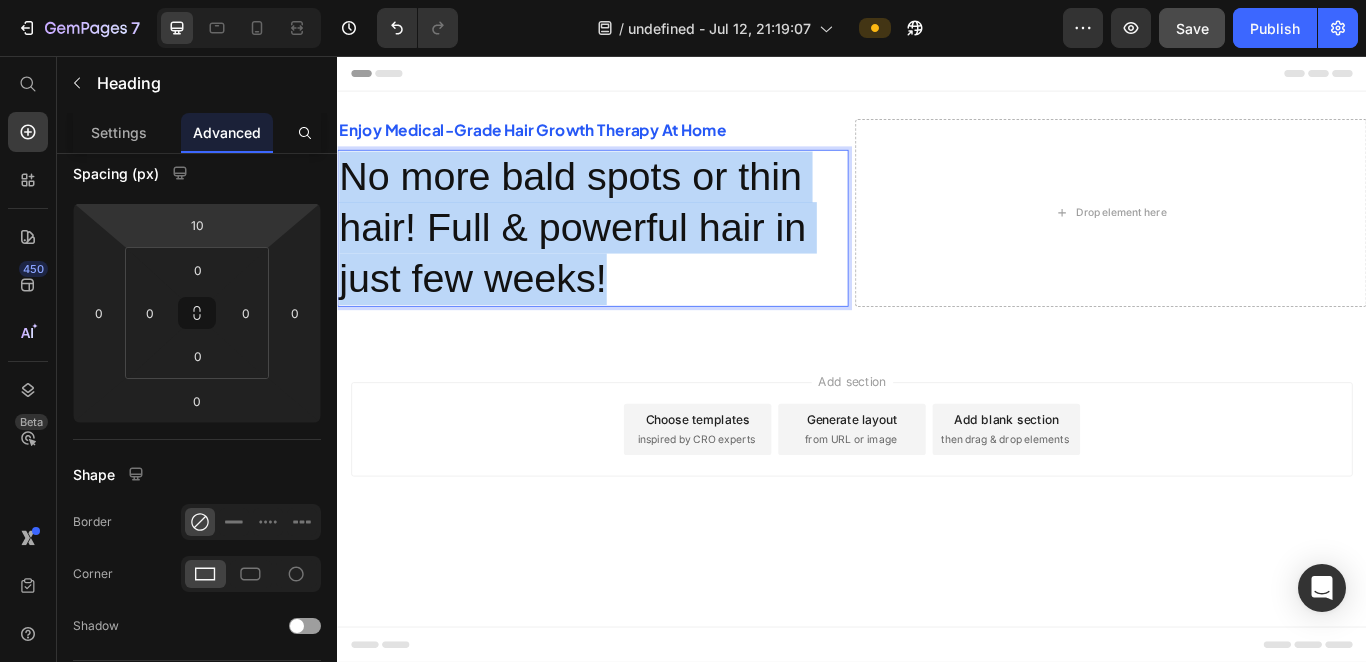 click on "No more bald spots or thin hair! Full & powerful hair in just few weeks!" at bounding box center (635, 256) 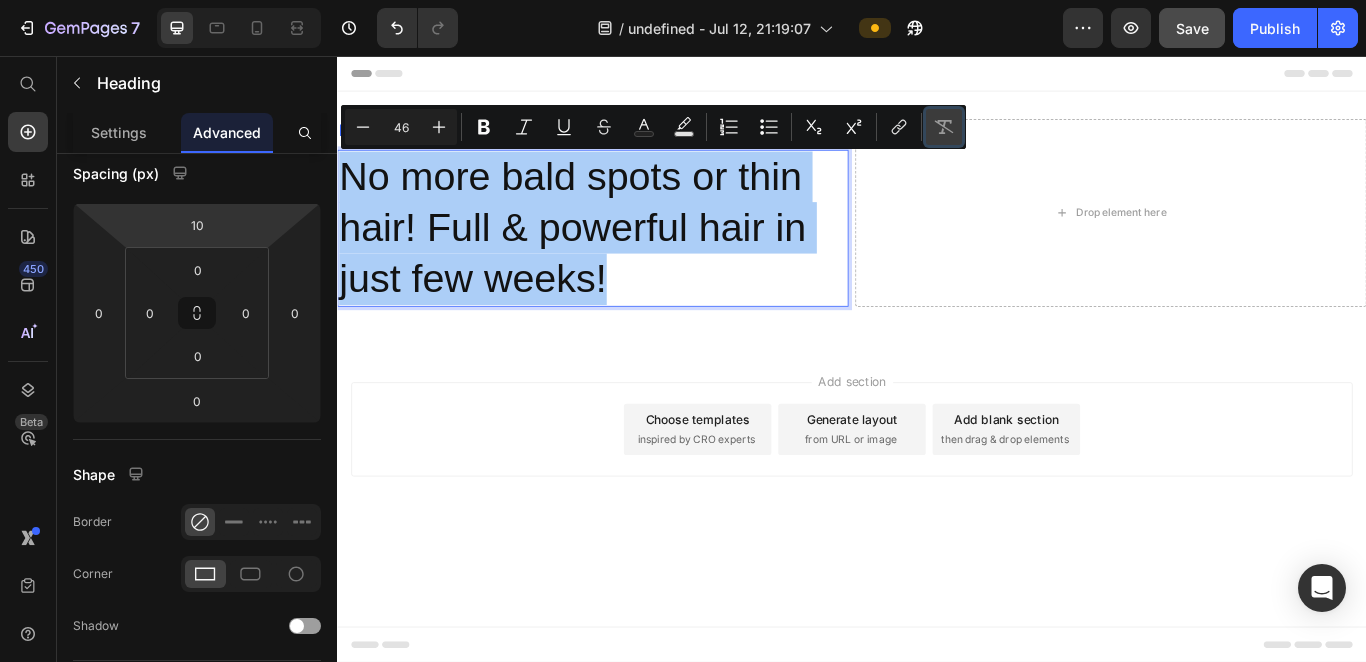 click 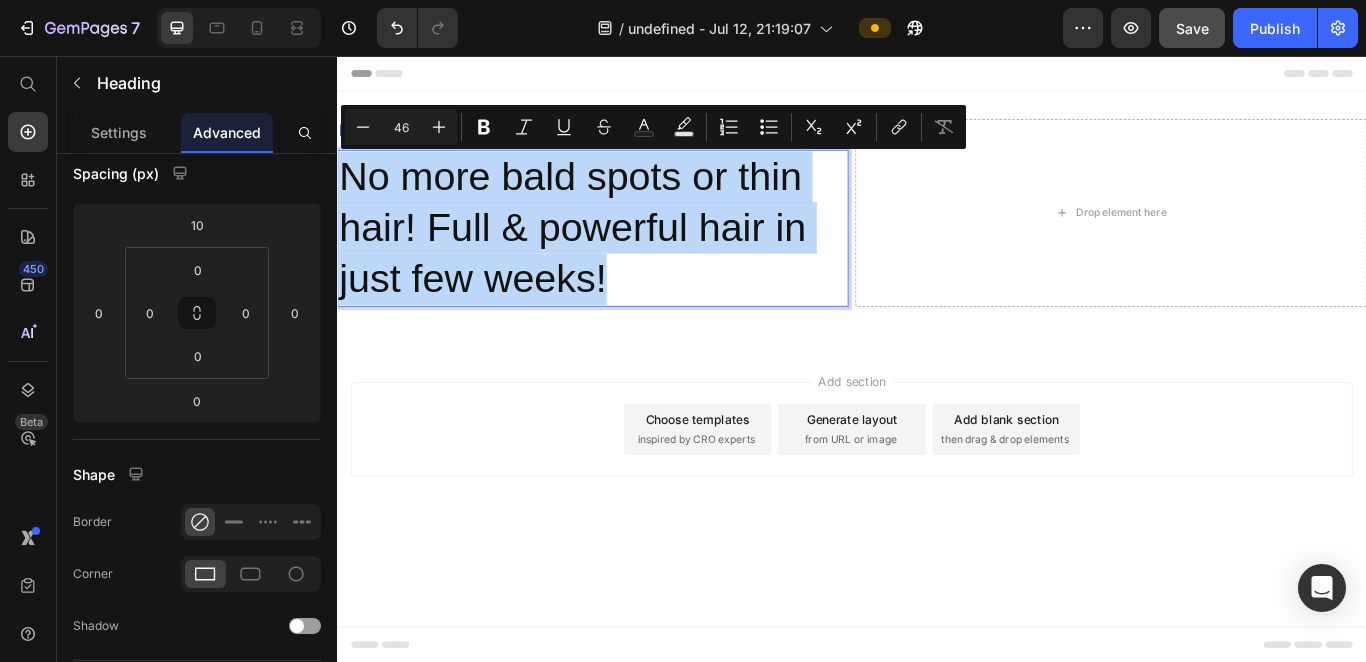 click on "No more bald spots or thin hair! Full & powerful hair in just few weeks!" at bounding box center [635, 256] 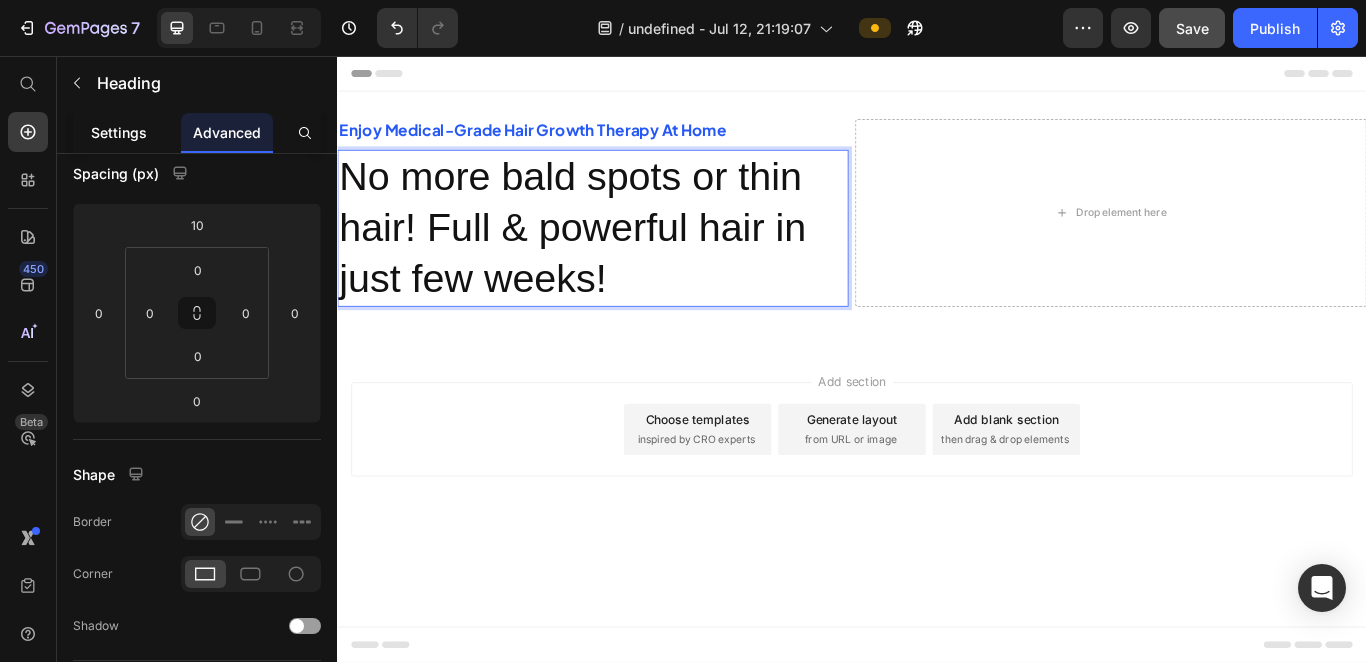 click on "Settings" at bounding box center [119, 132] 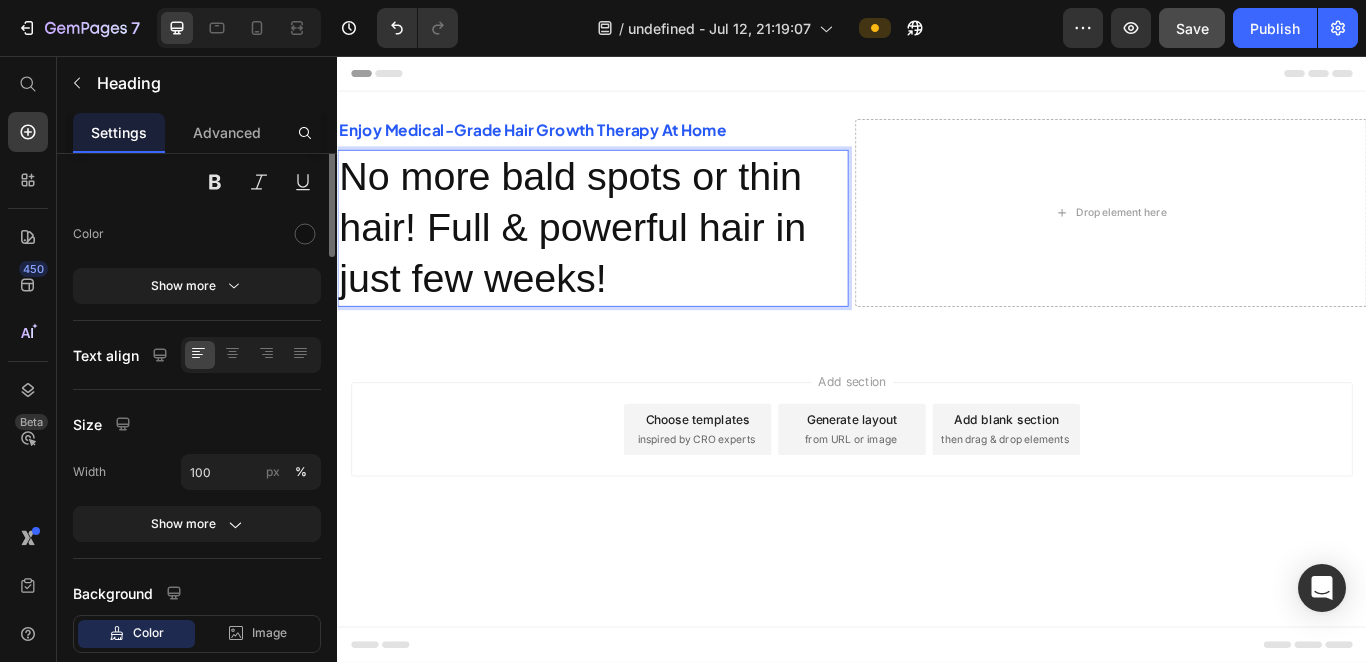 scroll, scrollTop: 0, scrollLeft: 0, axis: both 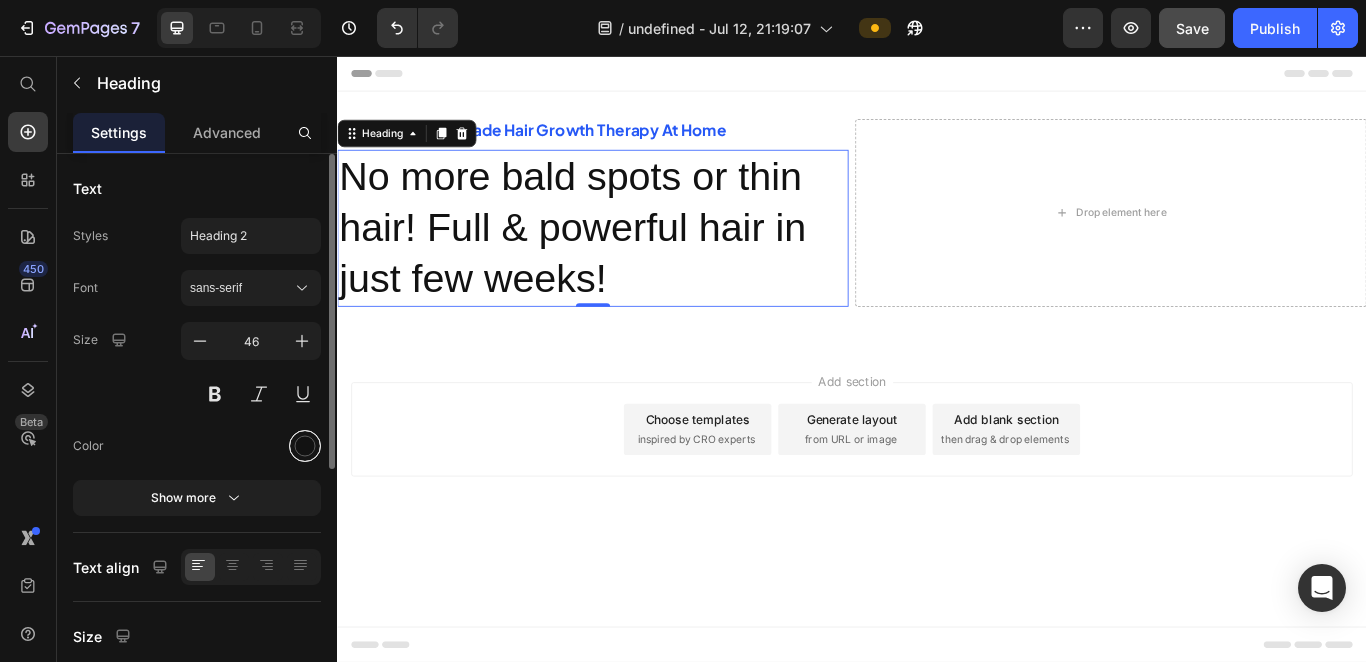 drag, startPoint x: 300, startPoint y: 445, endPoint x: 2, endPoint y: 456, distance: 298.20294 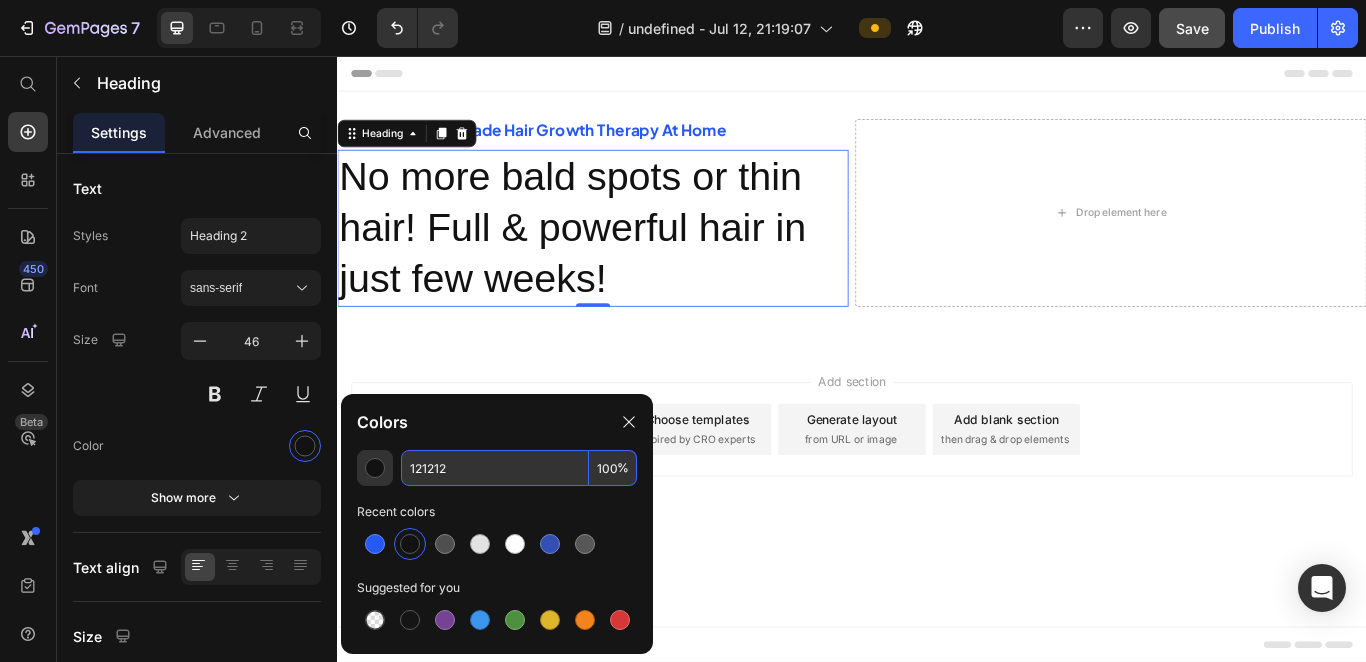drag, startPoint x: 433, startPoint y: 470, endPoint x: 455, endPoint y: 469, distance: 22.022715 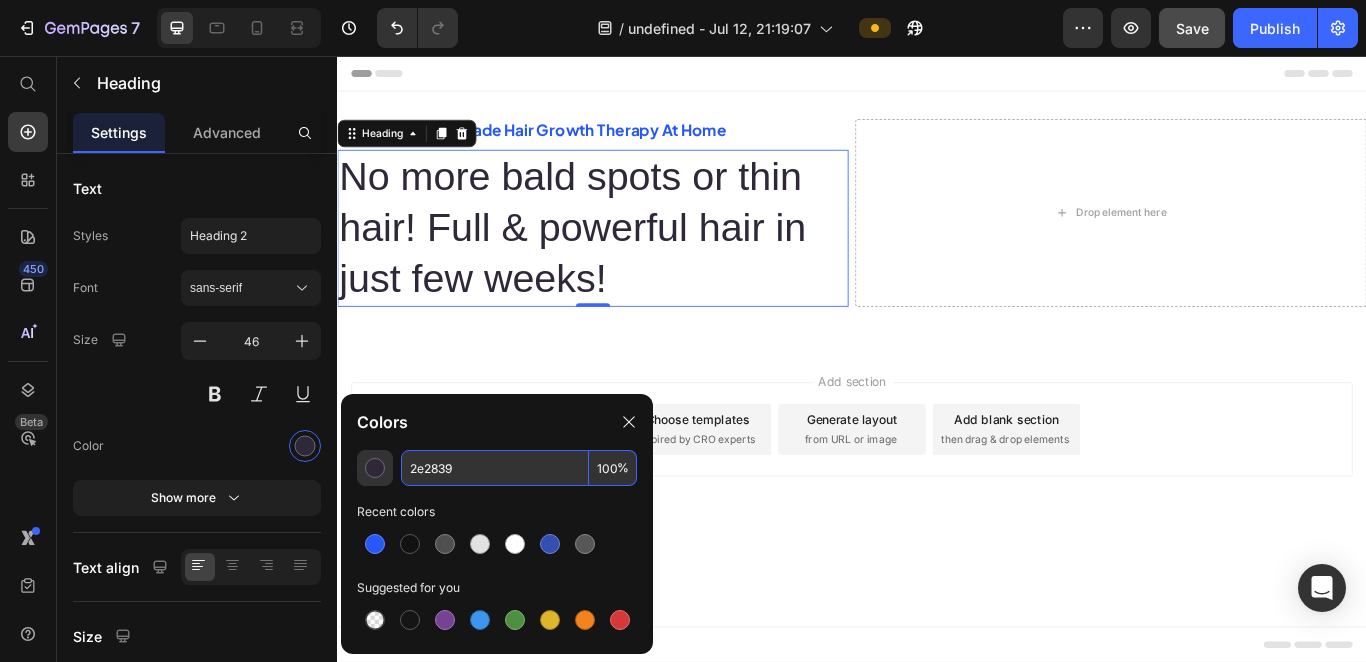 type on "2E2839" 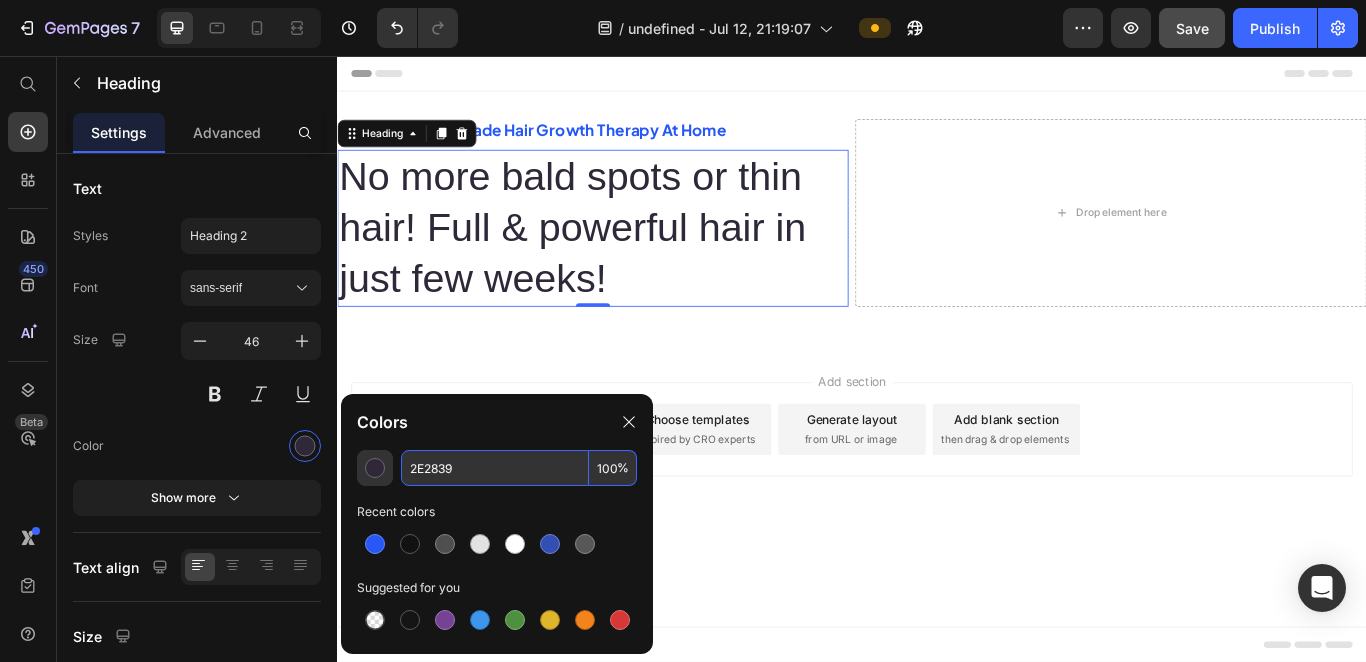 click on "Add section Choose templates inspired by CRO experts Generate layout from URL or image Add blank section then drag & drop elements" at bounding box center [937, 519] 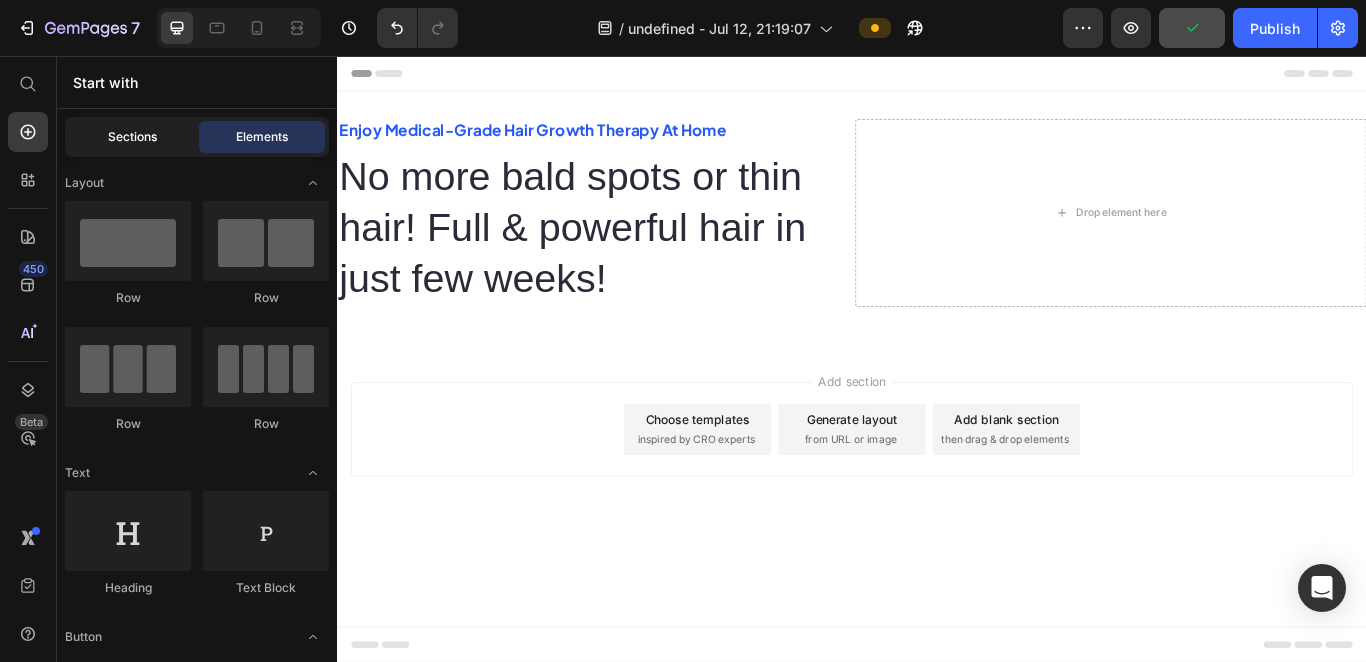 click on "Sections" at bounding box center (132, 137) 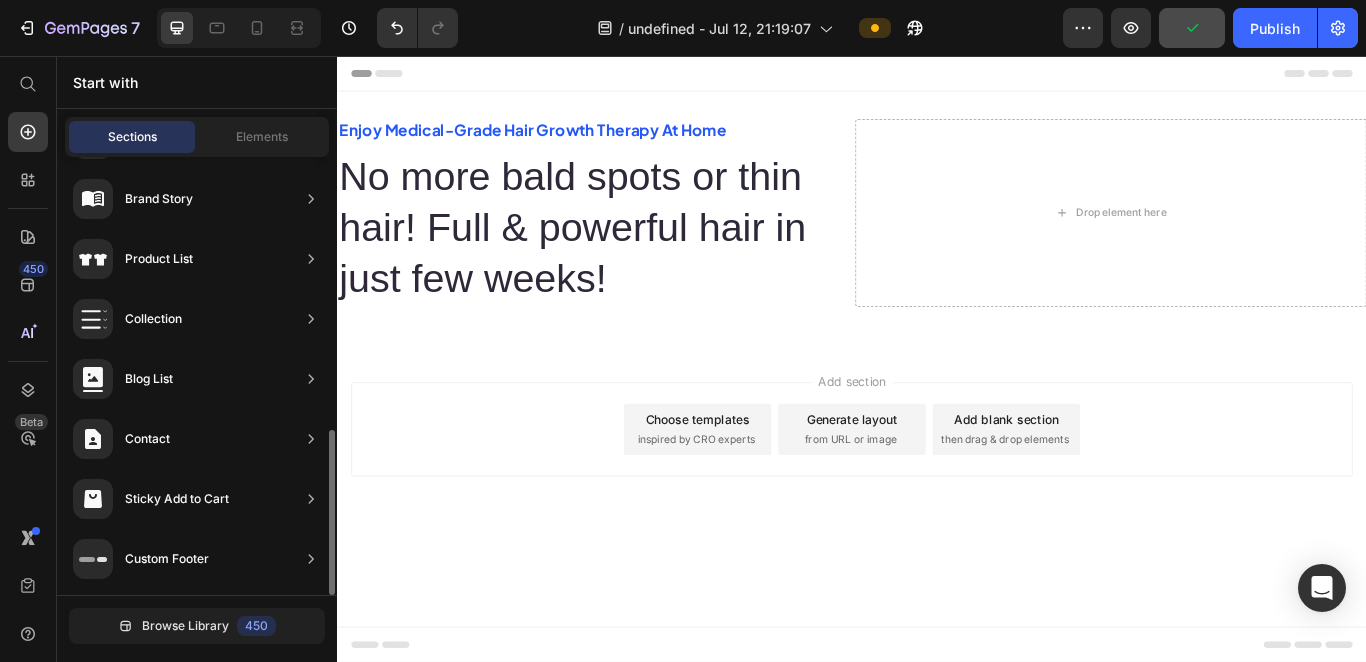 scroll, scrollTop: 722, scrollLeft: 0, axis: vertical 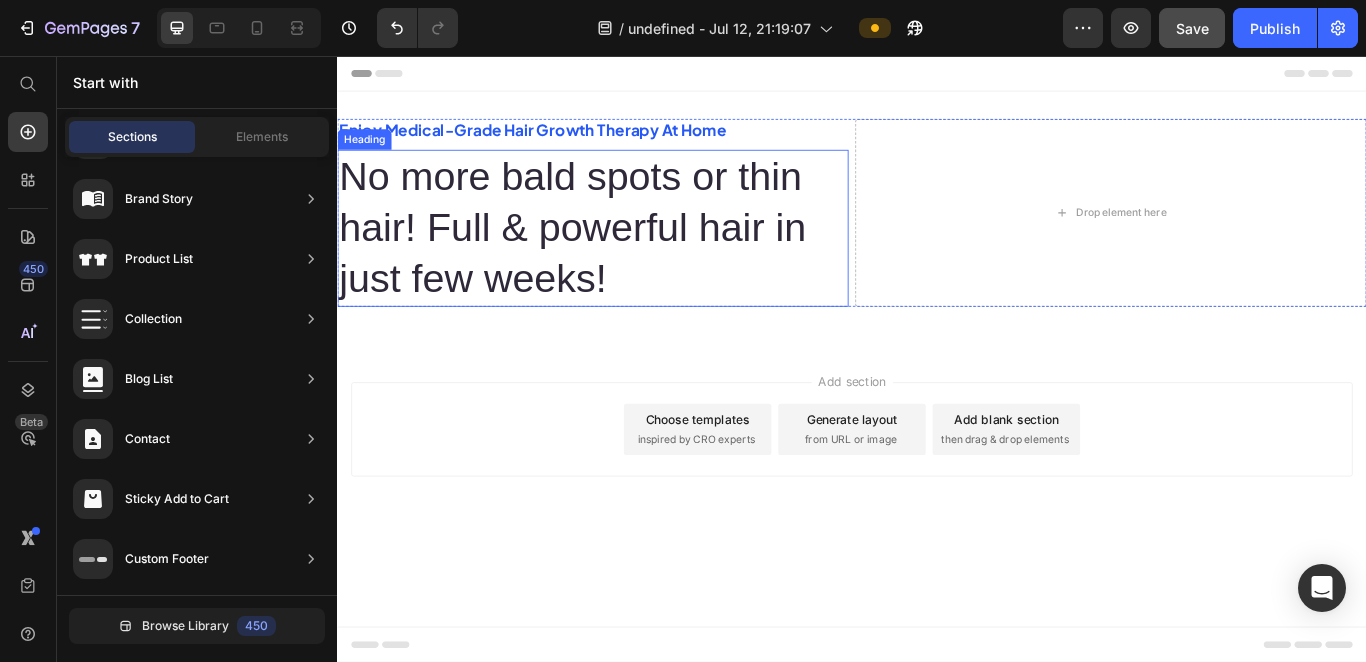 click on "No more bald spots or thin hair! Full & powerful hair in just few weeks!" at bounding box center [635, 256] 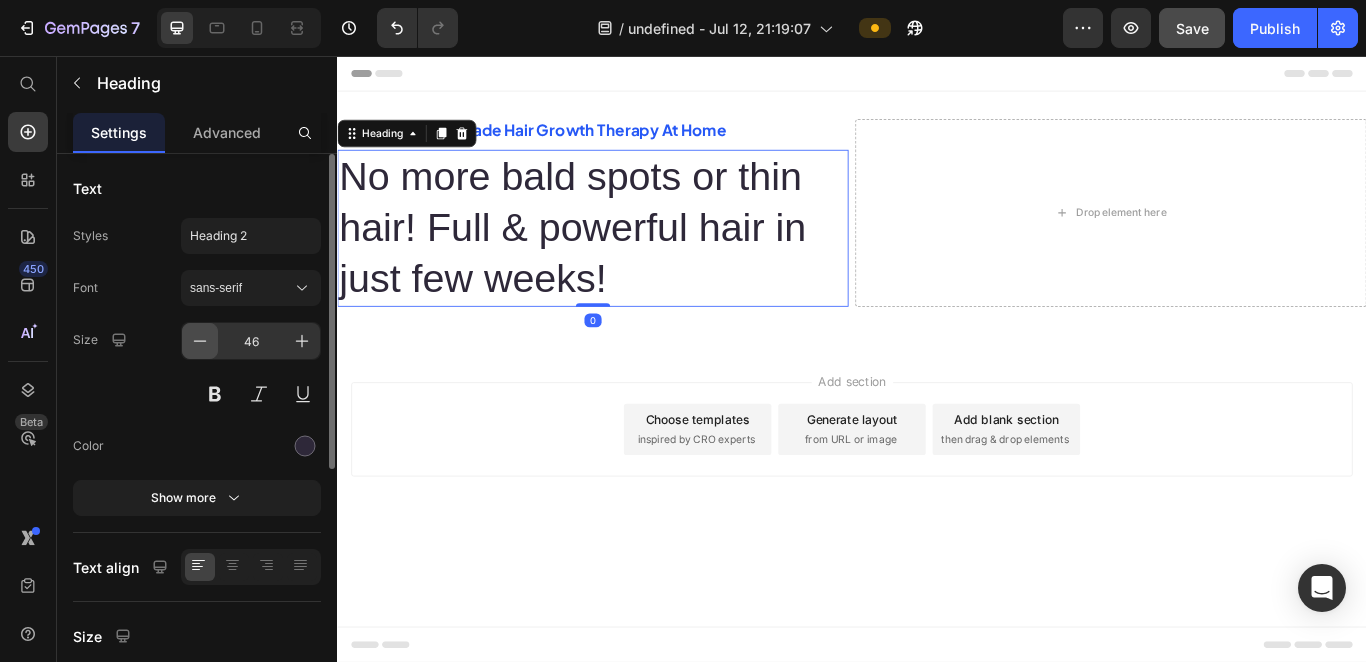 click at bounding box center [200, 341] 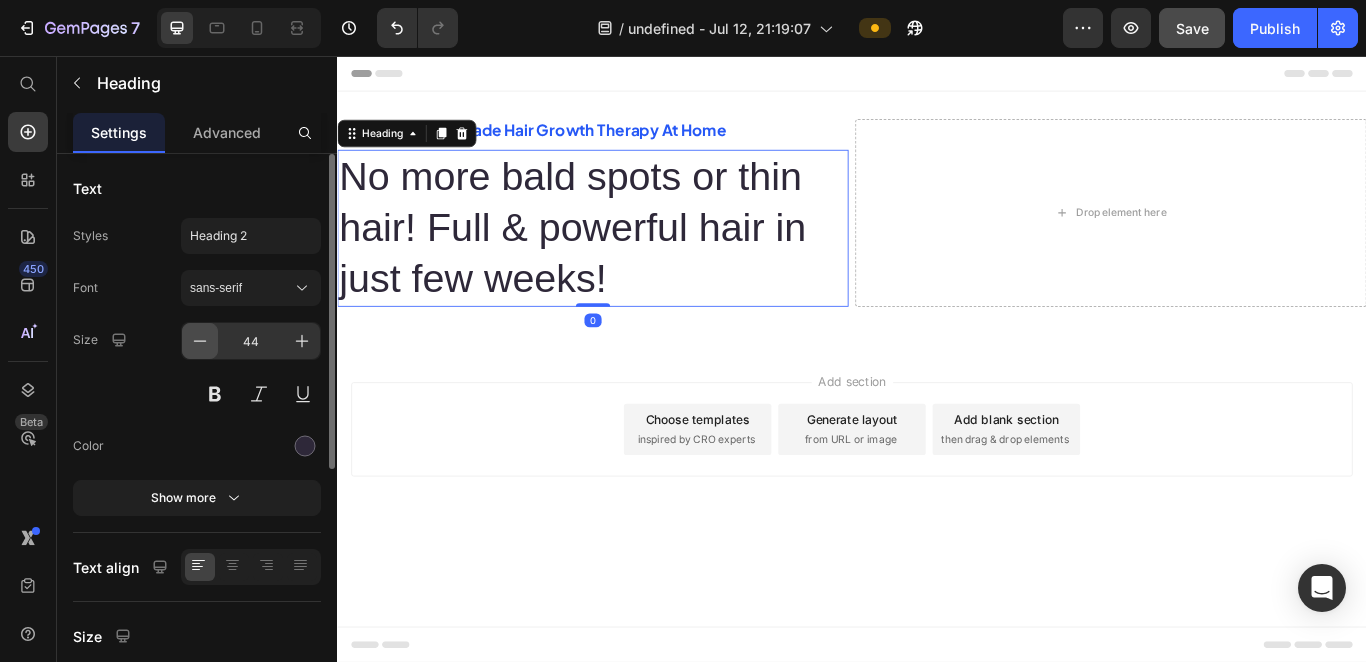 click at bounding box center [200, 341] 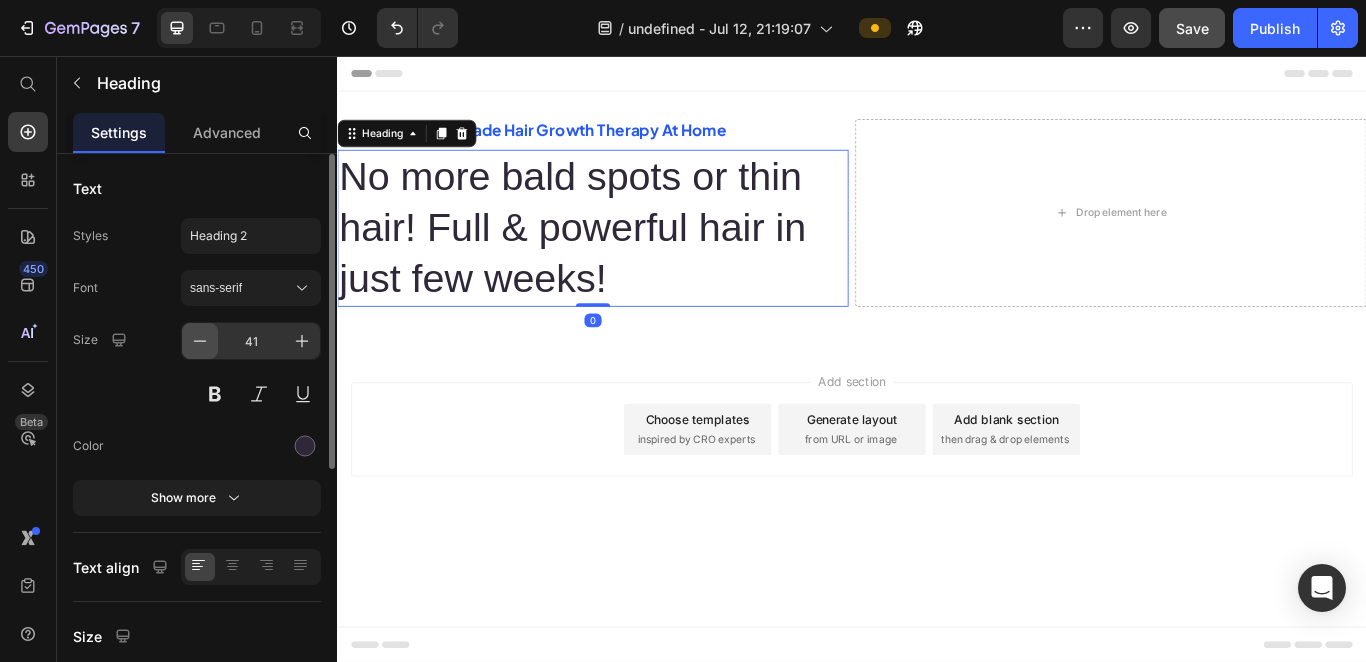 click 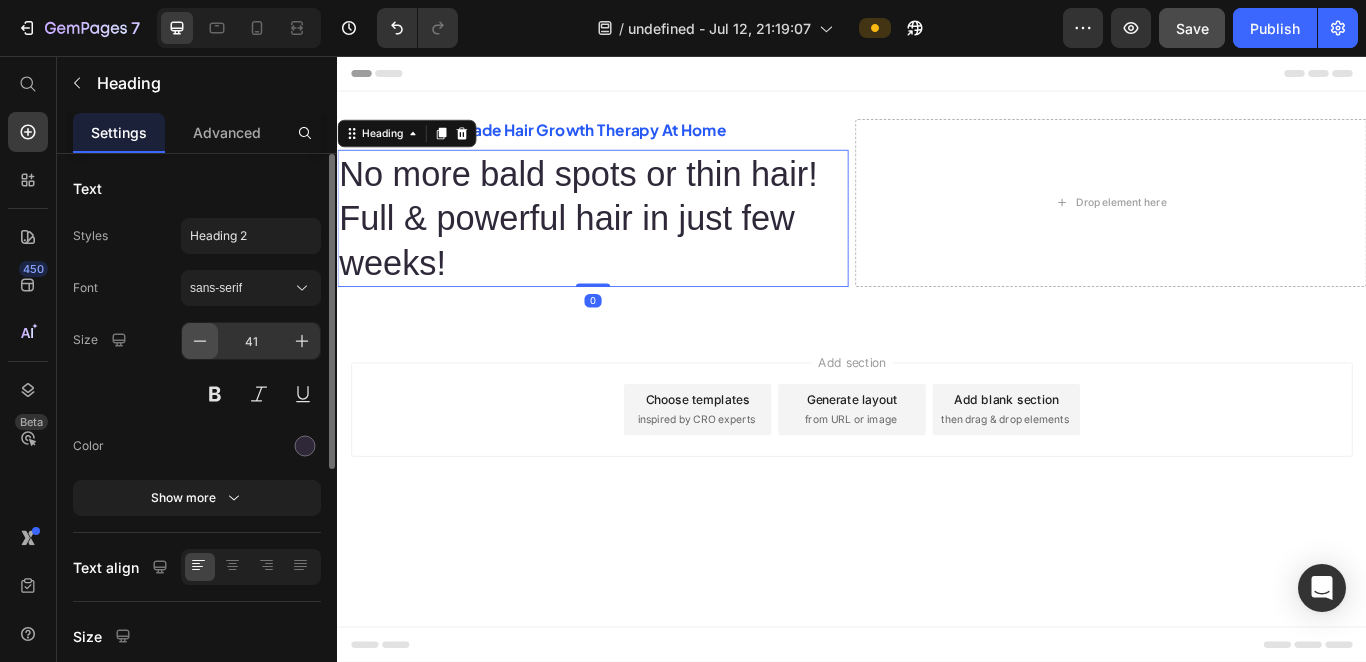click 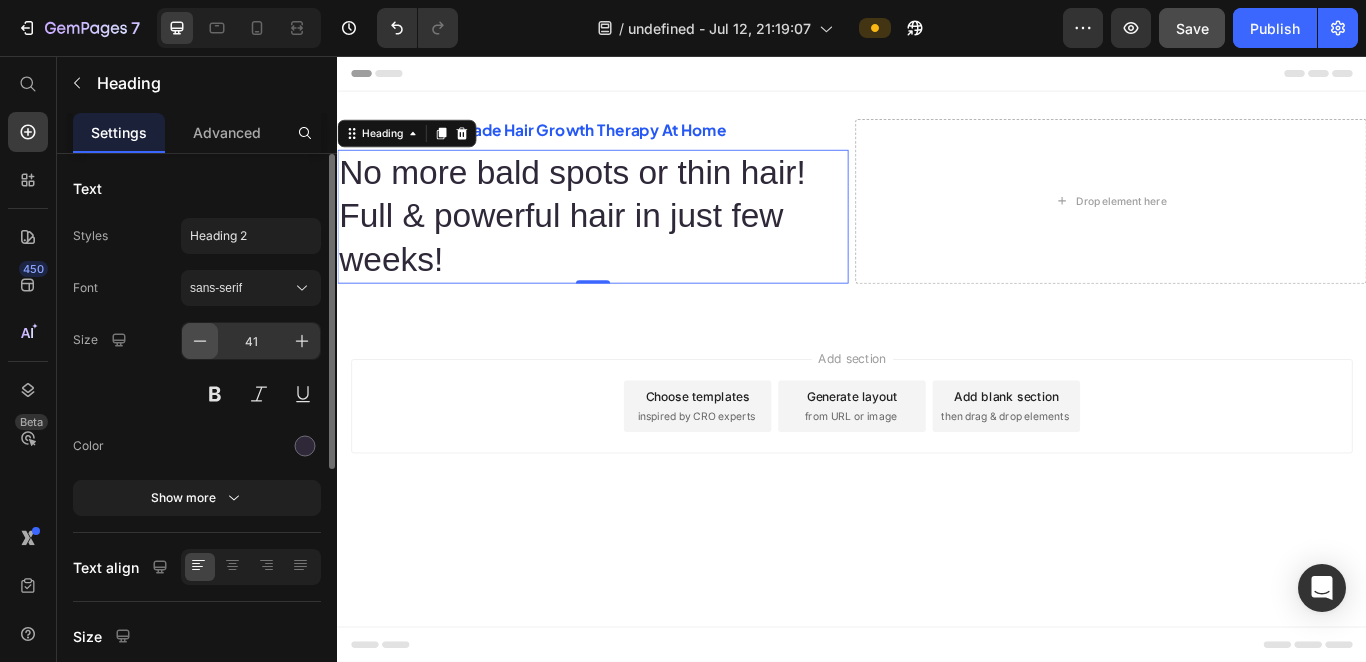 click 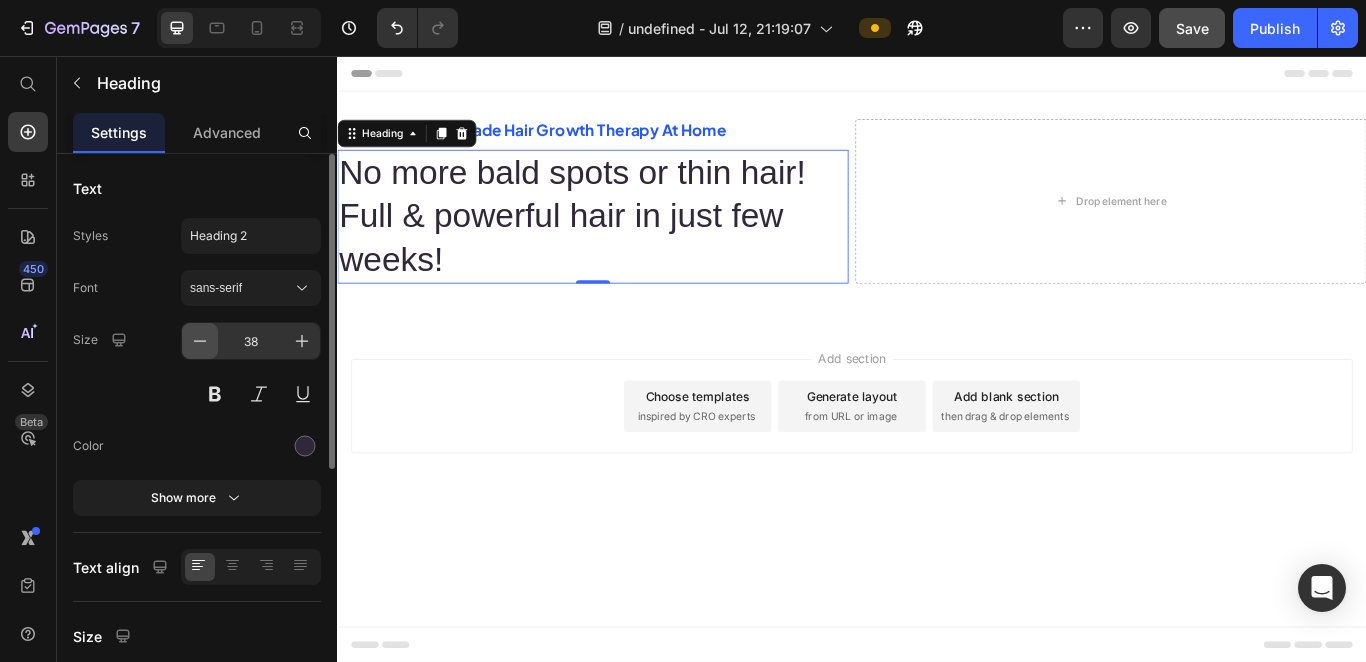 click 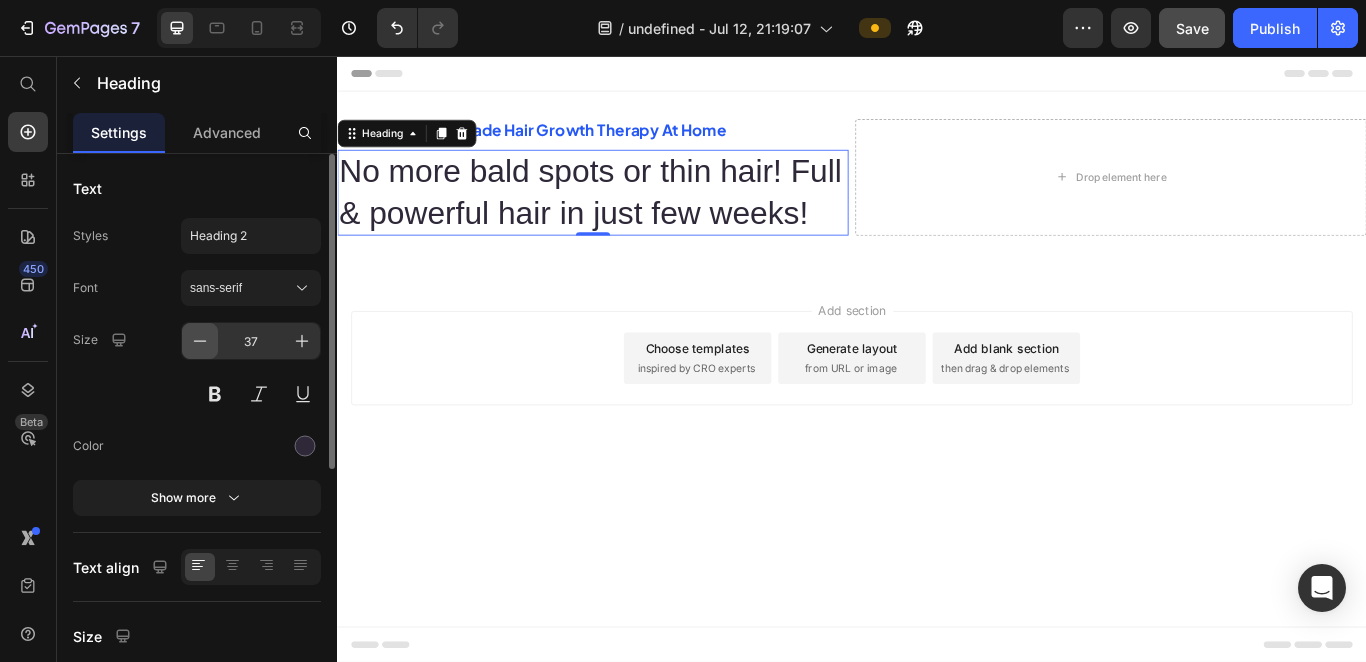 click 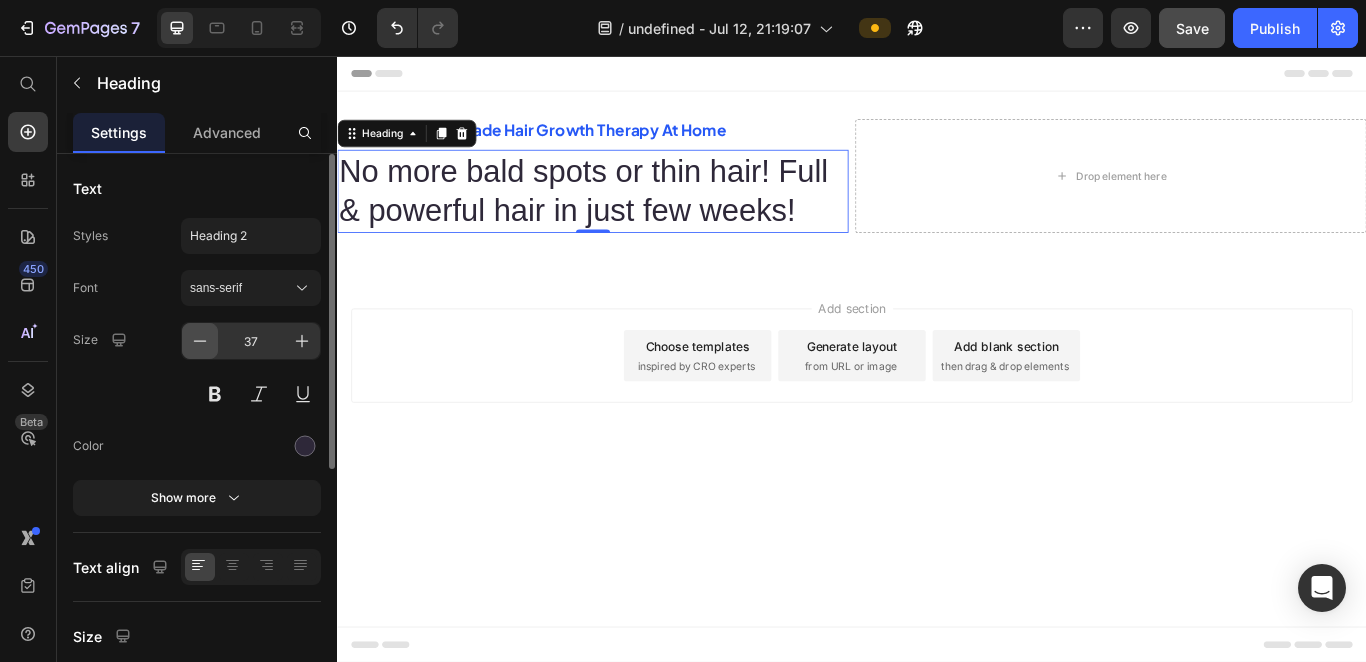 type on "36" 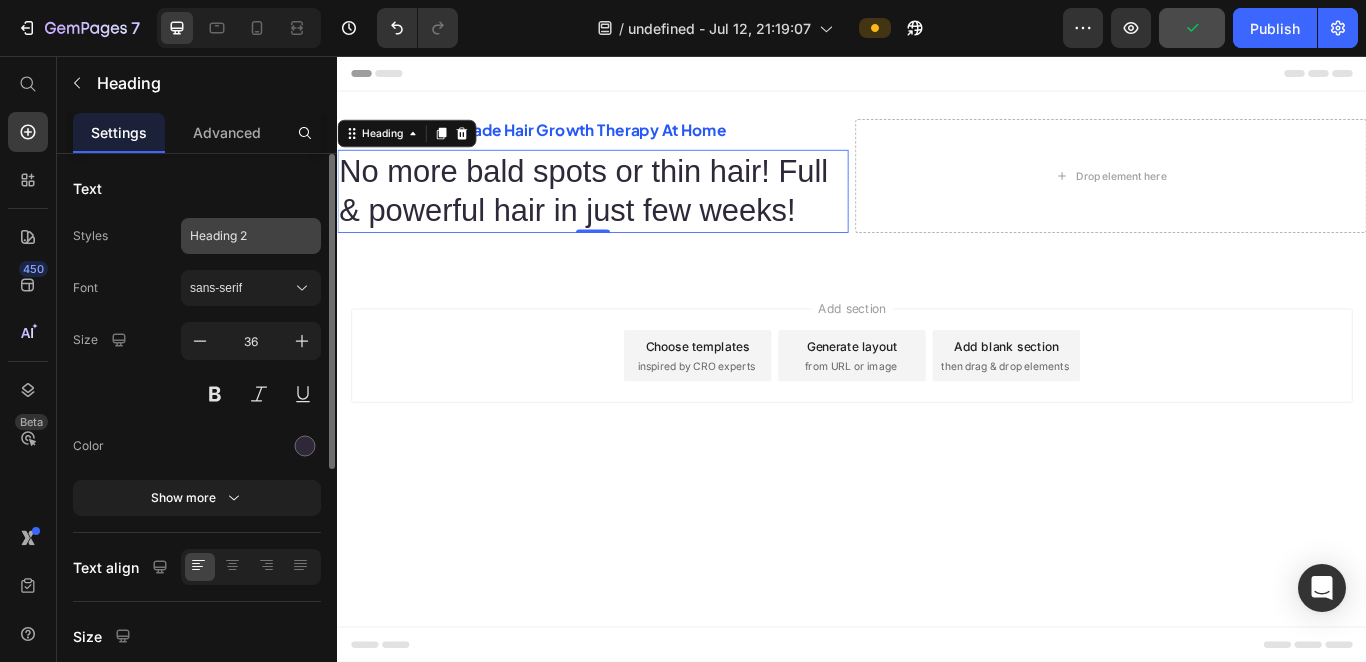 click on "Heading 2" at bounding box center (239, 236) 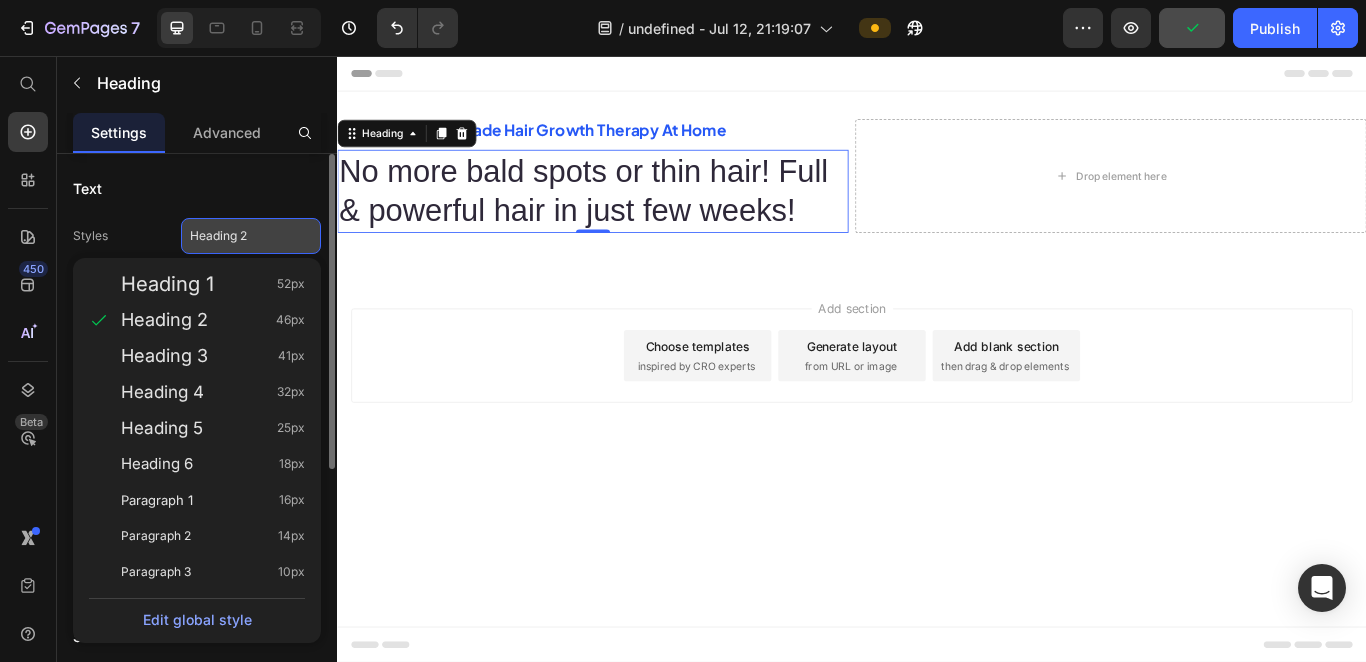 click on "Heading 2" at bounding box center (239, 236) 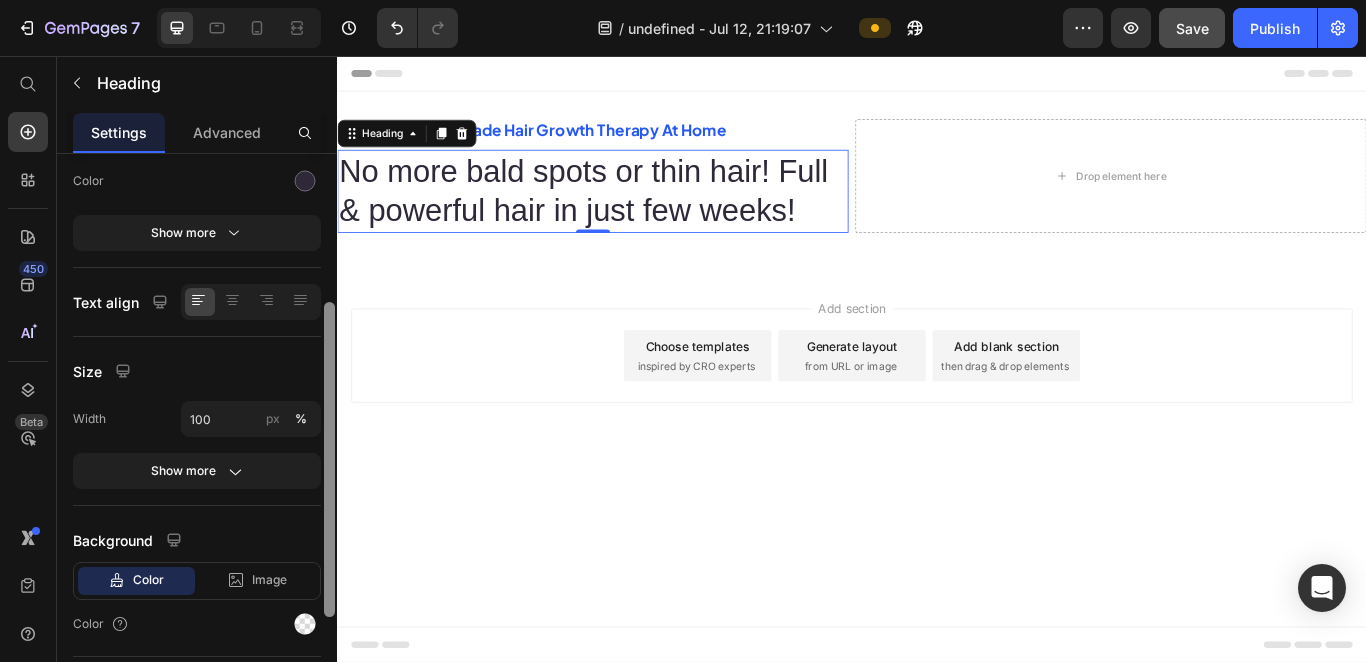 scroll, scrollTop: 352, scrollLeft: 0, axis: vertical 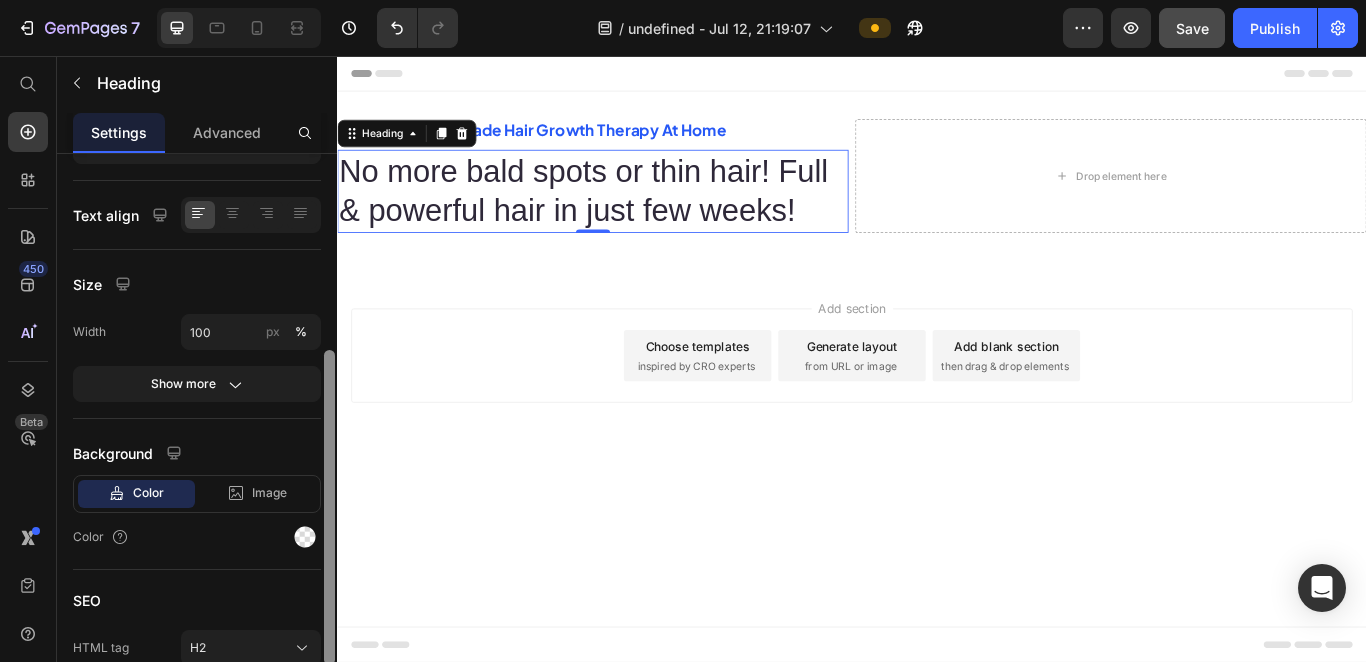 drag, startPoint x: 331, startPoint y: 330, endPoint x: 319, endPoint y: 527, distance: 197.36514 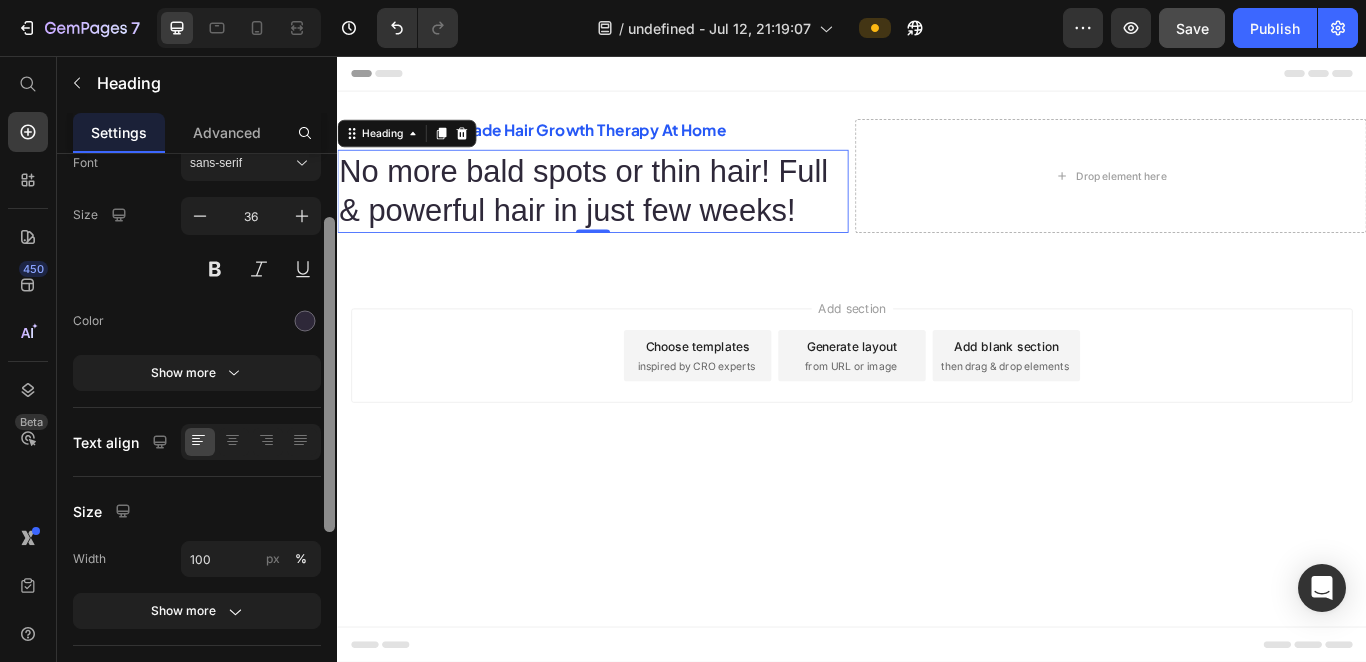 scroll, scrollTop: 116, scrollLeft: 0, axis: vertical 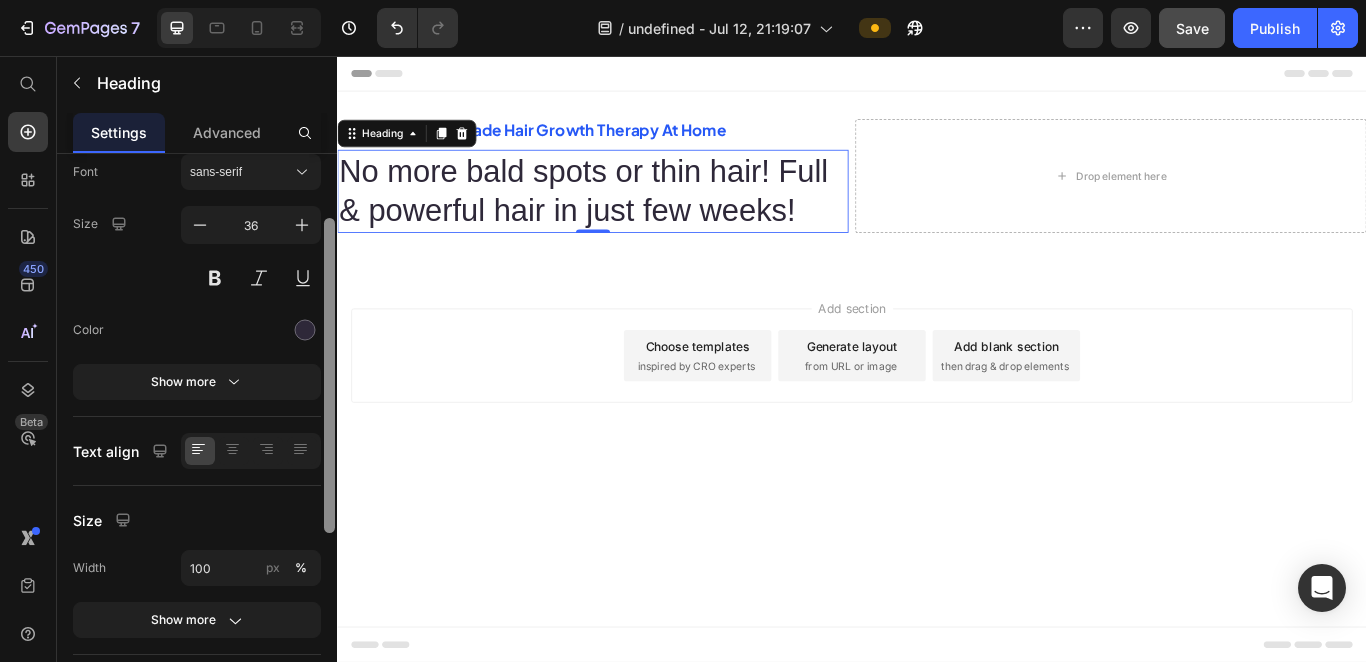 drag, startPoint x: 332, startPoint y: 384, endPoint x: 325, endPoint y: 280, distance: 104.23531 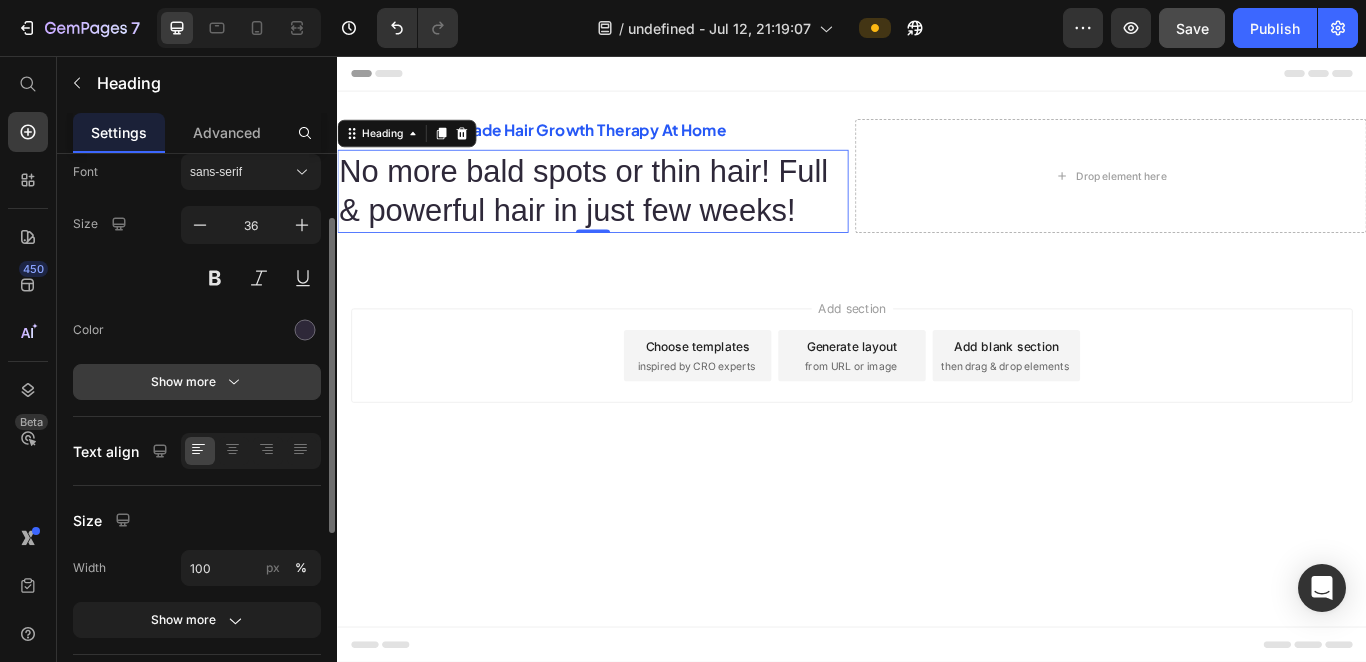 click 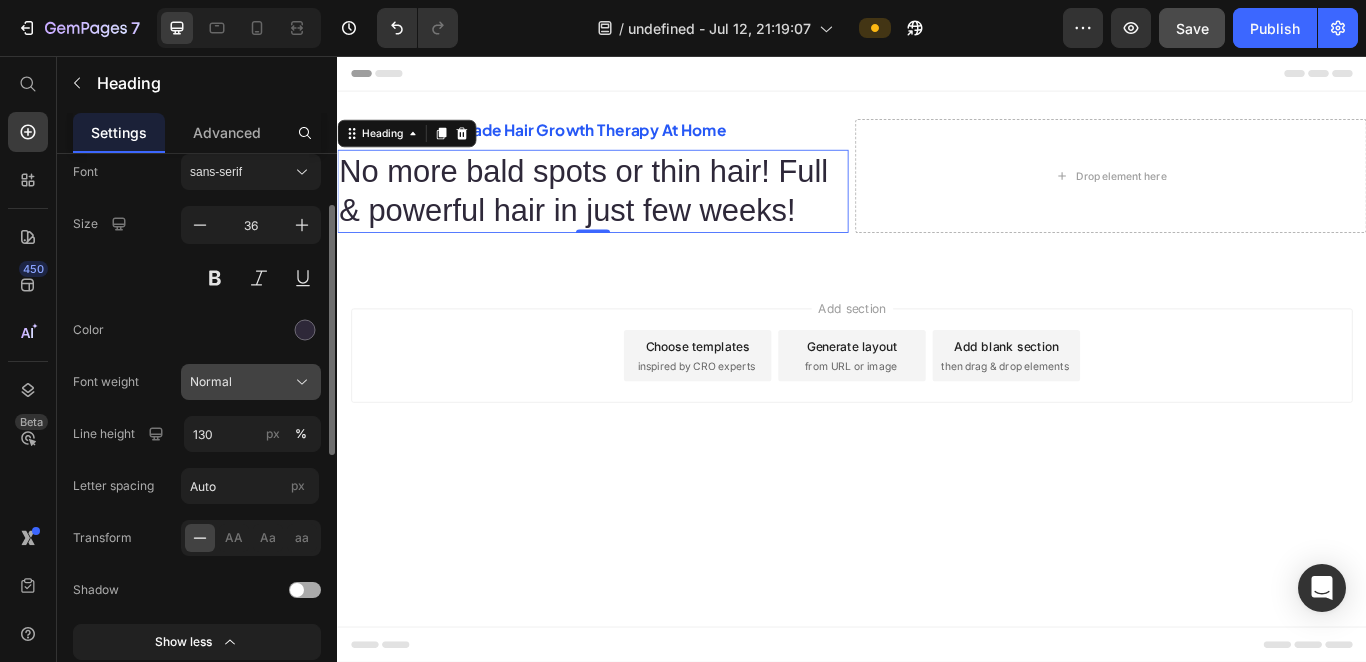 click on "Normal" at bounding box center (211, 382) 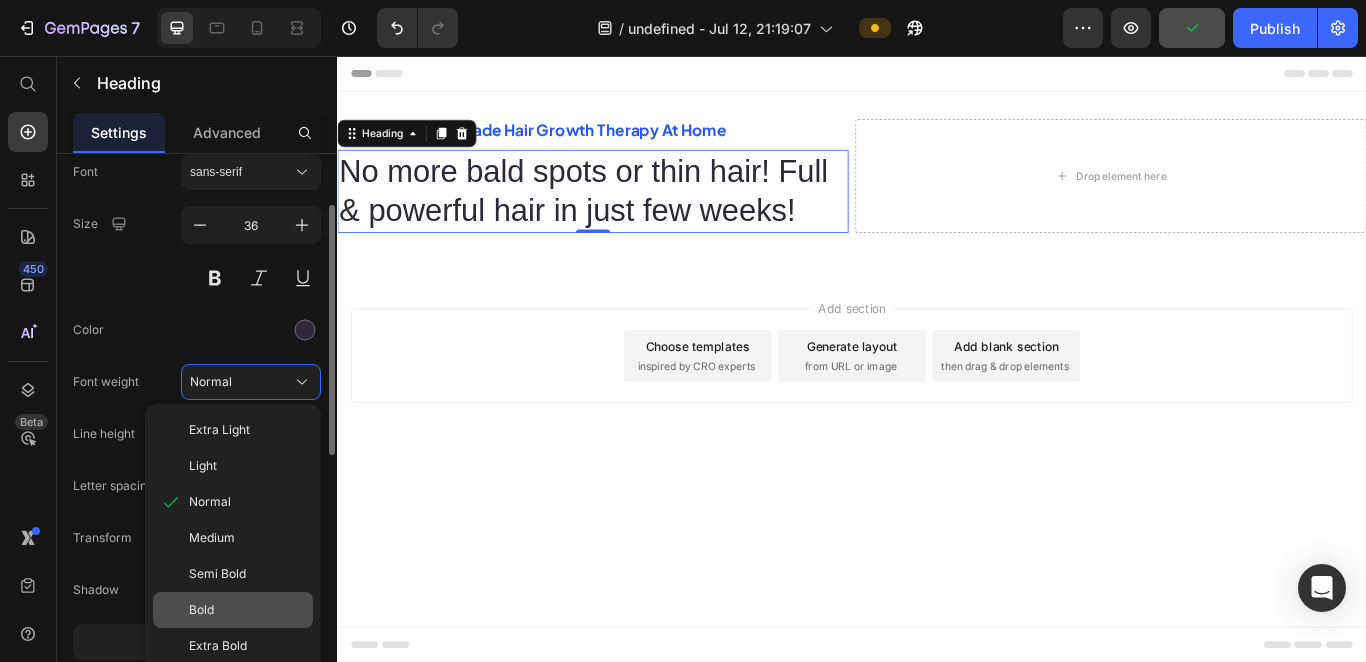 click on "Bold" 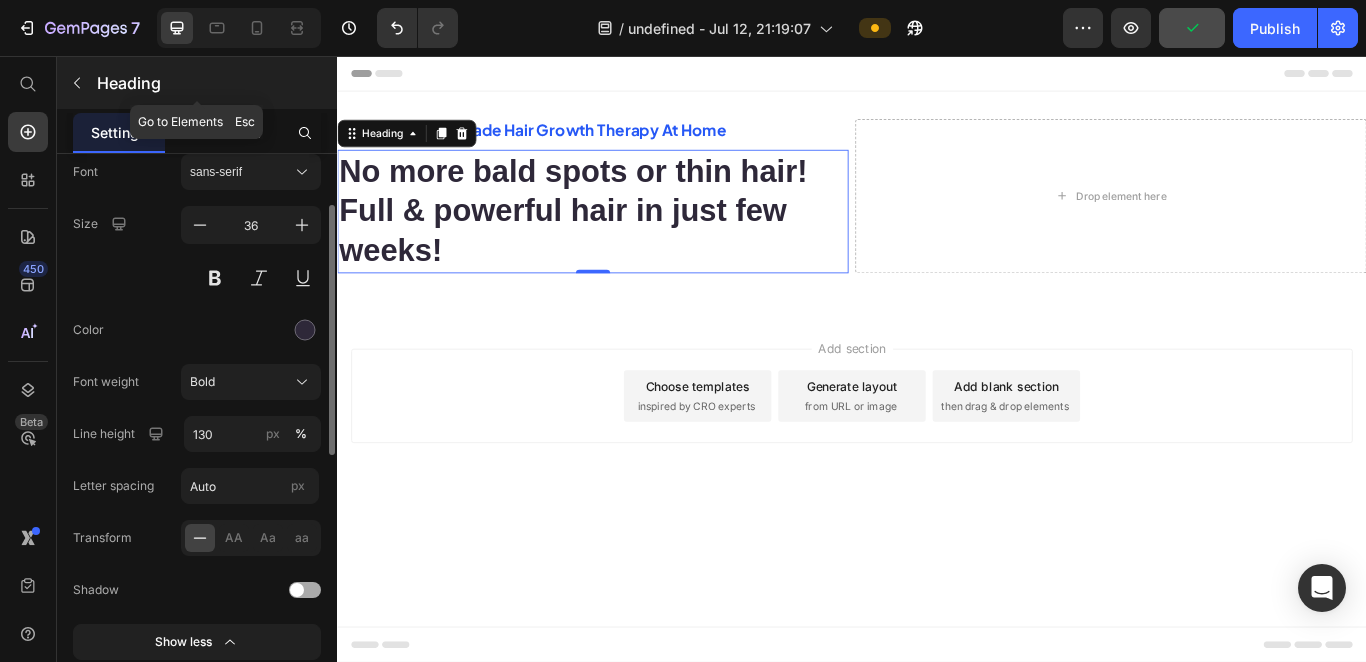 click 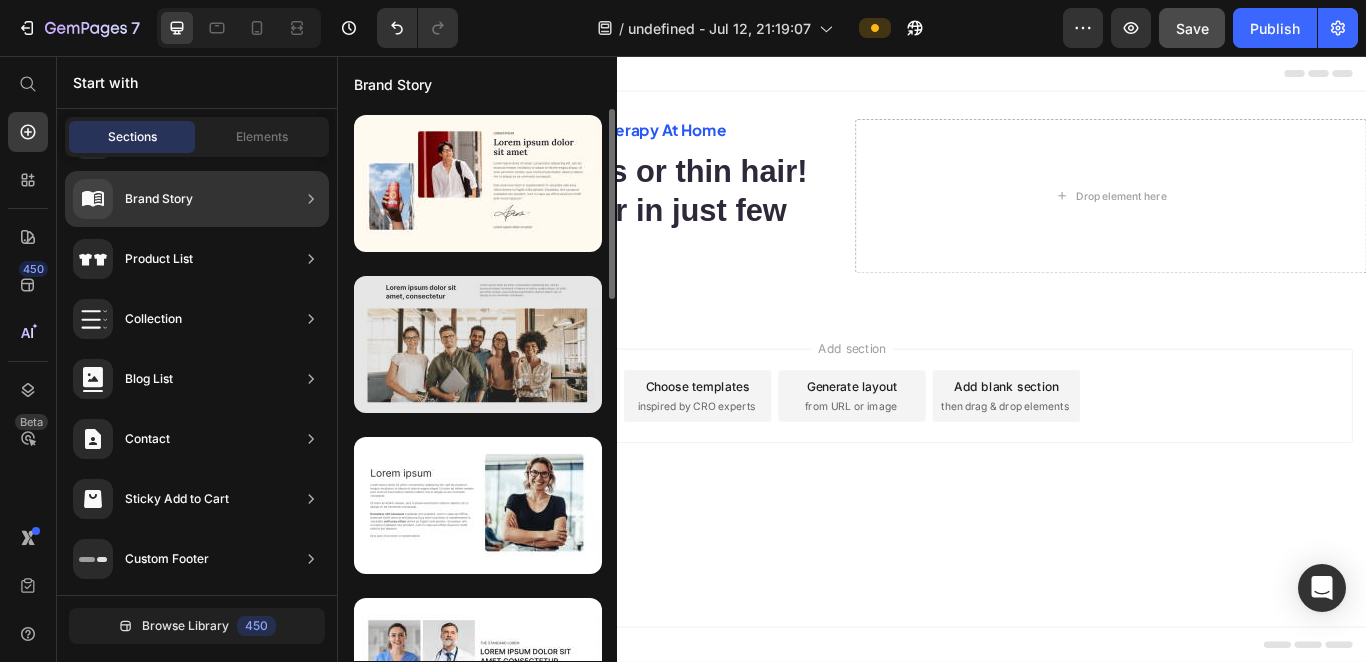 scroll, scrollTop: 722, scrollLeft: 0, axis: vertical 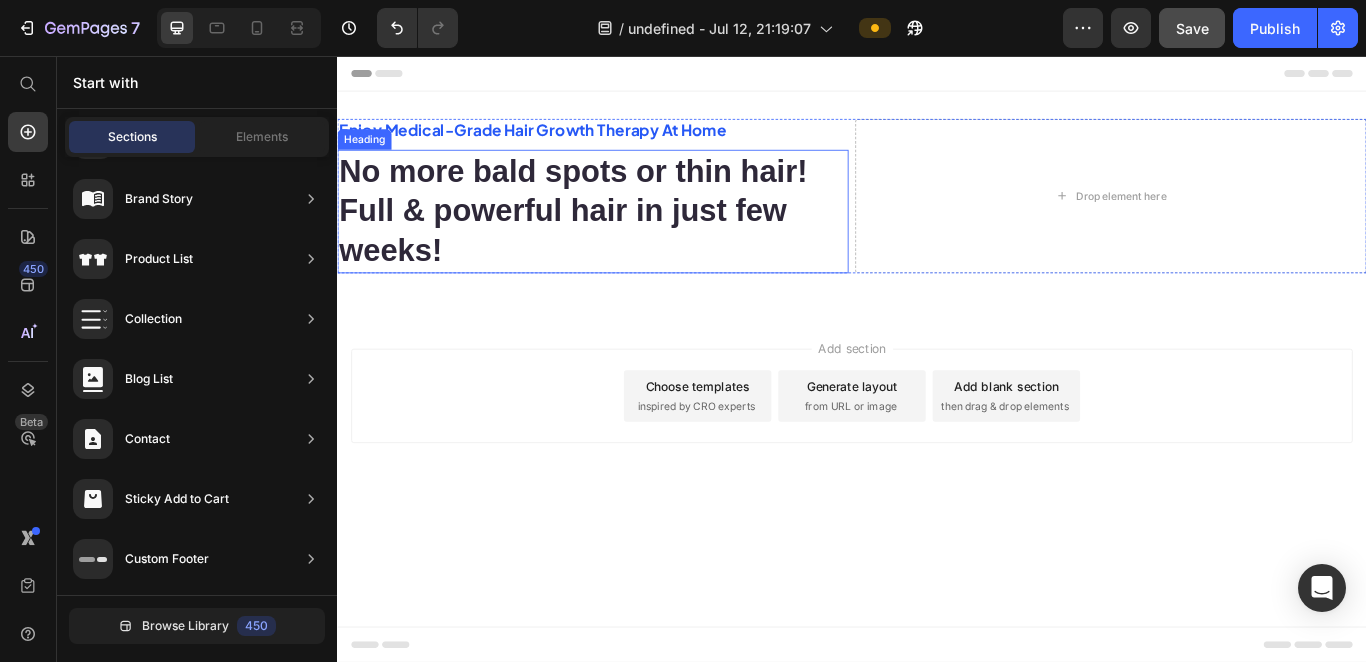click on "No more bald spots or thin hair! Full & powerful hair in just few weeks!" at bounding box center (635, 237) 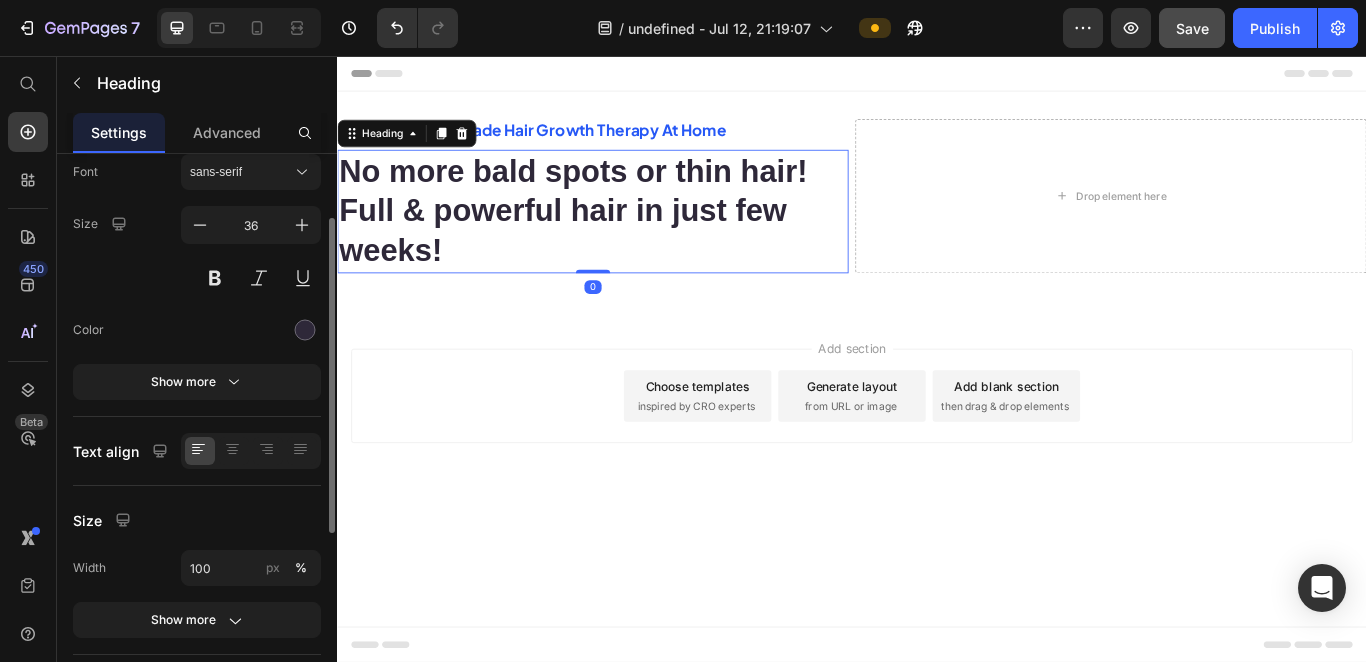 scroll, scrollTop: 116, scrollLeft: 0, axis: vertical 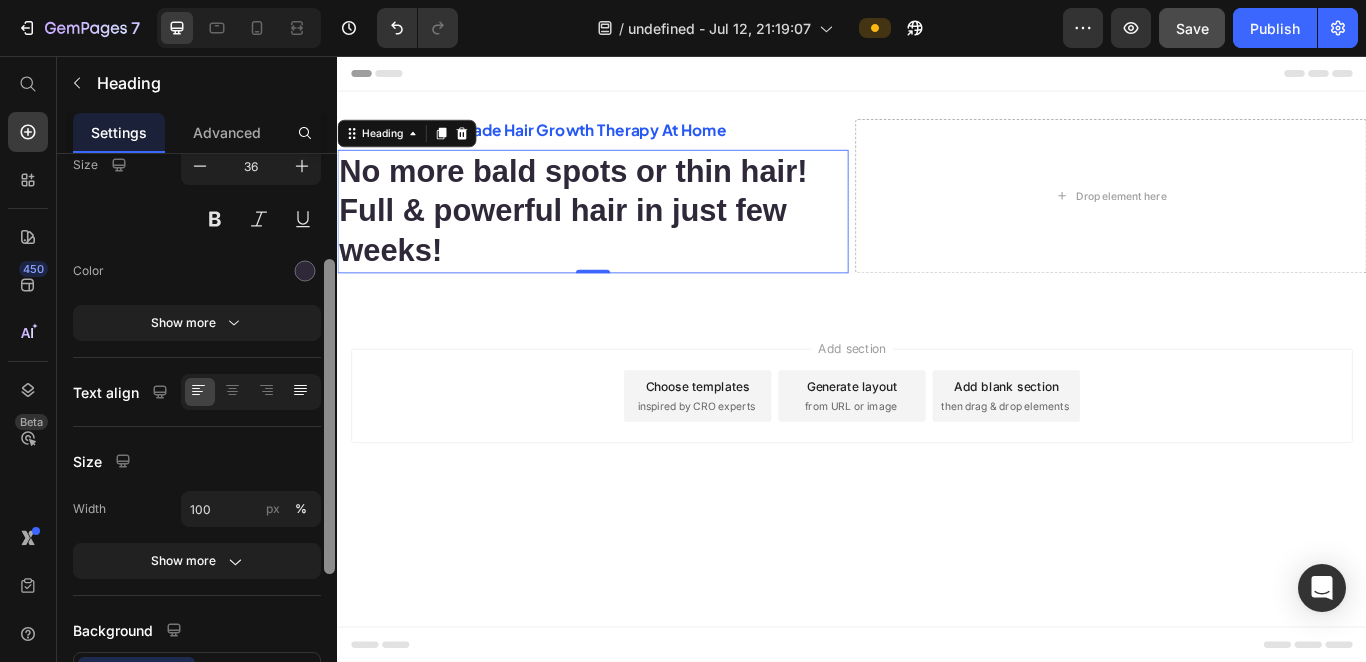 drag, startPoint x: 331, startPoint y: 363, endPoint x: 289, endPoint y: 386, distance: 47.88528 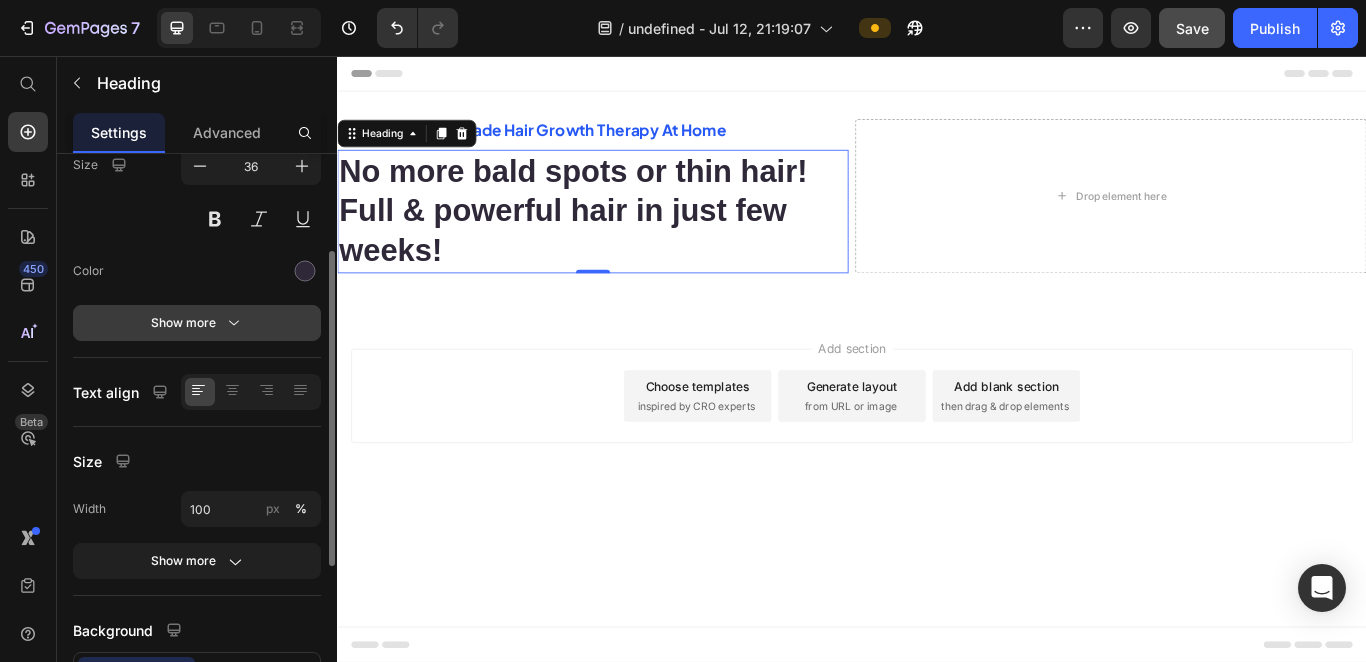 click on "Show more" at bounding box center (197, 323) 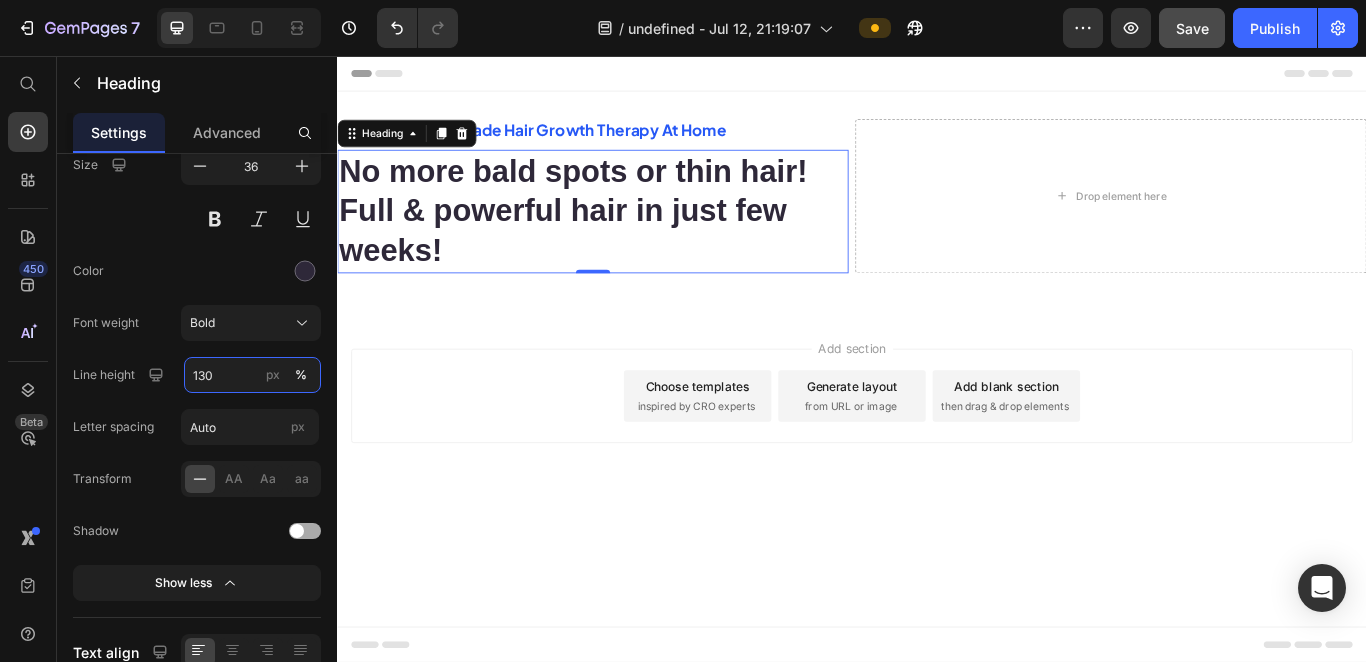 click on "130" at bounding box center (252, 375) 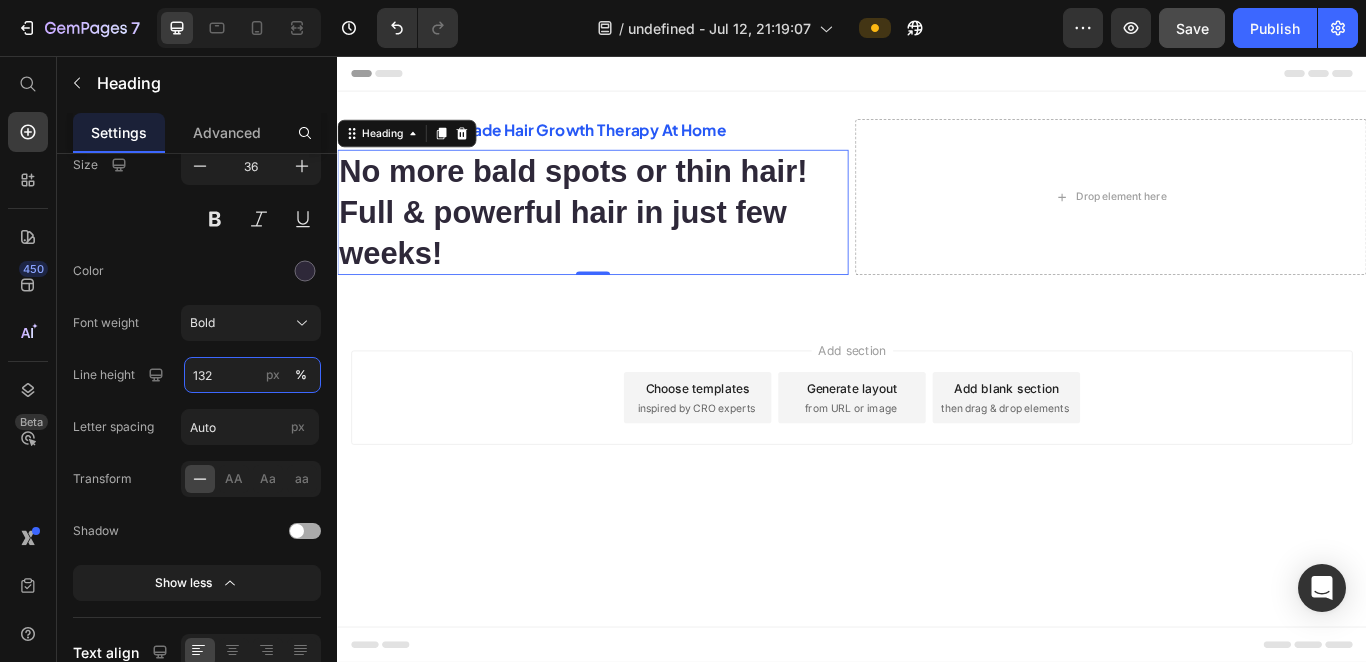 drag, startPoint x: 211, startPoint y: 378, endPoint x: 200, endPoint y: 378, distance: 11 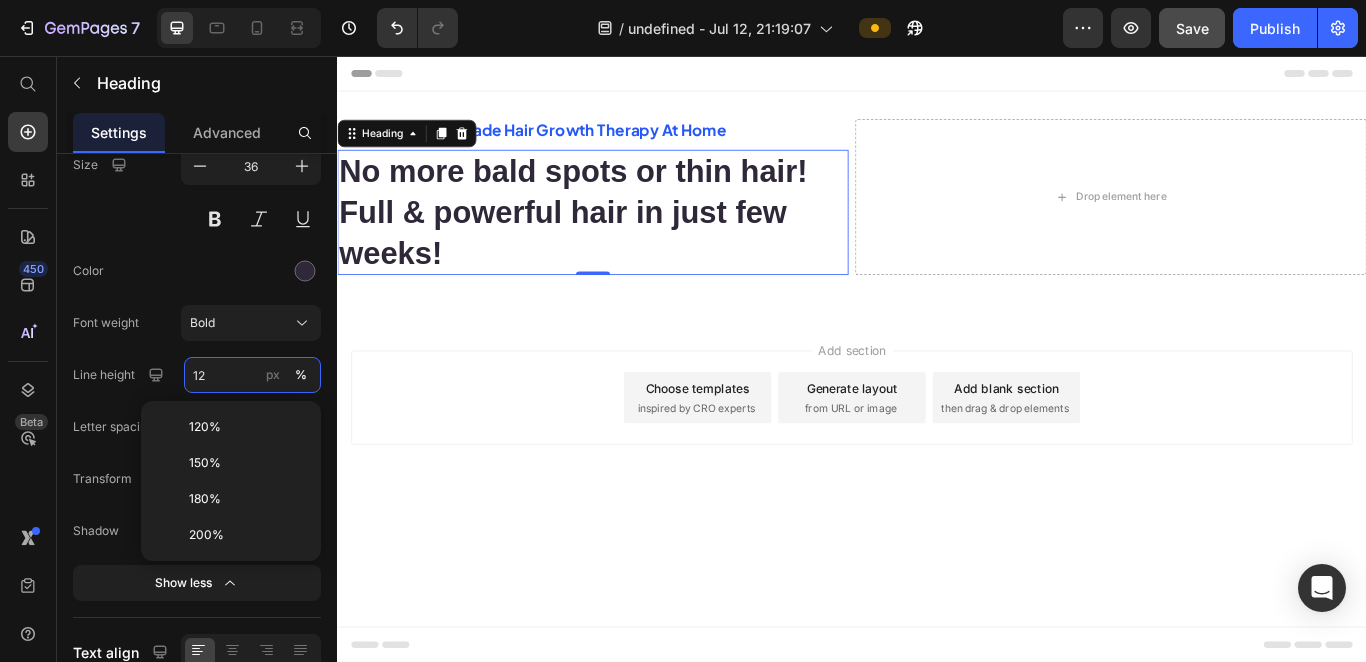 type on "120" 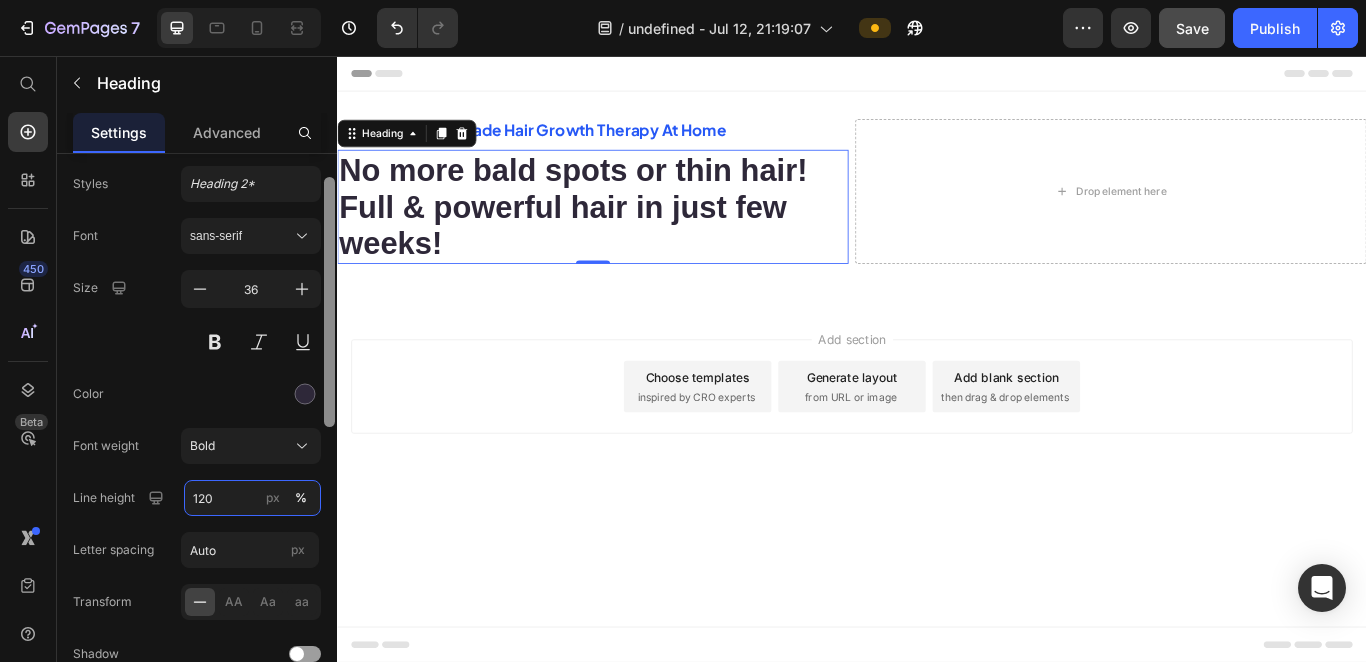scroll, scrollTop: 43, scrollLeft: 0, axis: vertical 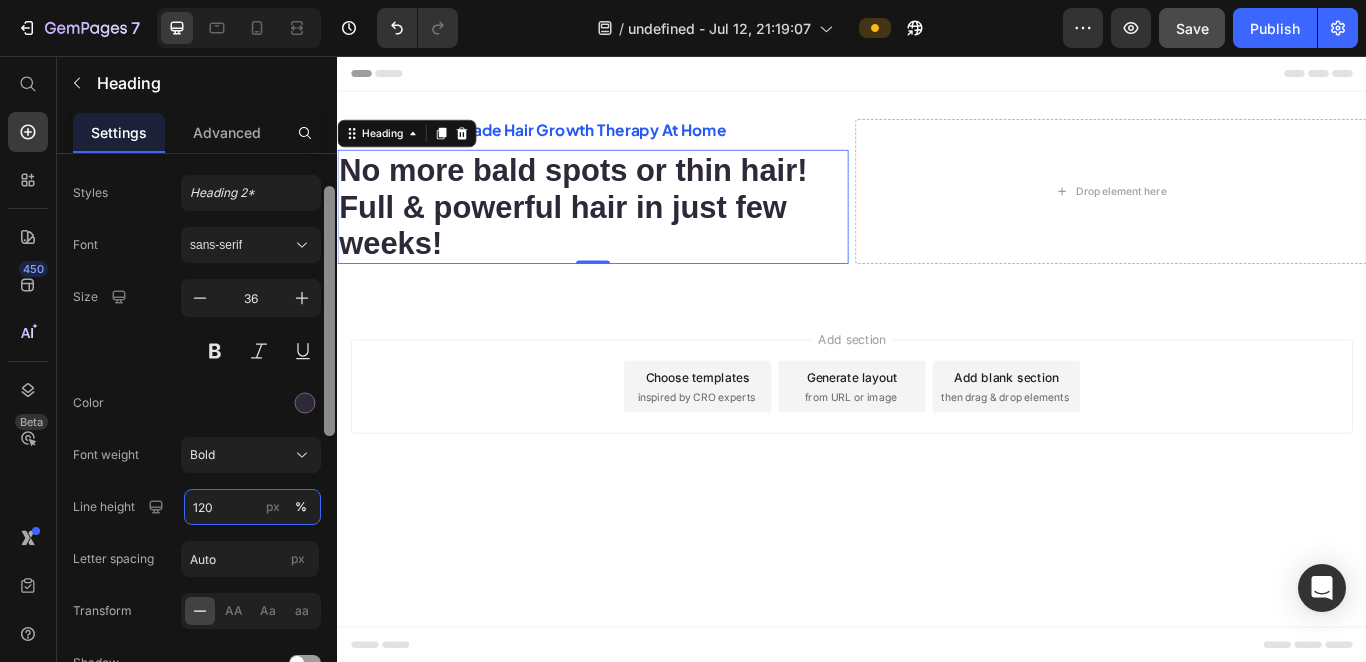 drag, startPoint x: 665, startPoint y: 383, endPoint x: 345, endPoint y: 232, distance: 353.83752 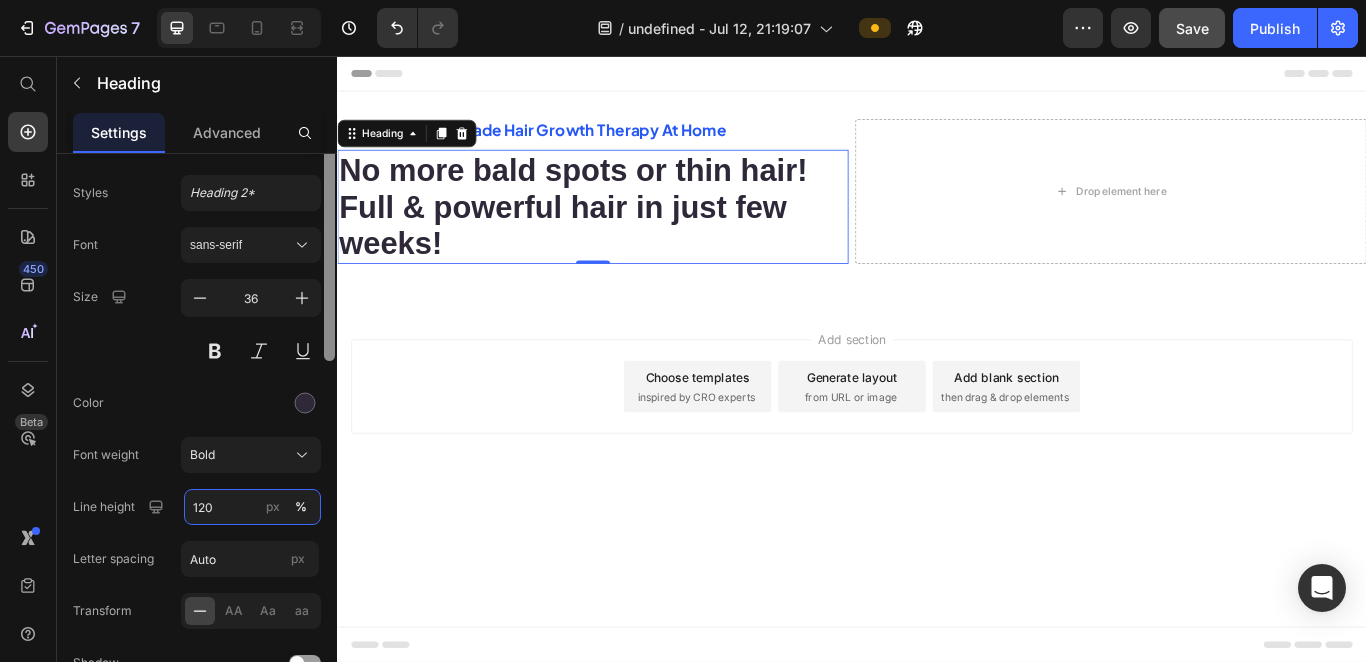 scroll, scrollTop: 0, scrollLeft: 0, axis: both 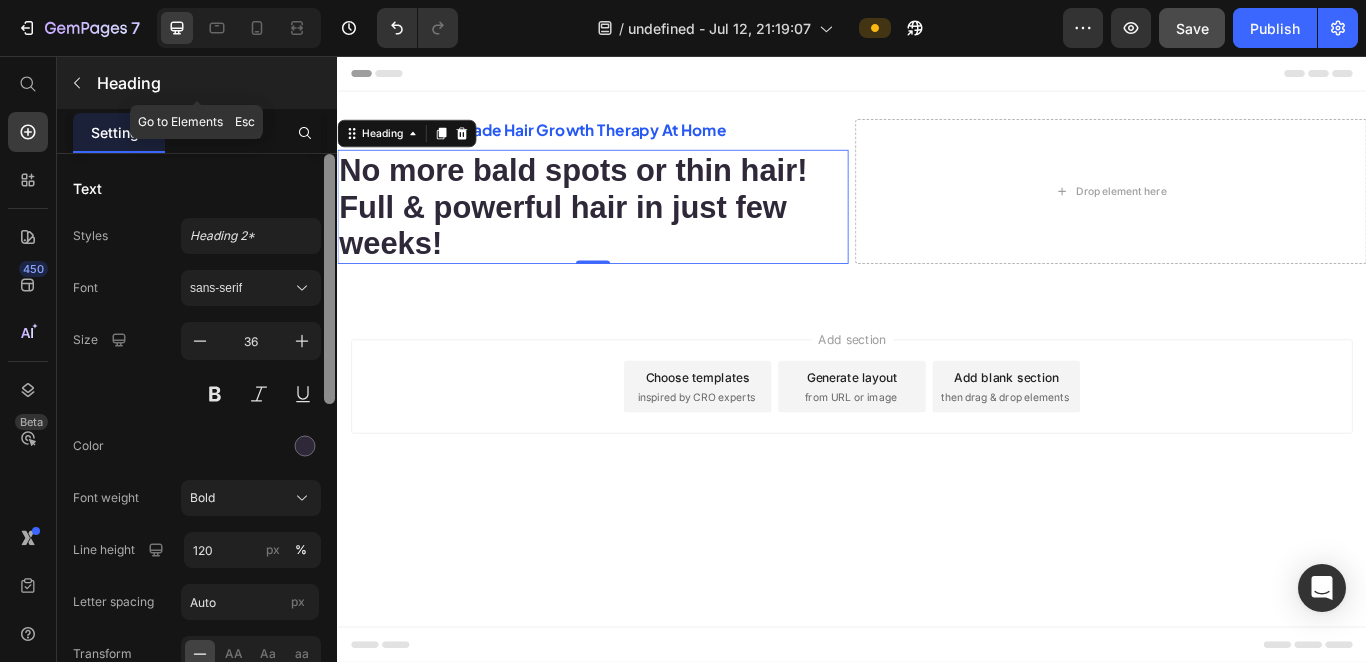 click 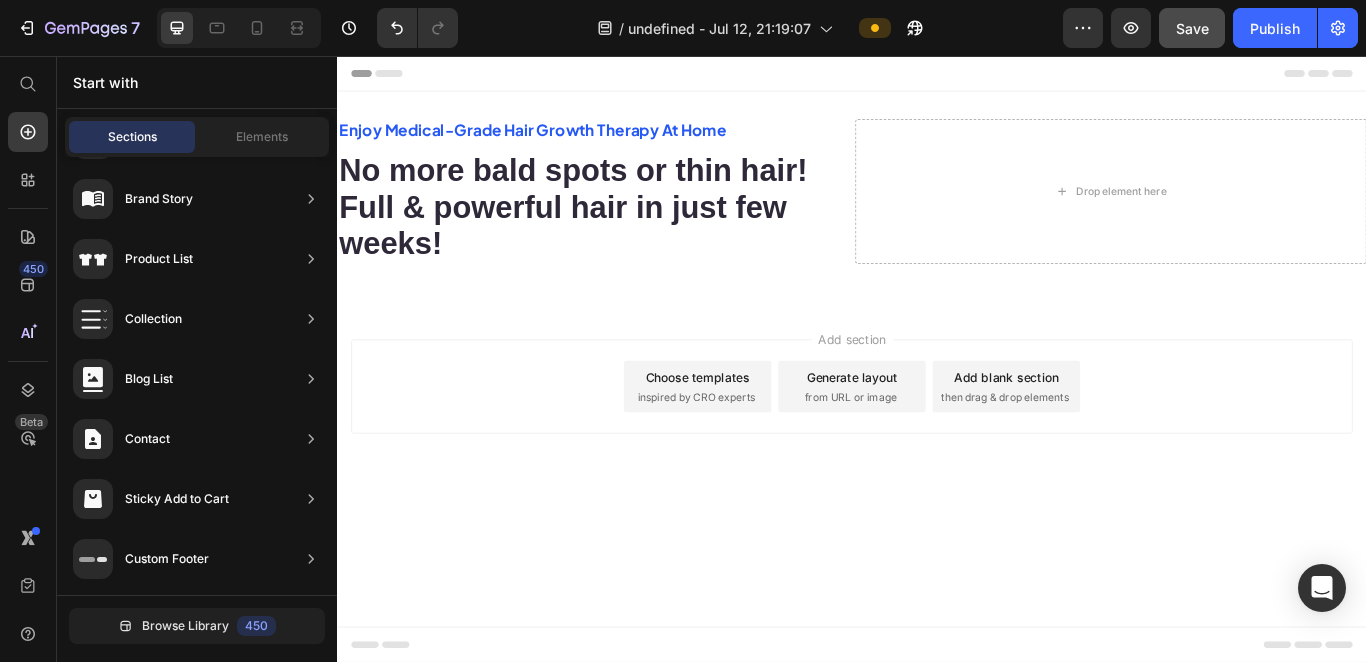 scroll, scrollTop: 722, scrollLeft: 0, axis: vertical 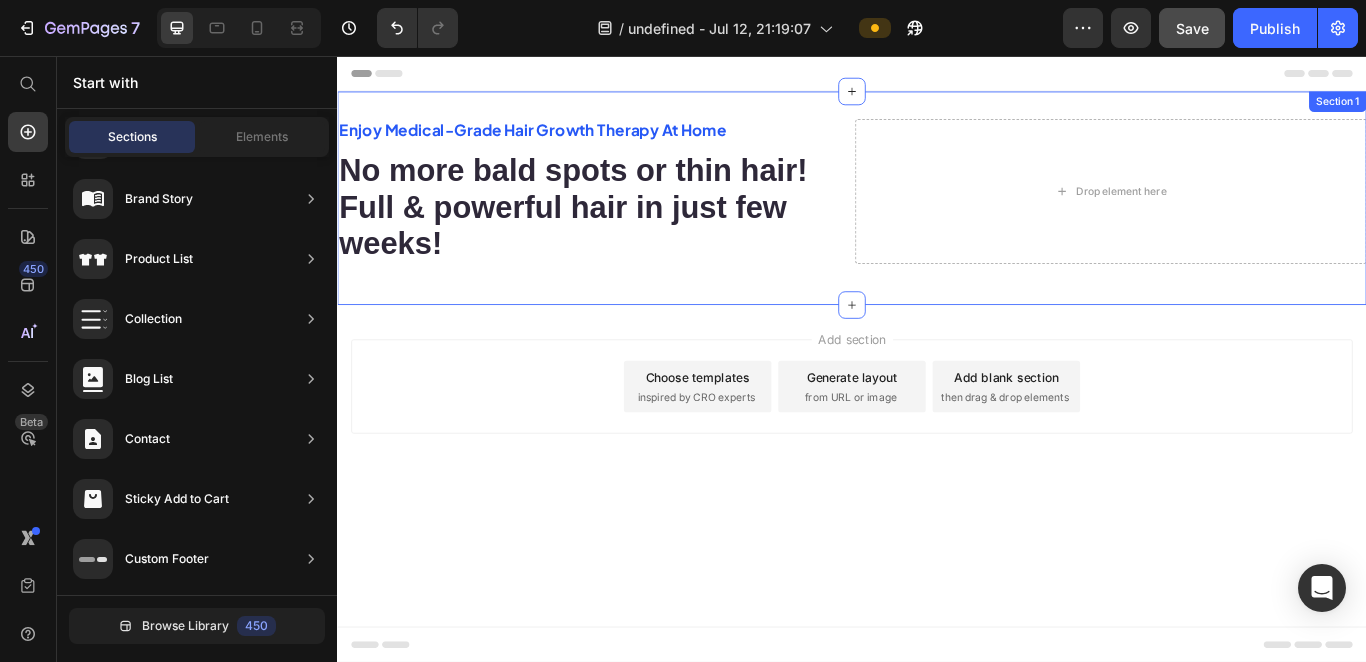click on "Enjoy Medical-Grade Hair Growth Therapy At Home Text Block No more bald spots or thin hair! Full & powerful hair in just few weeks! Heading
Drop element here Row Section 1" at bounding box center (937, 221) 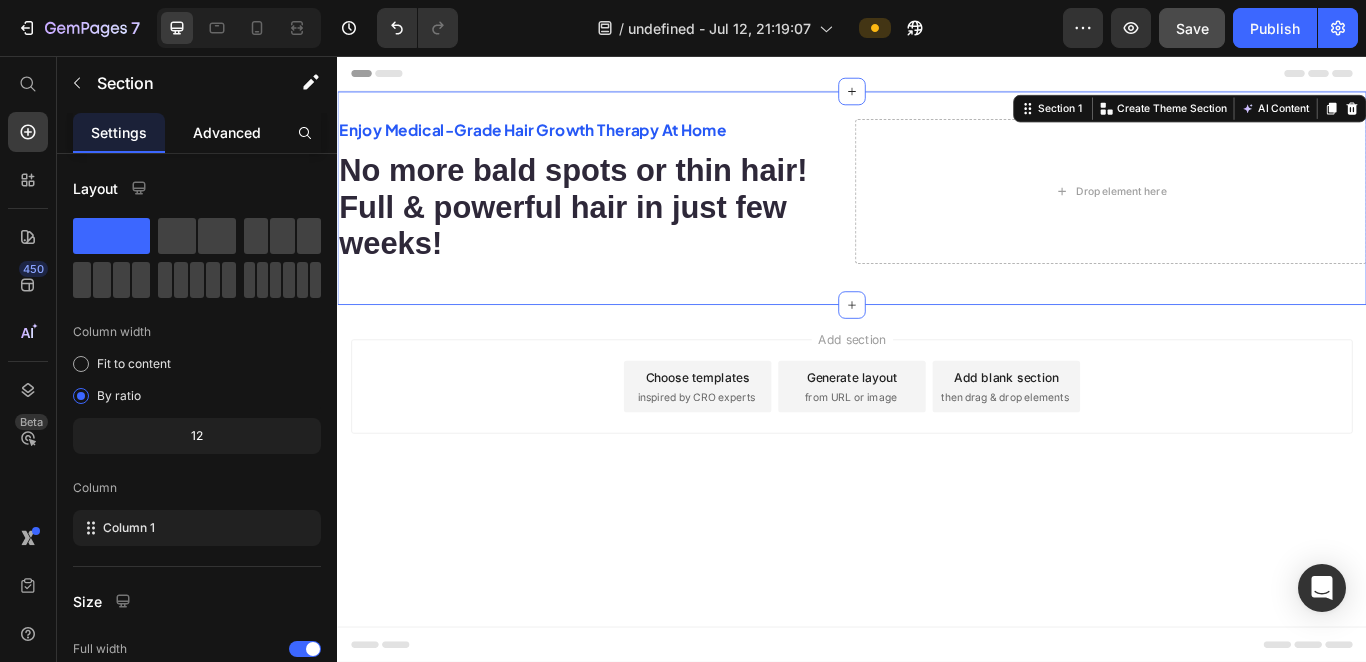 click on "Advanced" at bounding box center (227, 132) 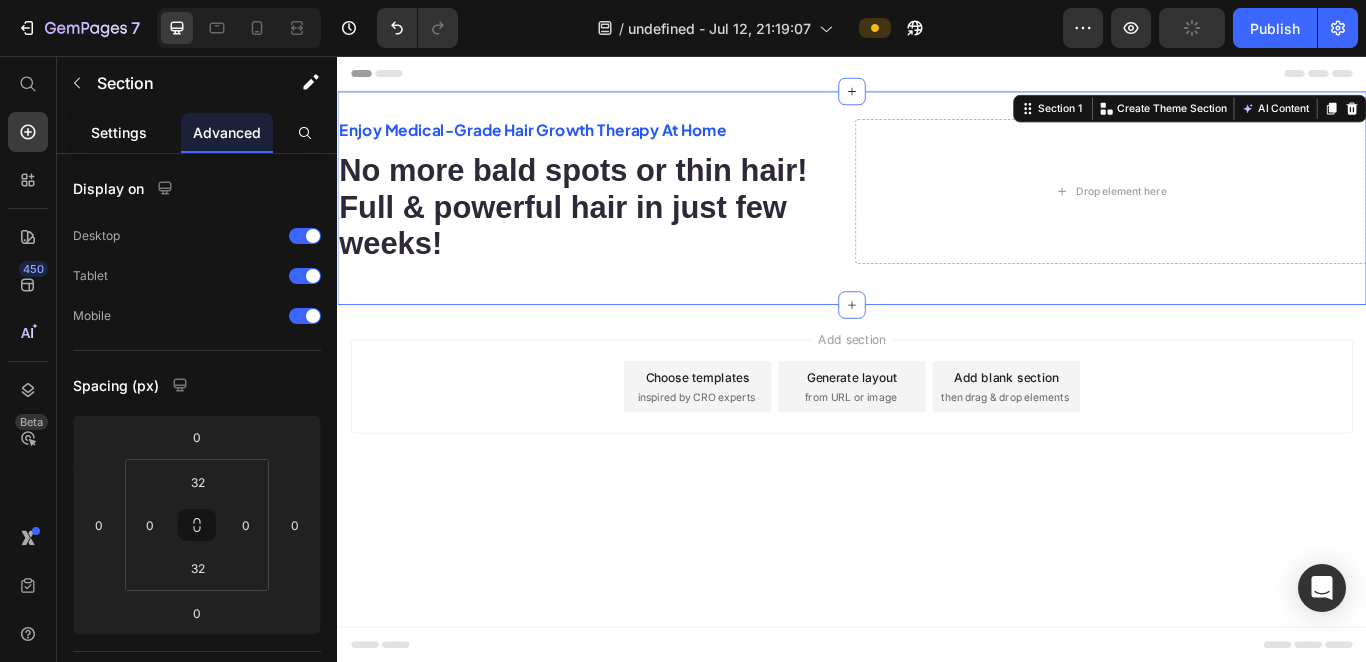click on "Settings" 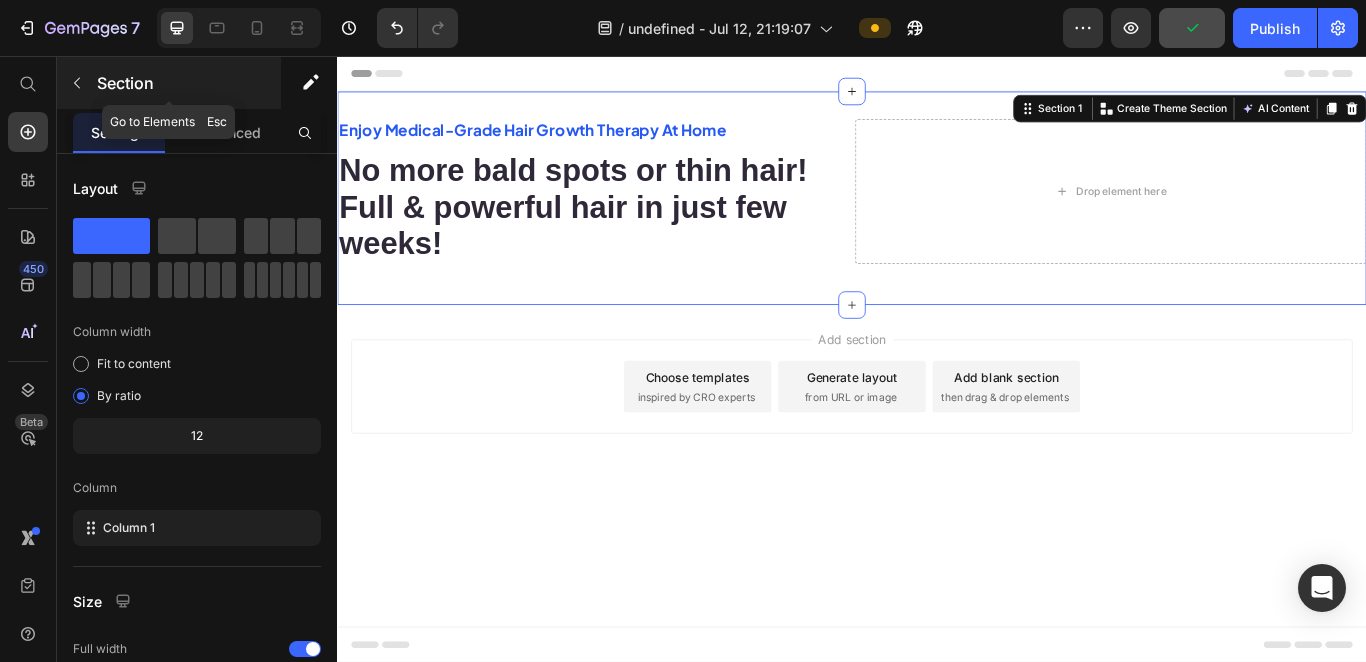click 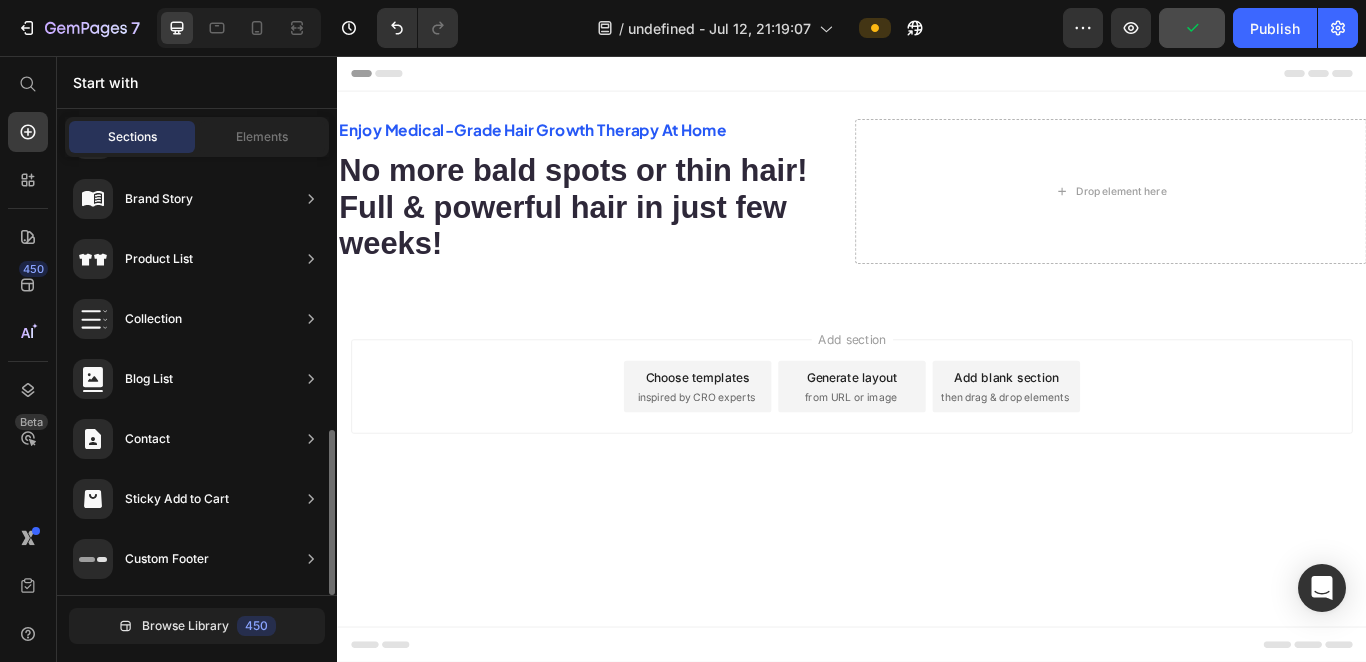 scroll, scrollTop: 722, scrollLeft: 0, axis: vertical 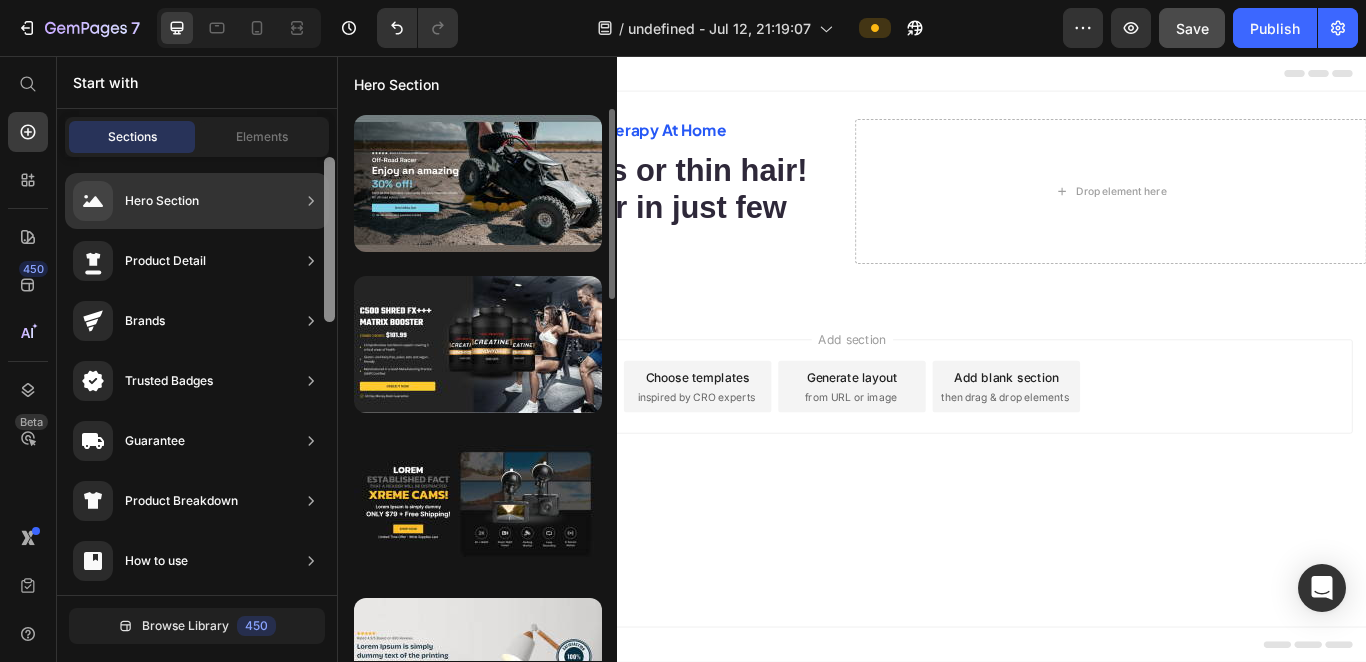 drag, startPoint x: 330, startPoint y: 462, endPoint x: 298, endPoint y: 171, distance: 292.75415 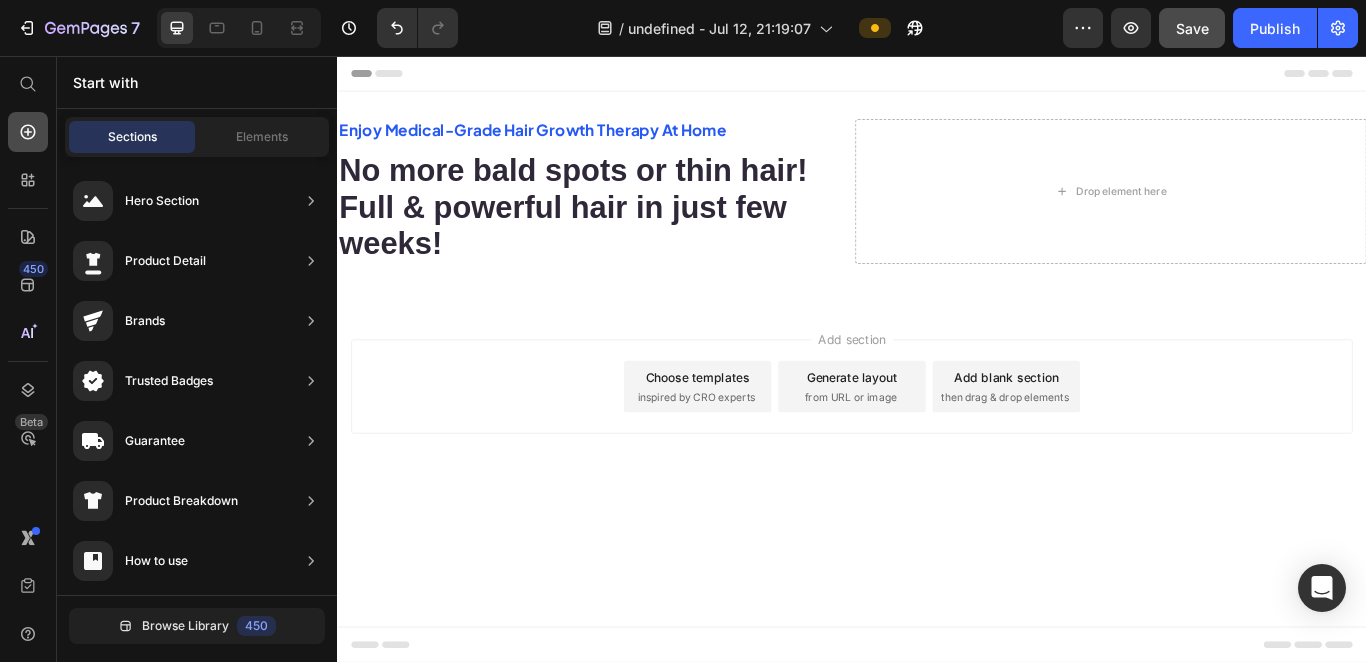 click 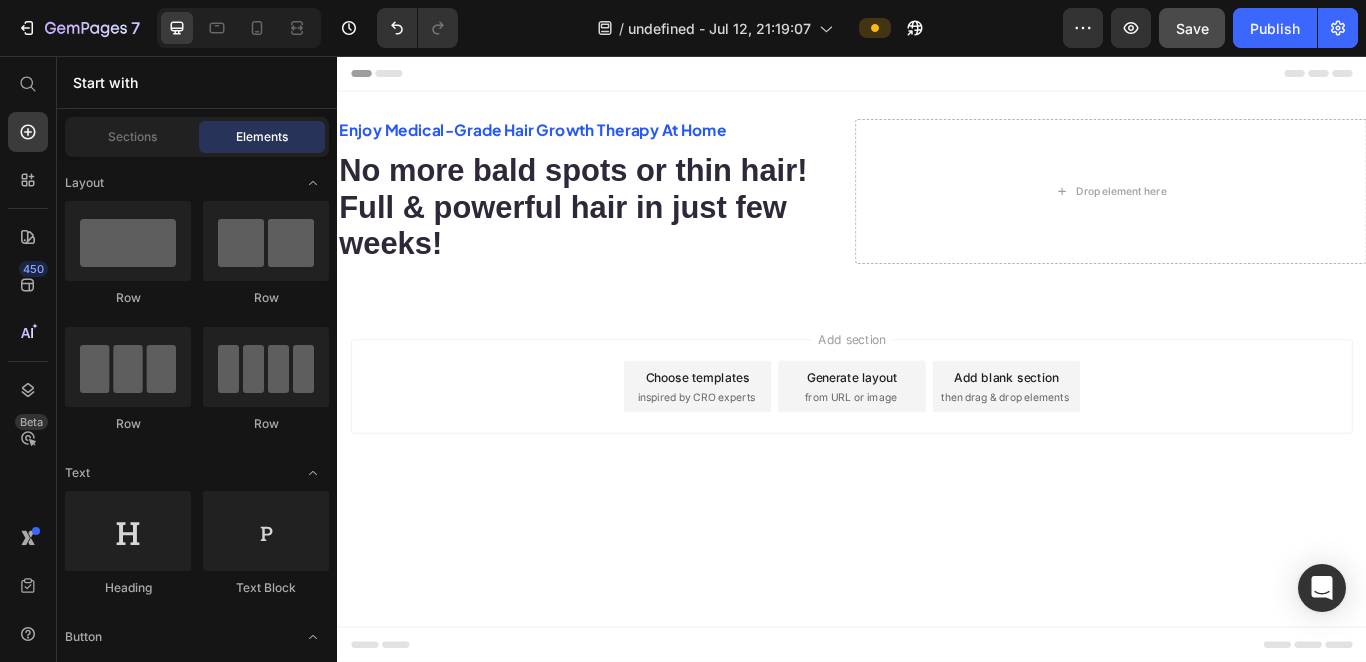 scroll, scrollTop: 102, scrollLeft: 0, axis: vertical 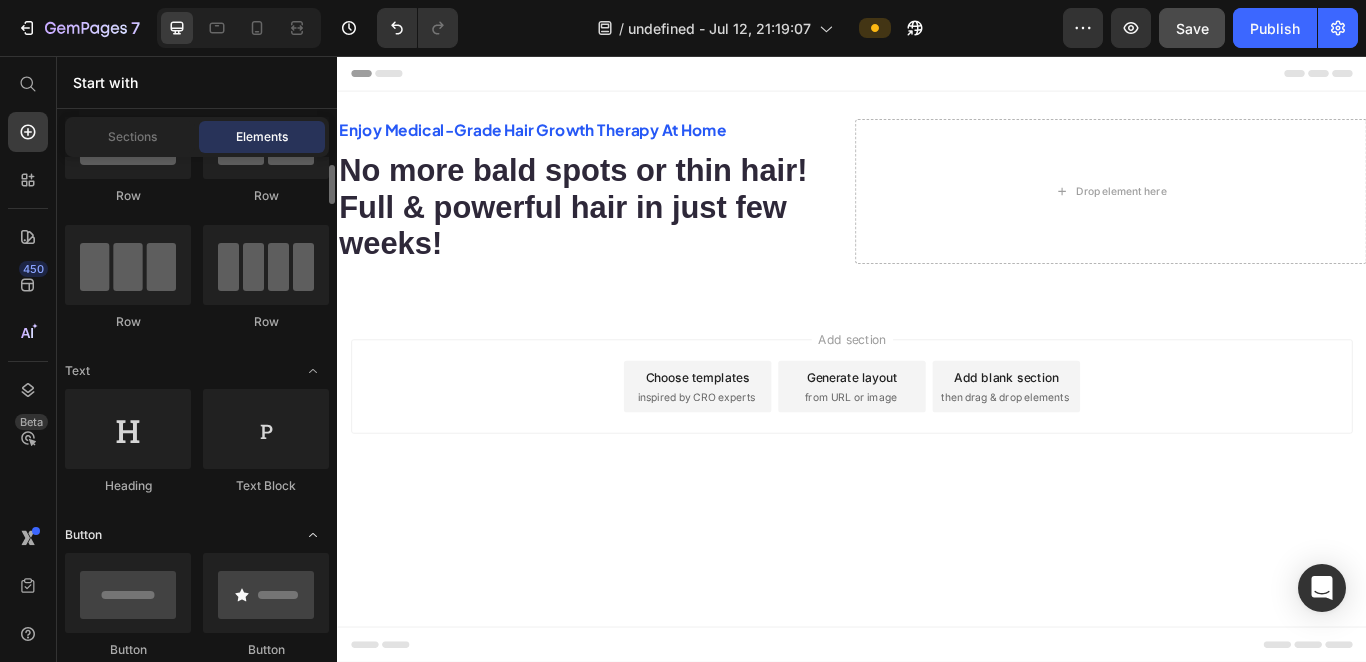 click 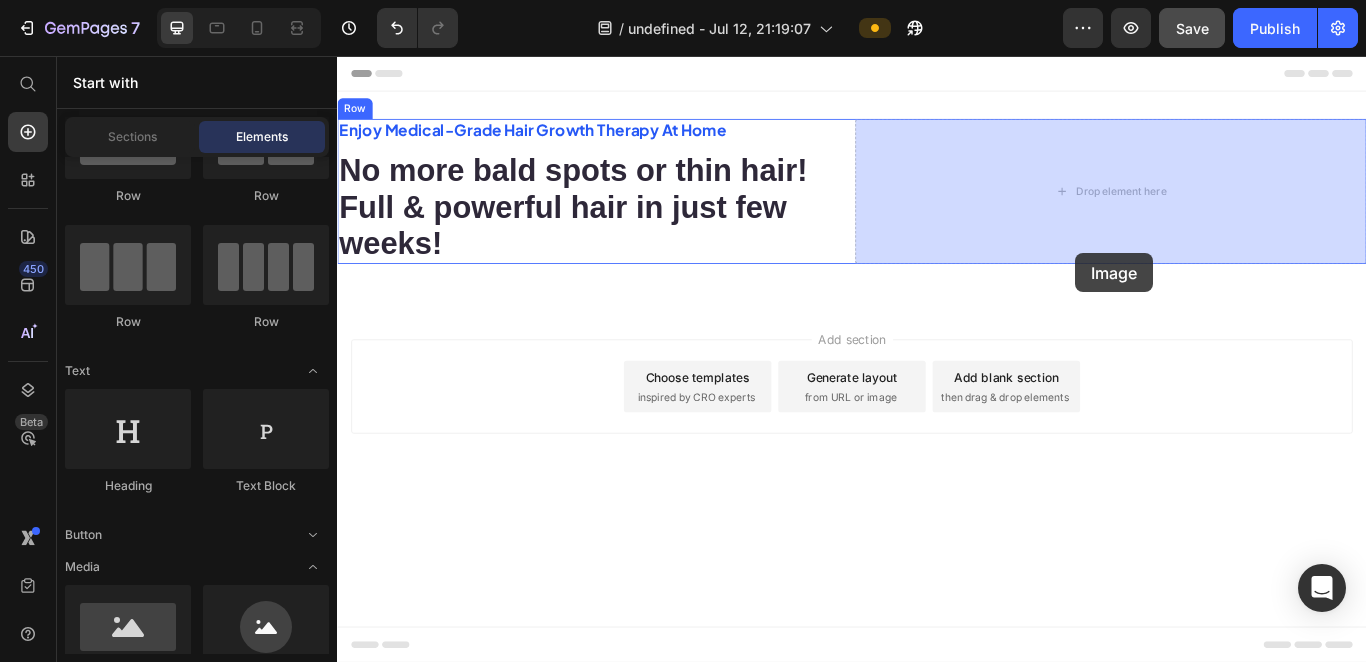 drag, startPoint x: 865, startPoint y: 314, endPoint x: 1033, endPoint y: 273, distance: 172.93062 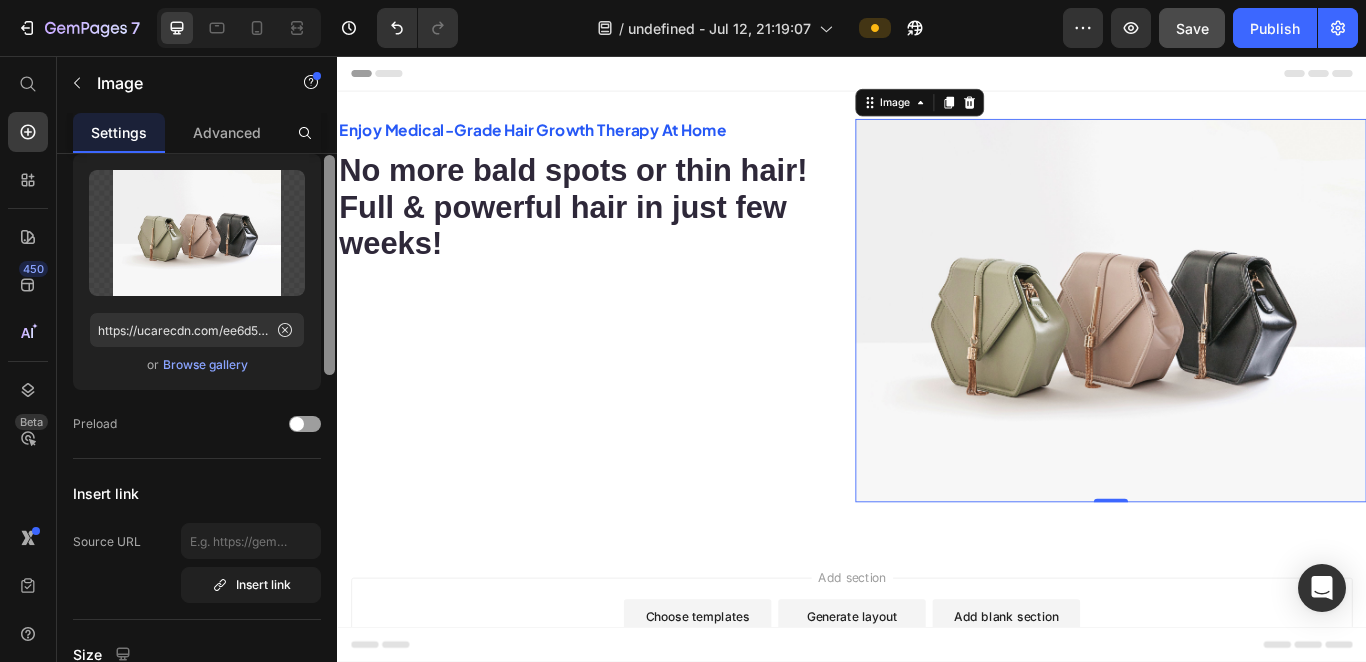 scroll, scrollTop: 0, scrollLeft: 0, axis: both 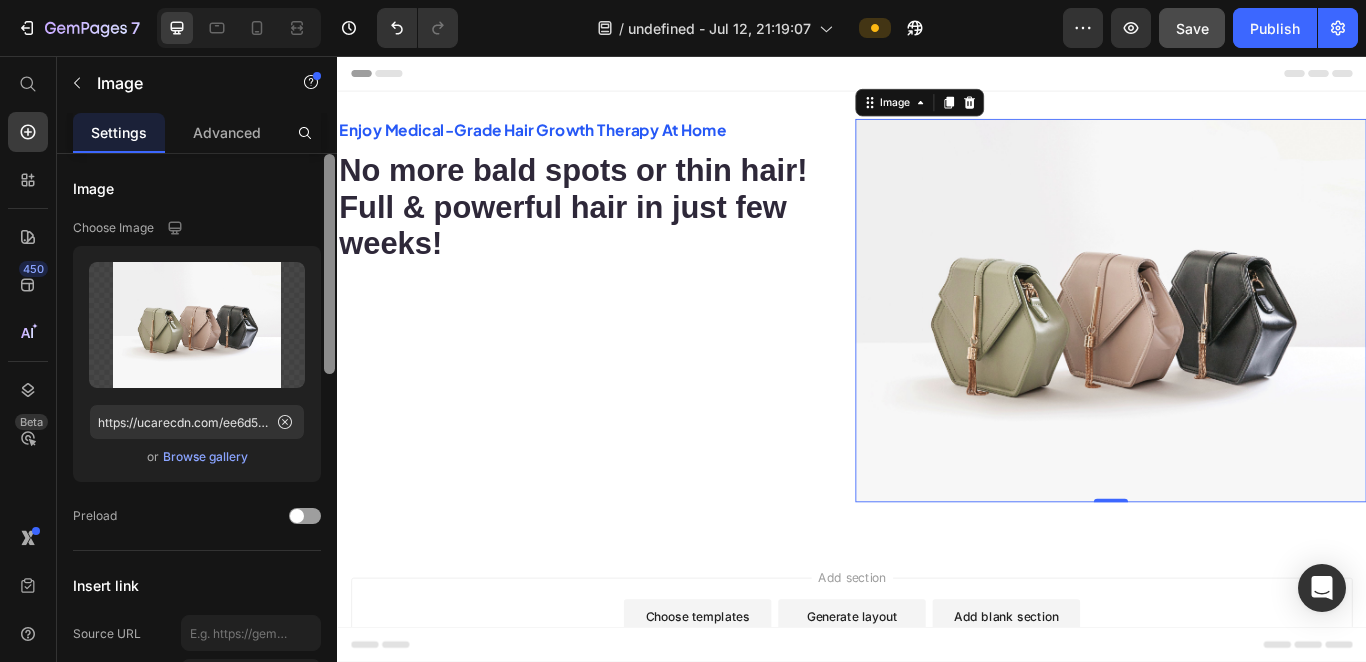 click at bounding box center (329, 264) 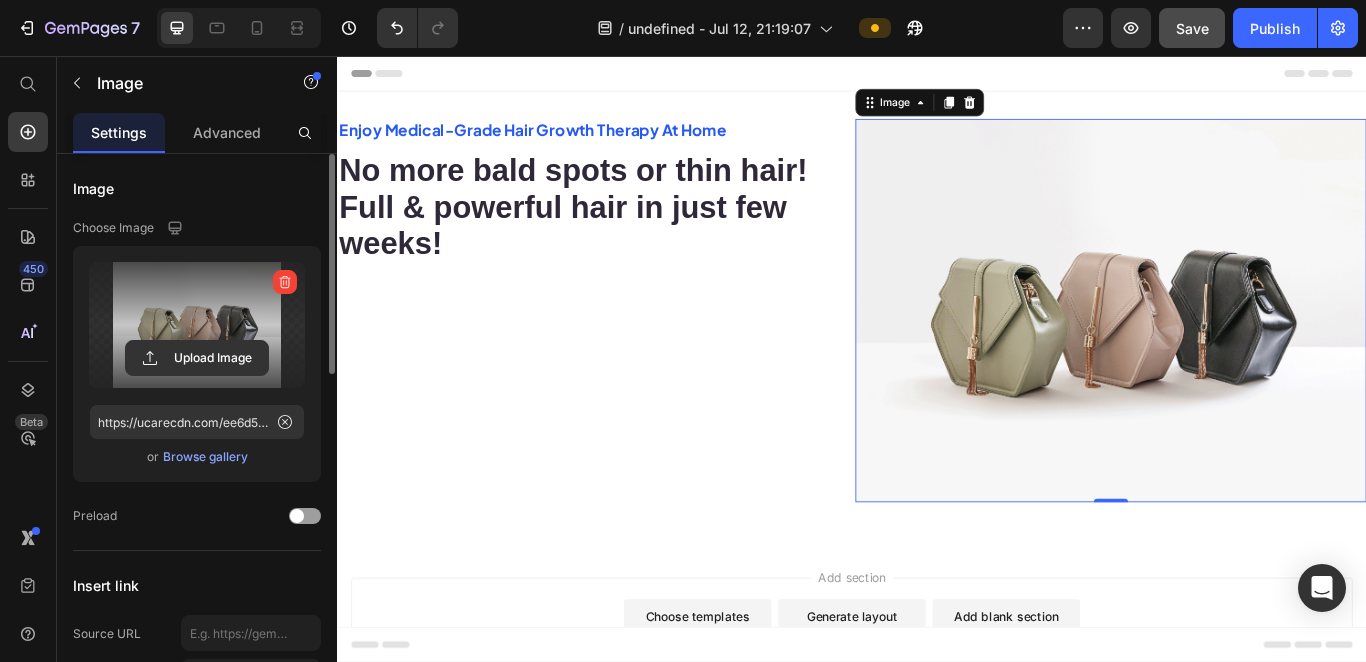 click at bounding box center (197, 325) 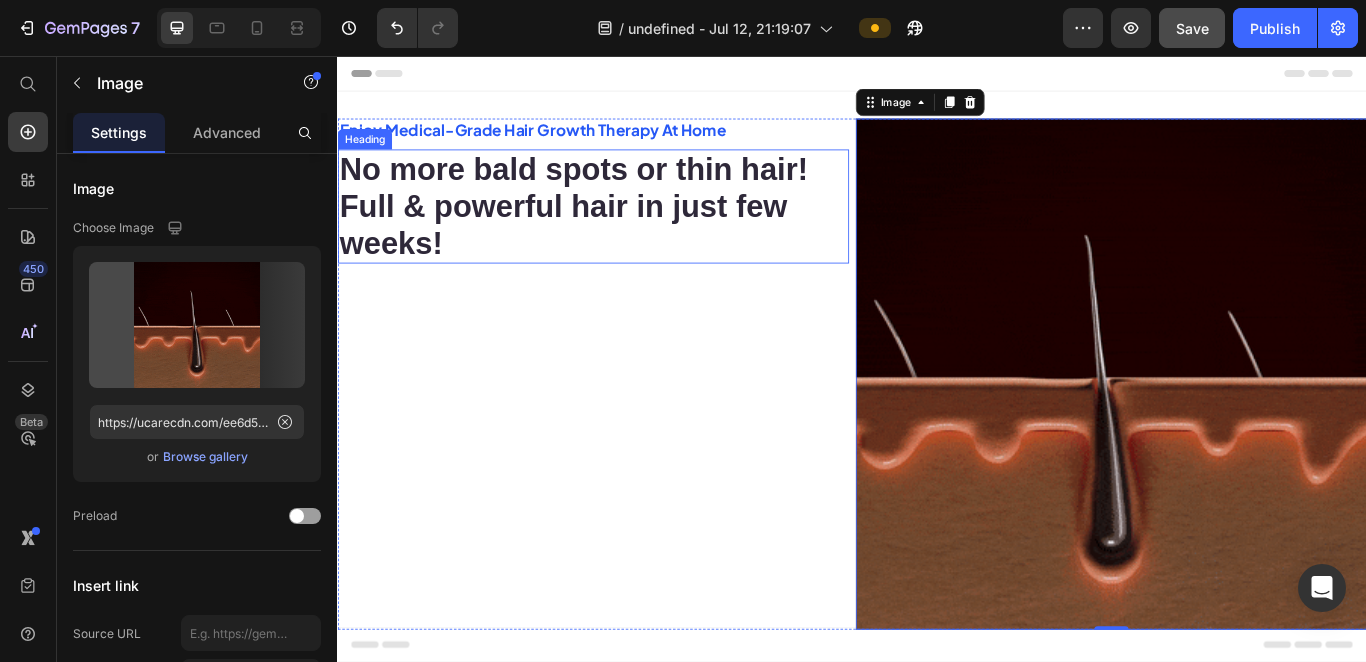 type on "https://cdn.shopify.com/s/files/1/0920/1480/5359/files/gempages_575124064293618463-a9ad98a0-f784-4a95-a4e0-46e9d1e8776c.gif" 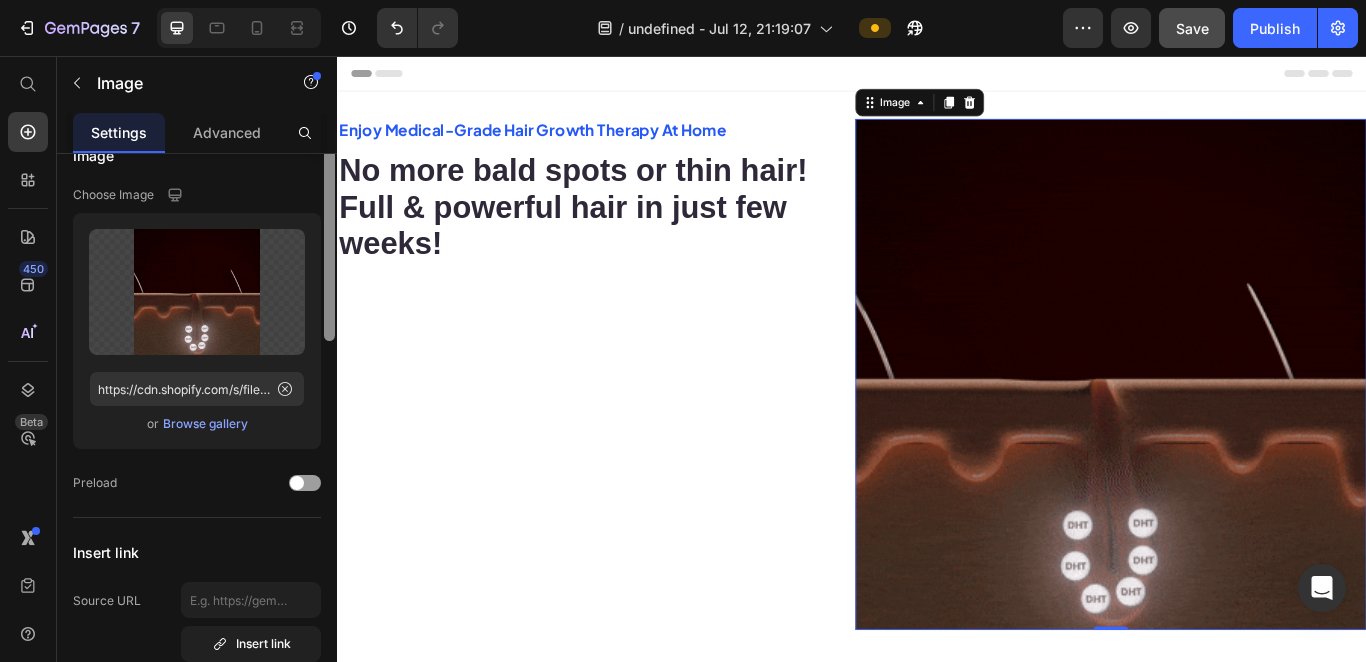 scroll, scrollTop: 0, scrollLeft: 0, axis: both 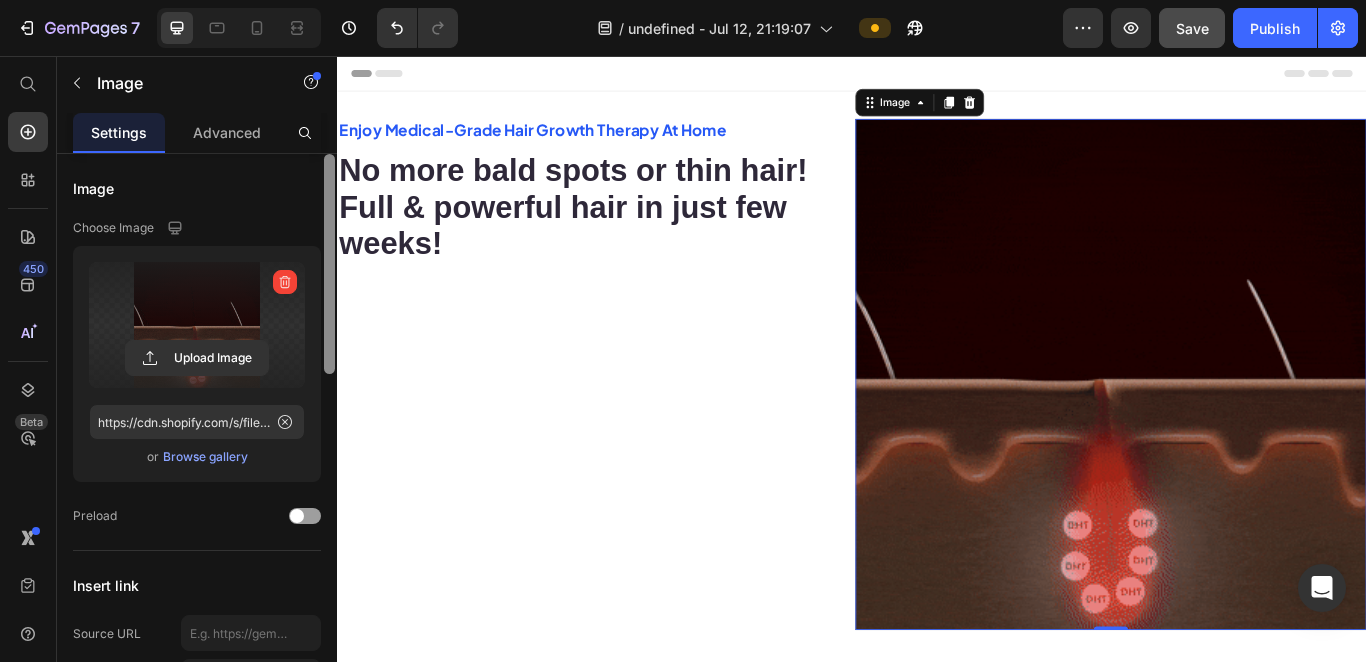 drag, startPoint x: 330, startPoint y: 349, endPoint x: 300, endPoint y: 263, distance: 91.08238 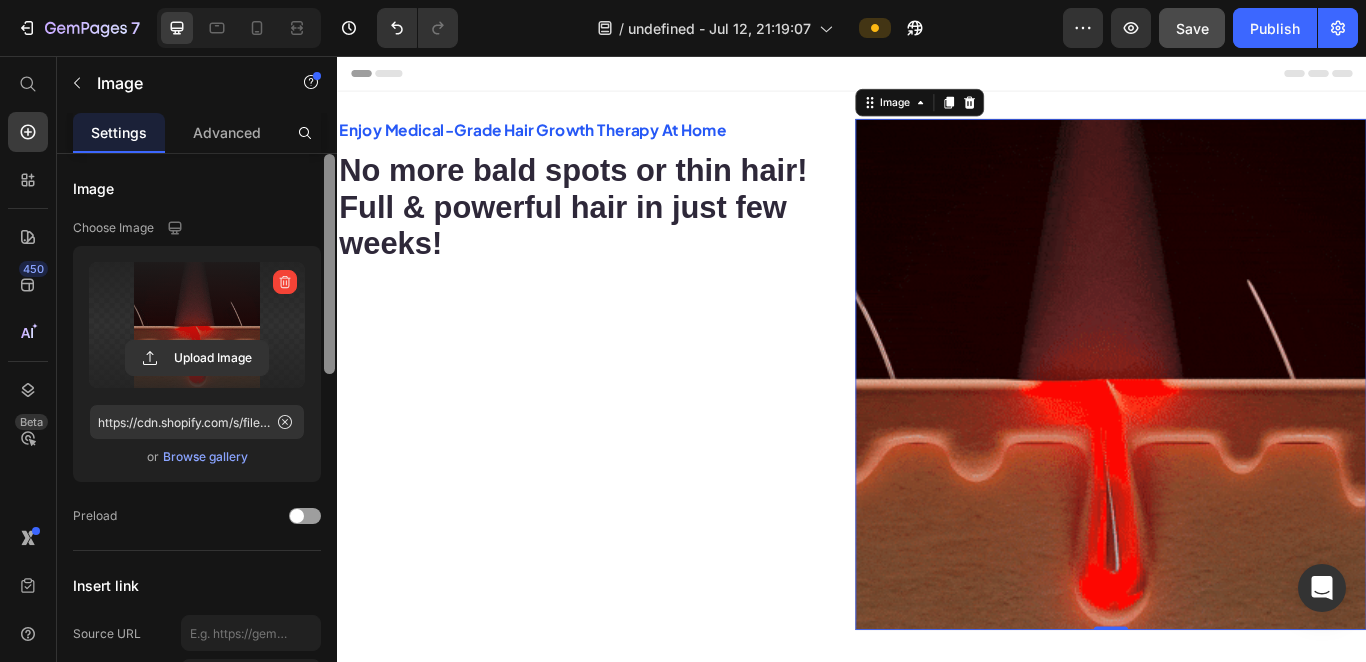 click at bounding box center [329, 264] 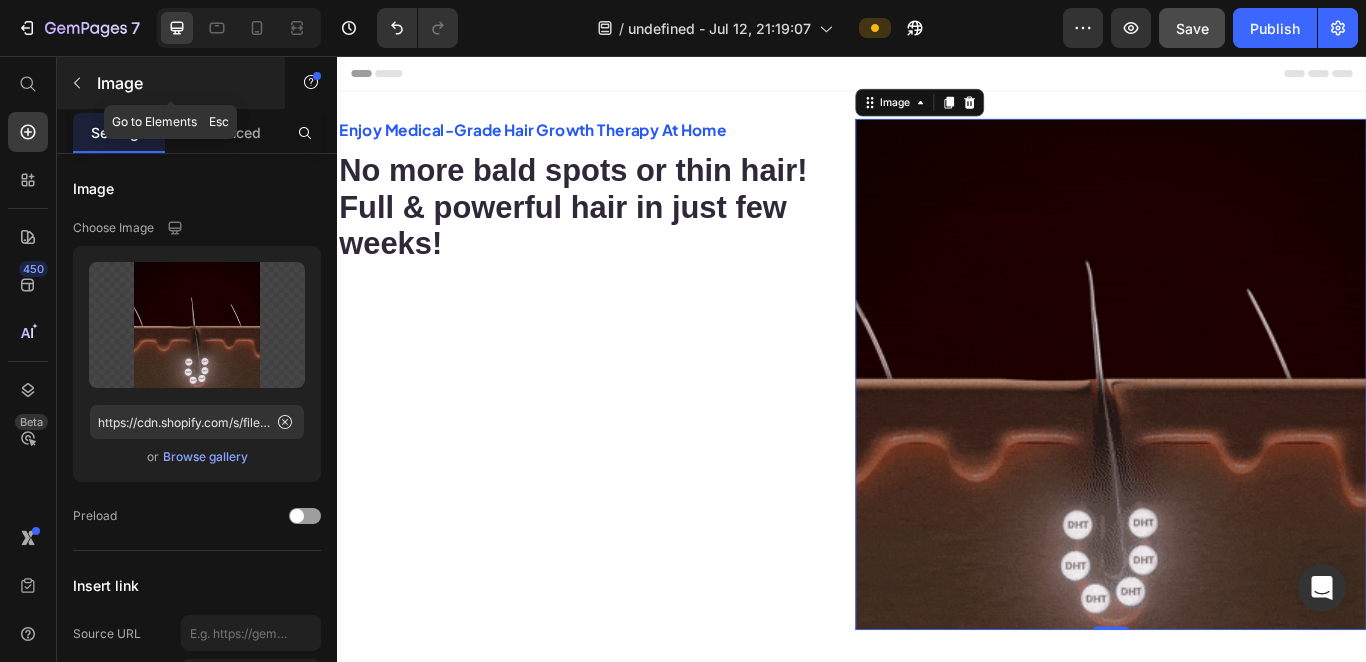 click 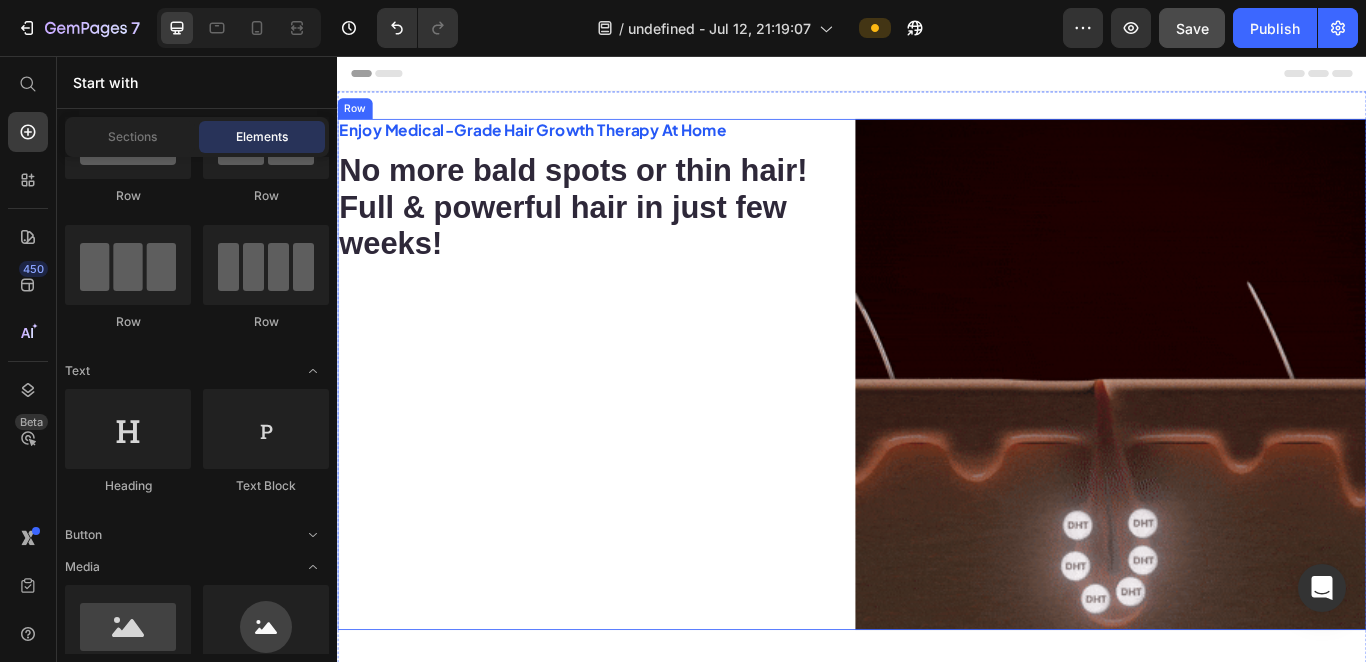 scroll, scrollTop: 102, scrollLeft: 0, axis: vertical 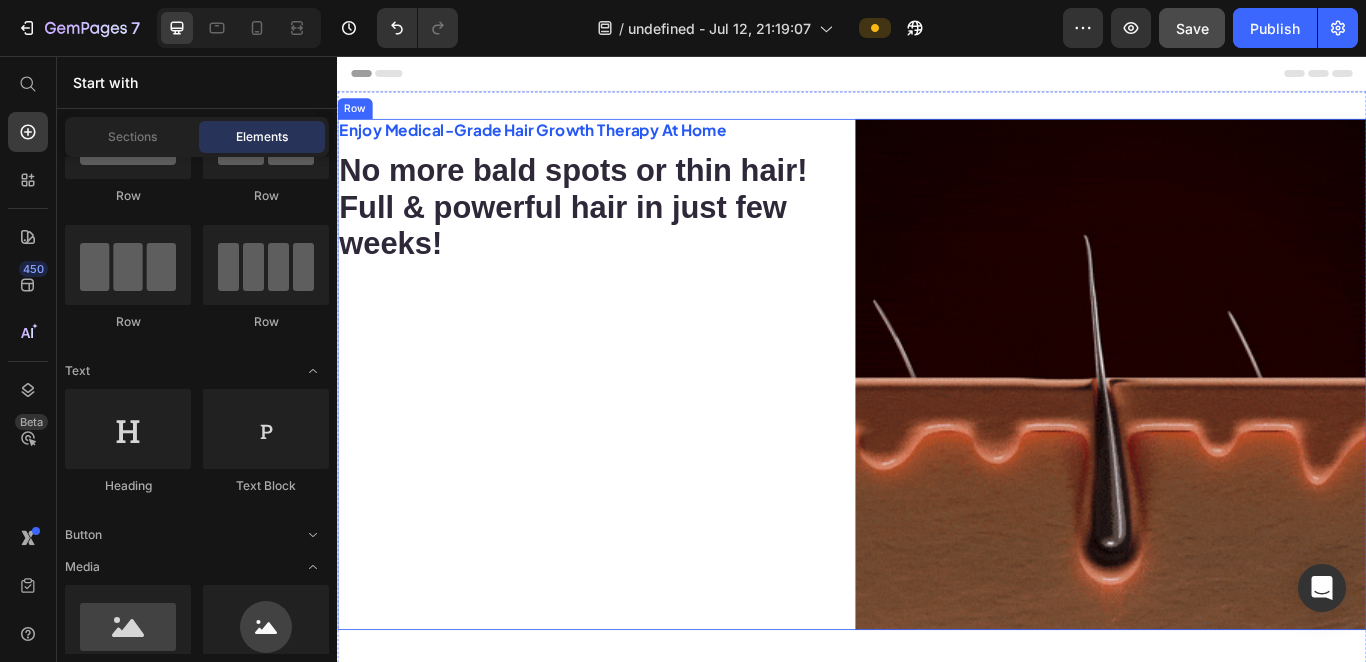 click on "Enjoy Medical-Grade Hair Growth Therapy At Home Text Block No more bald spots or thin hair! Full & powerful hair in just few weeks! Heading" at bounding box center (635, 427) 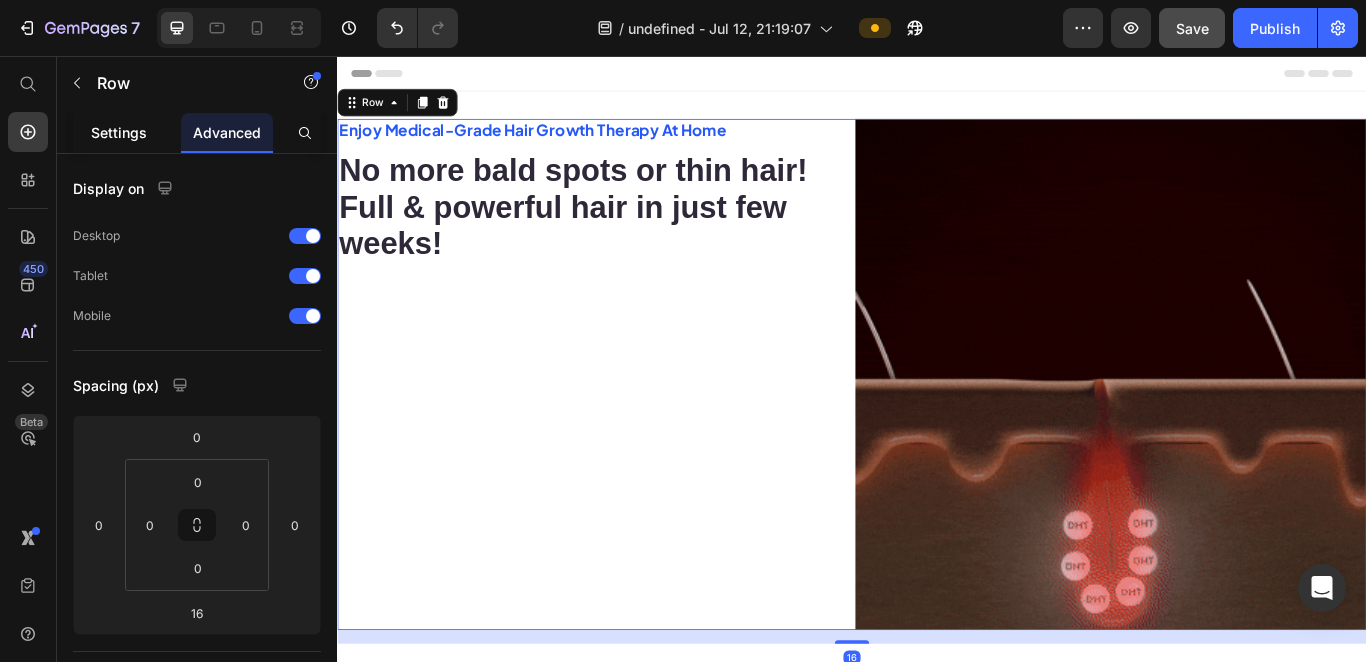 click on "Settings" at bounding box center [119, 132] 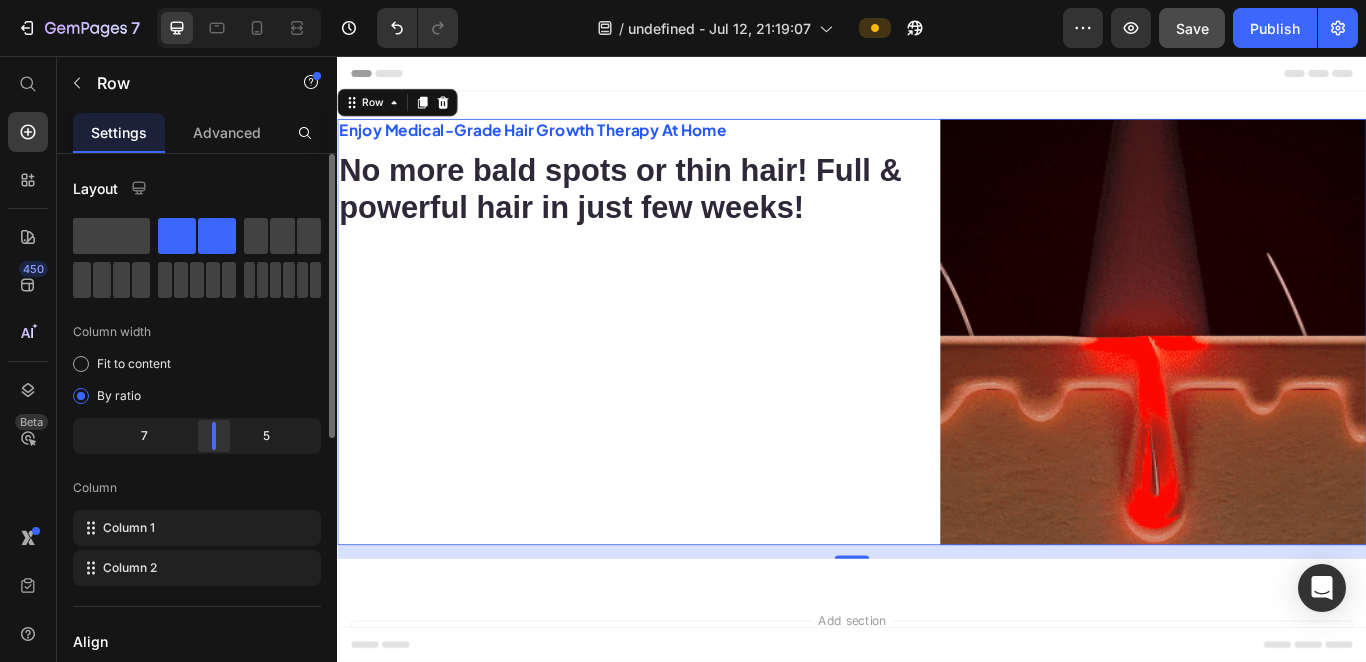 drag, startPoint x: 196, startPoint y: 430, endPoint x: 218, endPoint y: 430, distance: 22 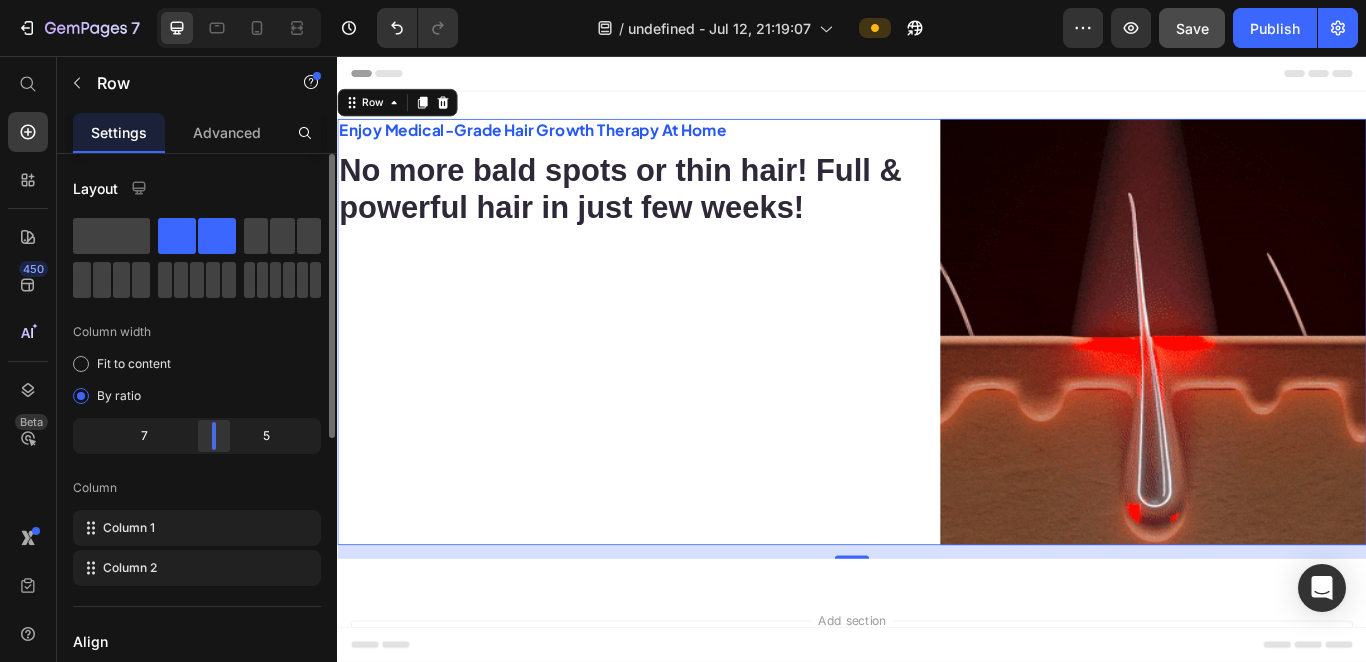 click 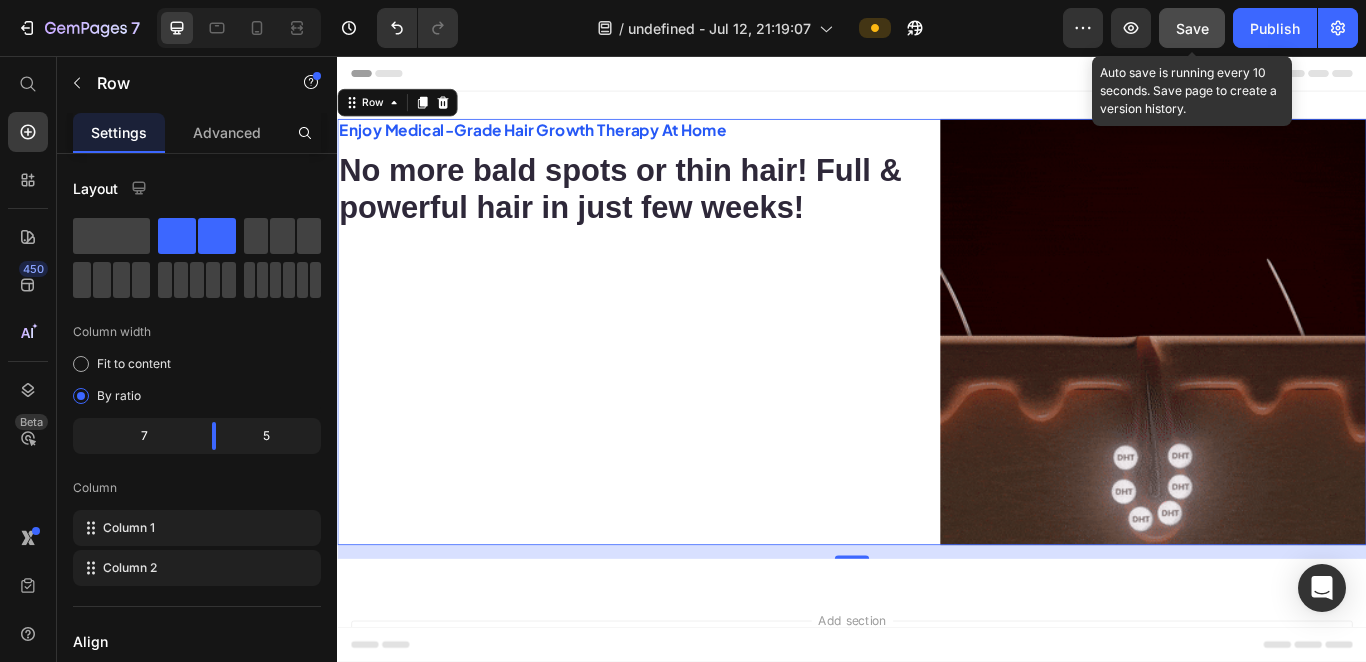 click on "Save" at bounding box center (1192, 28) 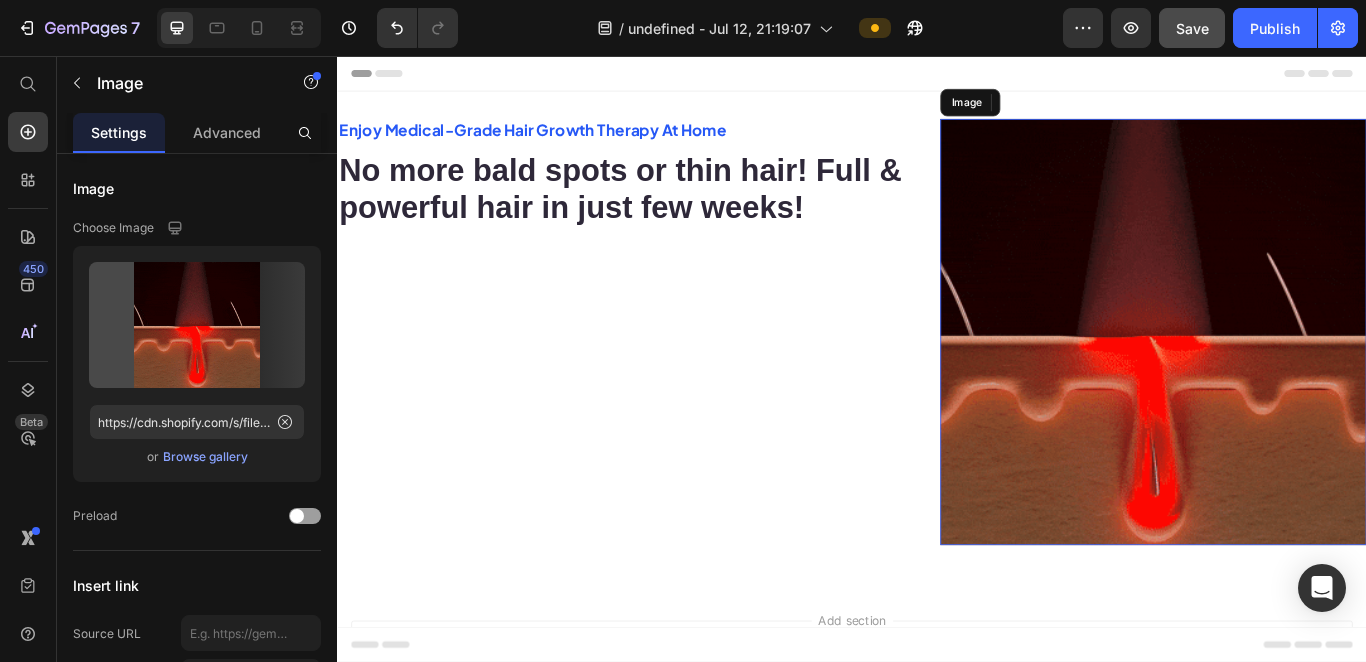 drag, startPoint x: 1254, startPoint y: 377, endPoint x: 630, endPoint y: 422, distance: 625.6205 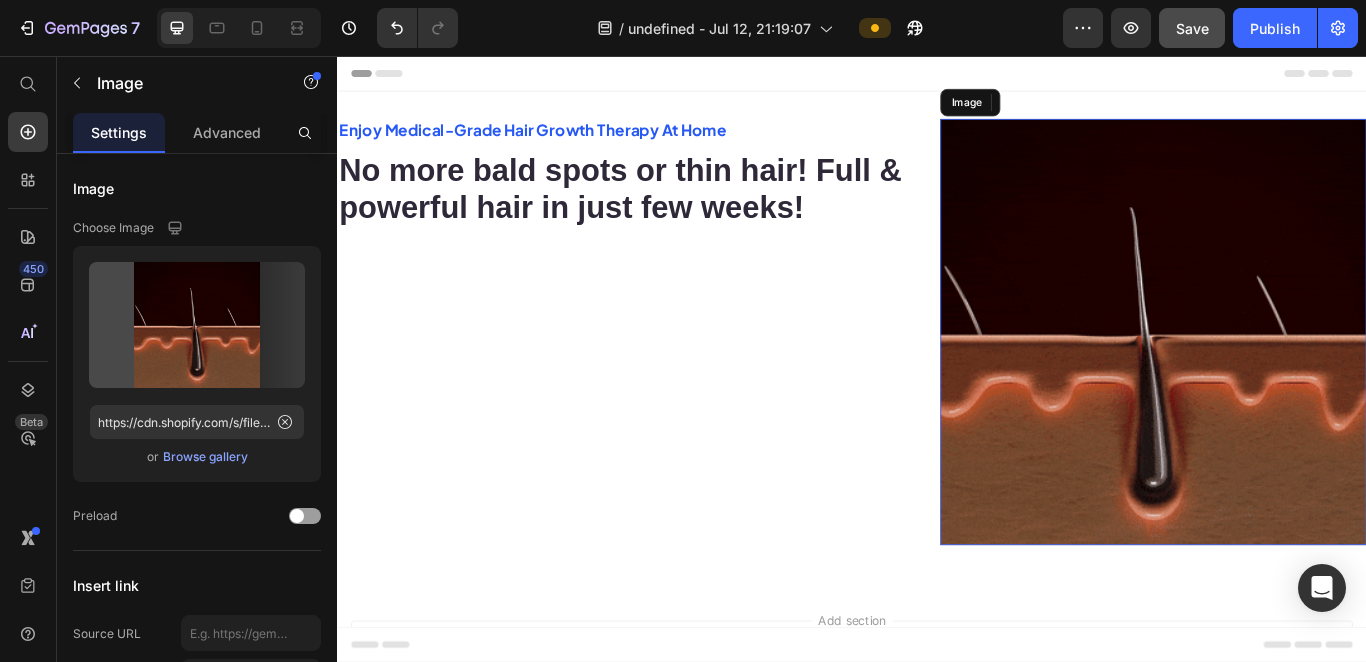 click at bounding box center [1288, 377] 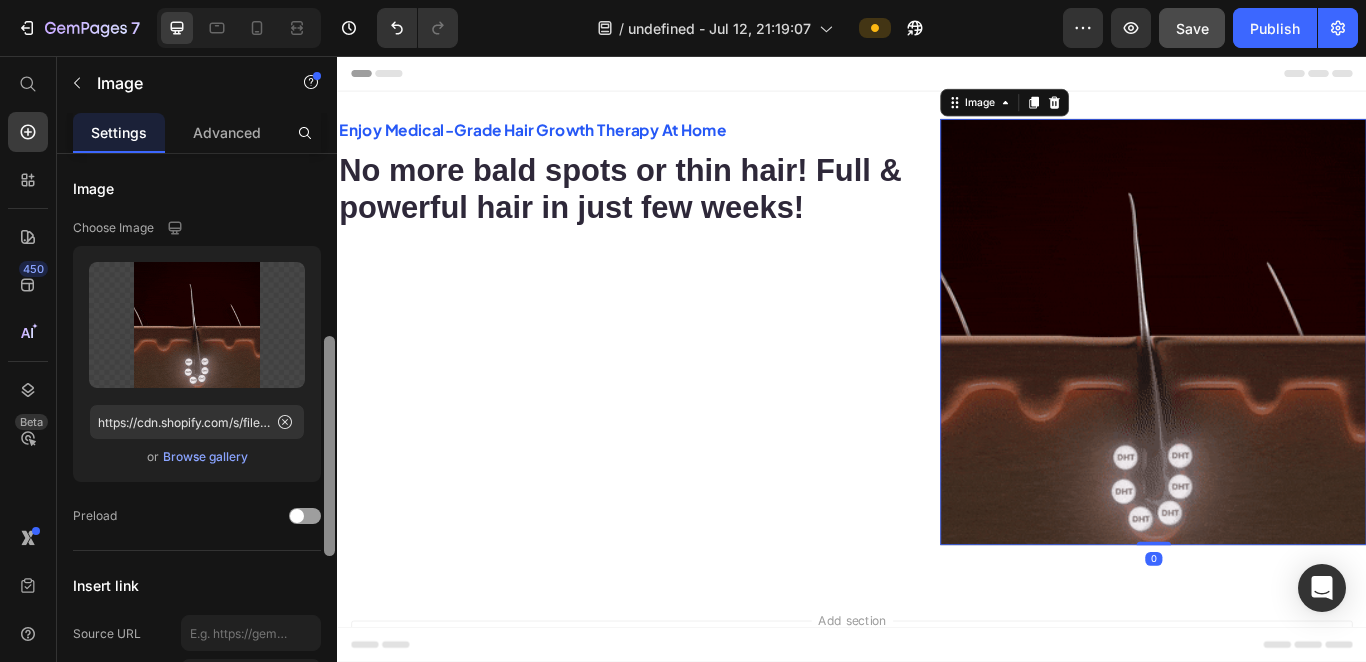 scroll, scrollTop: 131, scrollLeft: 0, axis: vertical 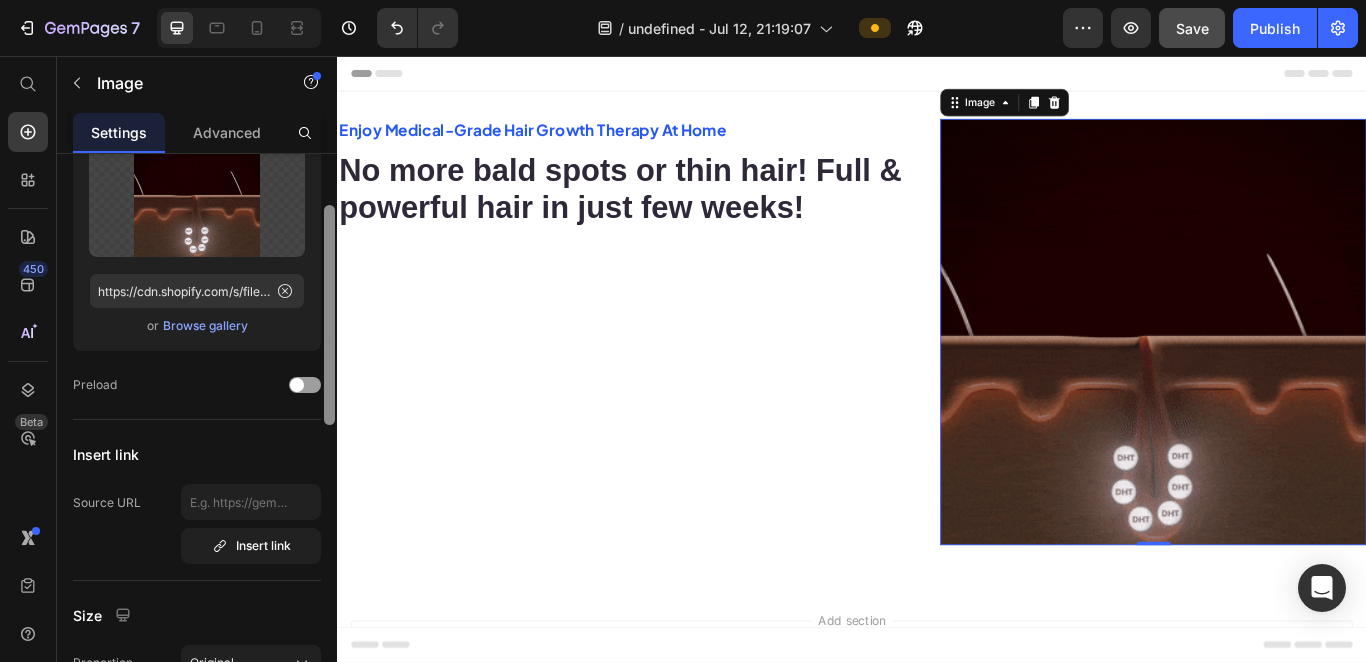 drag, startPoint x: 331, startPoint y: 321, endPoint x: 325, endPoint y: 372, distance: 51.351727 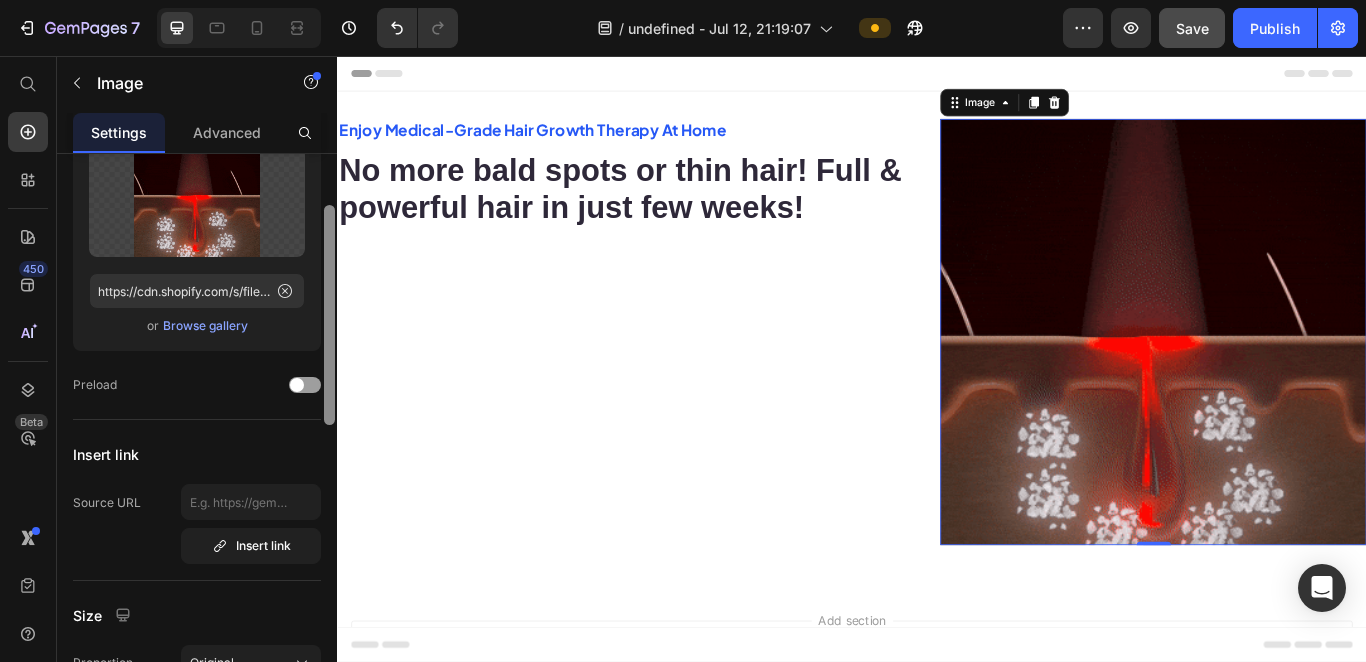 click at bounding box center (329, 315) 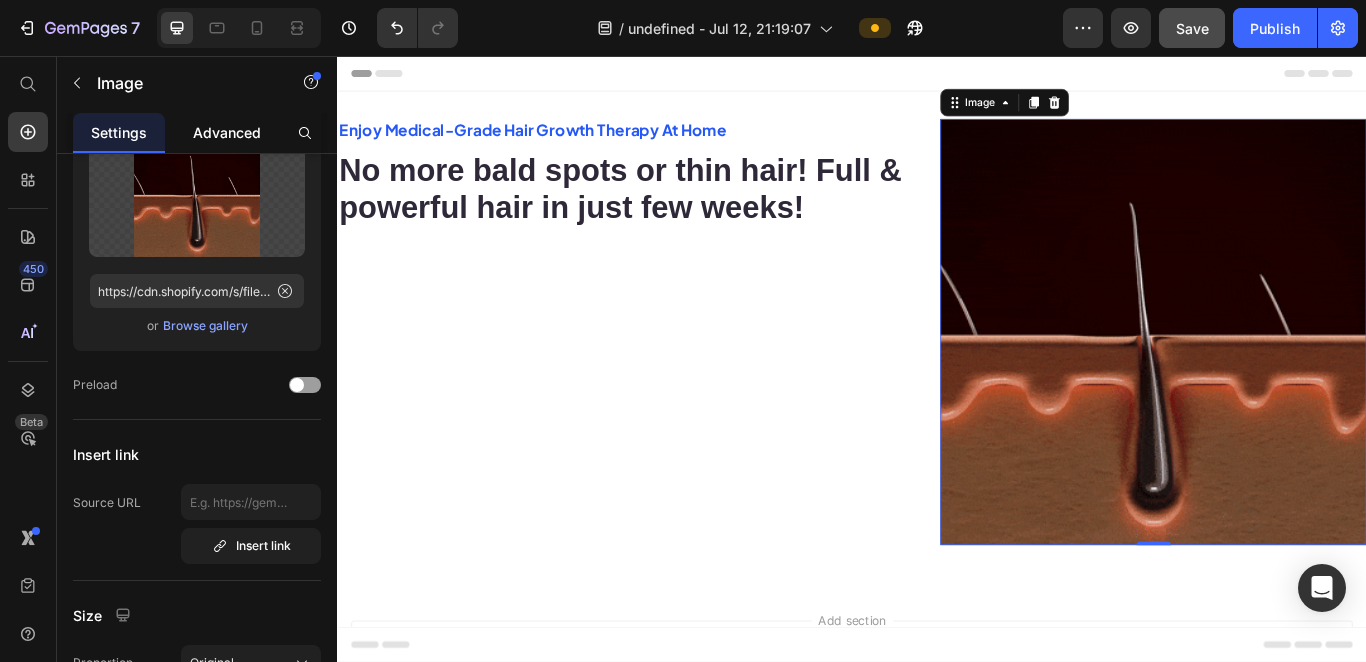 click on "Advanced" at bounding box center (227, 132) 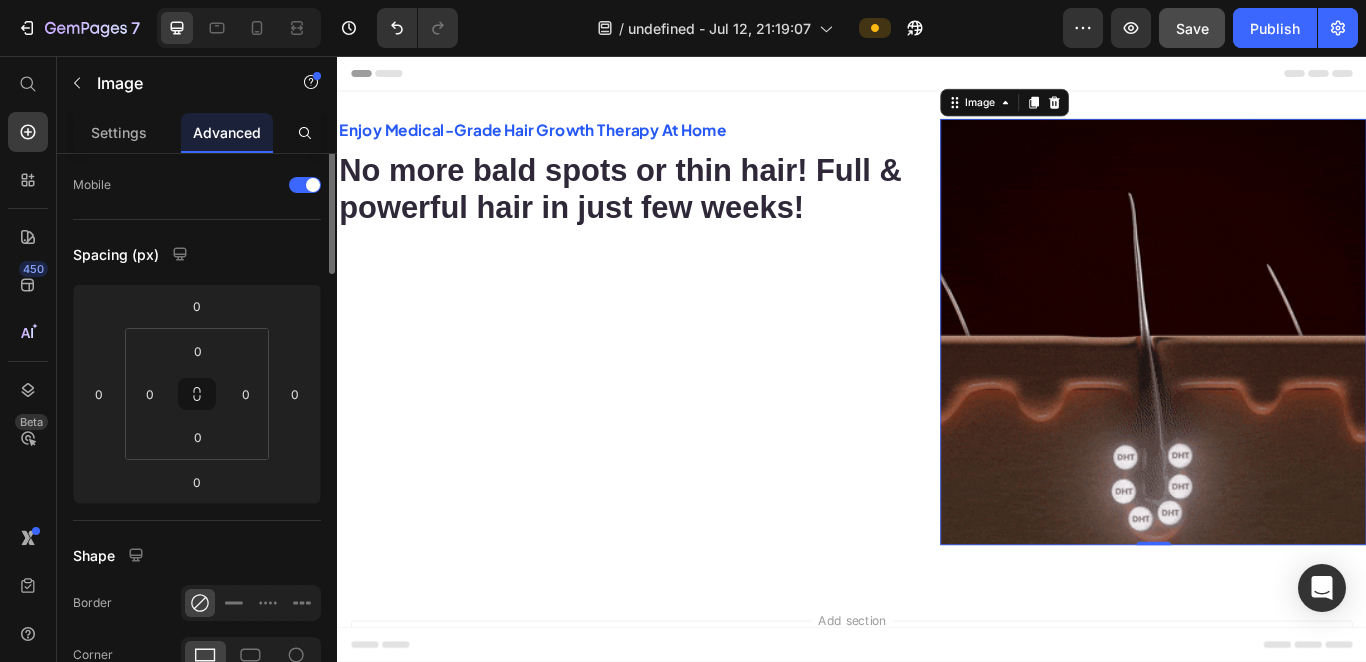 scroll, scrollTop: 0, scrollLeft: 0, axis: both 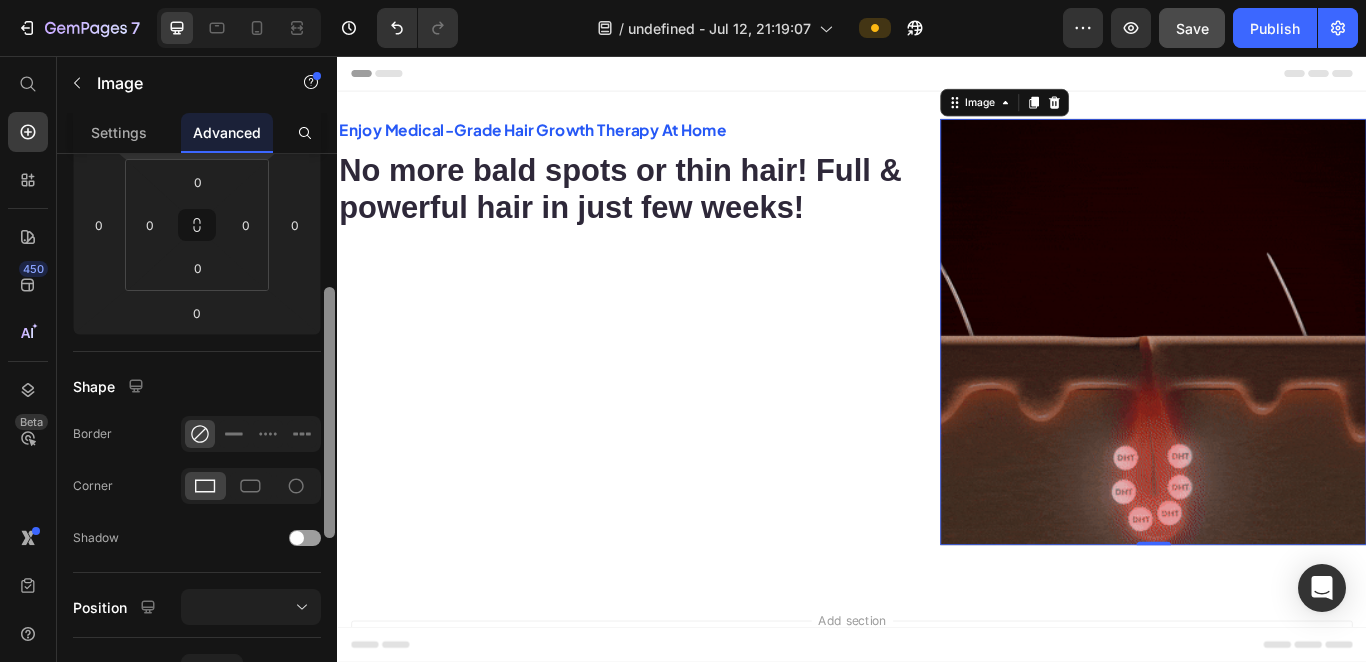 drag, startPoint x: 331, startPoint y: 346, endPoint x: 325, endPoint y: 479, distance: 133.13527 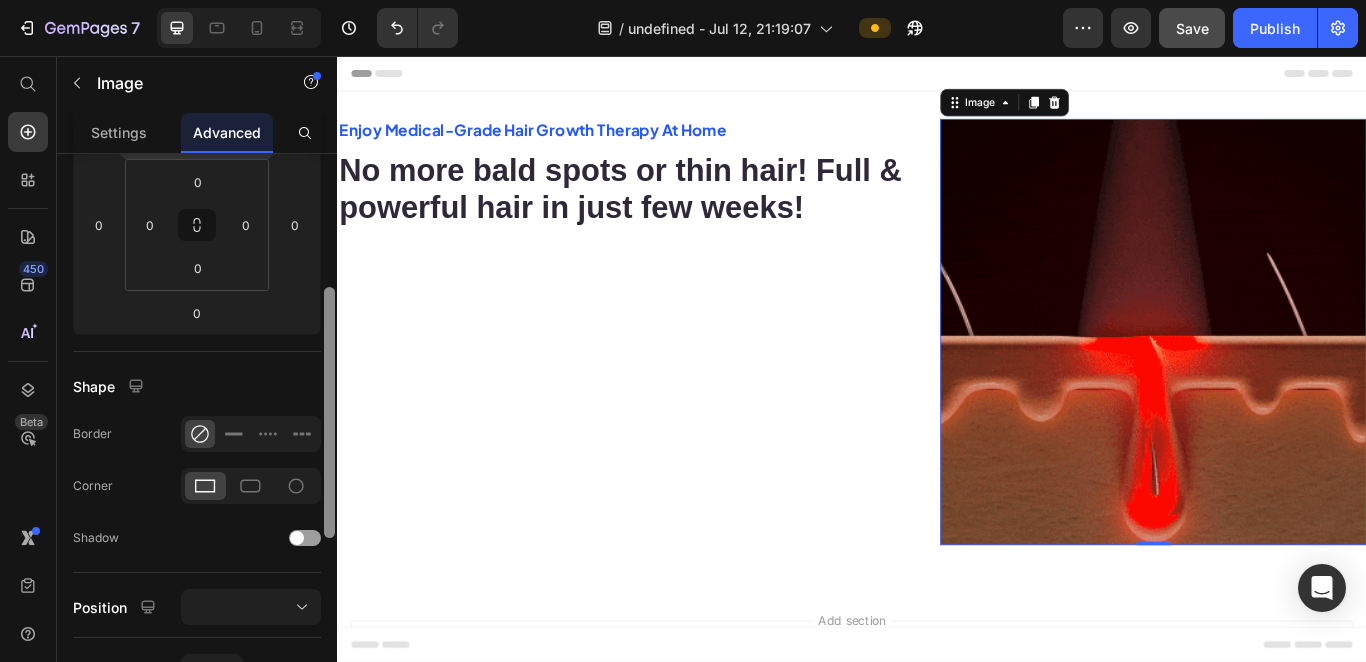 click at bounding box center (329, 436) 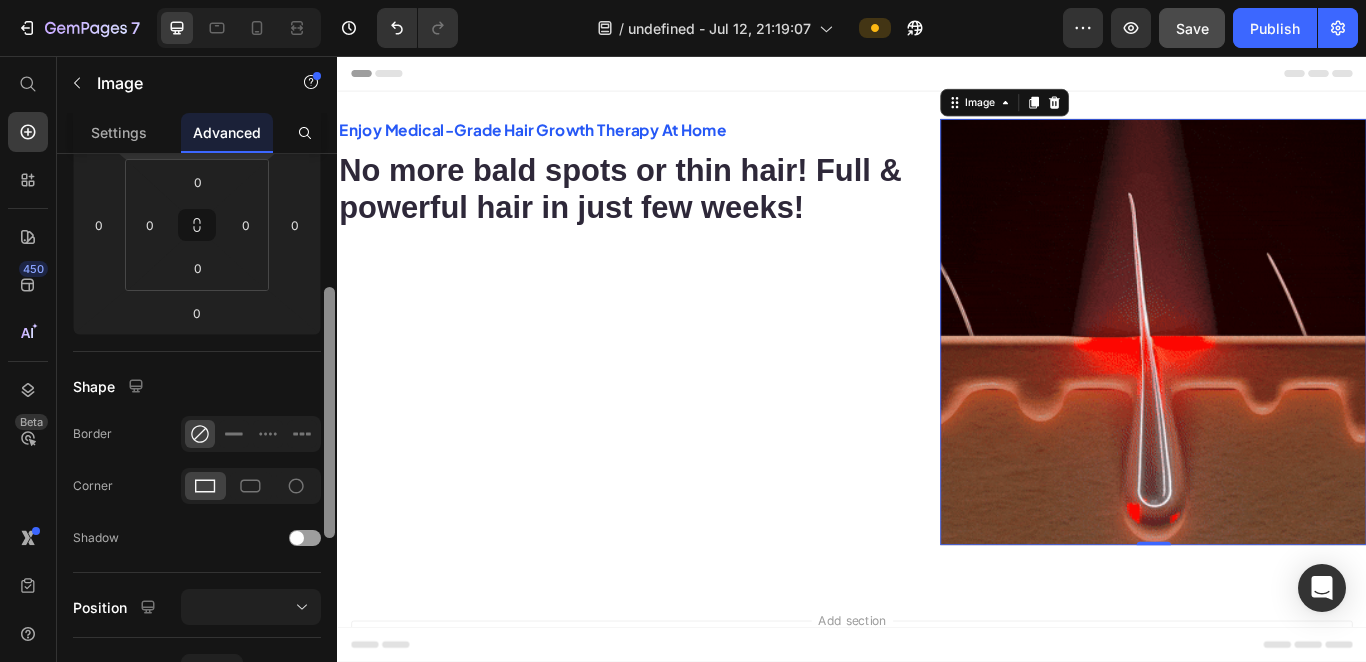 scroll, scrollTop: 303, scrollLeft: 0, axis: vertical 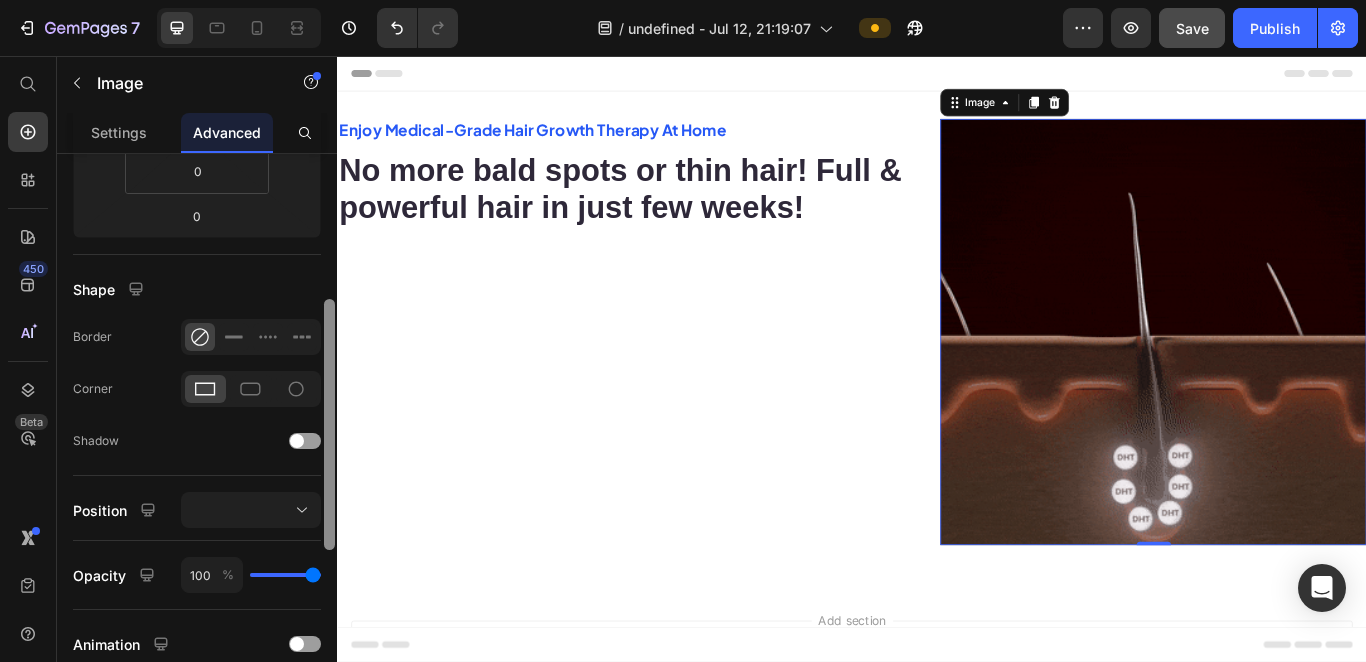 drag, startPoint x: 328, startPoint y: 477, endPoint x: 325, endPoint y: 519, distance: 42.107006 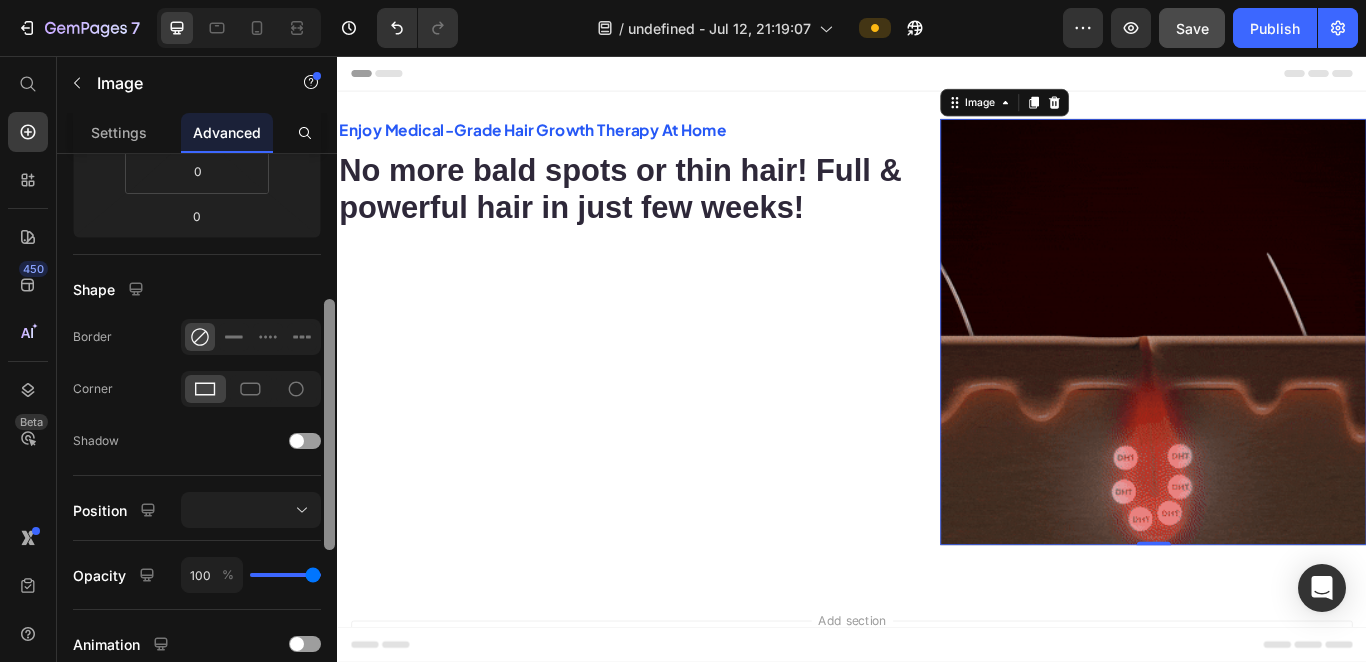click at bounding box center [329, 424] 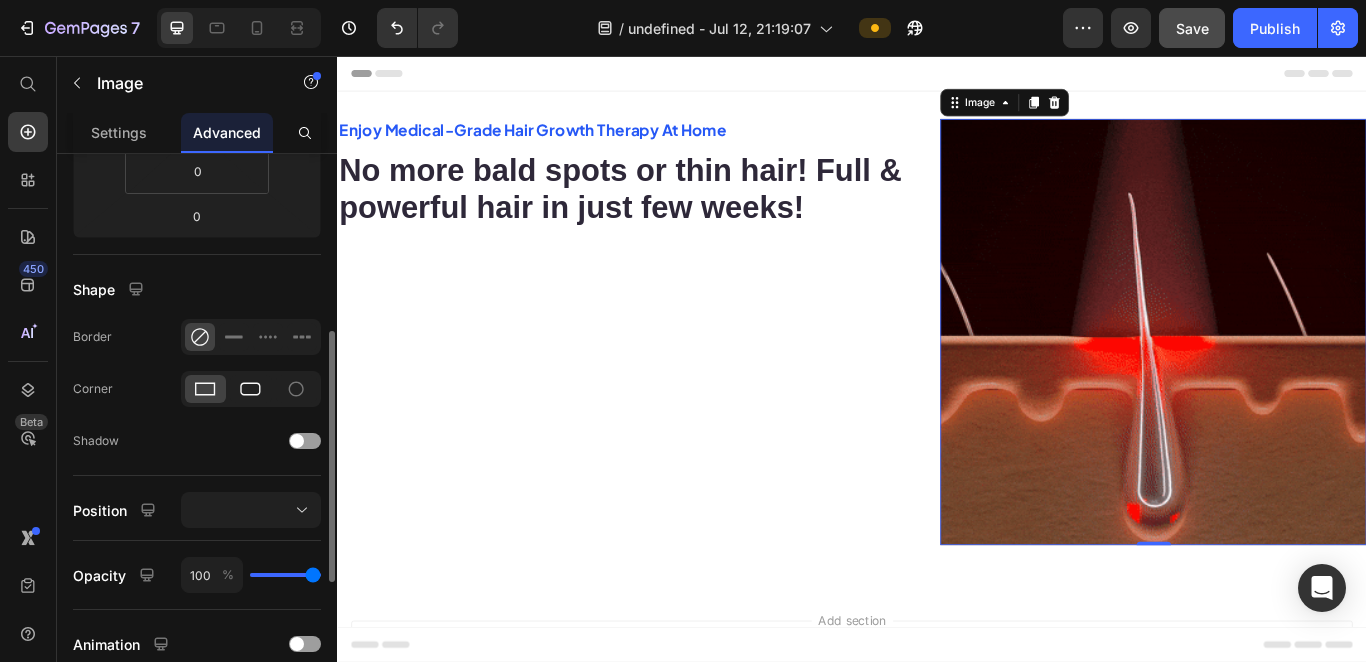click 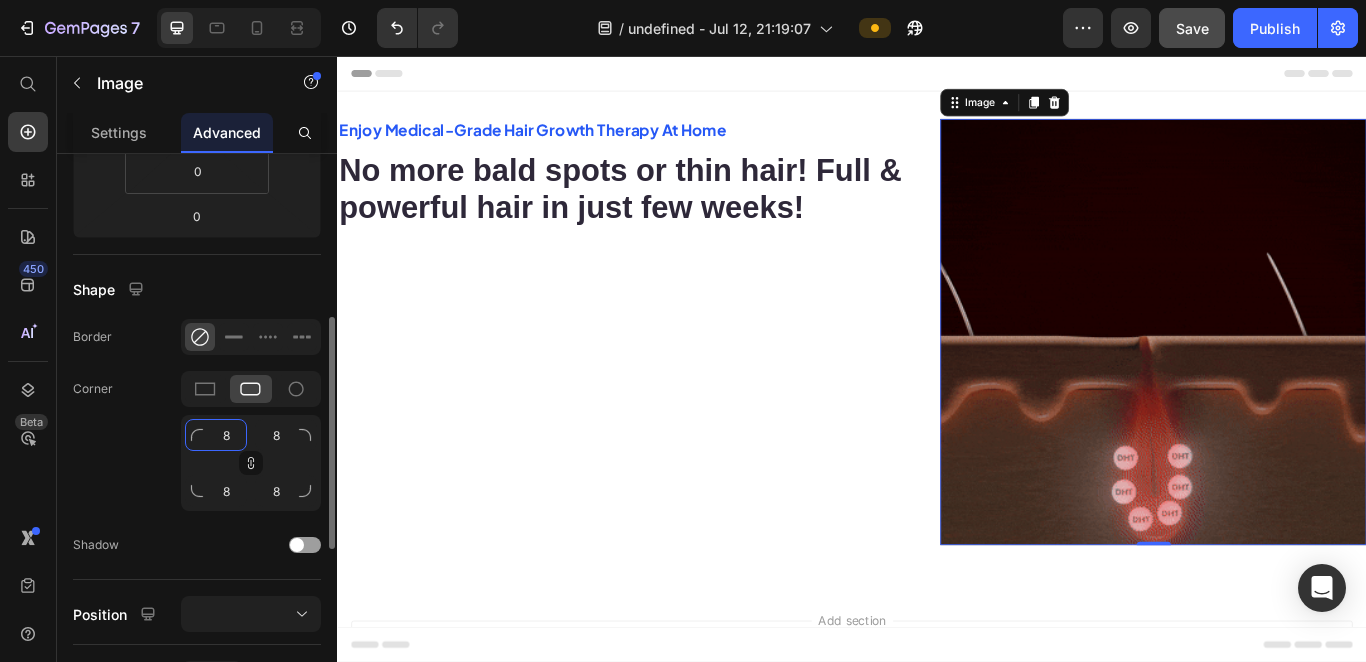click on "8" 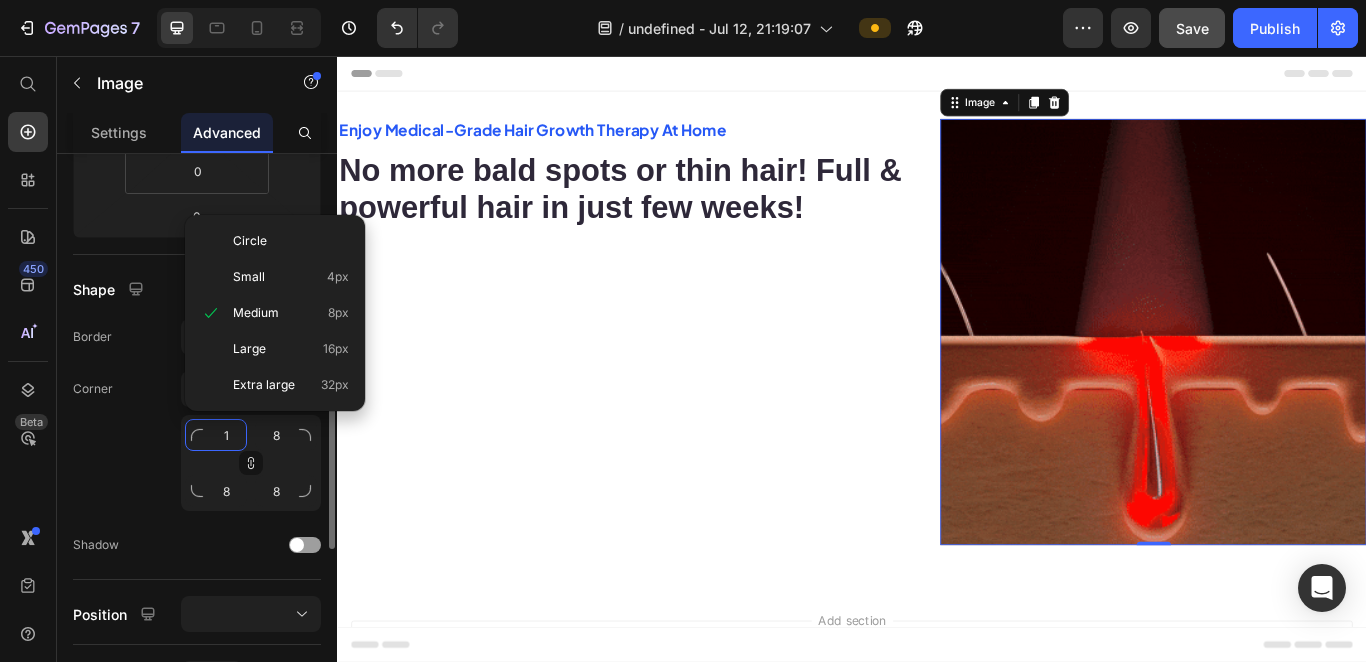 type on "15" 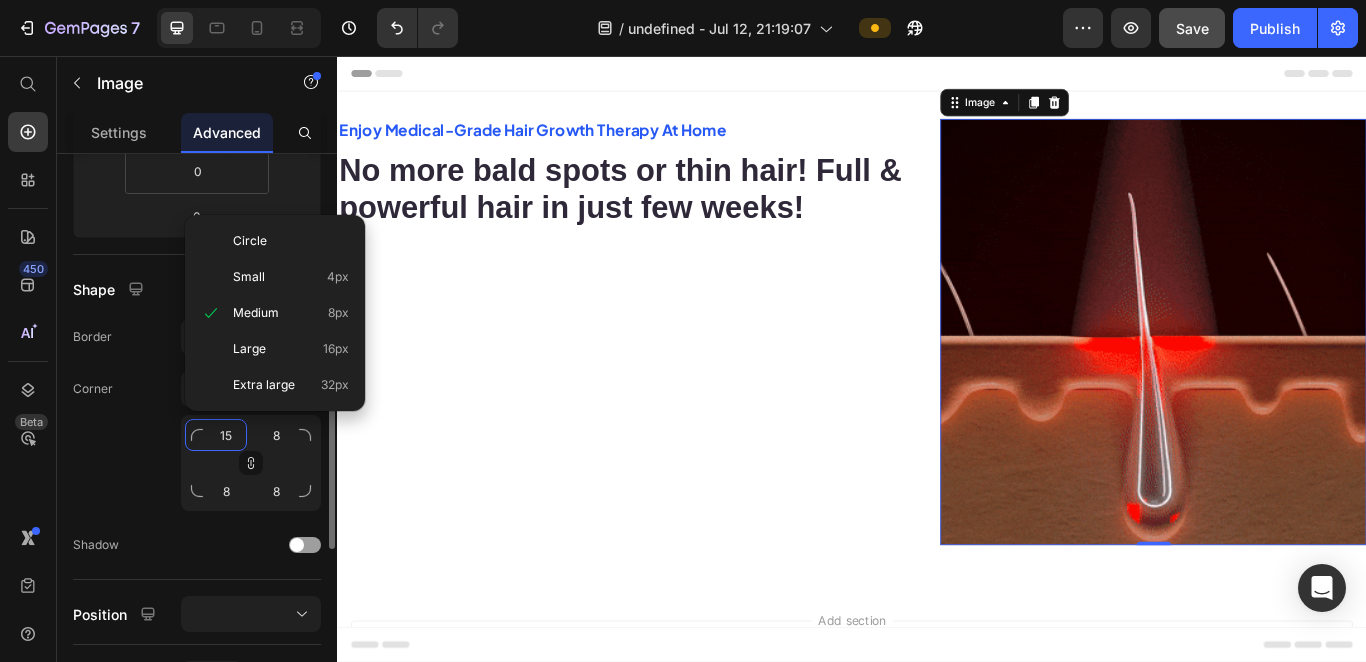 type on "15" 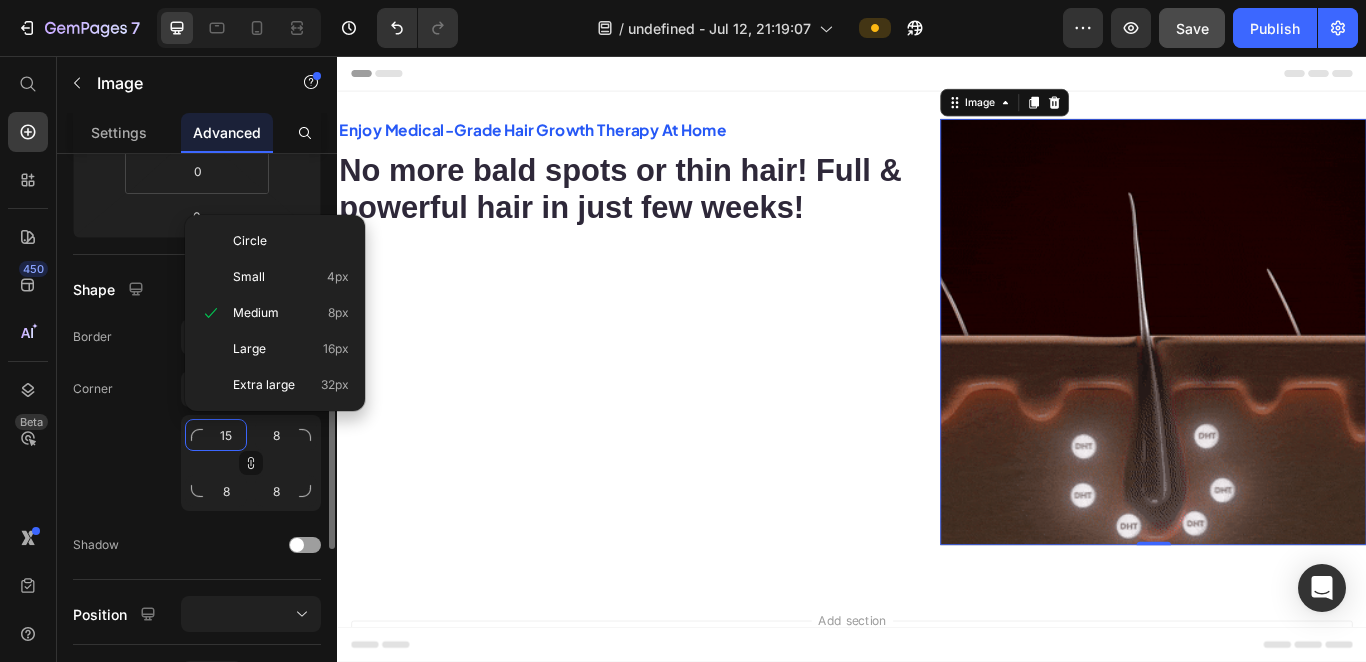 type on "15" 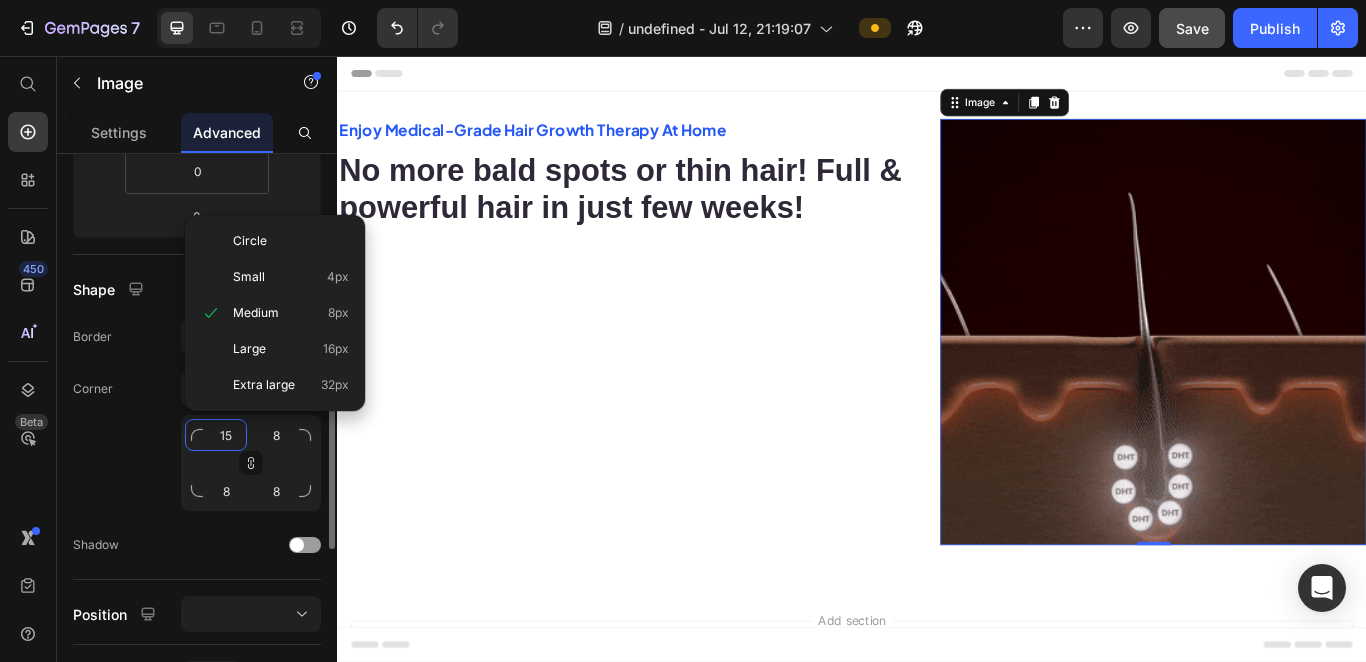 type on "15" 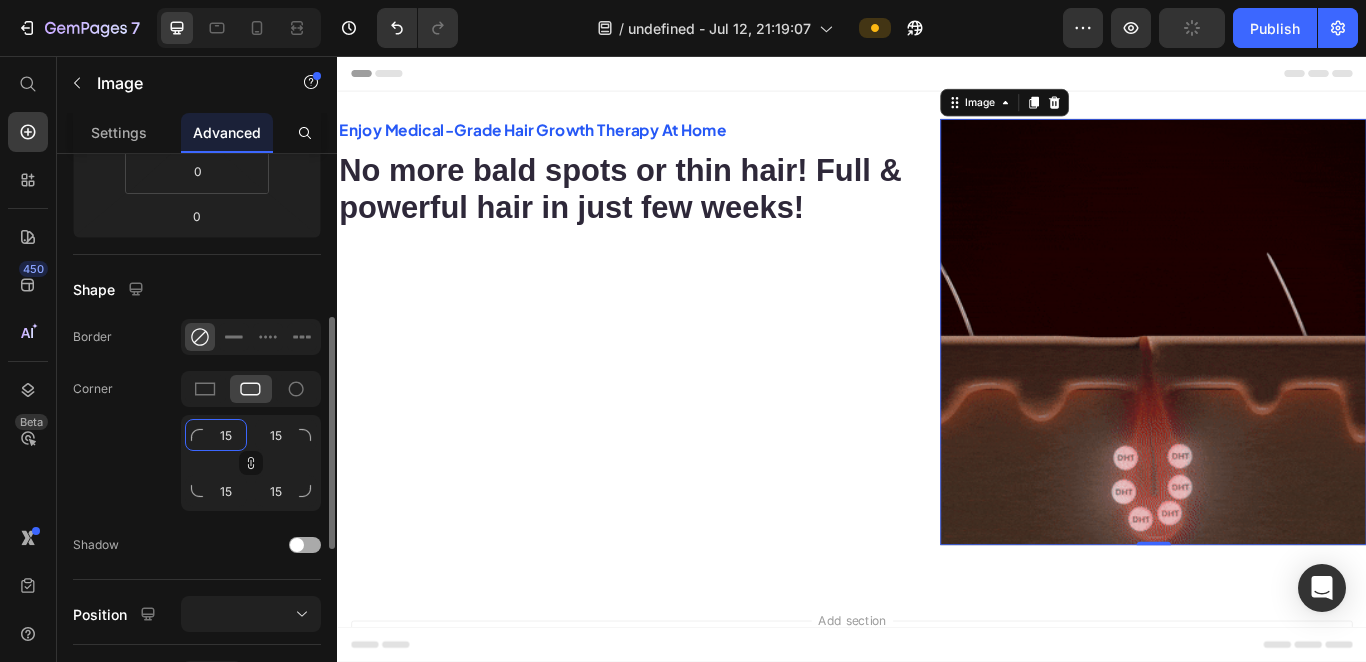 type on "15" 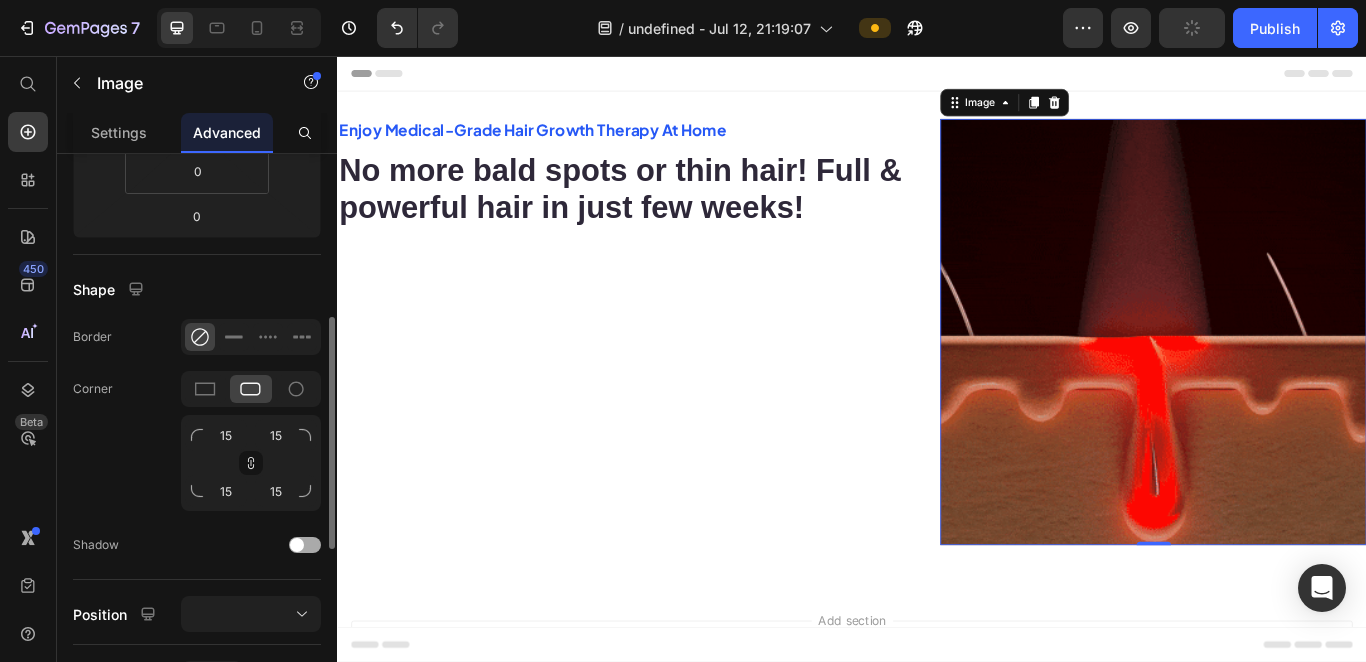 click on "Shadow" 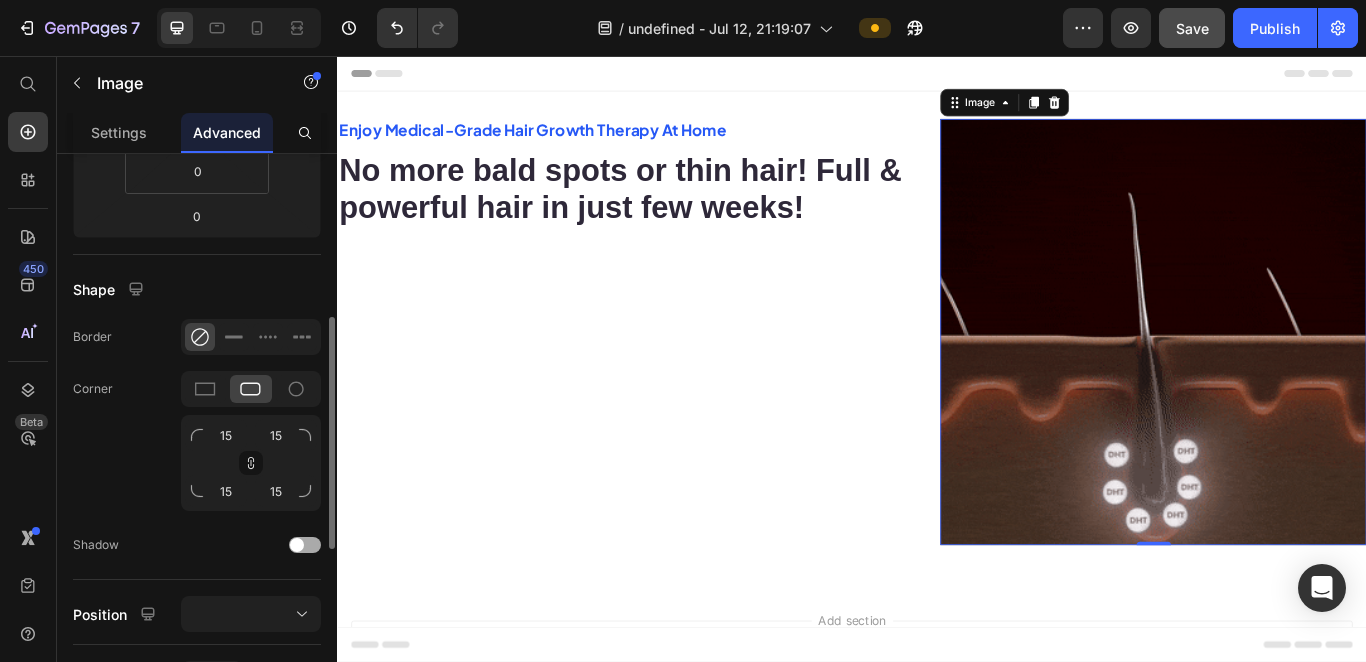 click on "Shadow" 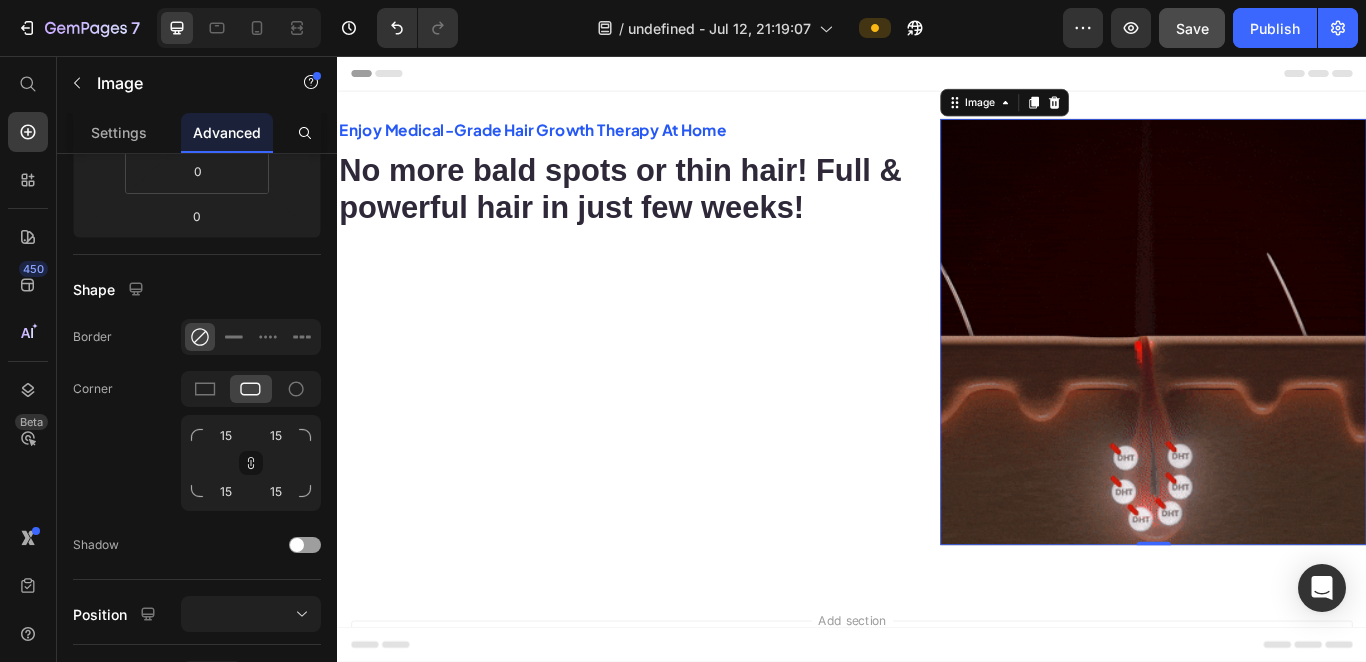 click at bounding box center [1288, 377] 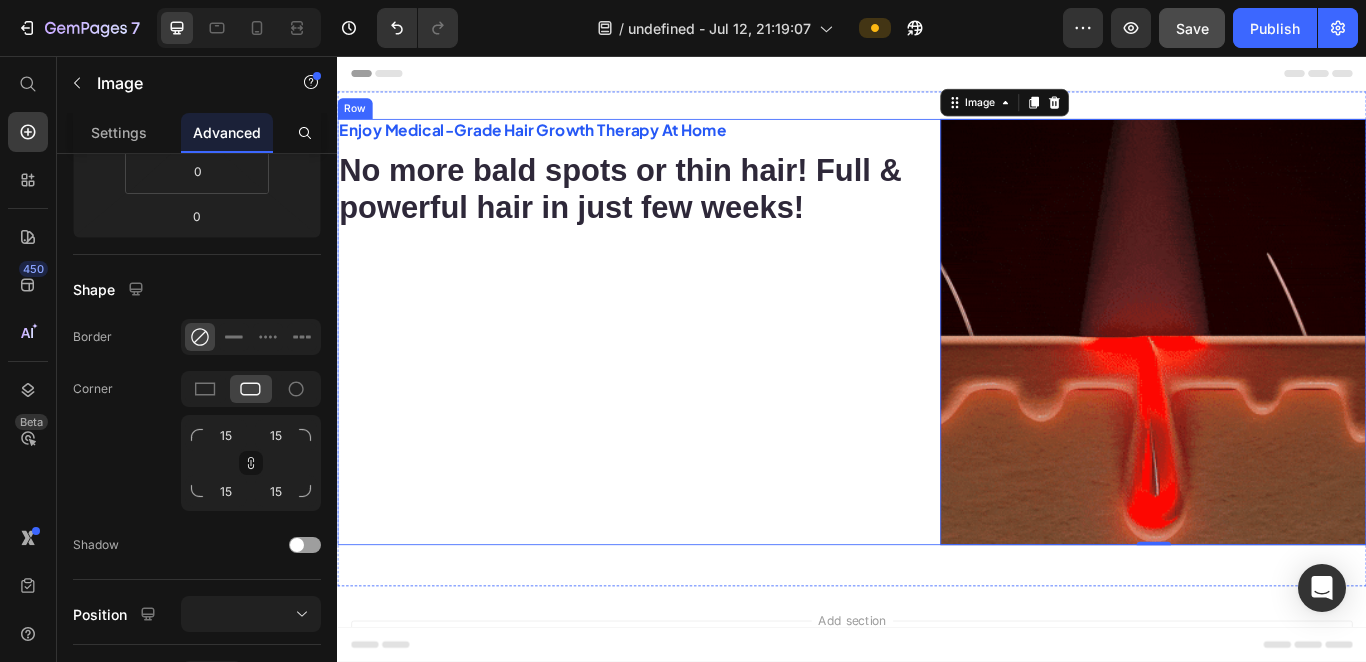 scroll, scrollTop: 397, scrollLeft: 0, axis: vertical 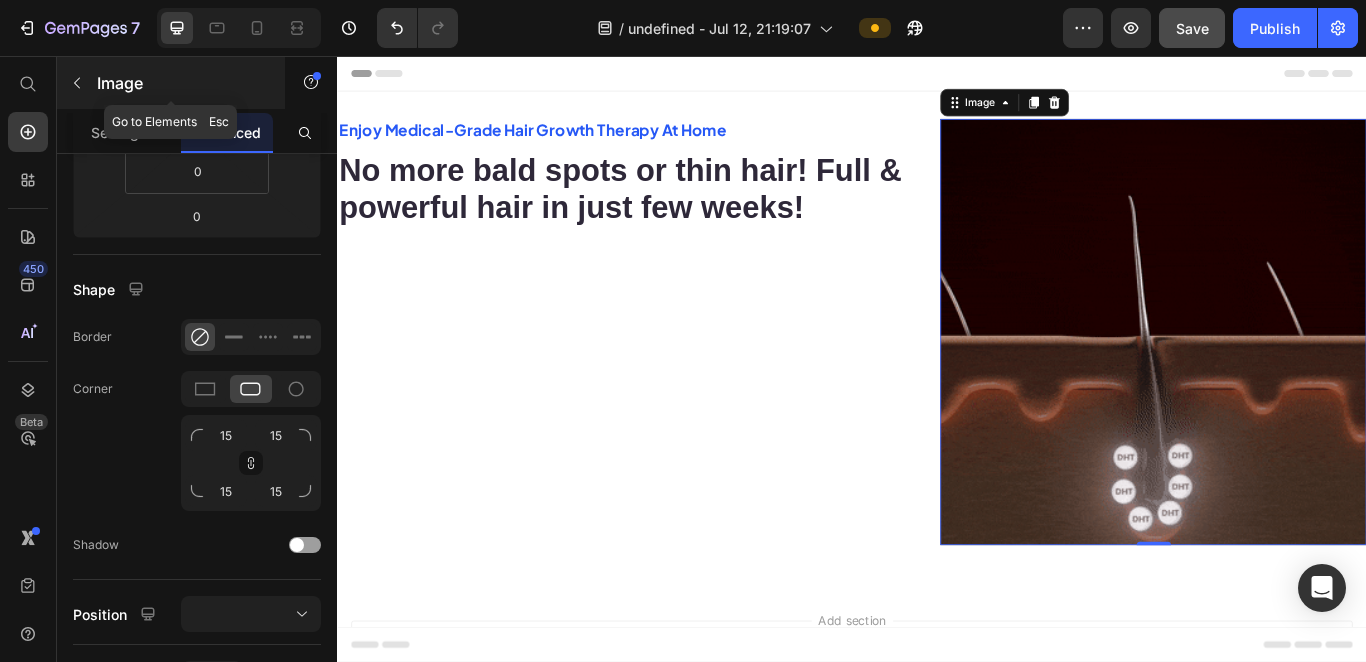 drag, startPoint x: 82, startPoint y: 85, endPoint x: 178, endPoint y: 280, distance: 217.34995 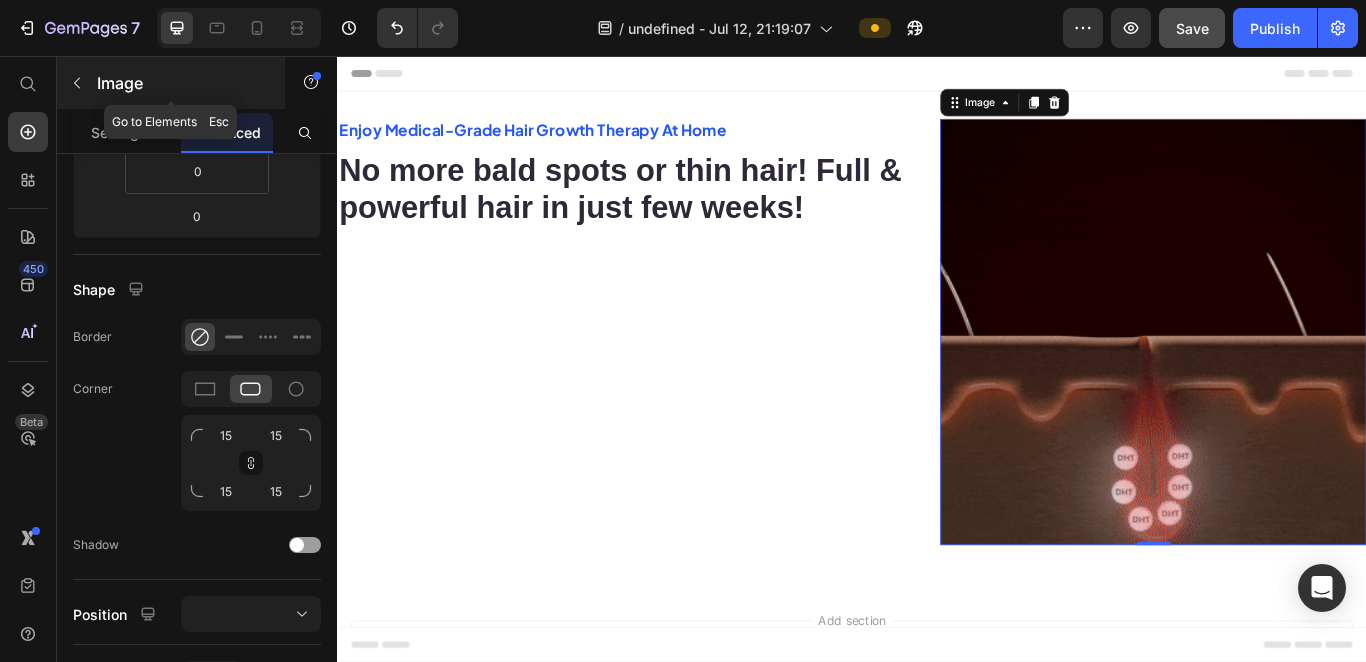 click 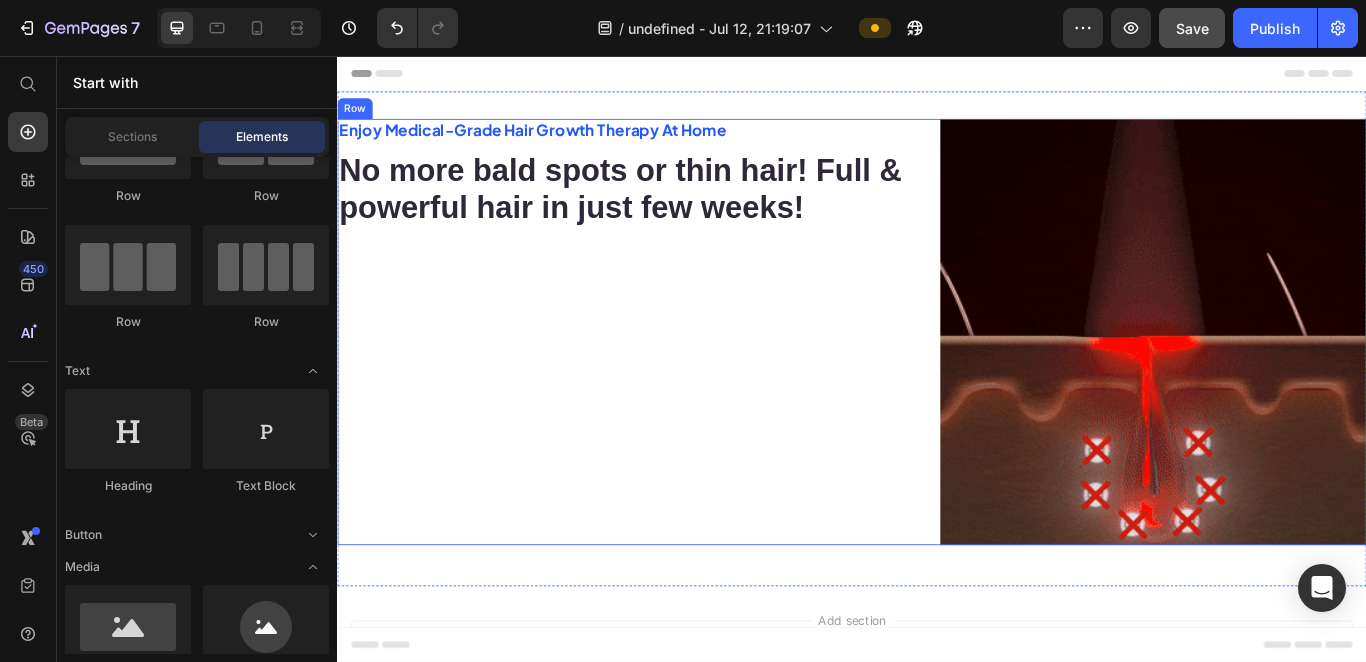 scroll, scrollTop: 102, scrollLeft: 0, axis: vertical 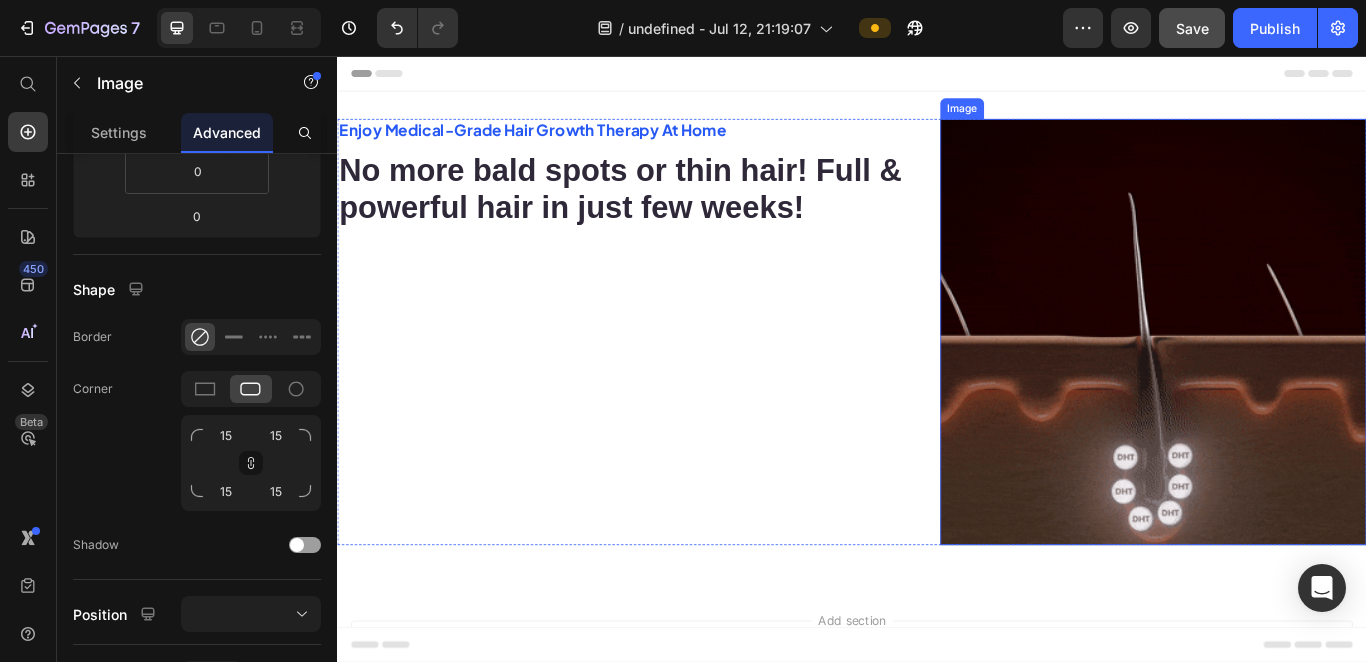 click at bounding box center (1288, 377) 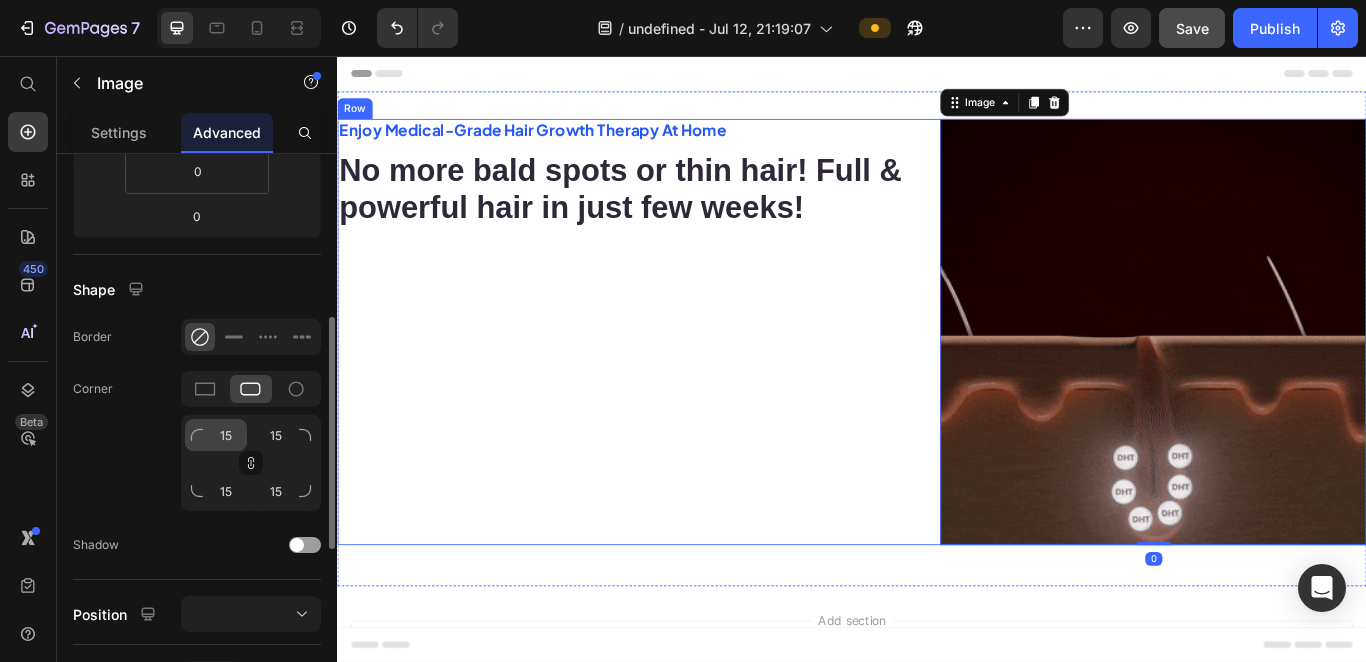 scroll, scrollTop: 397, scrollLeft: 0, axis: vertical 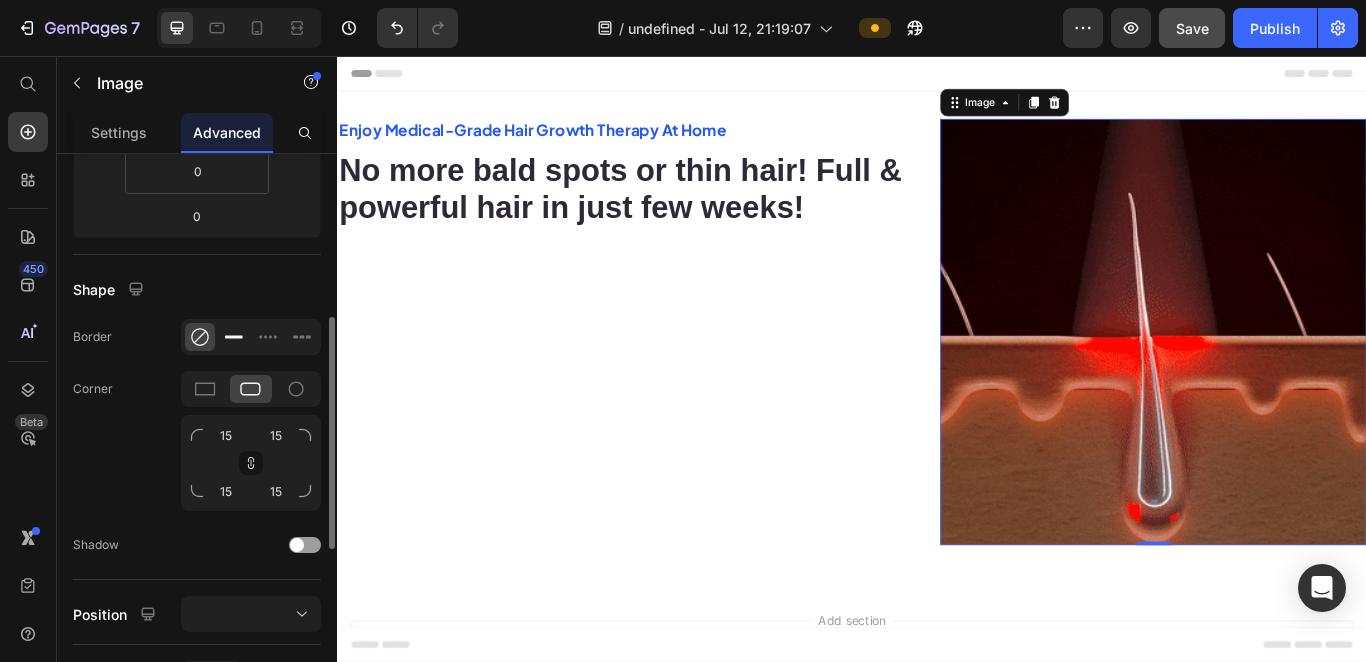 click 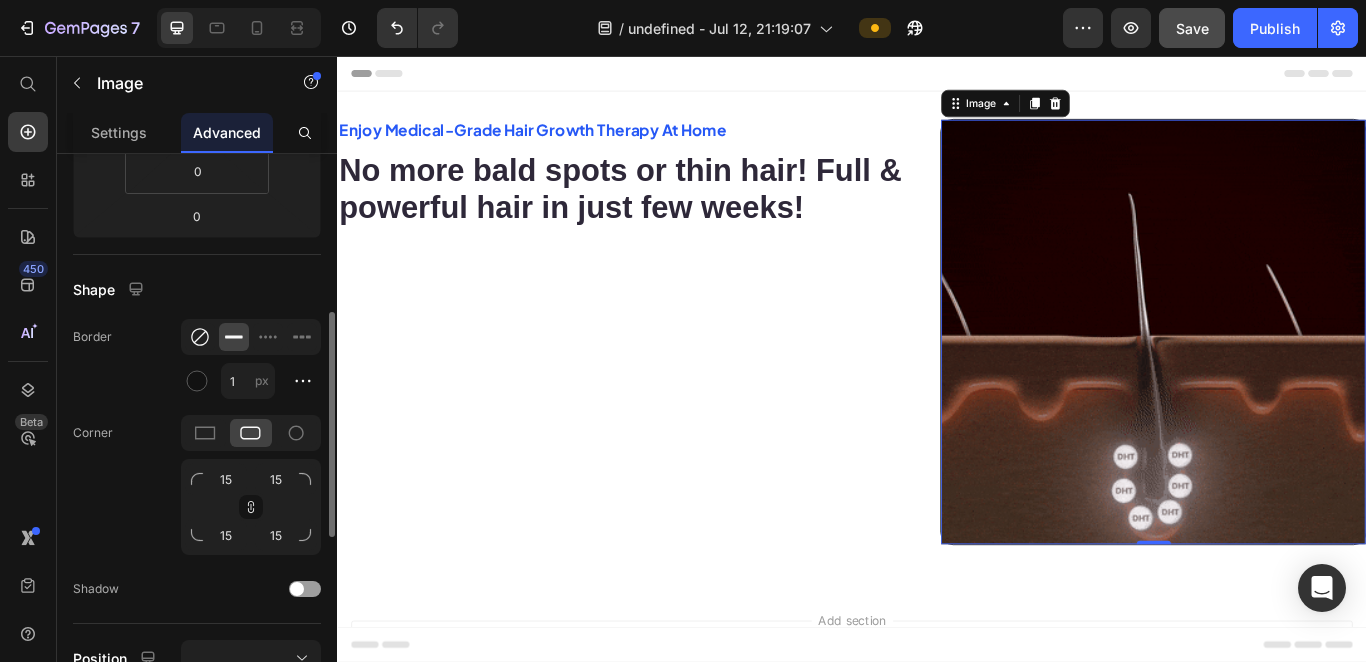 click 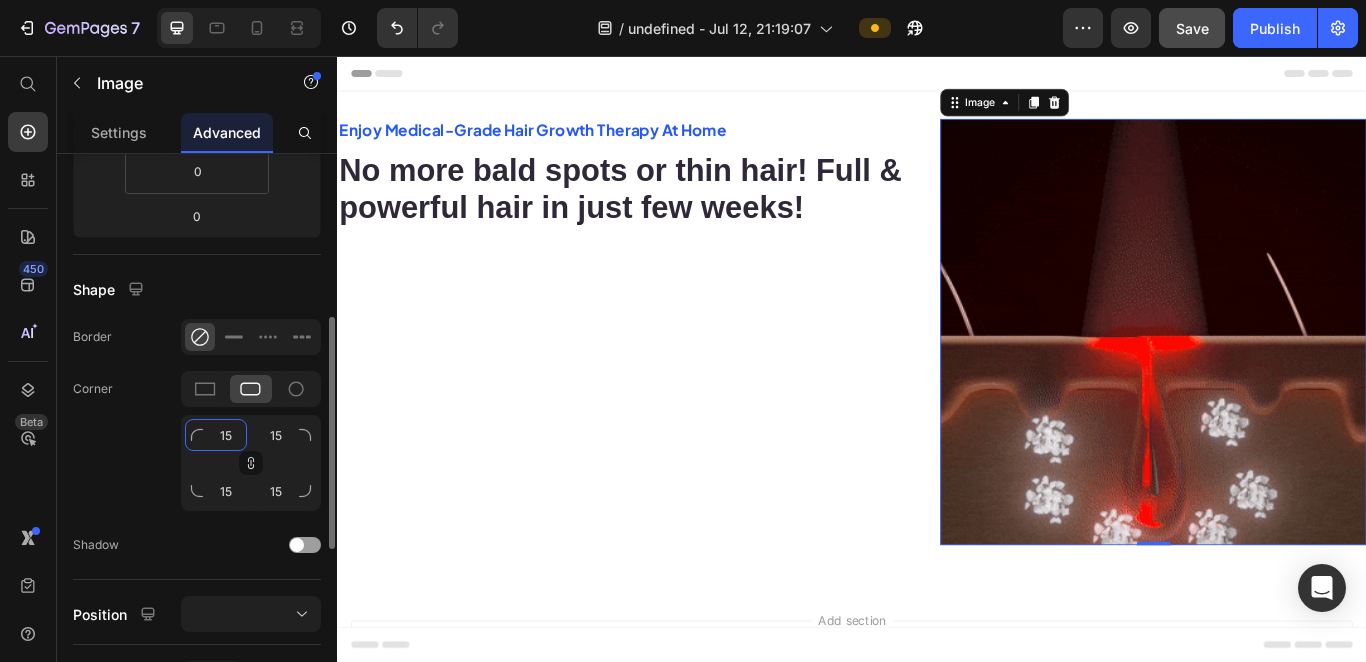 click on "15" 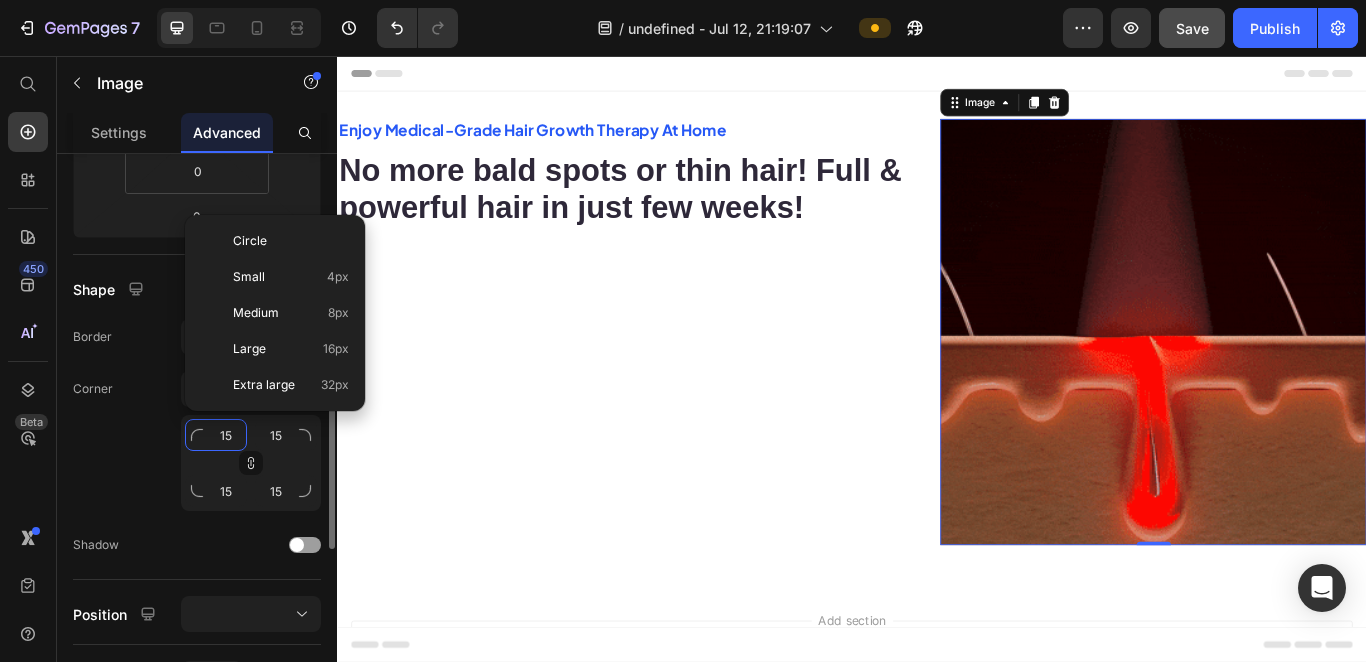 type on "8" 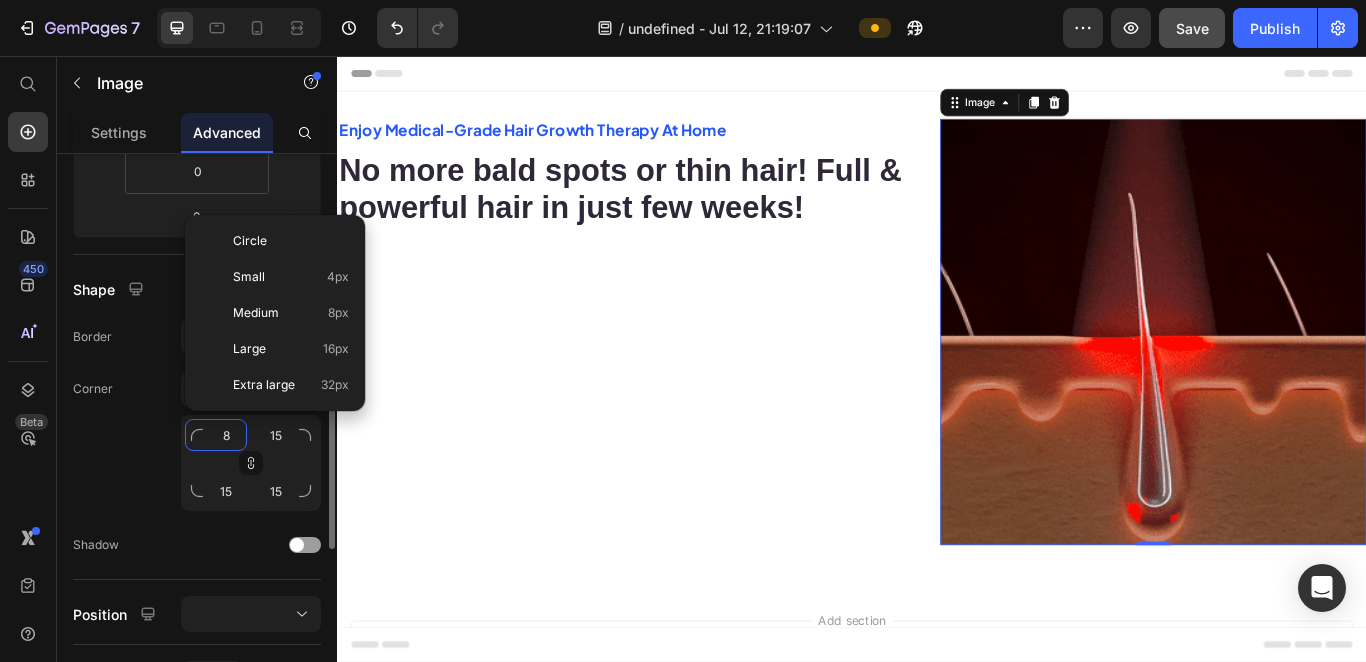 type on "8" 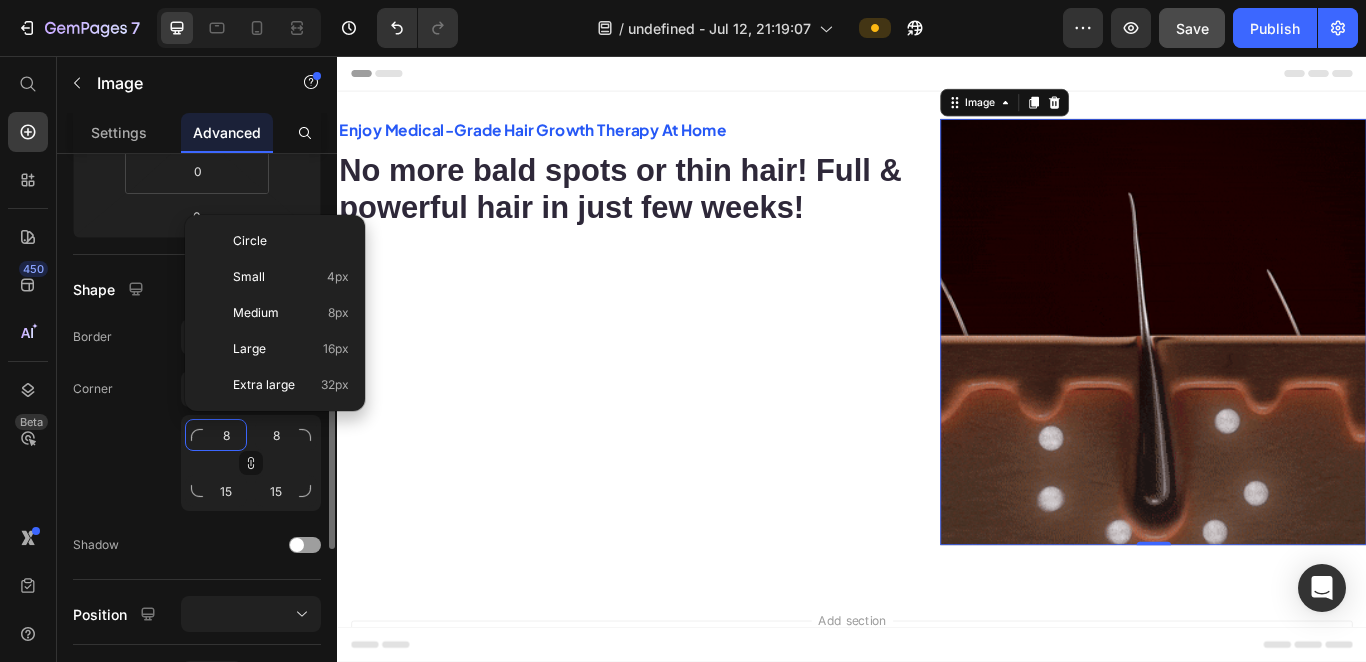 type on "8" 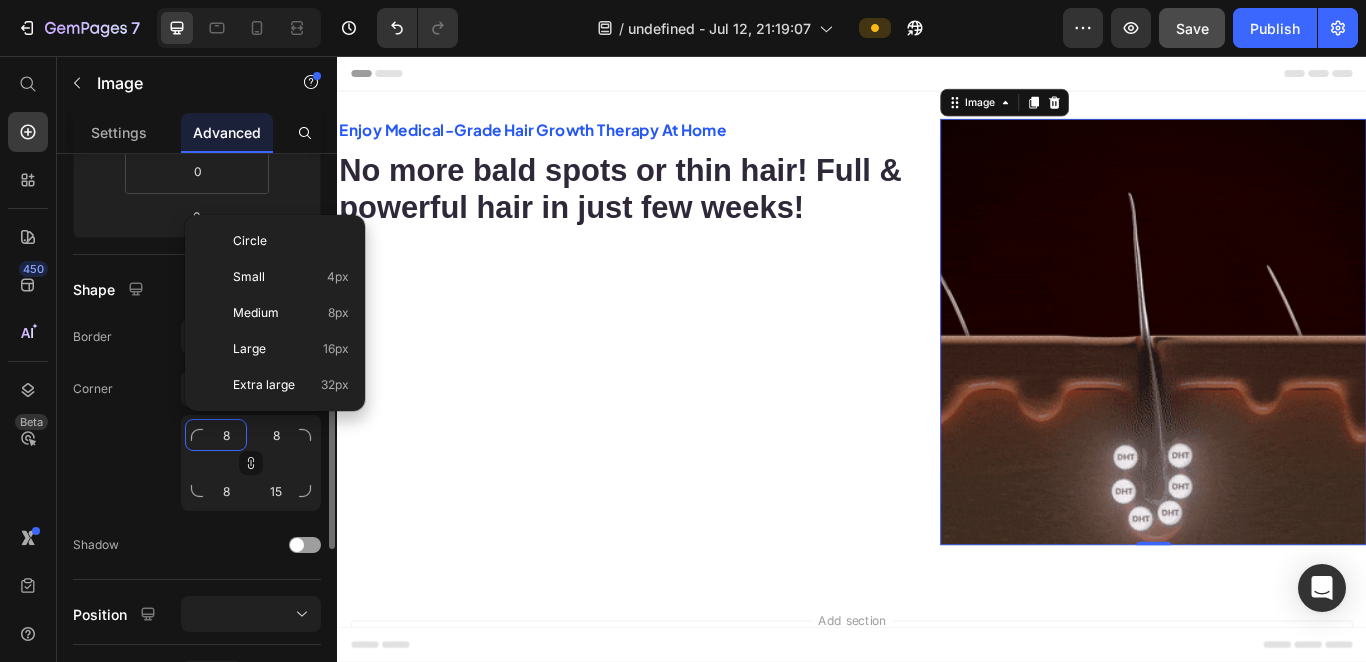 type on "8" 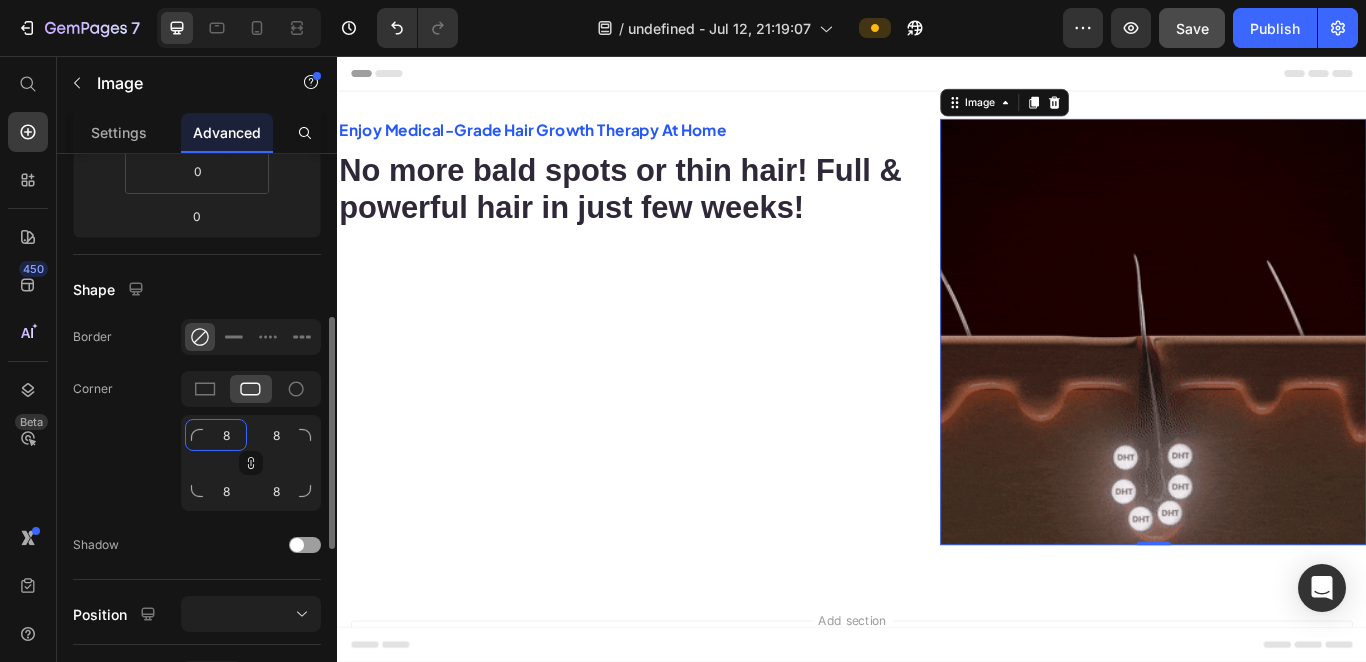 type 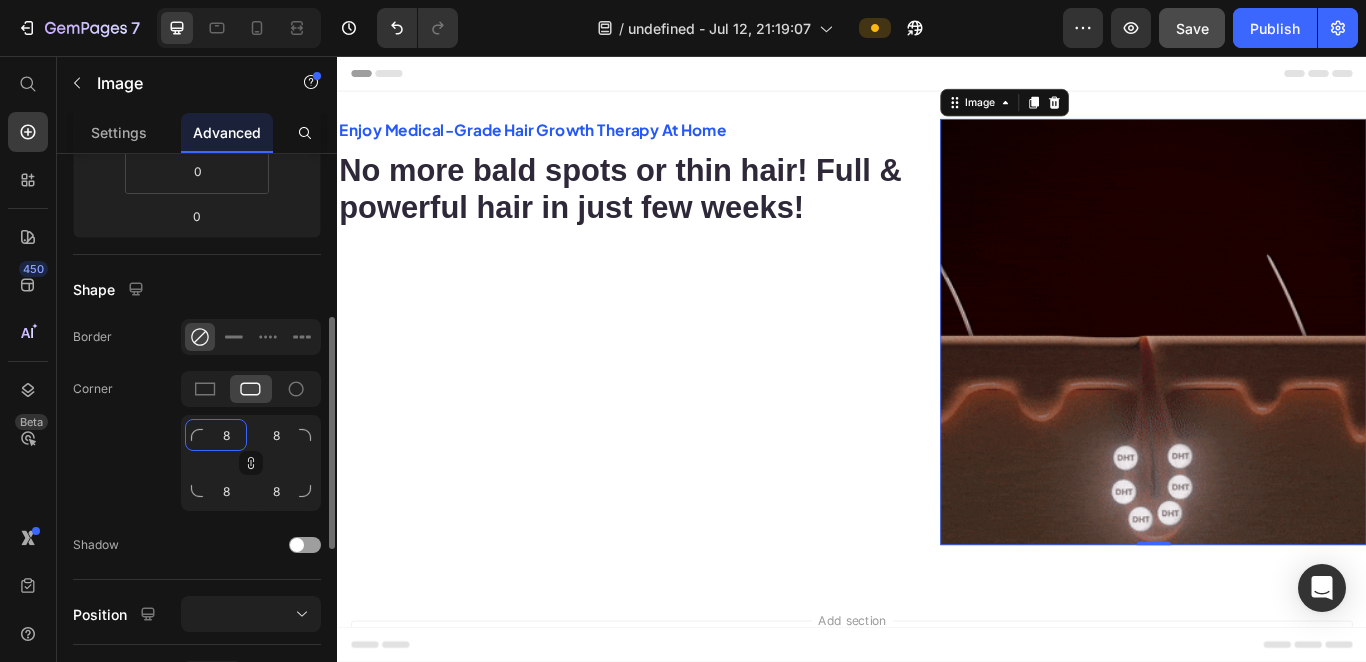 type 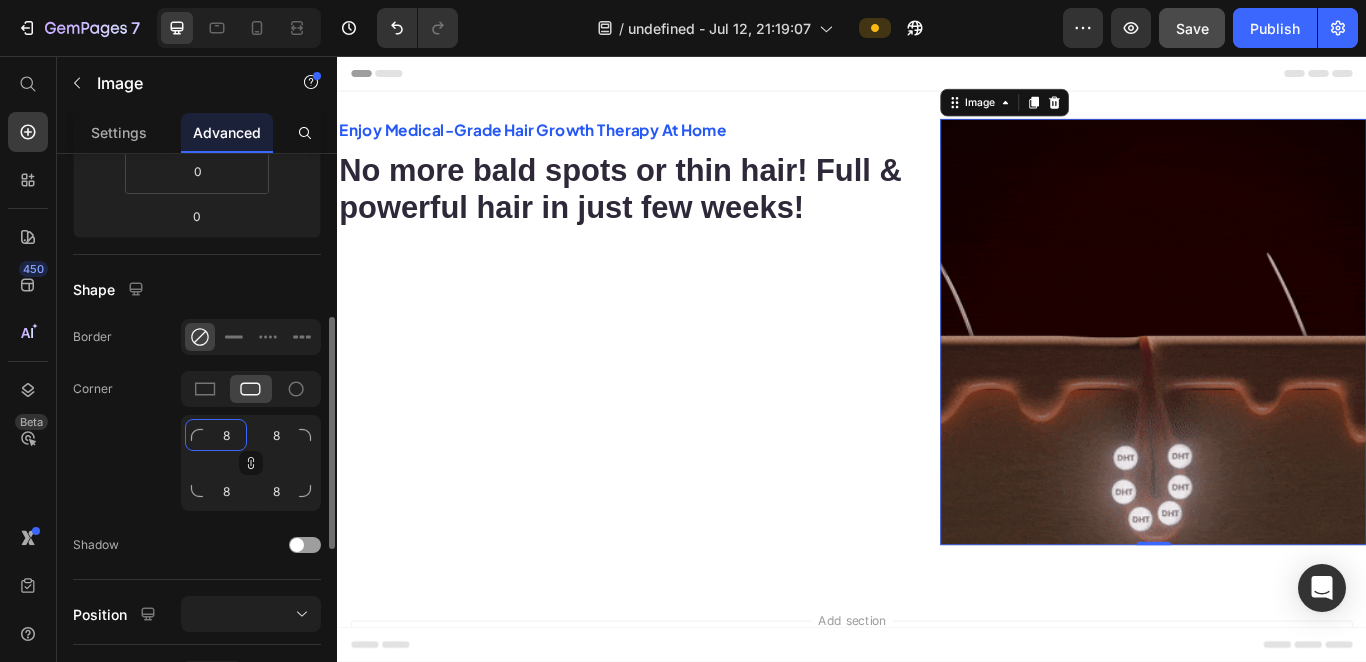 type 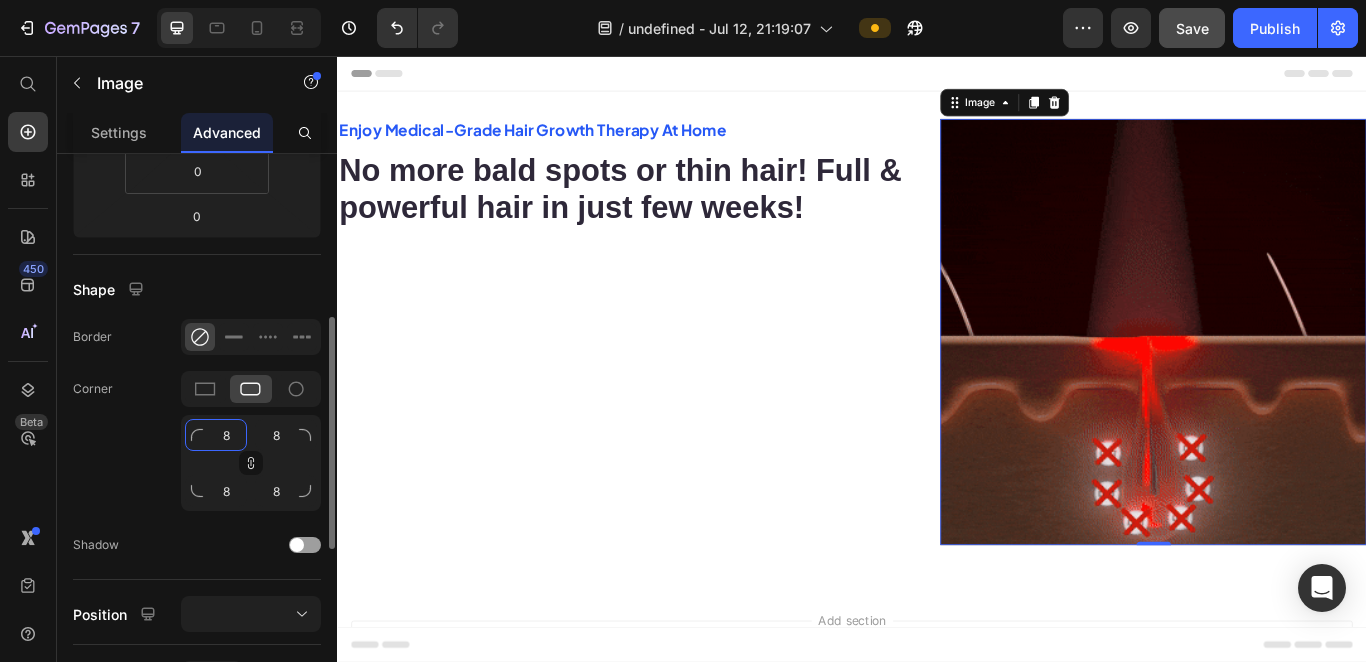 type 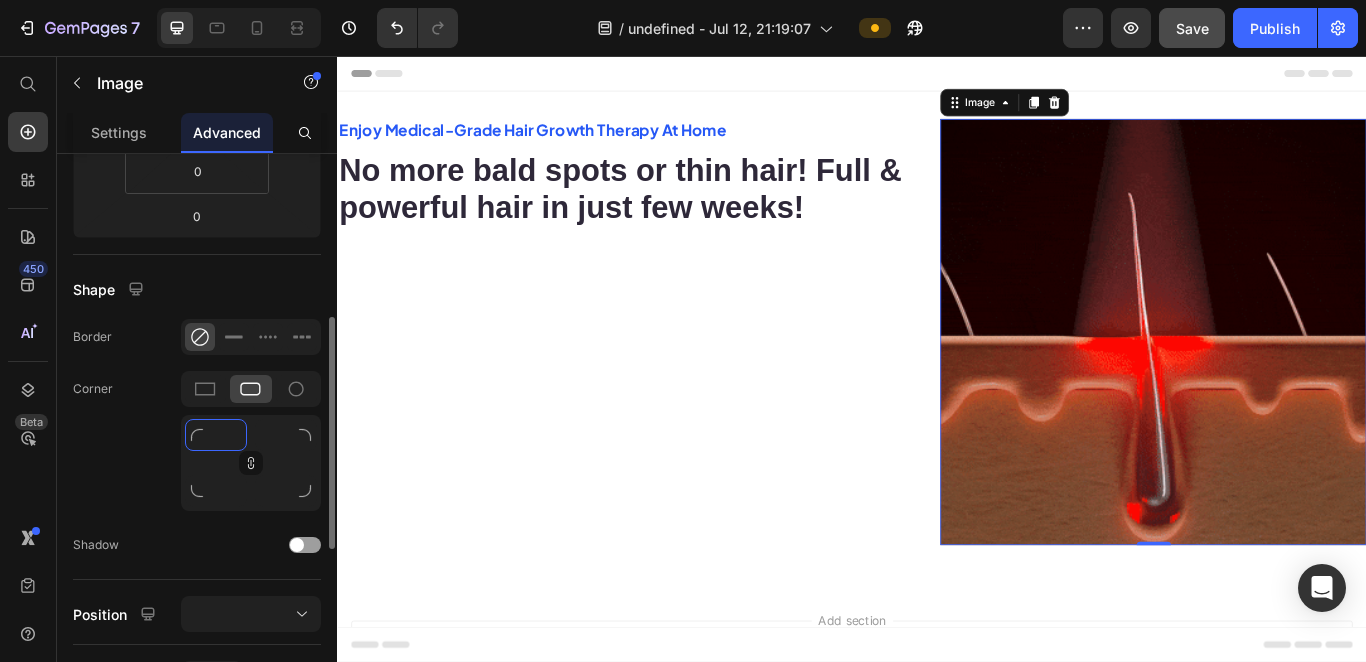 type on "1" 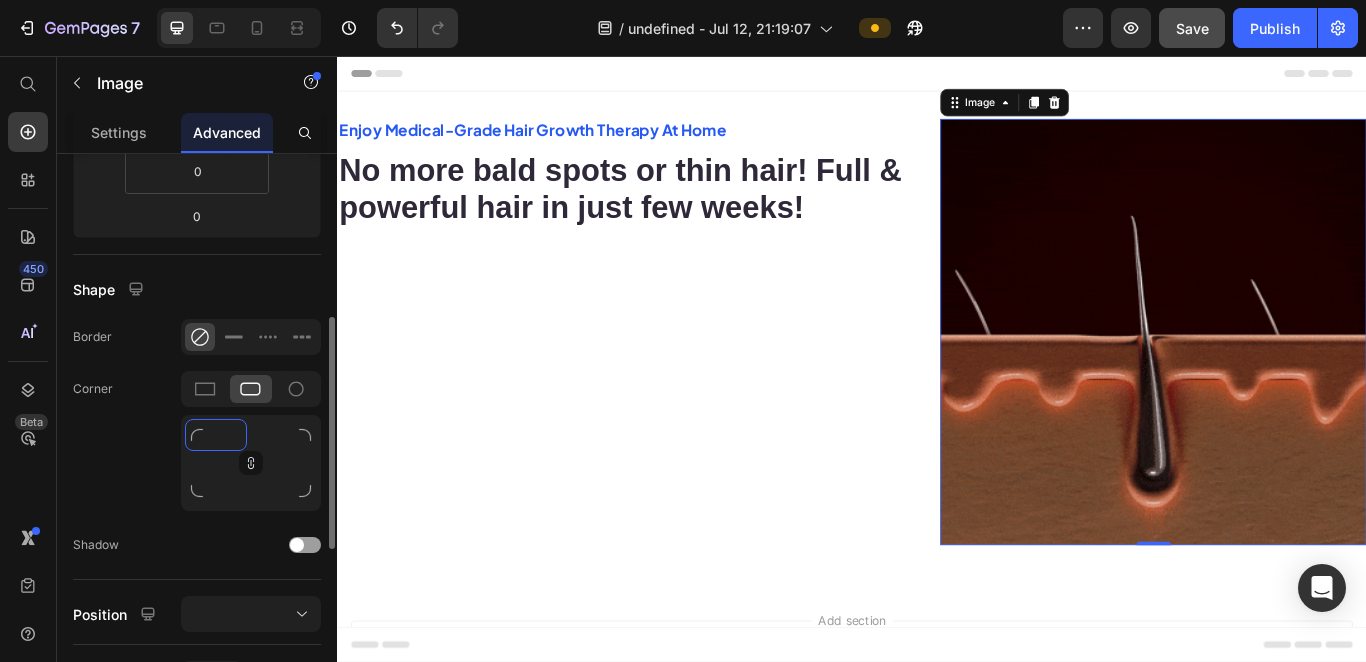 type on "1" 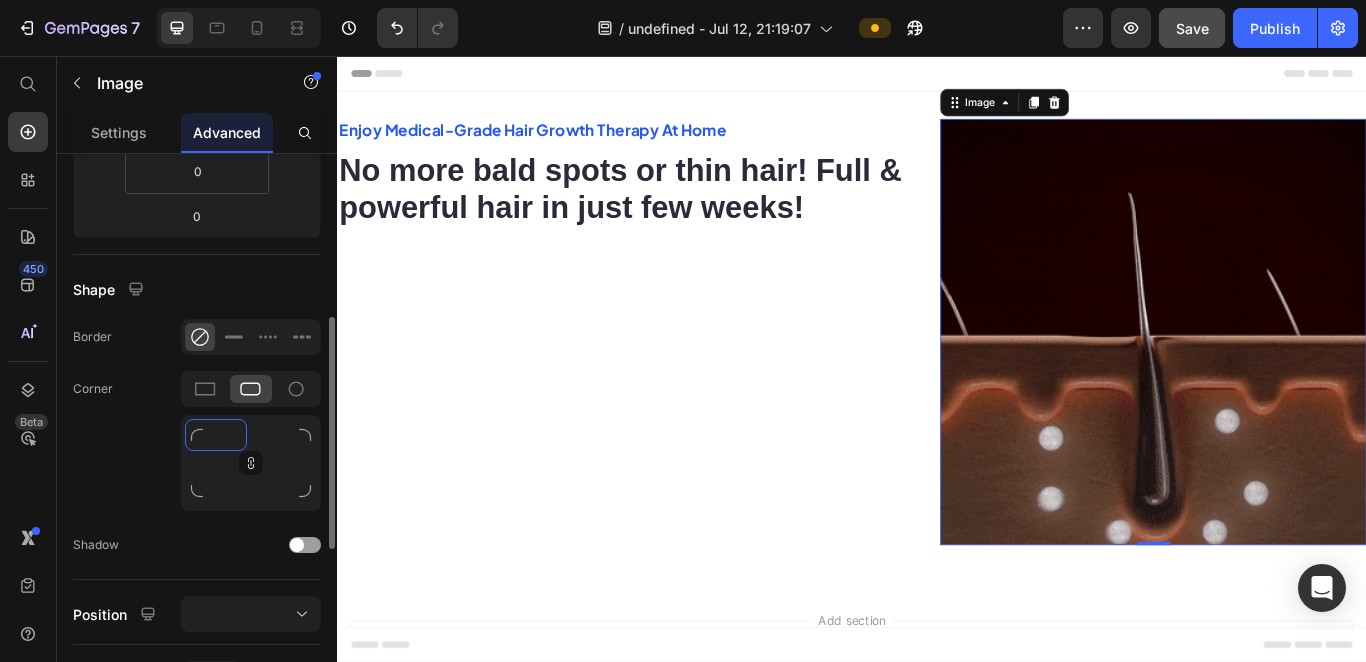 type on "1" 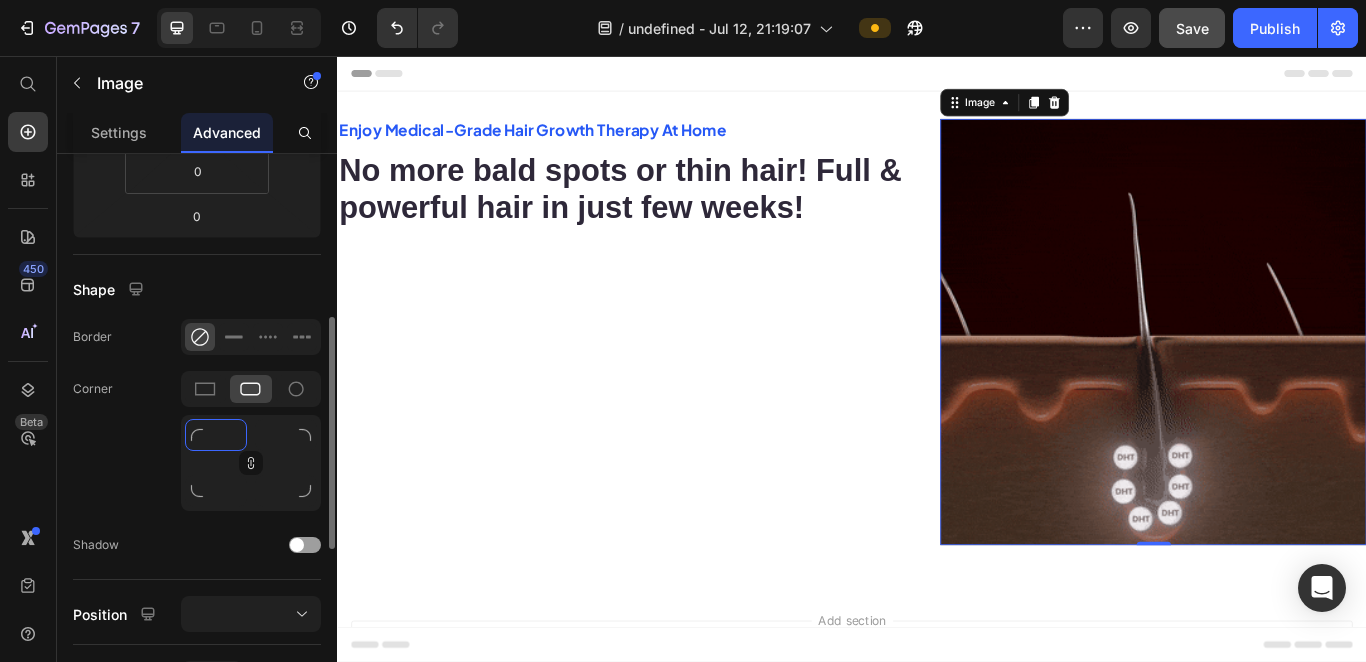 type on "1" 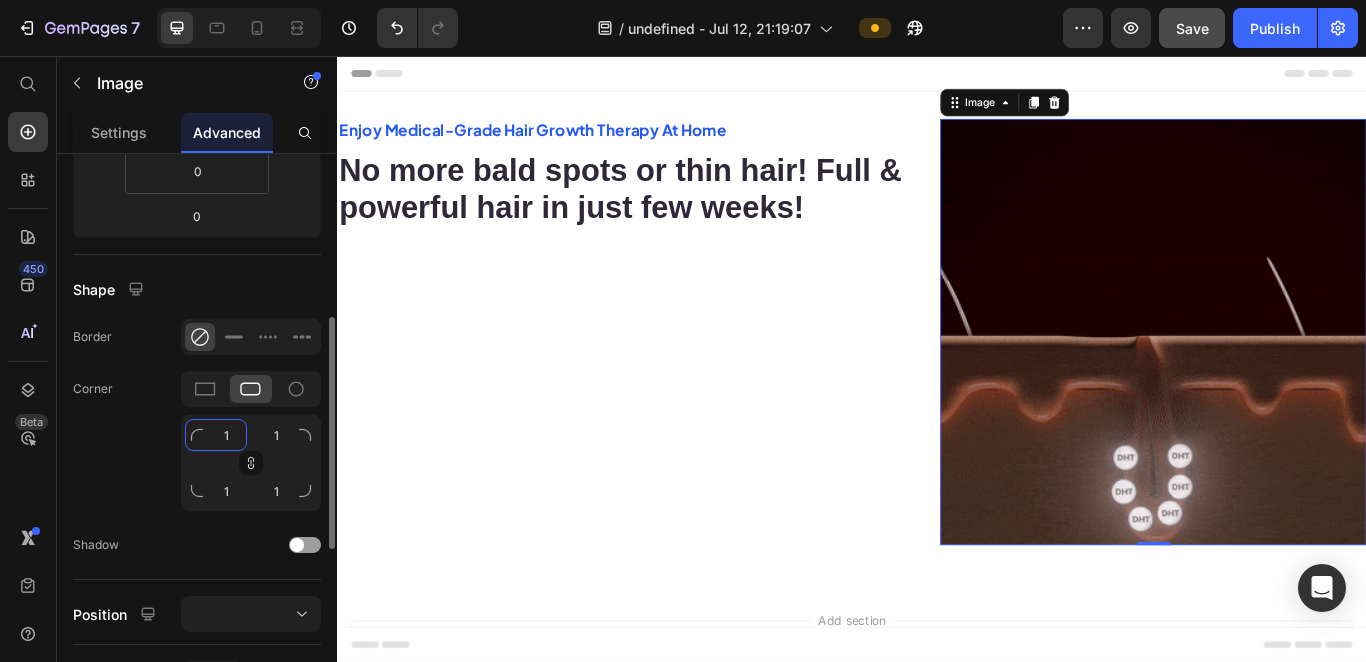 type on "16" 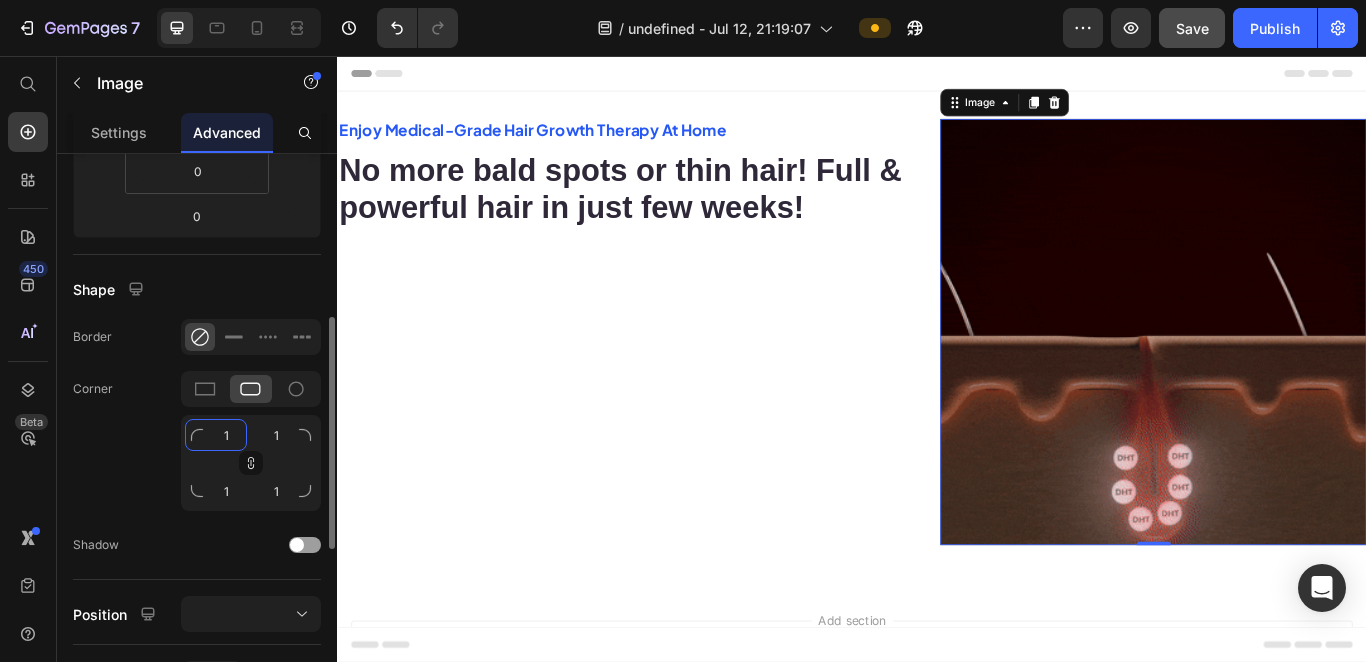 type on "16" 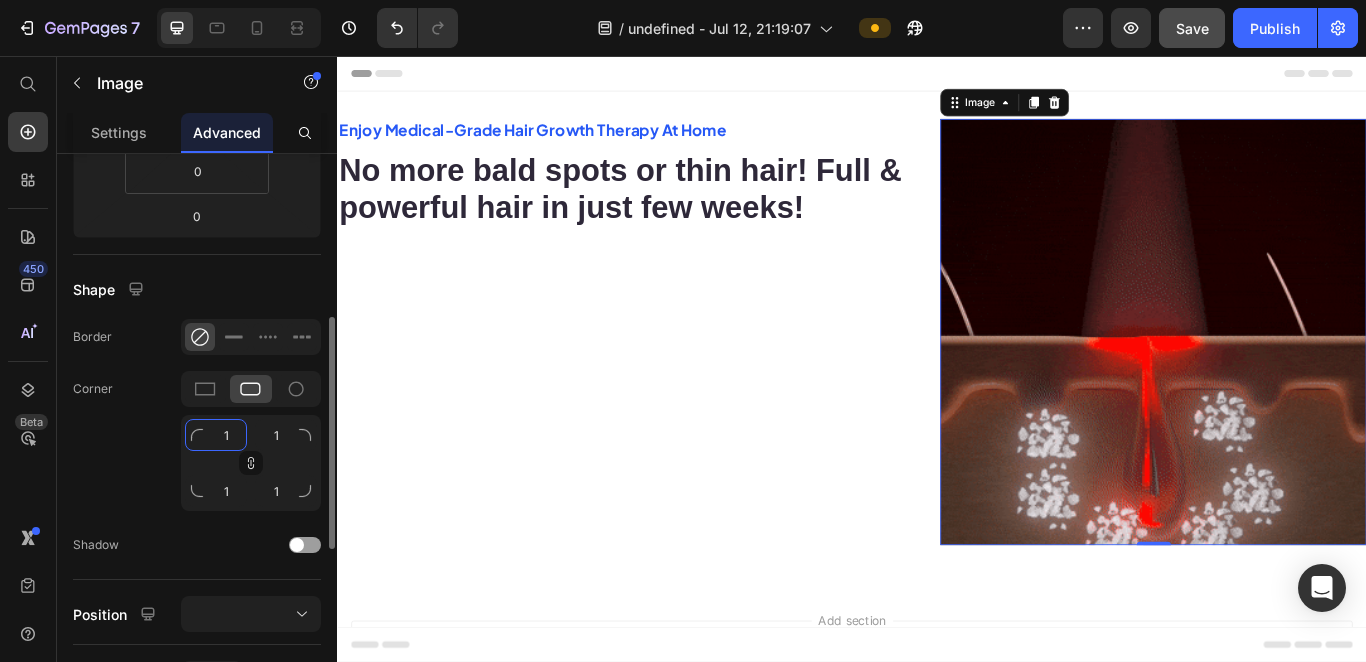 type on "16" 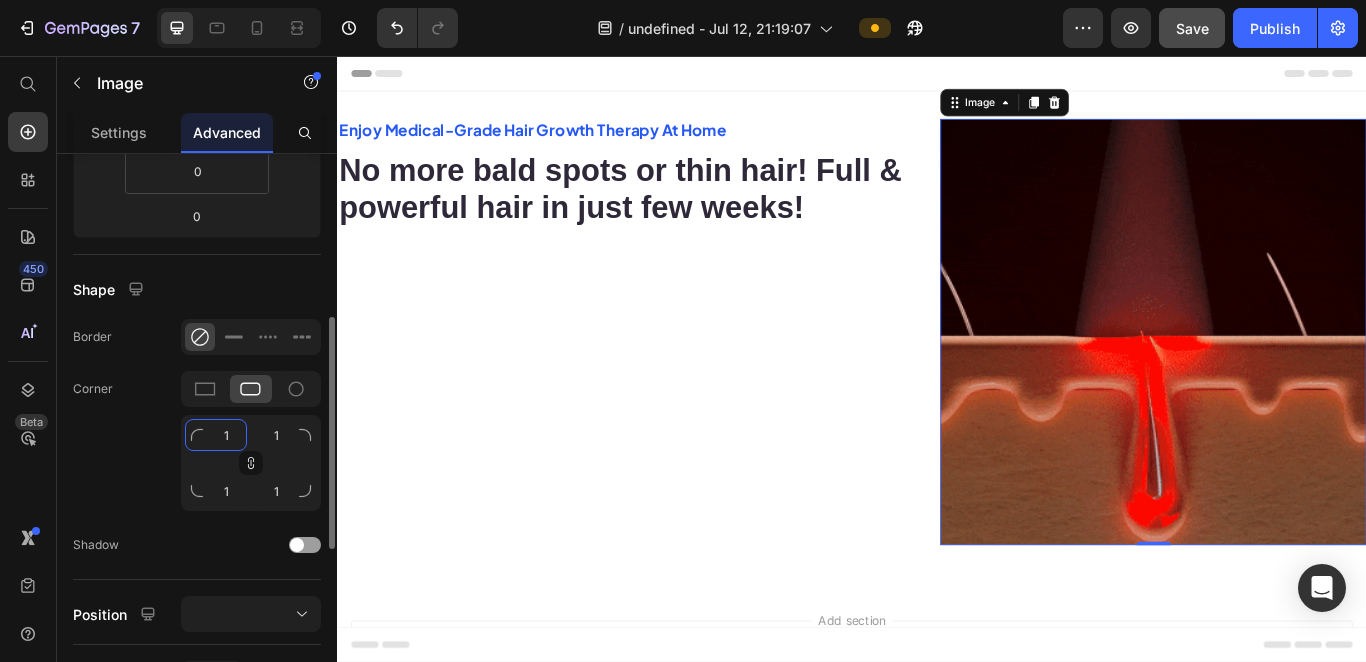 type on "16" 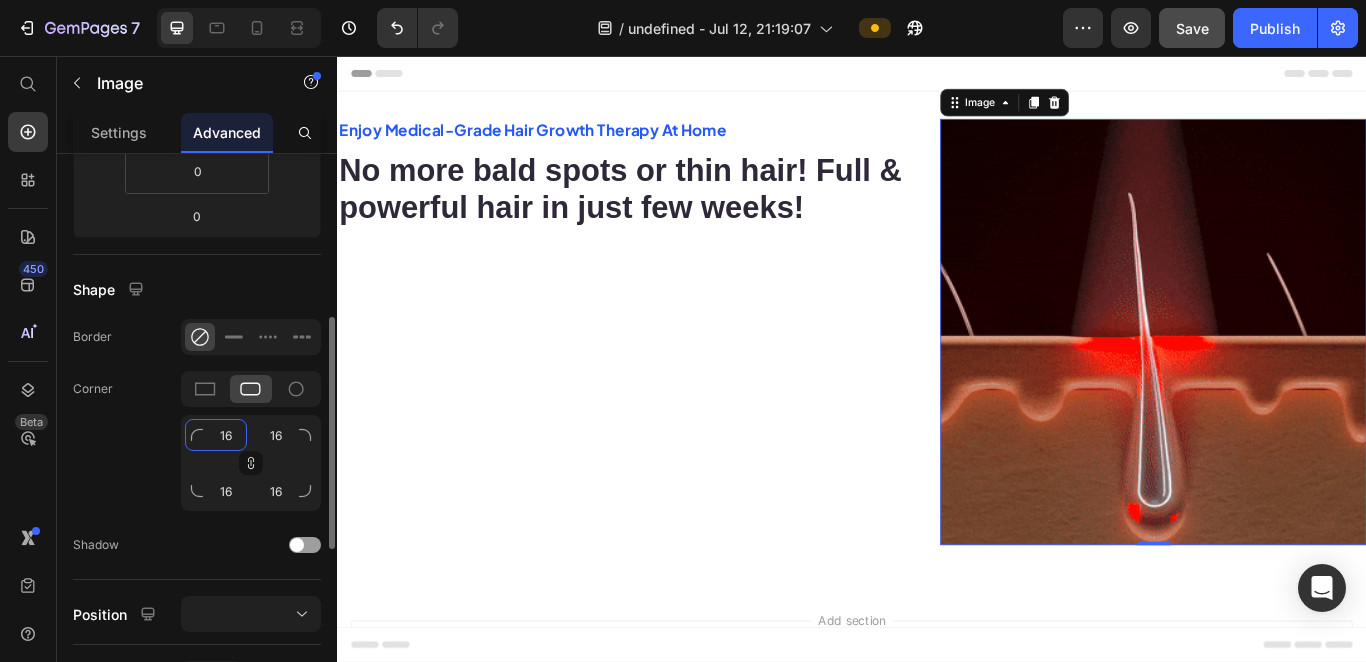 type on "1" 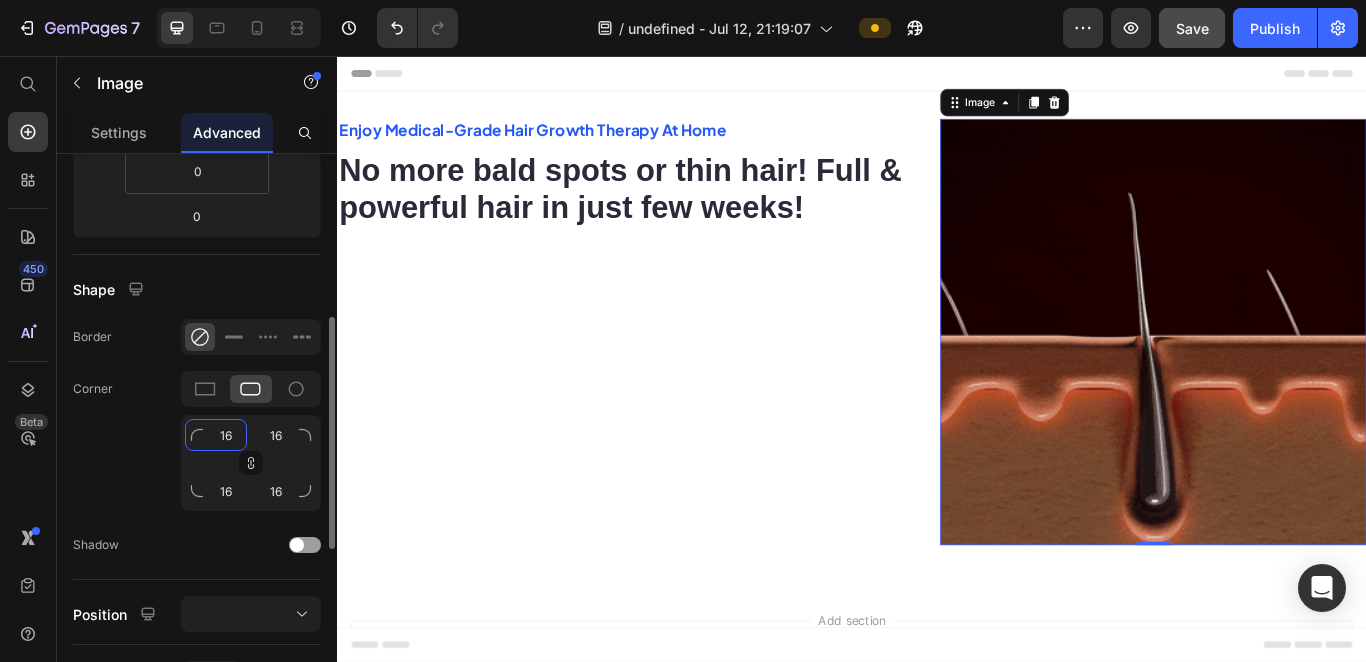 type on "1" 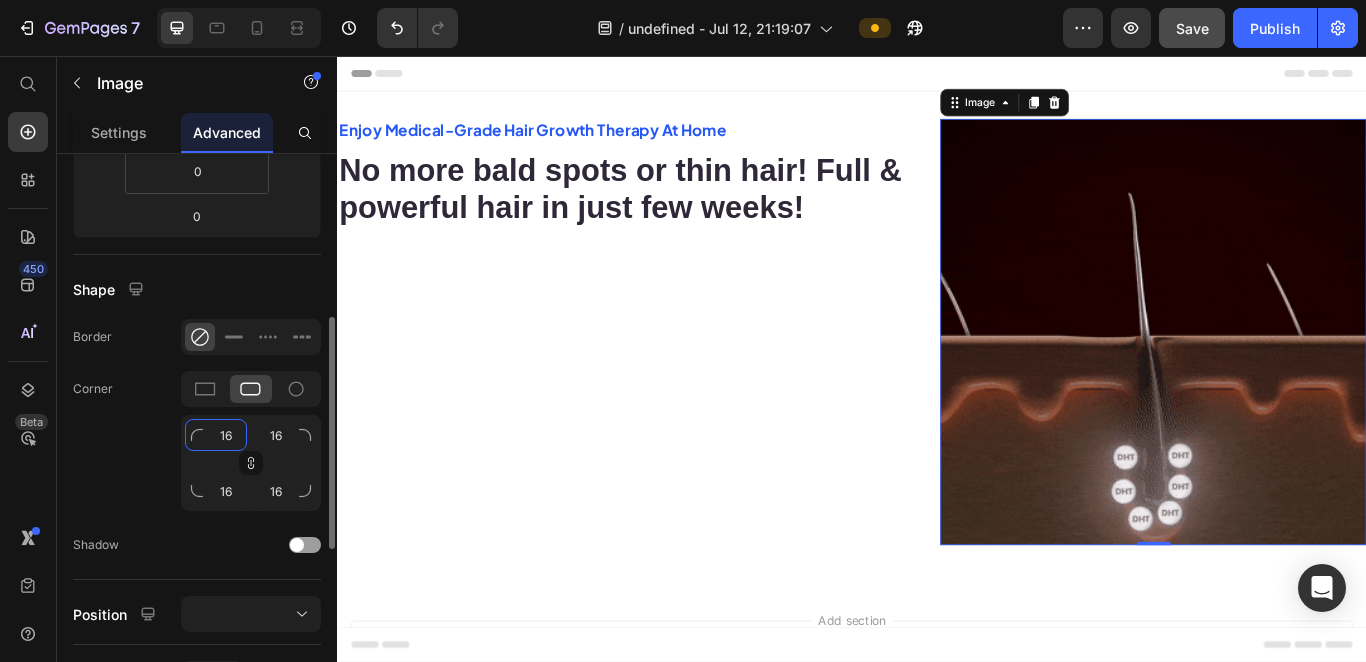 type on "1" 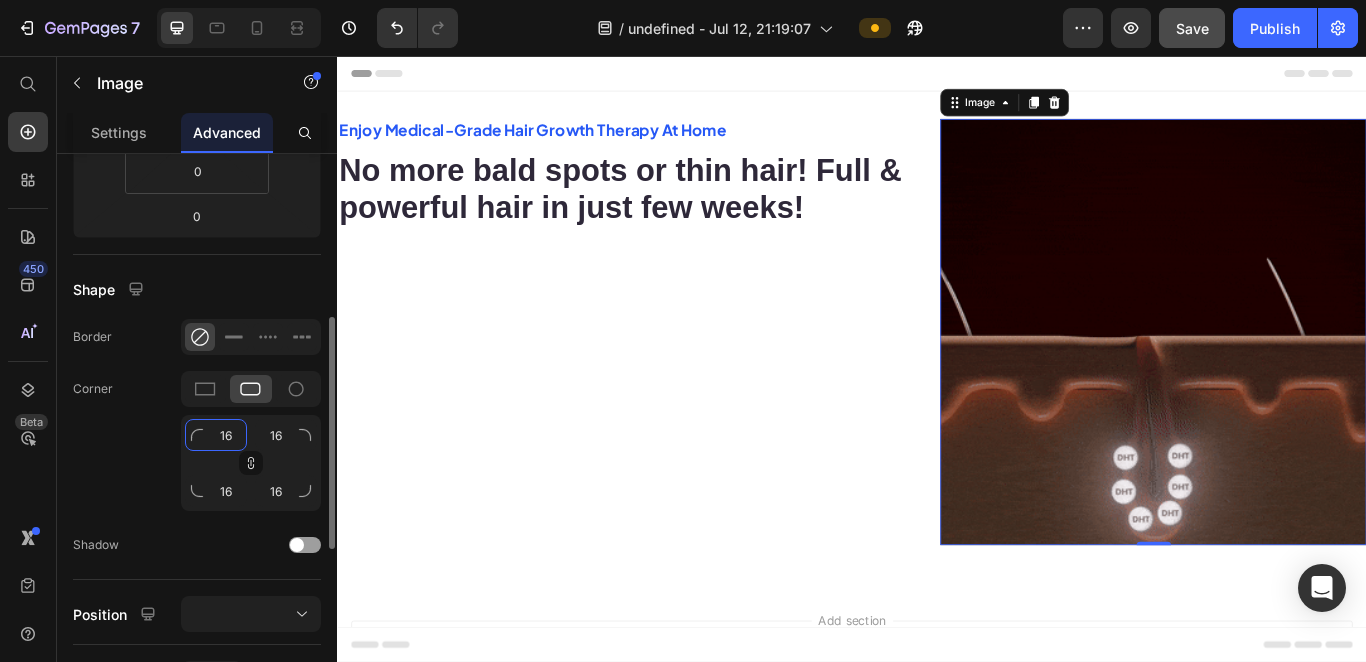 type on "1" 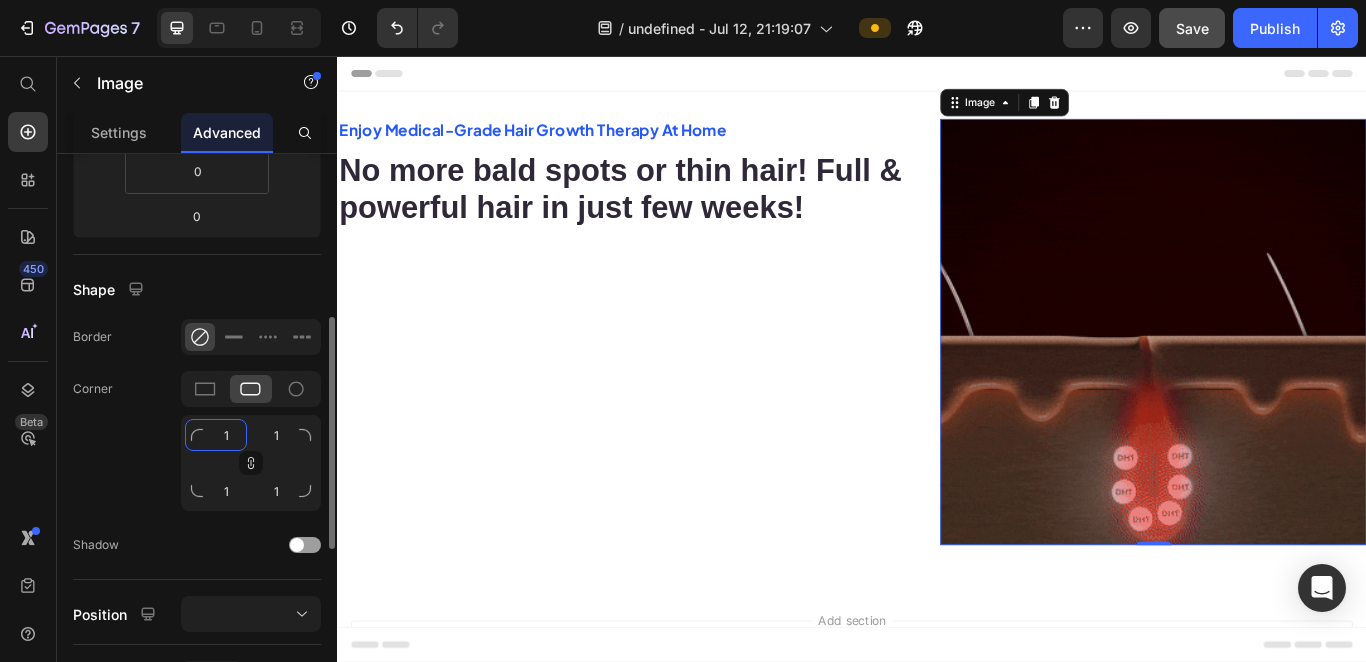 type on "15" 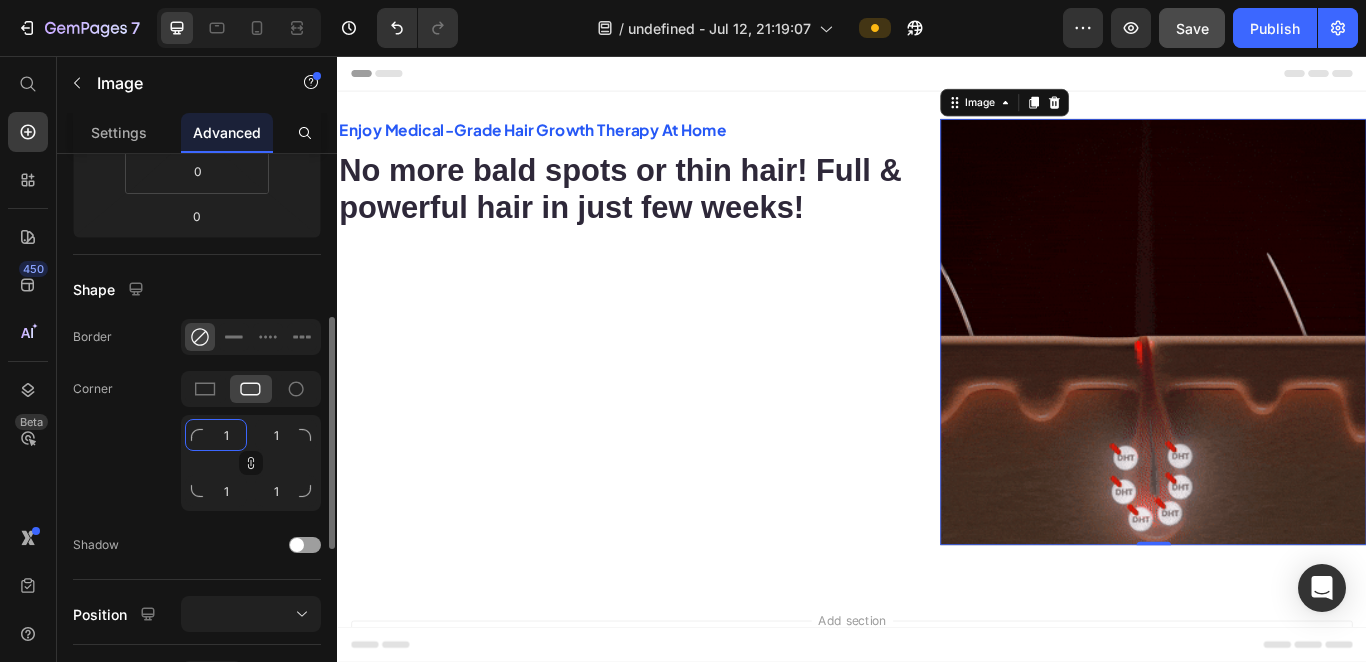 type on "15" 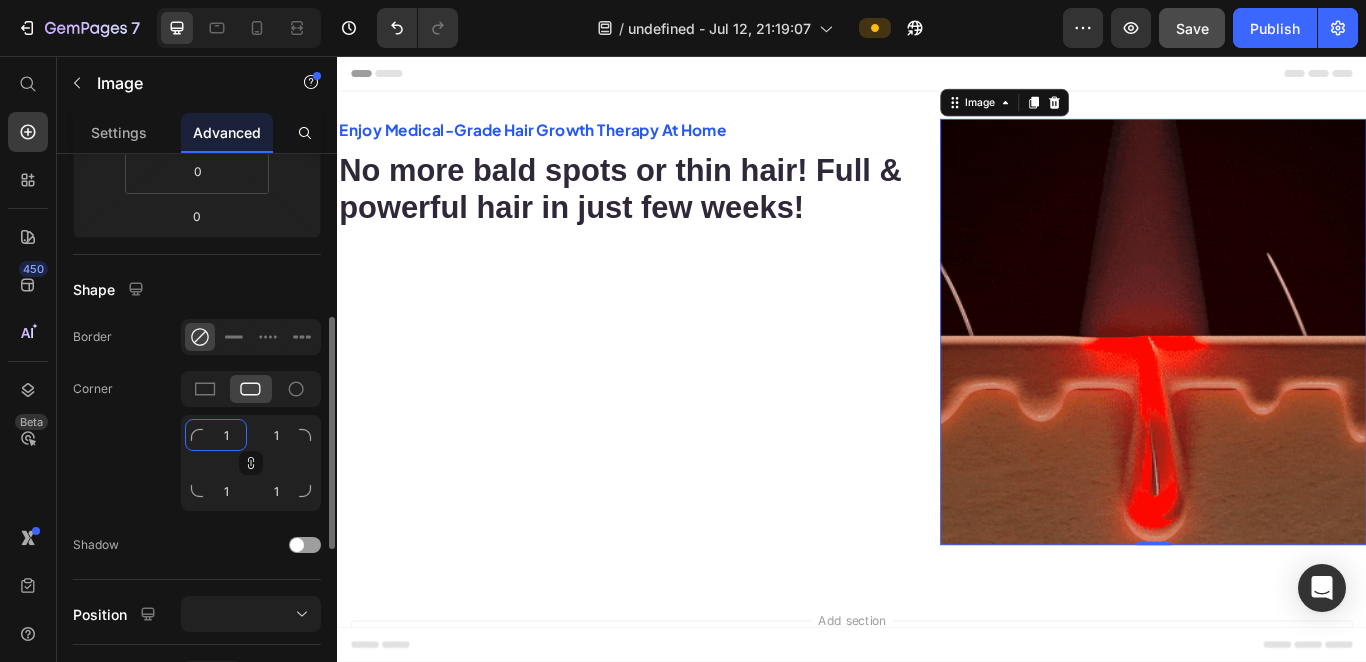 type on "15" 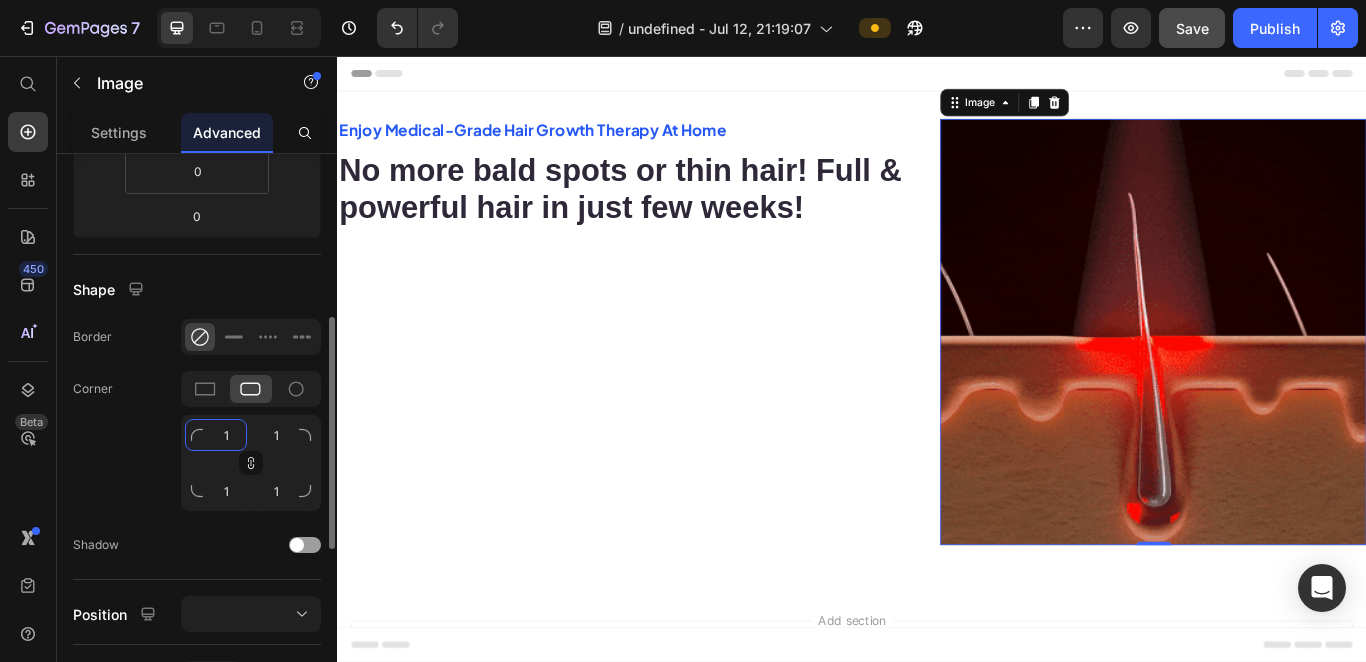 type on "15" 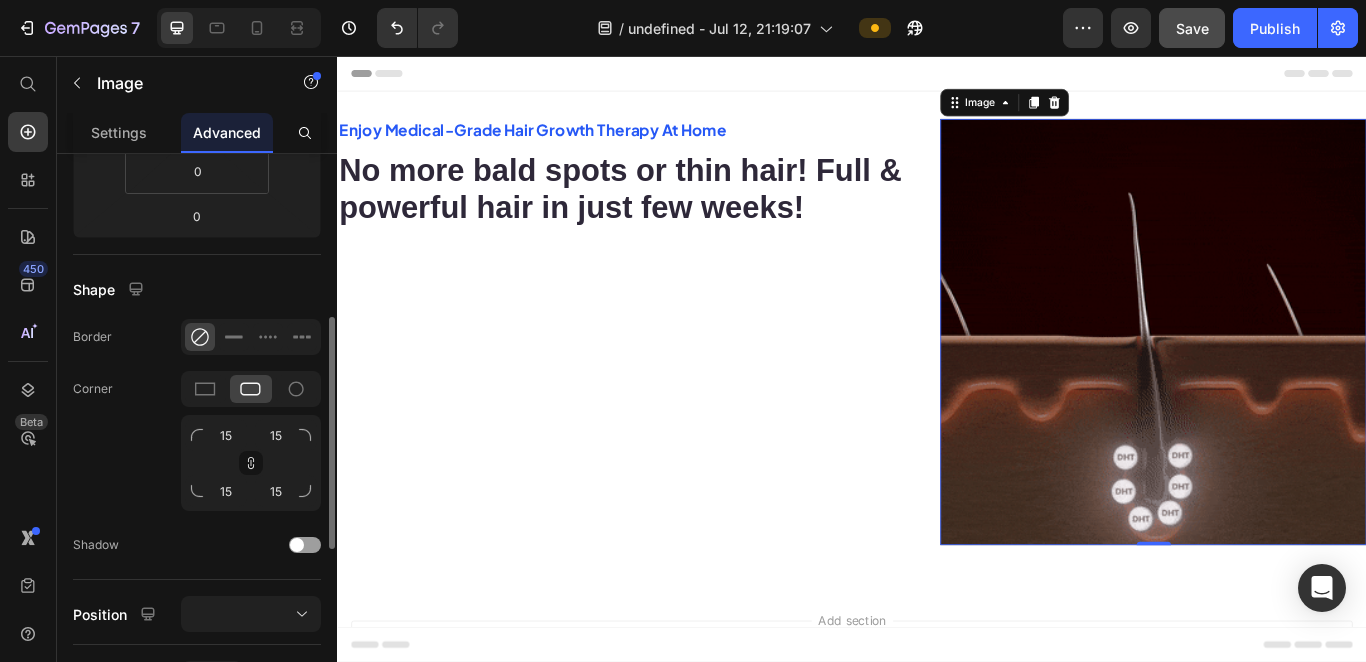 click on "Corner 15 15 15 15" 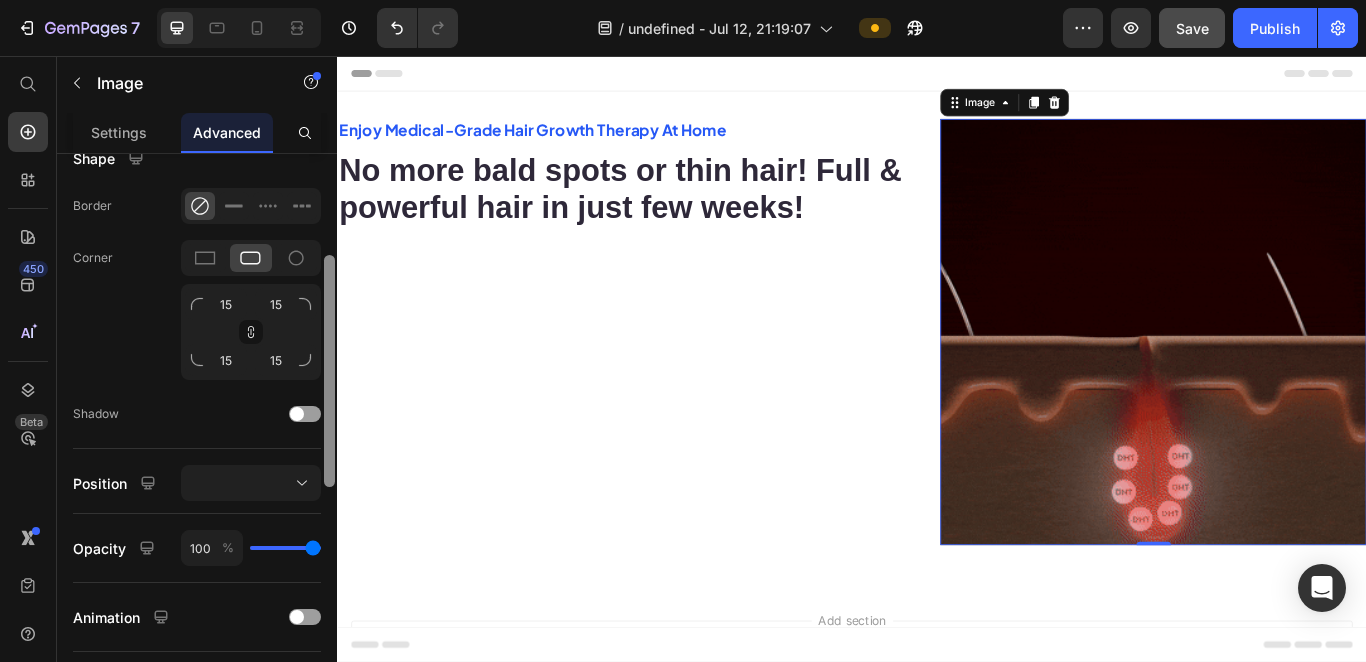scroll, scrollTop: 446, scrollLeft: 0, axis: vertical 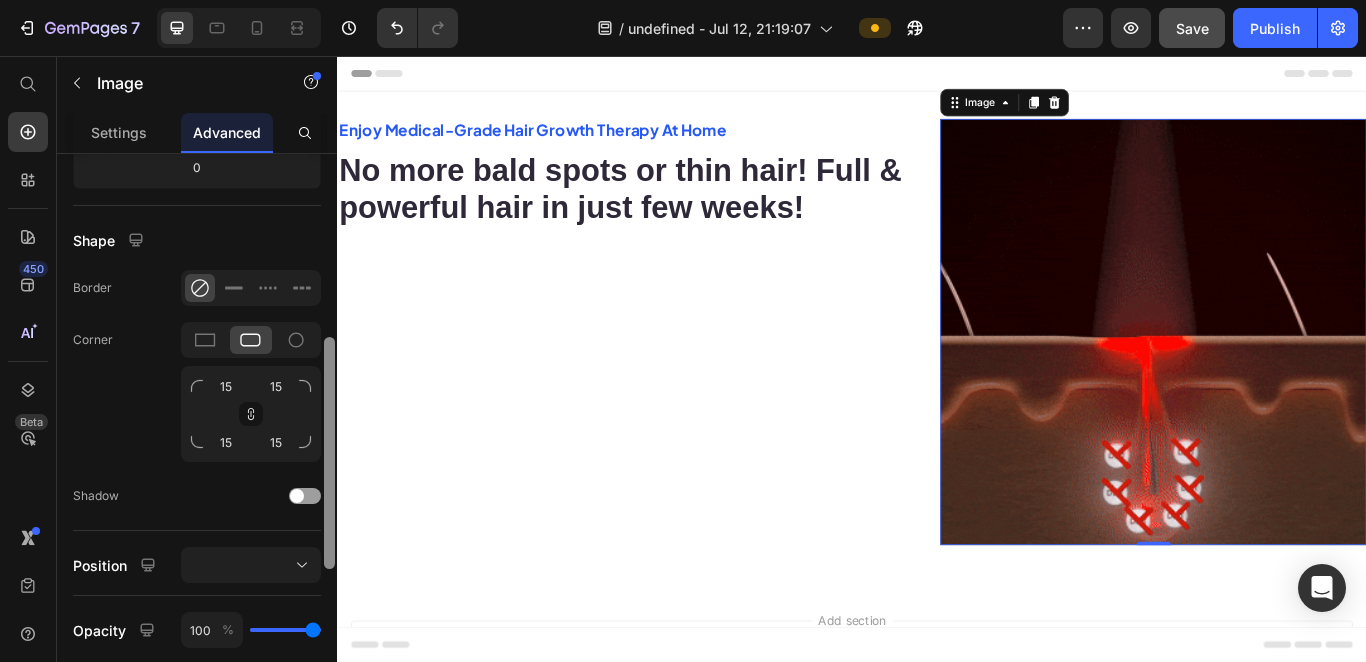 drag, startPoint x: 333, startPoint y: 413, endPoint x: 337, endPoint y: 433, distance: 20.396078 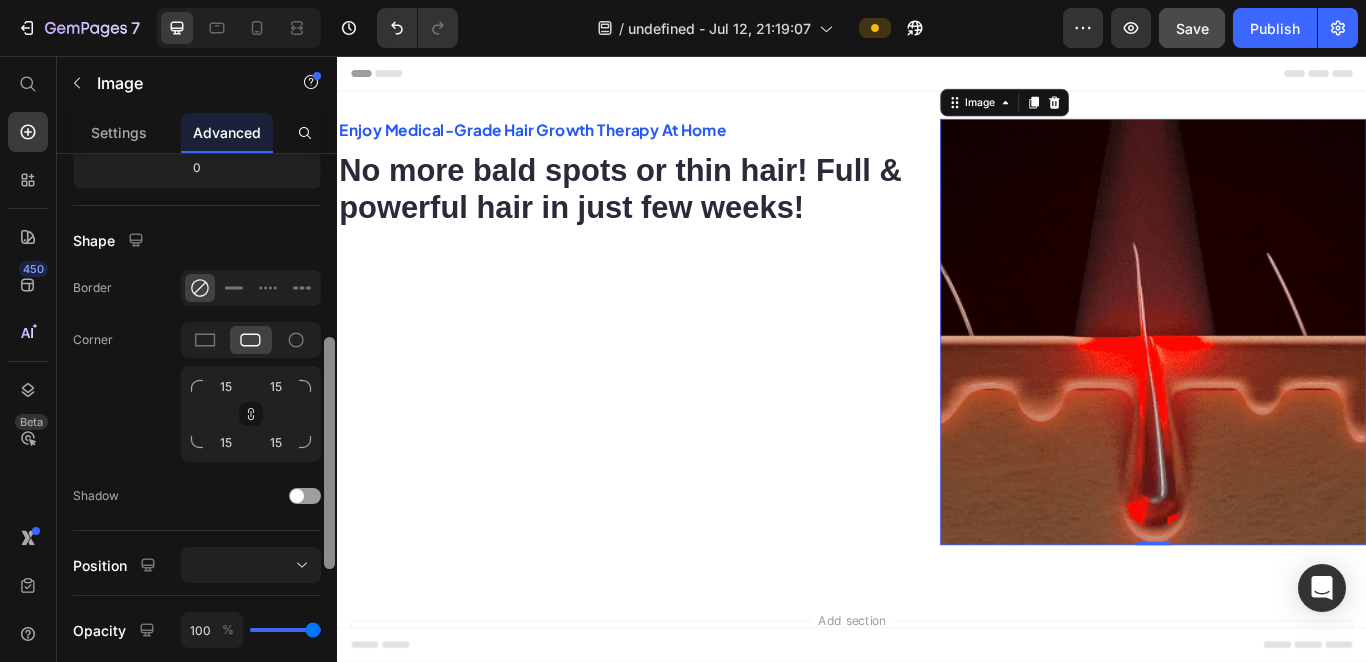 click on "7  Version history  /  undefined - Jul 12, 21:19:07 Preview  Save   Publish  450 Beta Start with Sections Elements Hero Section Product Detail Brands Trusted Badges Guarantee Product Breakdown How to use Testimonials Compare Bundle FAQs Social Proof Brand Story Product List Collection Blog List Contact Sticky Add to Cart Custom Footer Browse Library 450 Layout
Row
Row
Row
Row Text
Heading
Text Block Button Media
Image
Image
Video" 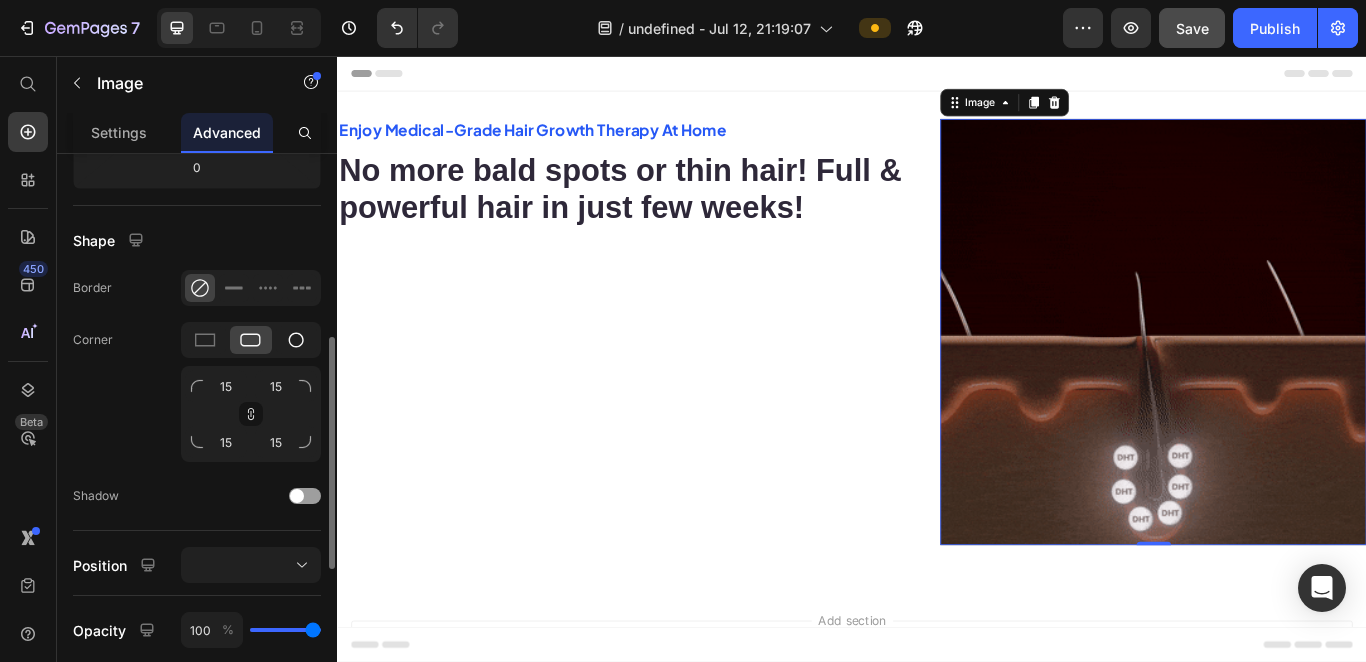 click 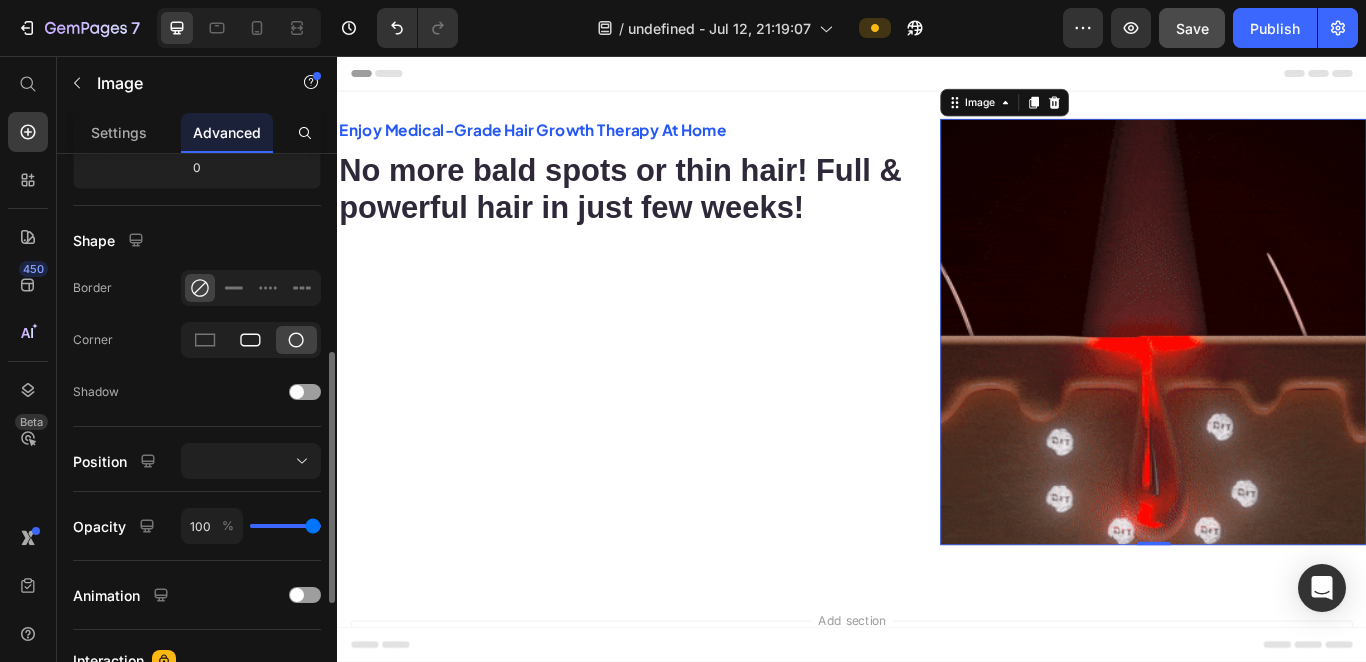 click 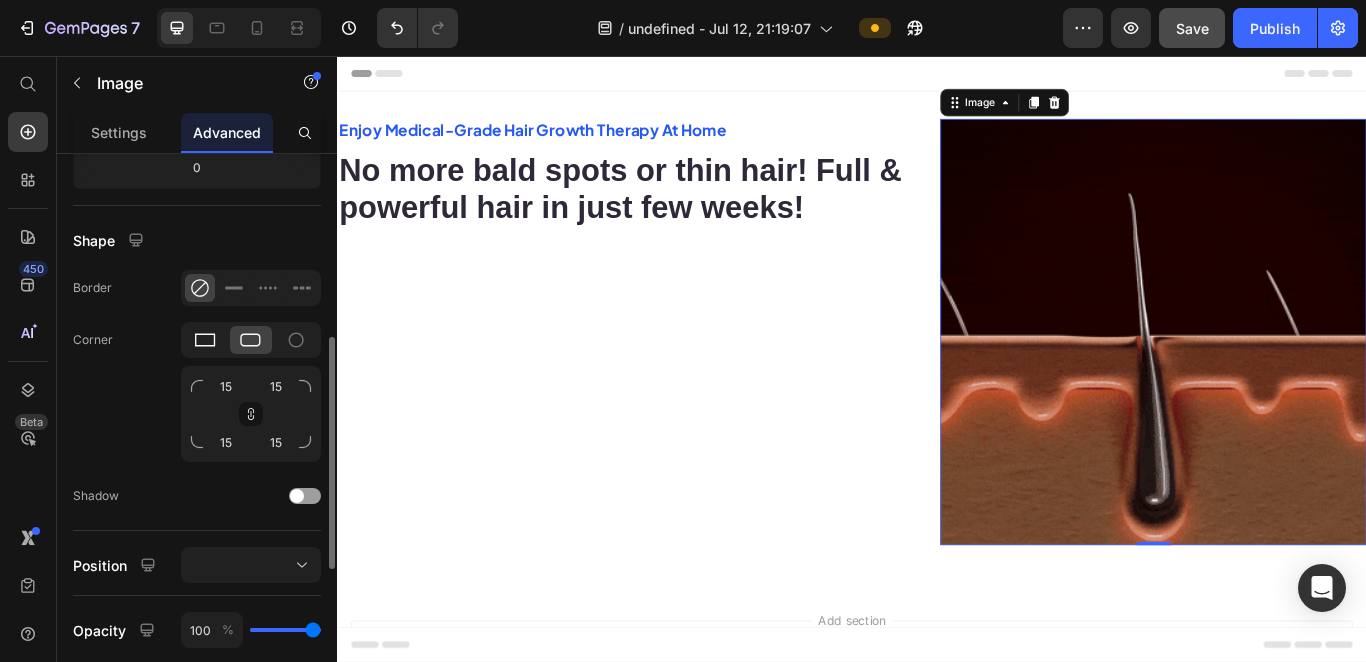 click 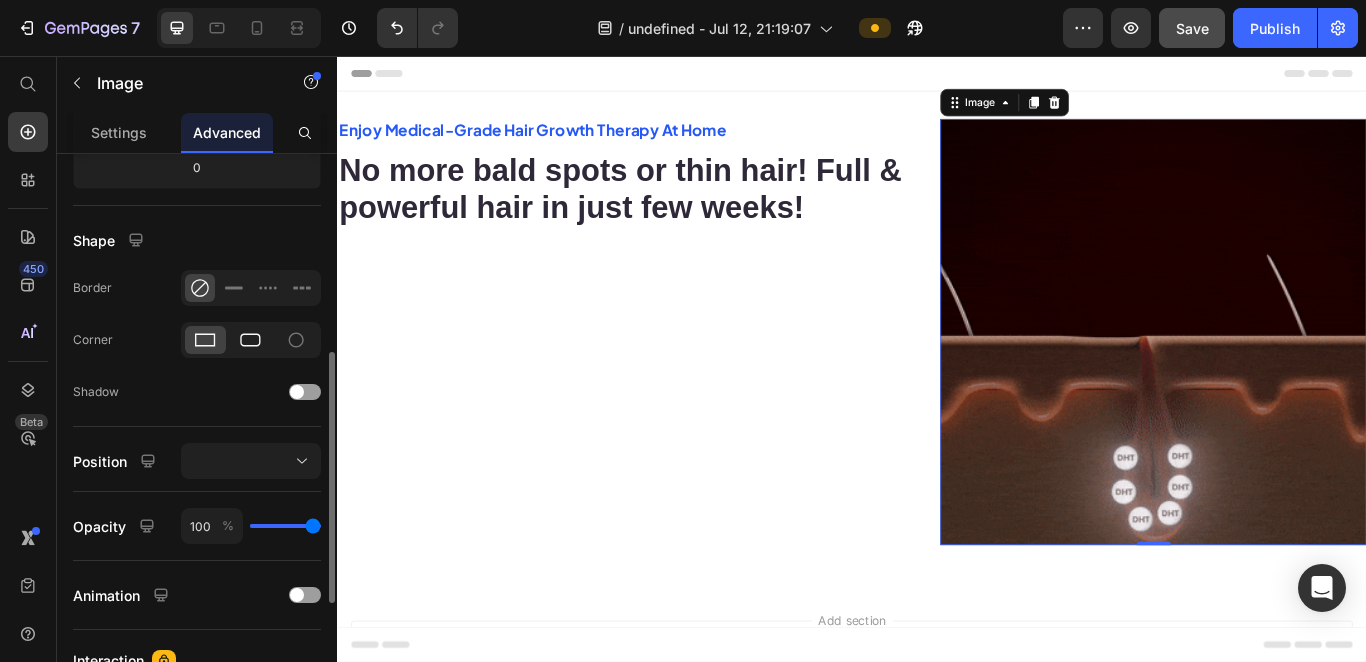 click 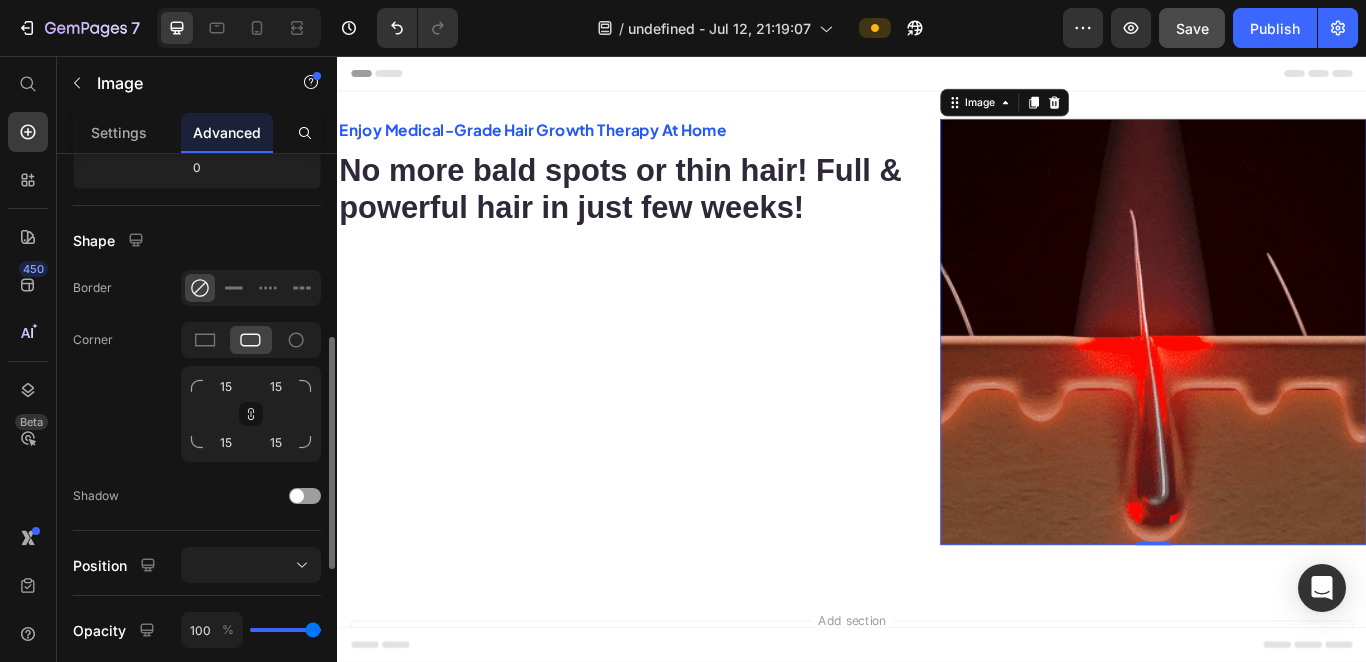 click on "Corner 15 15 15 15" 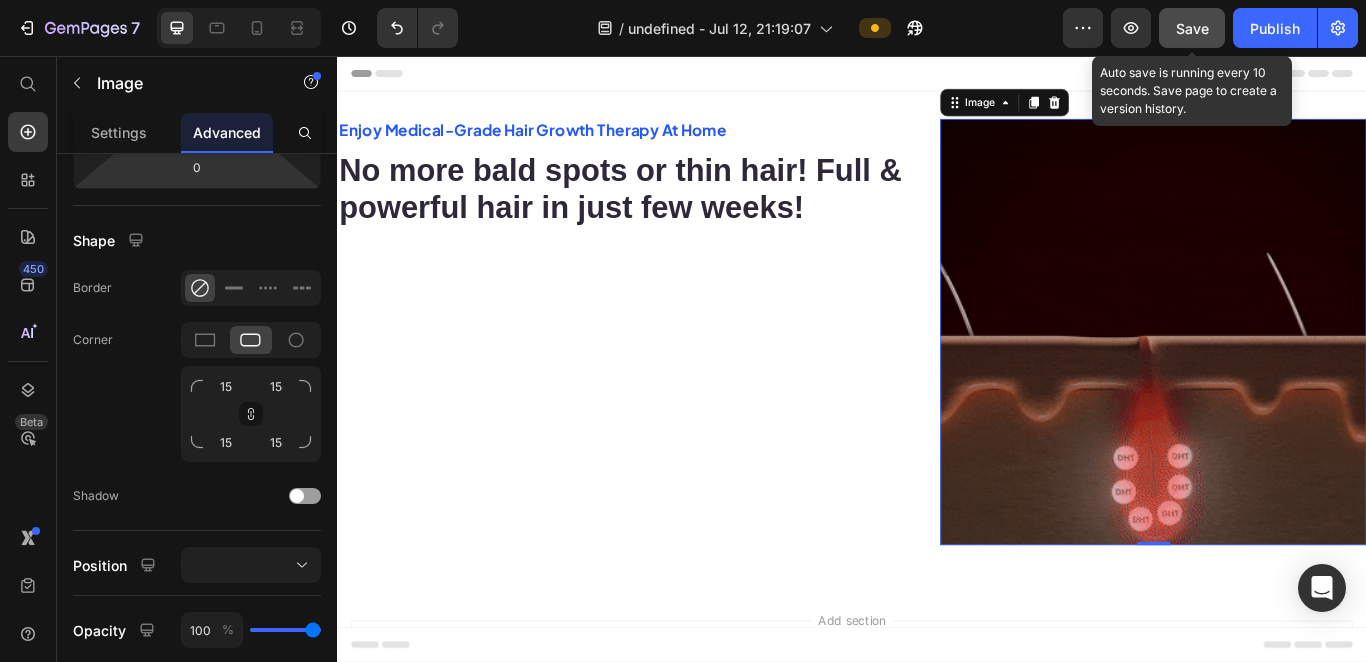 click on "Save" at bounding box center [1192, 28] 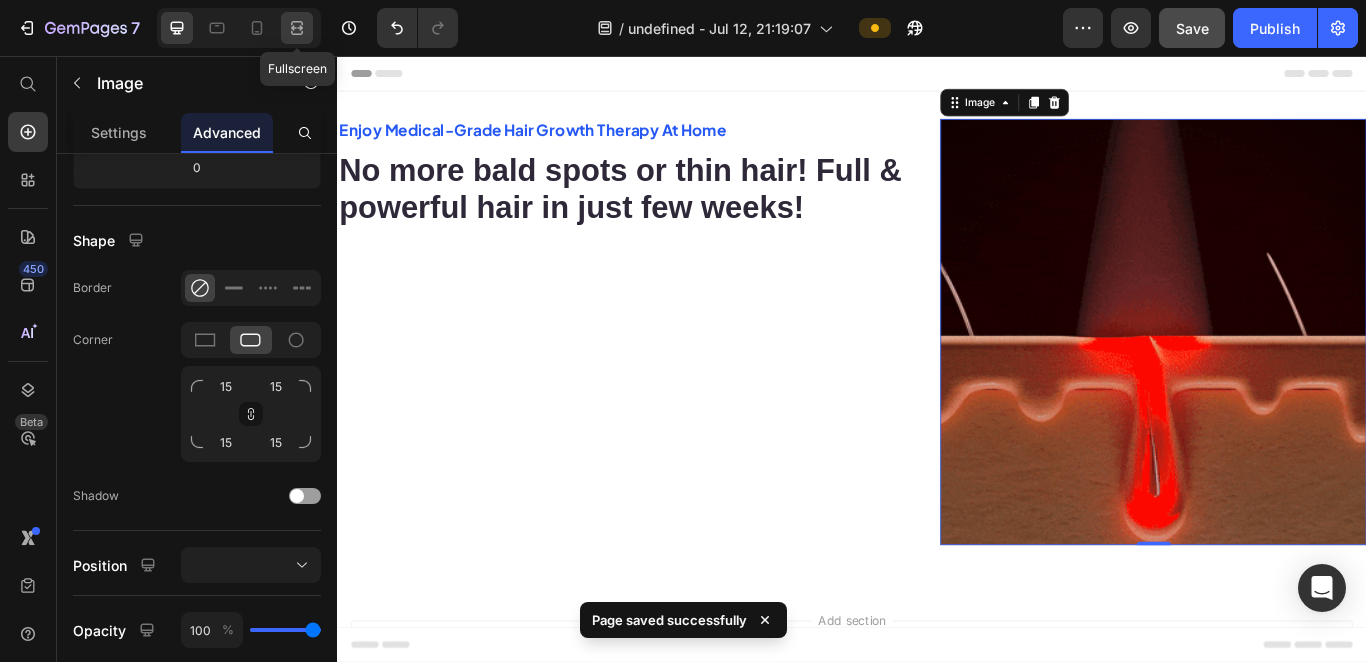 drag, startPoint x: 304, startPoint y: 28, endPoint x: 696, endPoint y: 201, distance: 428.47754 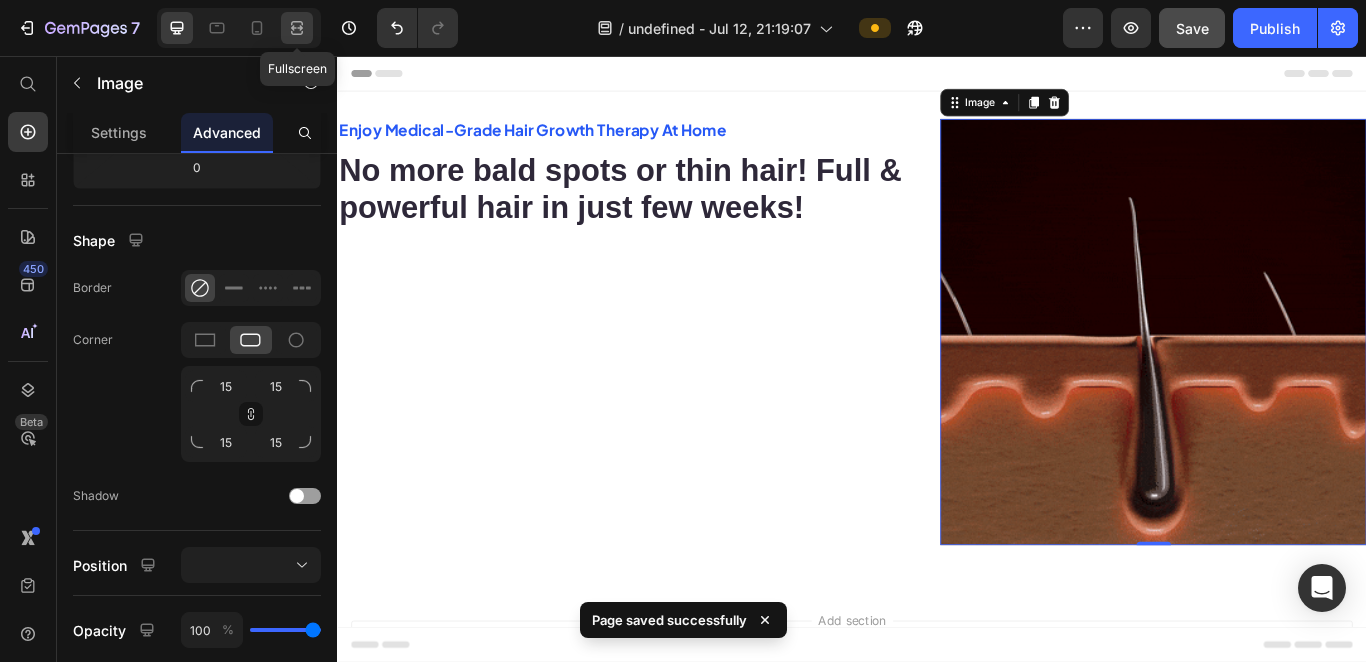 click 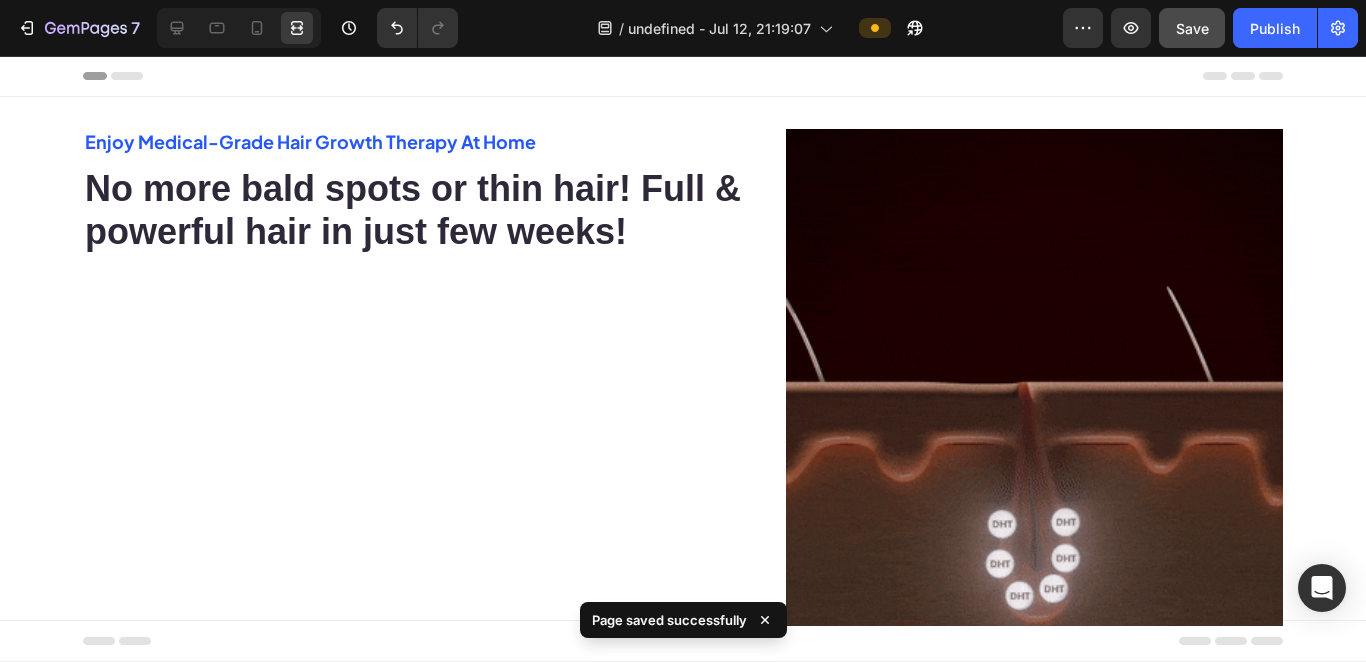 scroll, scrollTop: 102, scrollLeft: 0, axis: vertical 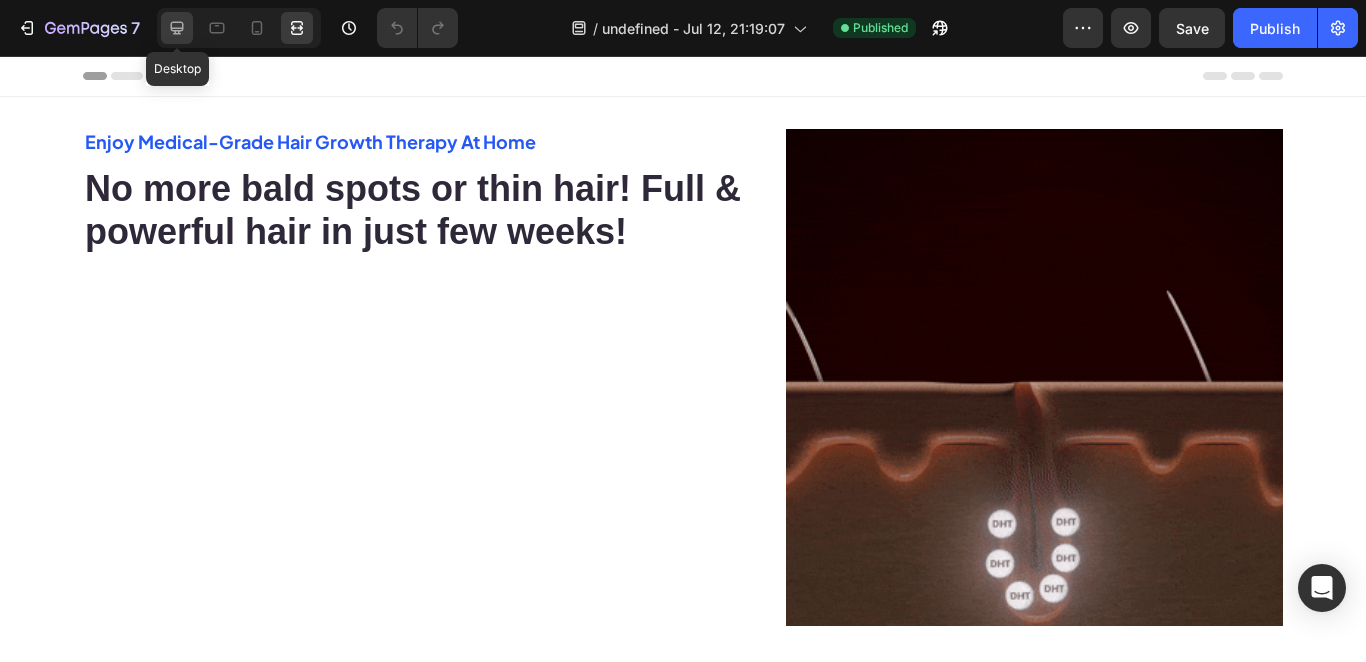 click 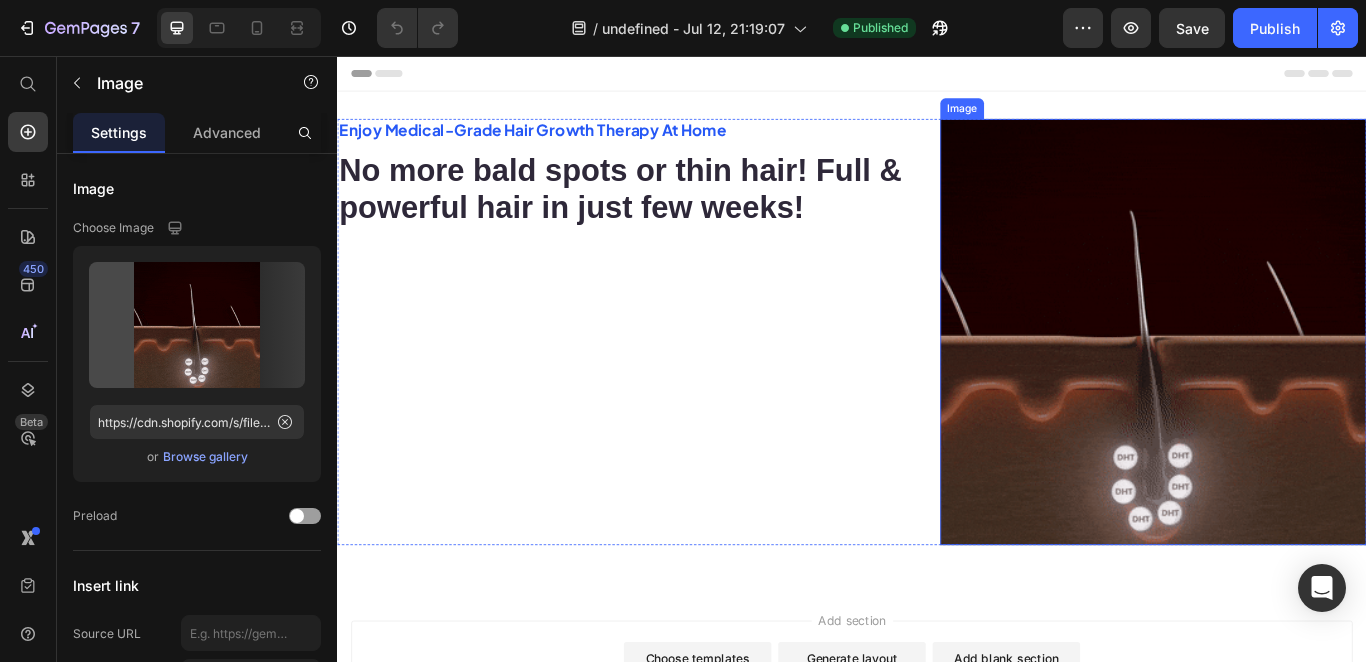 click at bounding box center [1288, 377] 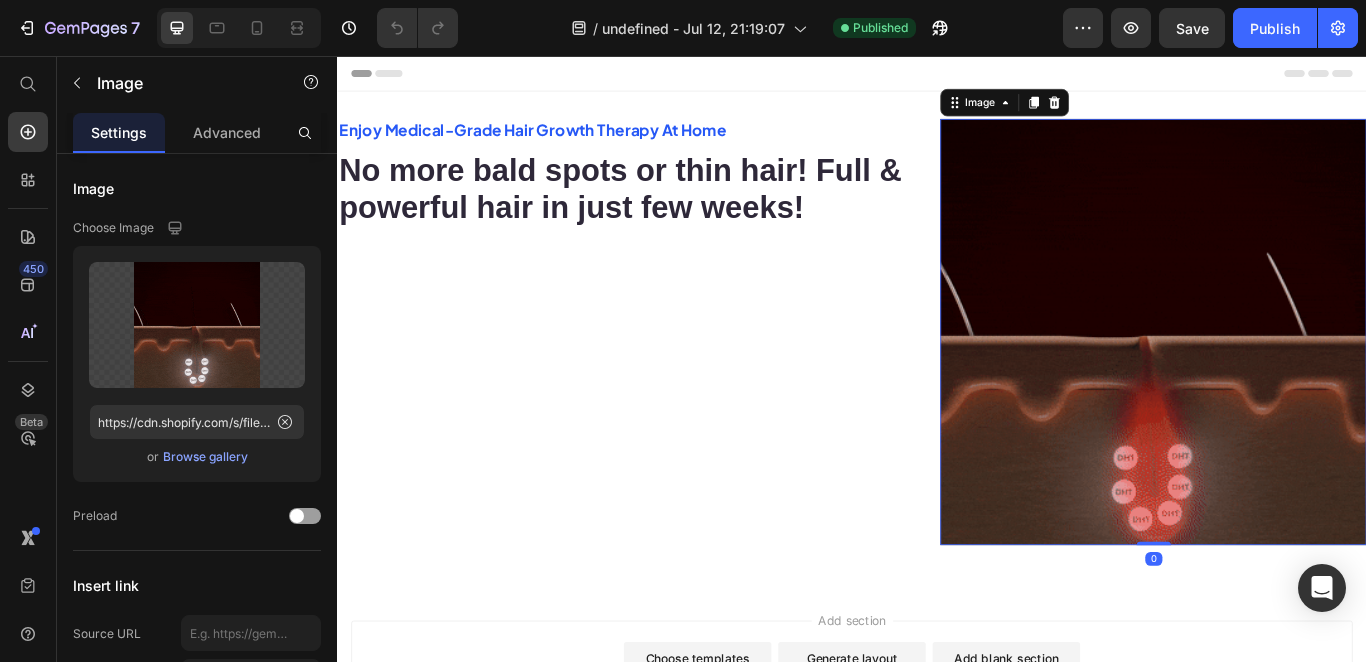 scroll, scrollTop: 0, scrollLeft: 0, axis: both 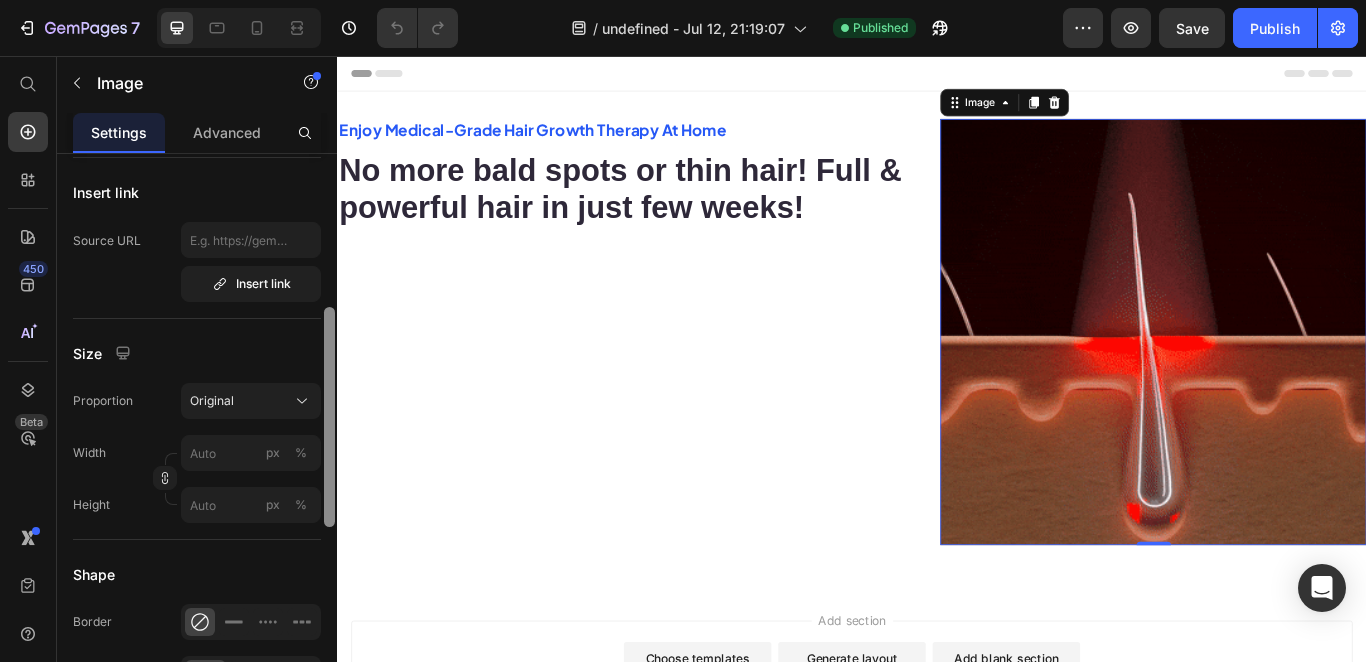 drag, startPoint x: 329, startPoint y: 216, endPoint x: 330, endPoint y: 369, distance: 153.00327 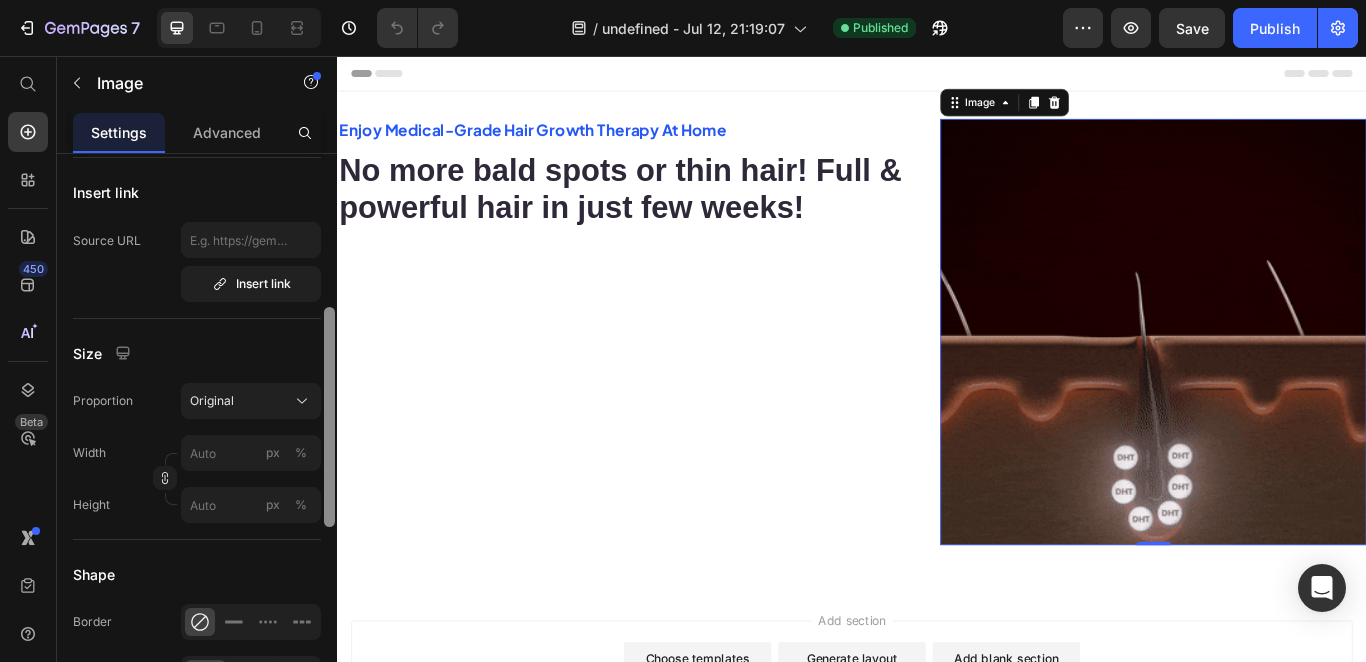 click at bounding box center [329, 417] 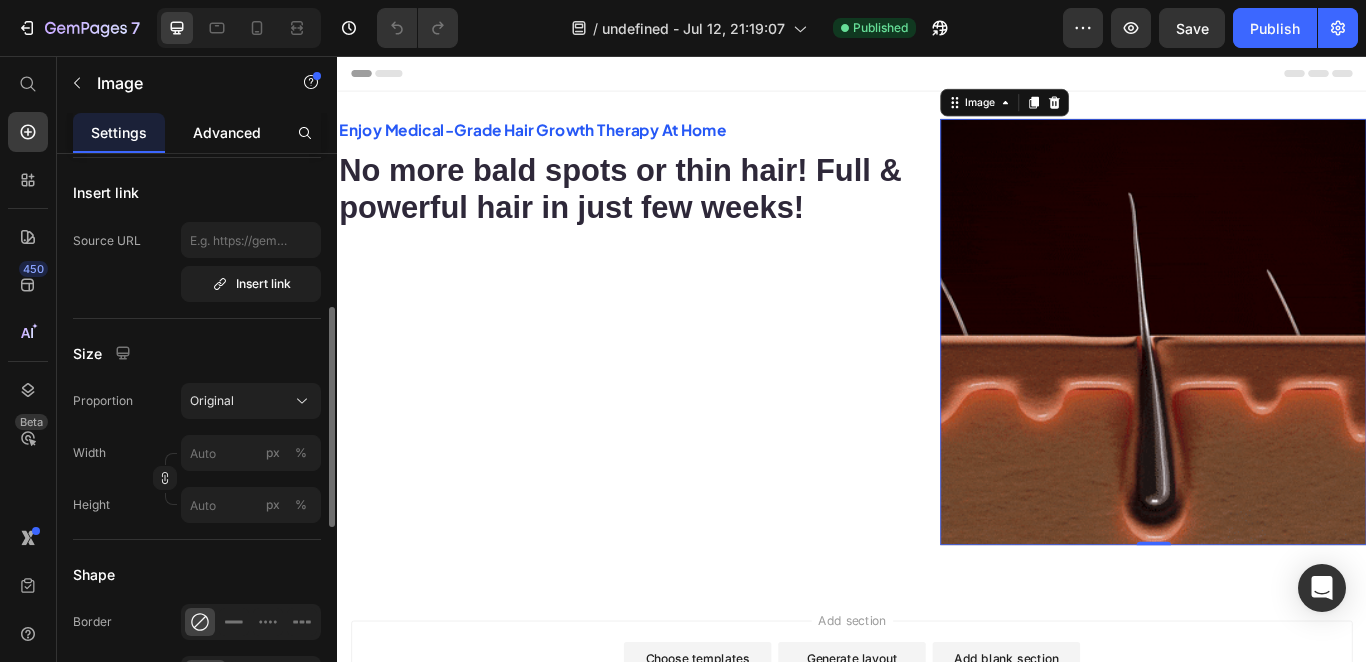 click on "Advanced" at bounding box center (227, 132) 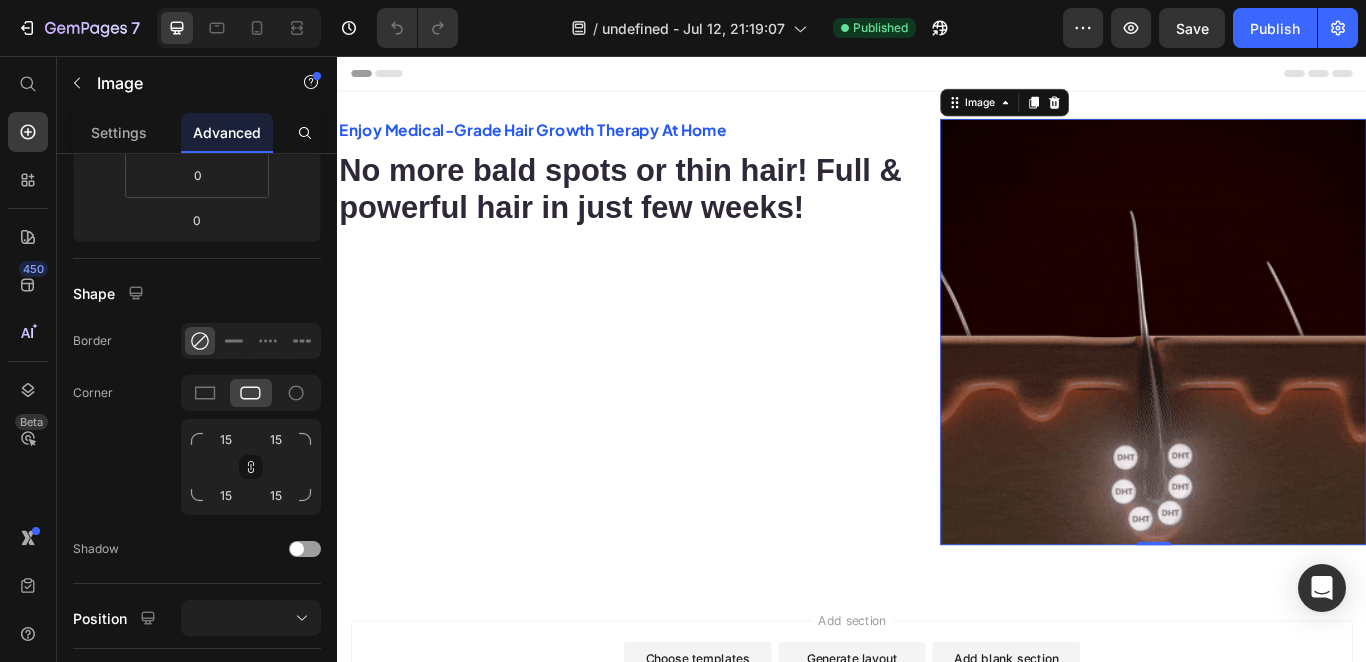 scroll, scrollTop: 0, scrollLeft: 0, axis: both 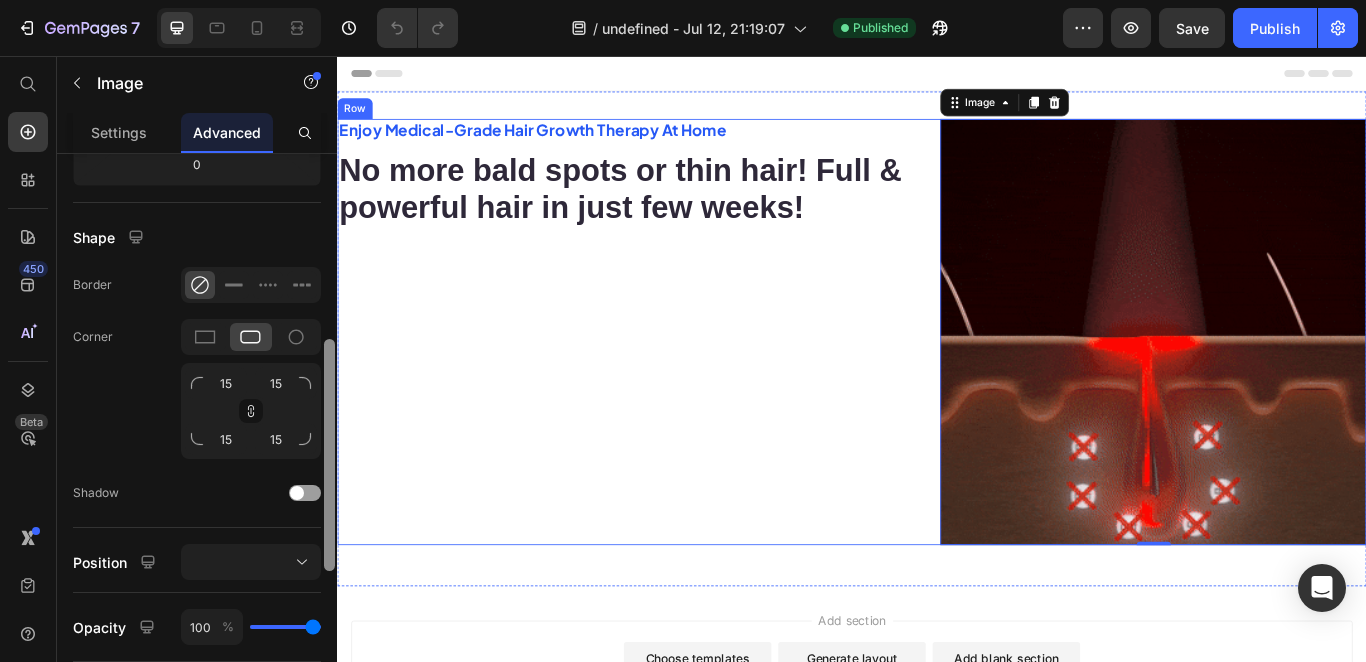 drag, startPoint x: 669, startPoint y: 381, endPoint x: 338, endPoint y: 591, distance: 391.9962 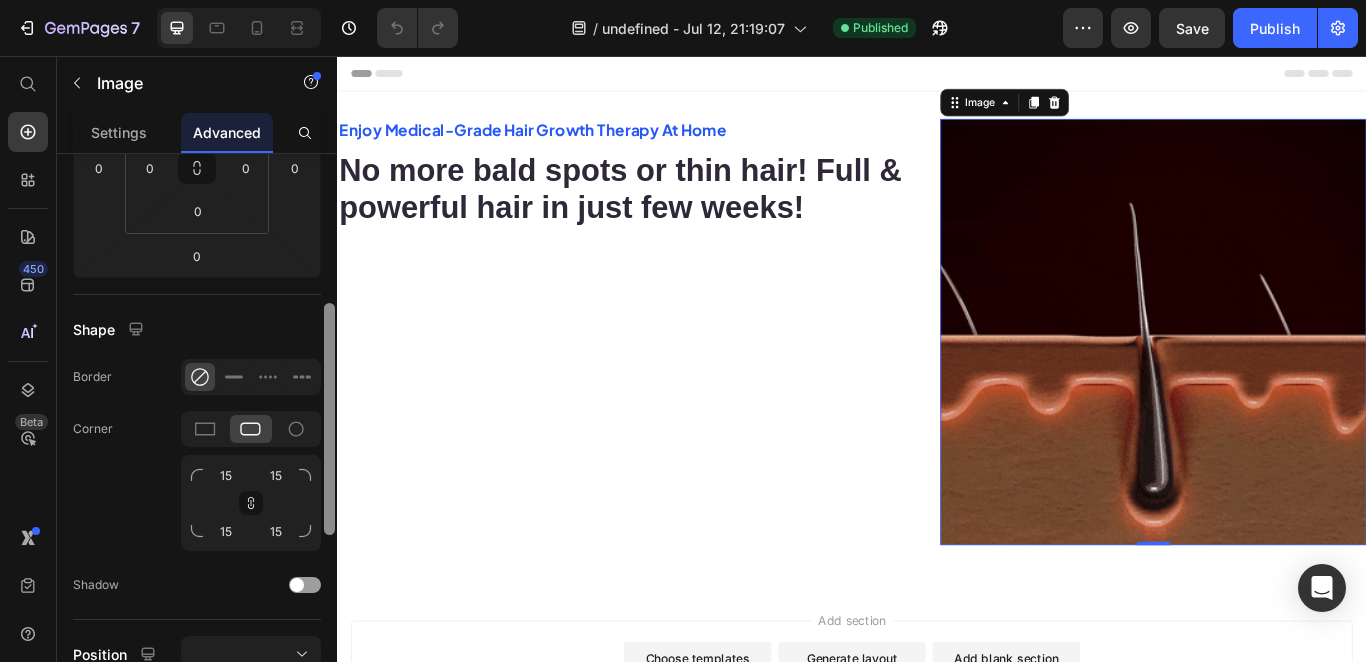 scroll, scrollTop: 371, scrollLeft: 0, axis: vertical 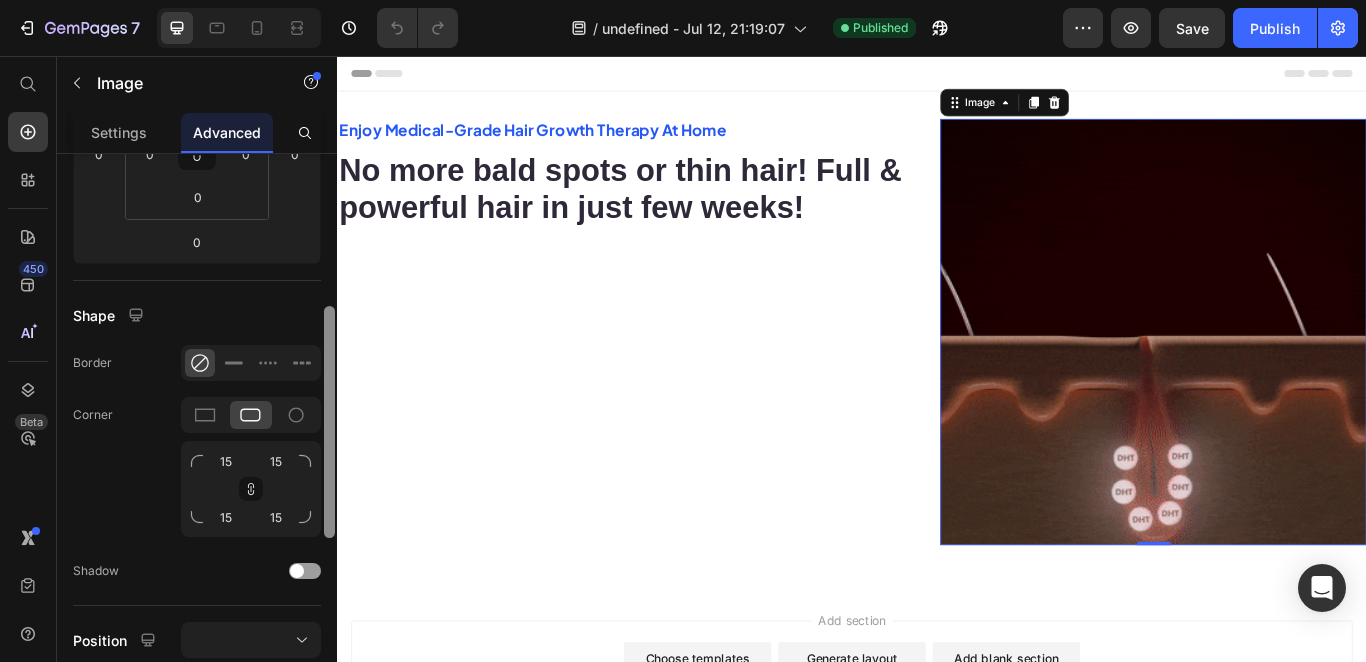 click at bounding box center (329, 422) 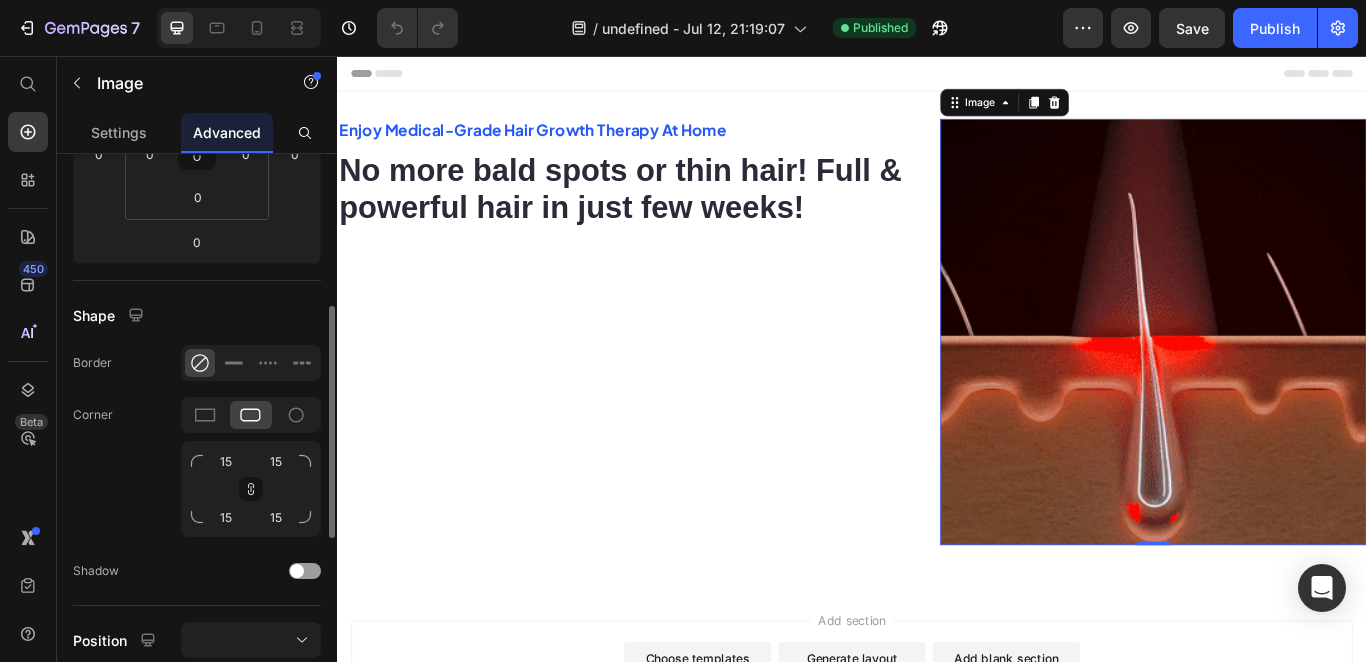 click 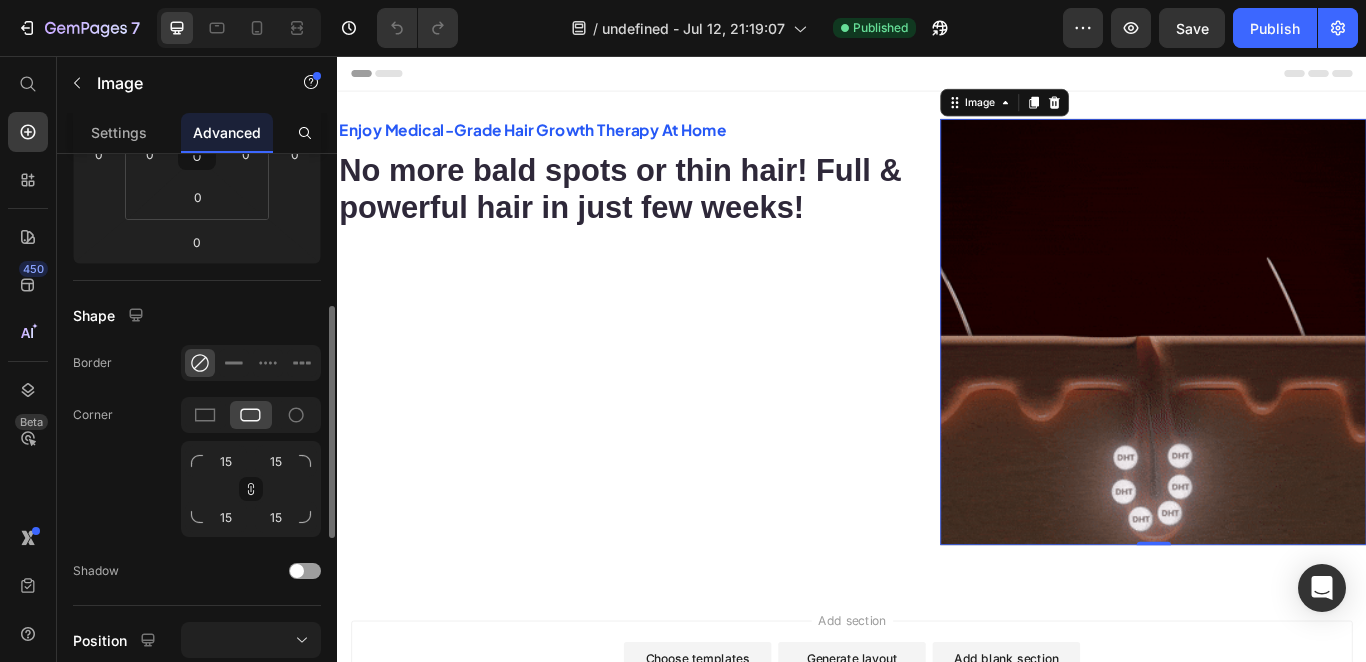 click 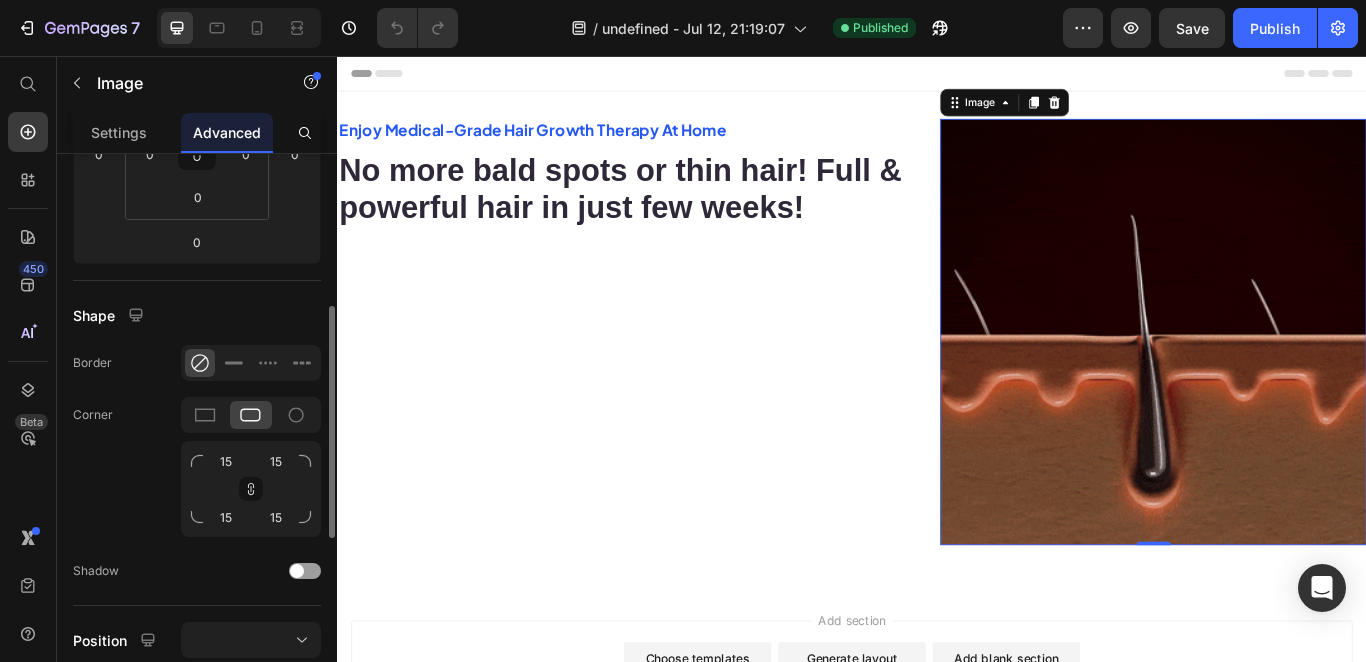 click 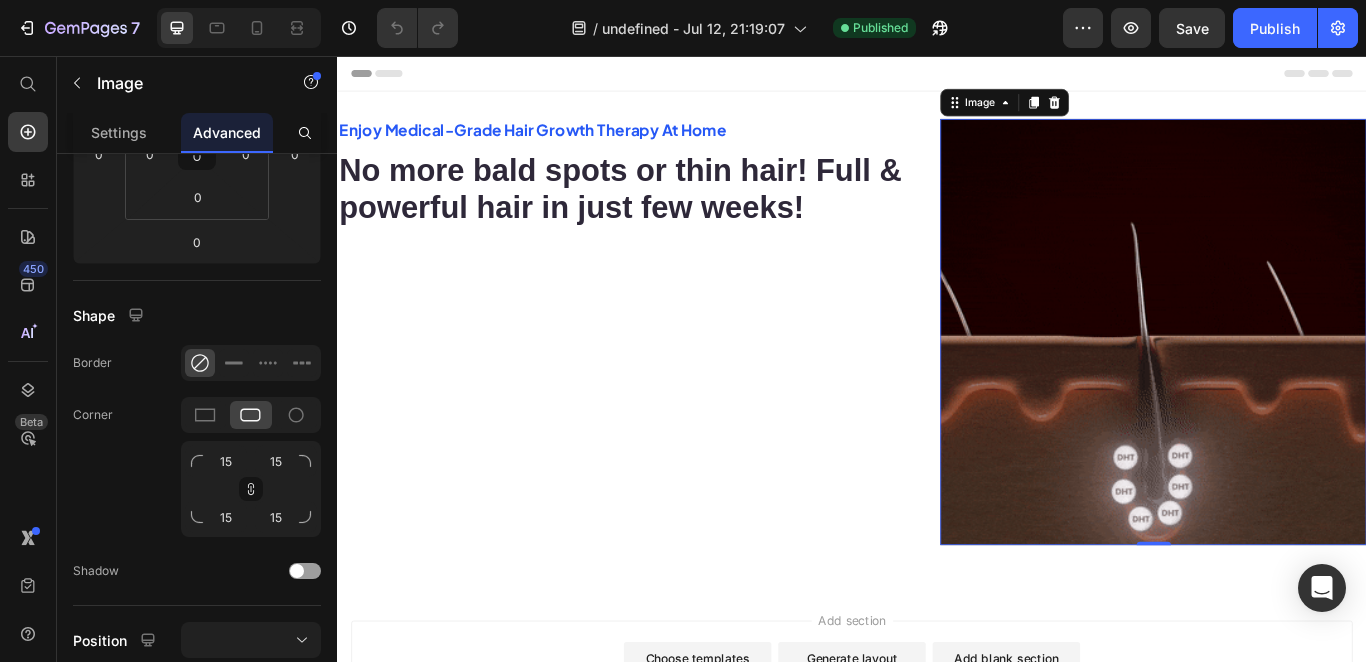 scroll, scrollTop: 808, scrollLeft: 0, axis: vertical 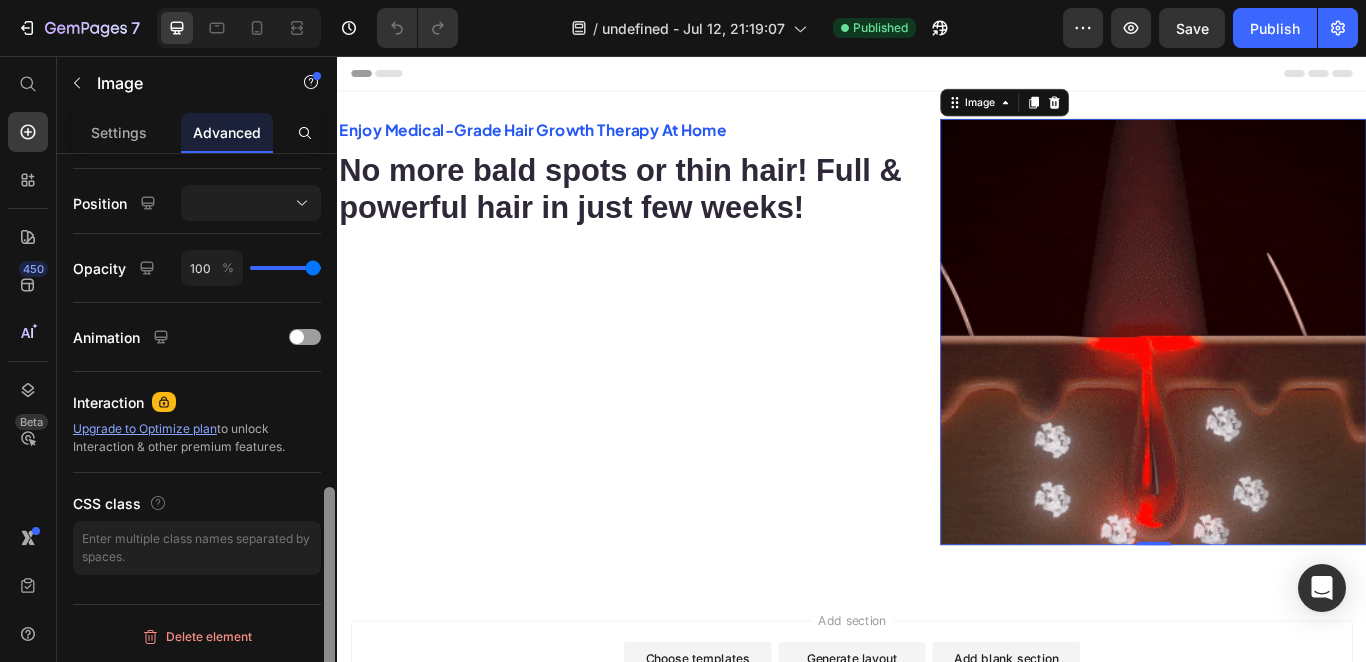 click at bounding box center (329, 436) 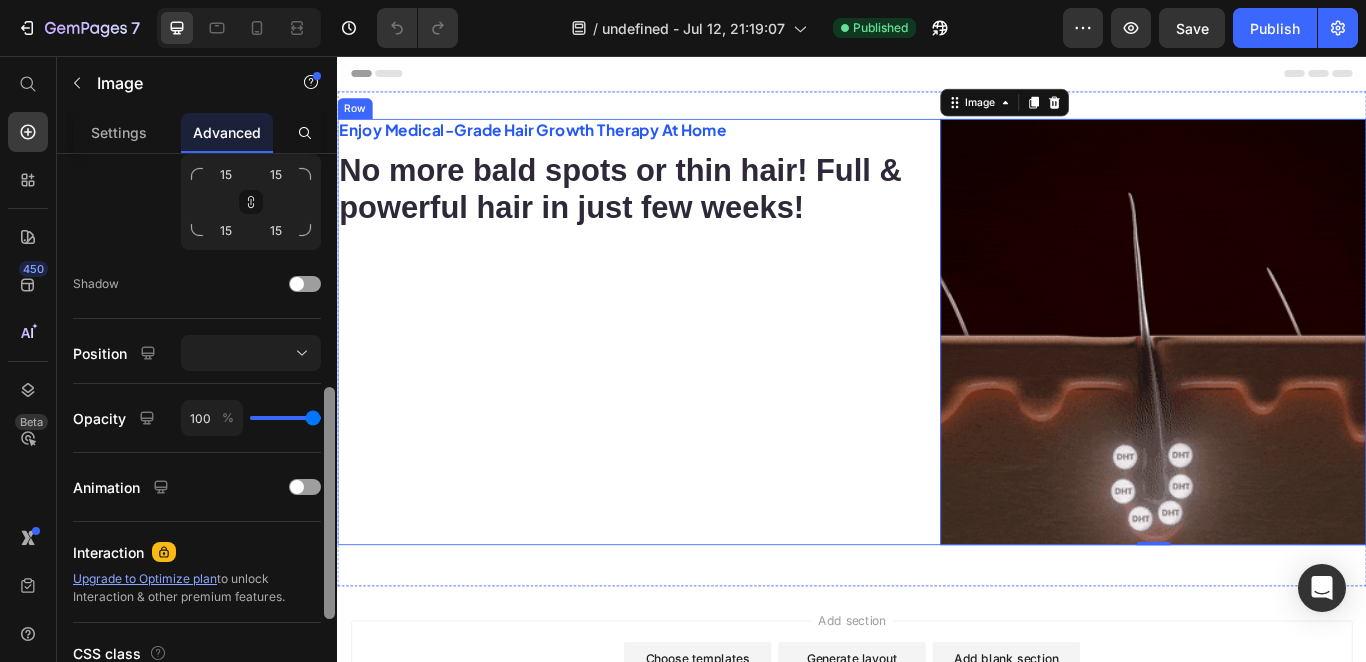 scroll, scrollTop: 580, scrollLeft: 0, axis: vertical 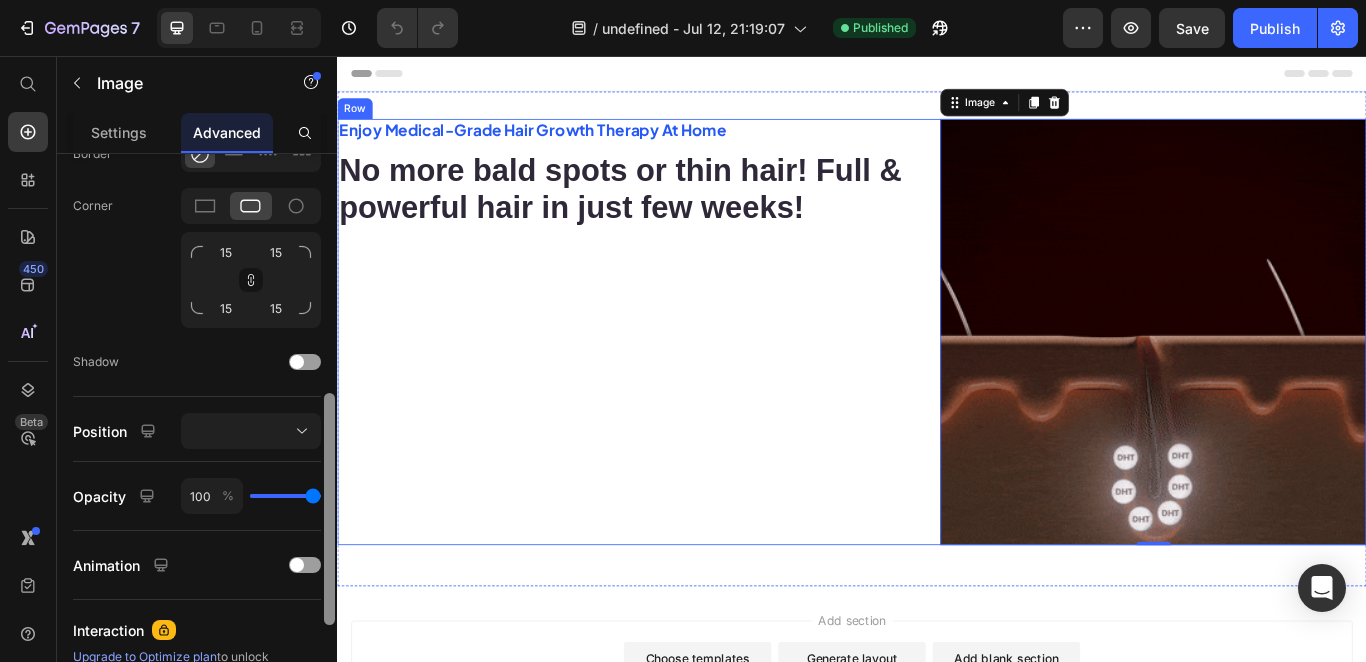 drag, startPoint x: 664, startPoint y: 574, endPoint x: 352, endPoint y: 415, distance: 350.17853 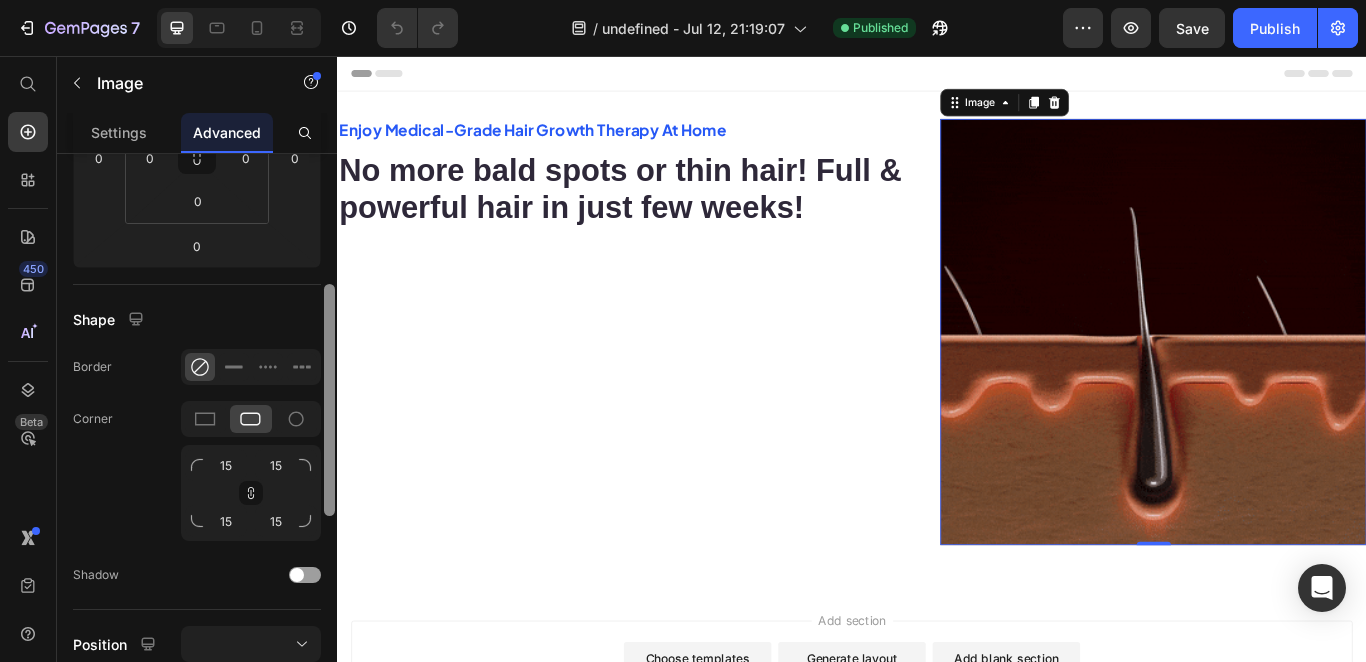scroll, scrollTop: 347, scrollLeft: 0, axis: vertical 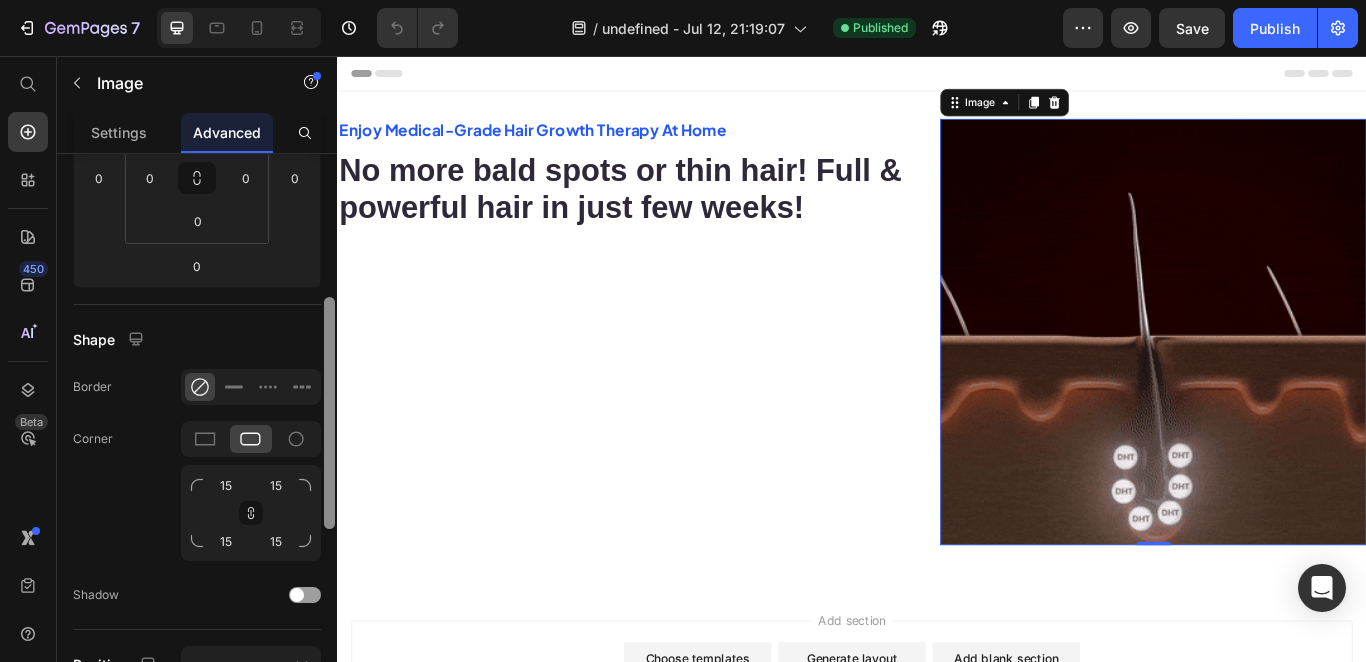 drag, startPoint x: 326, startPoint y: 395, endPoint x: 329, endPoint y: 328, distance: 67.06713 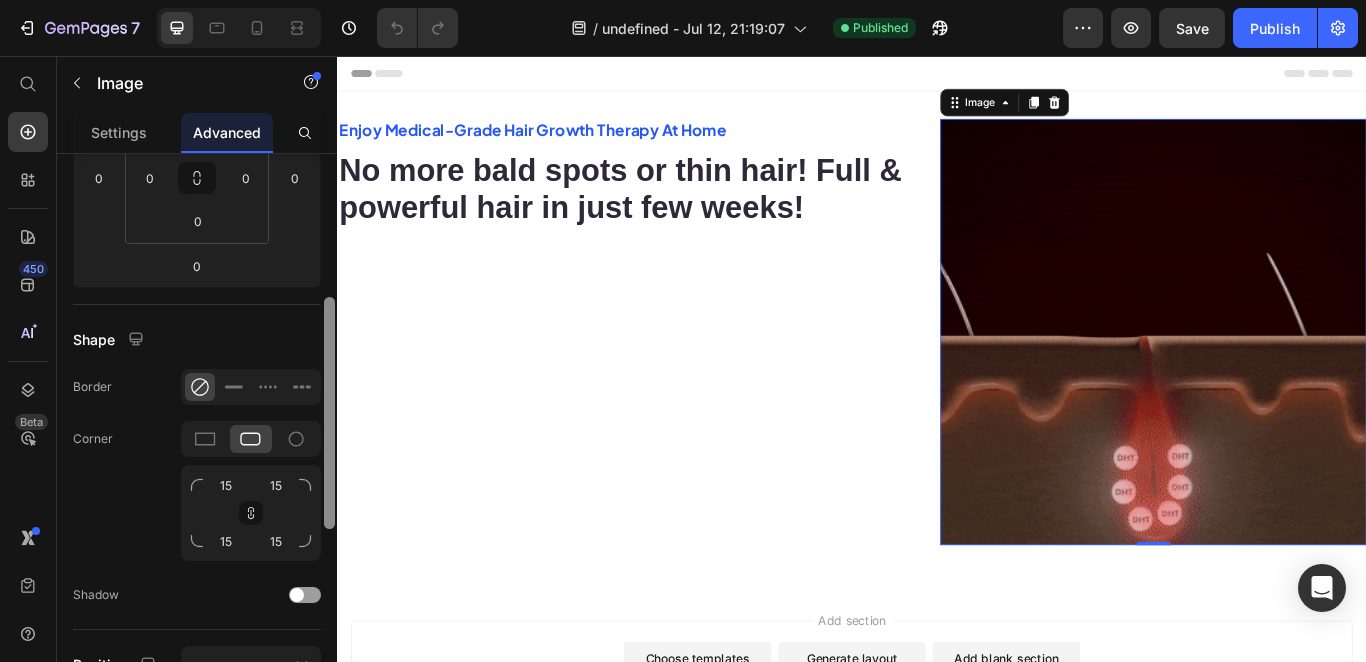 click at bounding box center (329, 413) 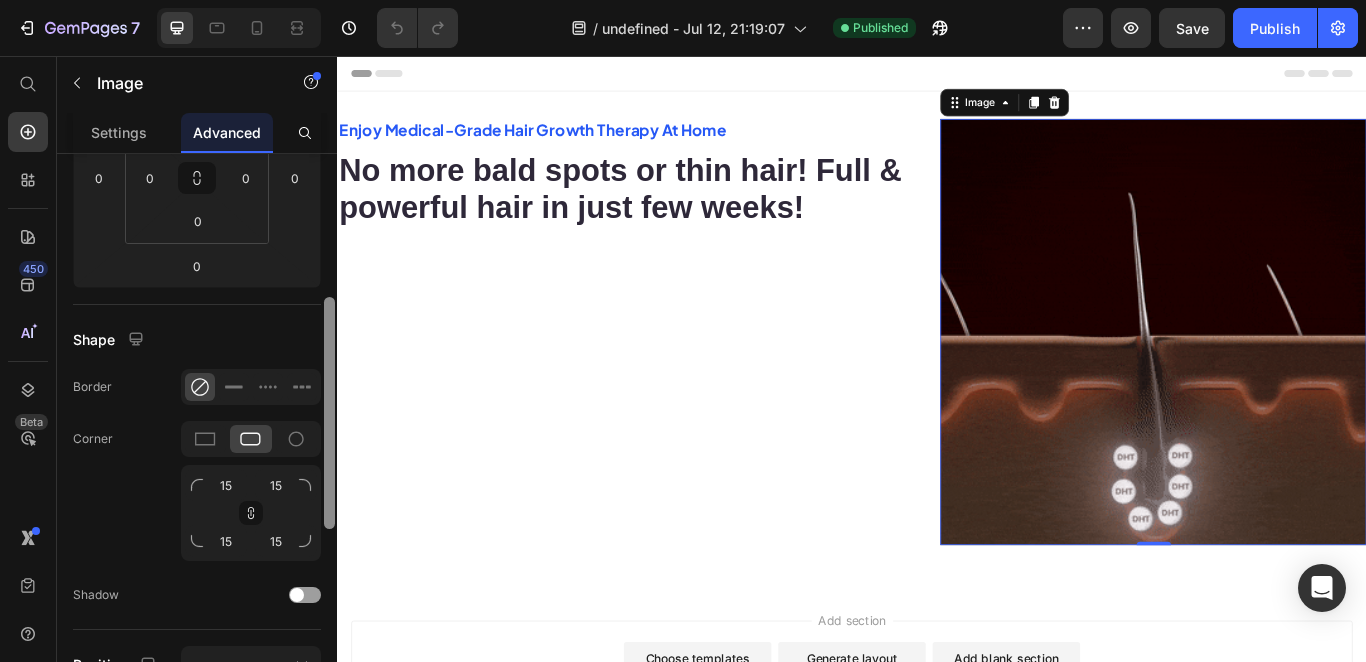 click at bounding box center (329, 413) 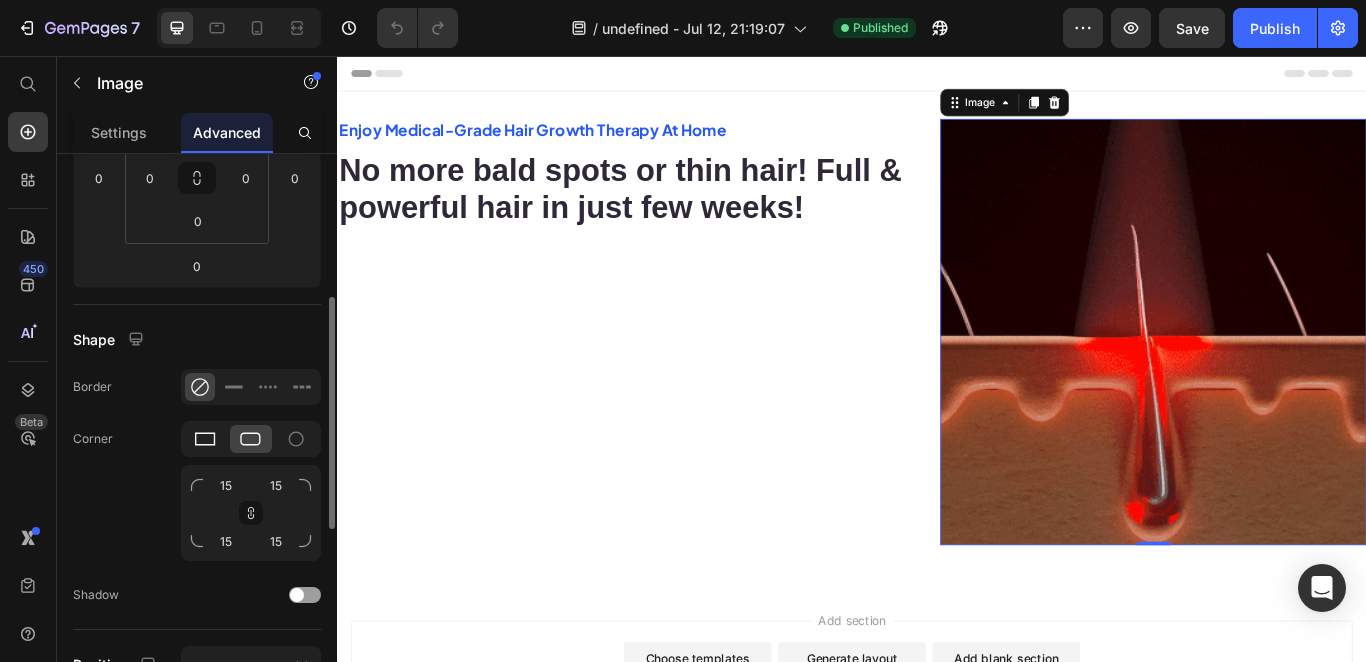 drag, startPoint x: 138, startPoint y: 465, endPoint x: 192, endPoint y: 445, distance: 57.58472 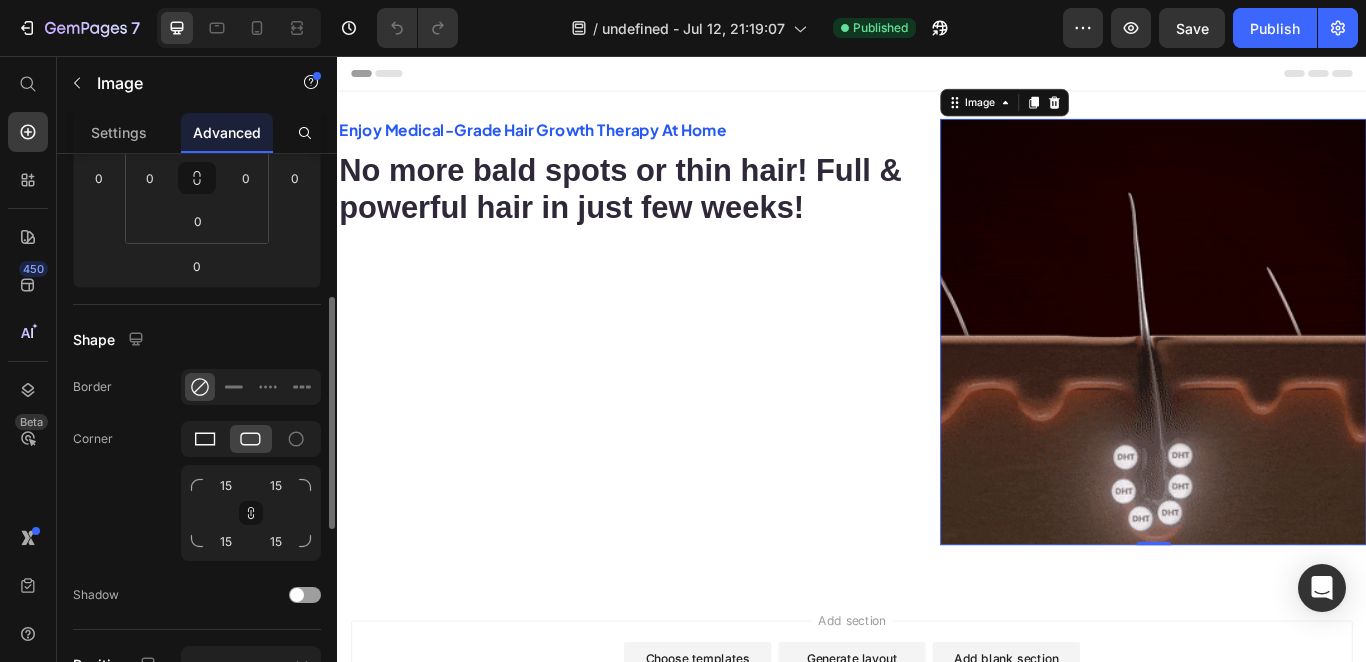click on "Corner 15 15 15 15" 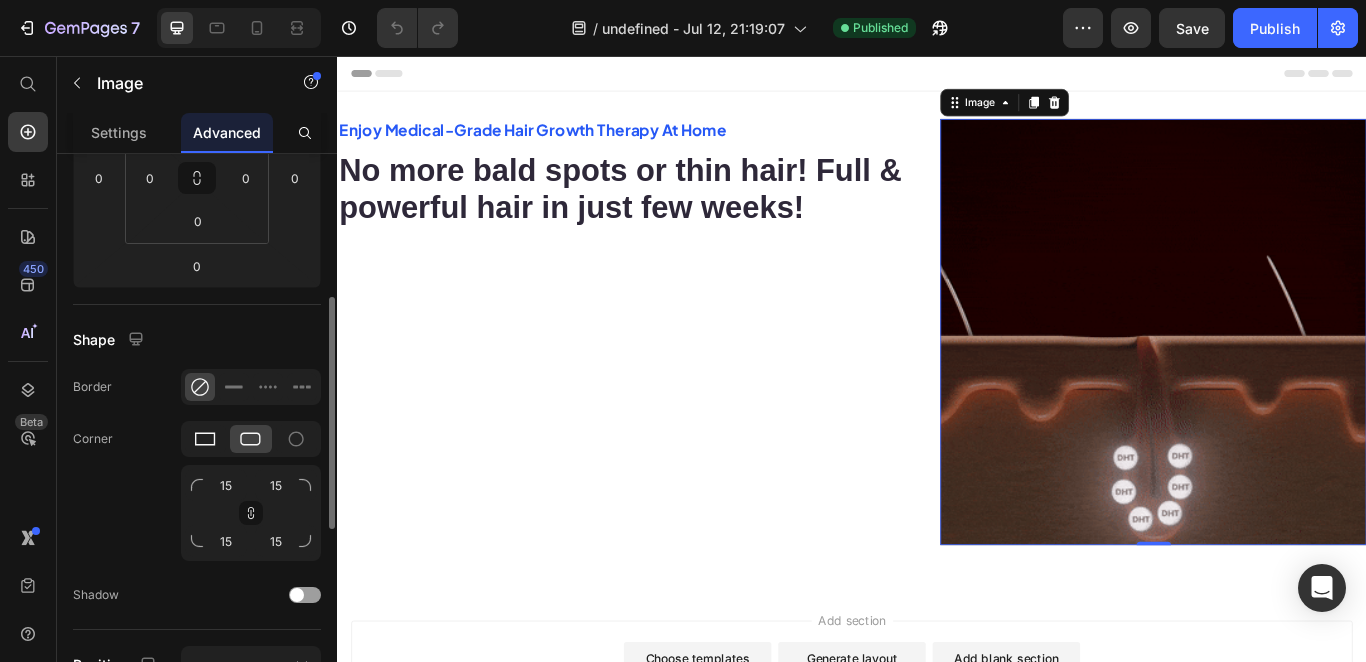 click 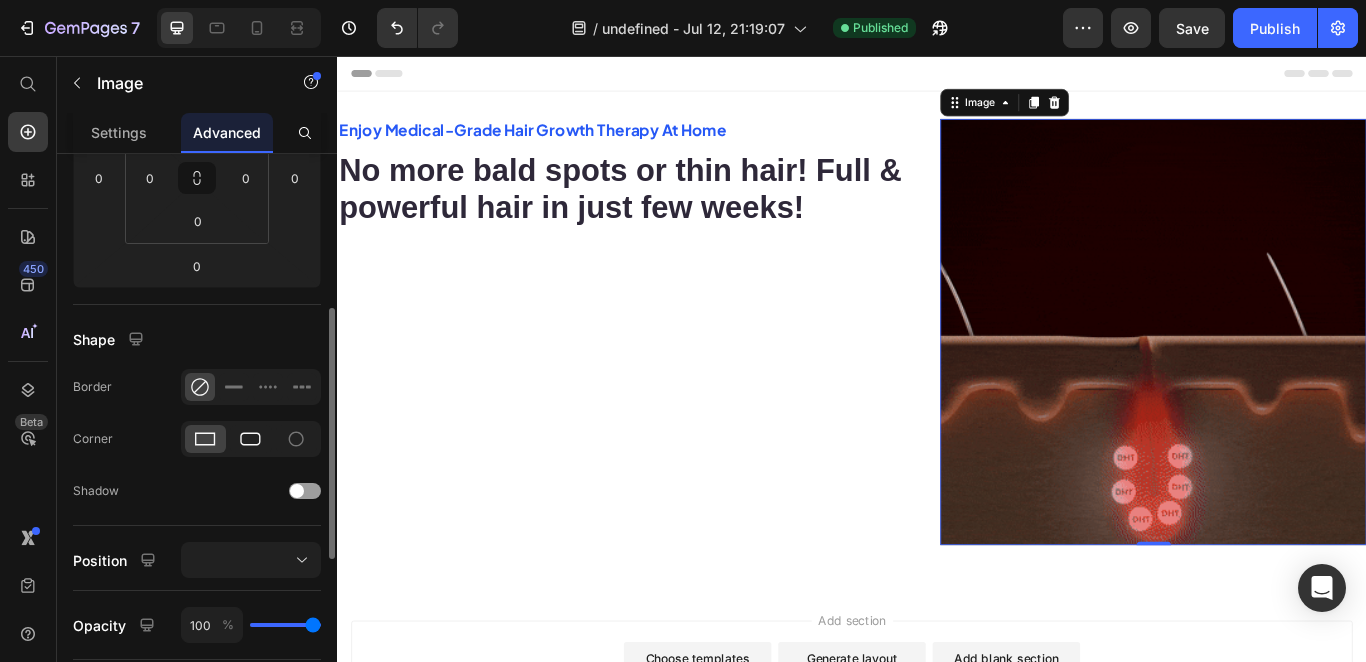 click 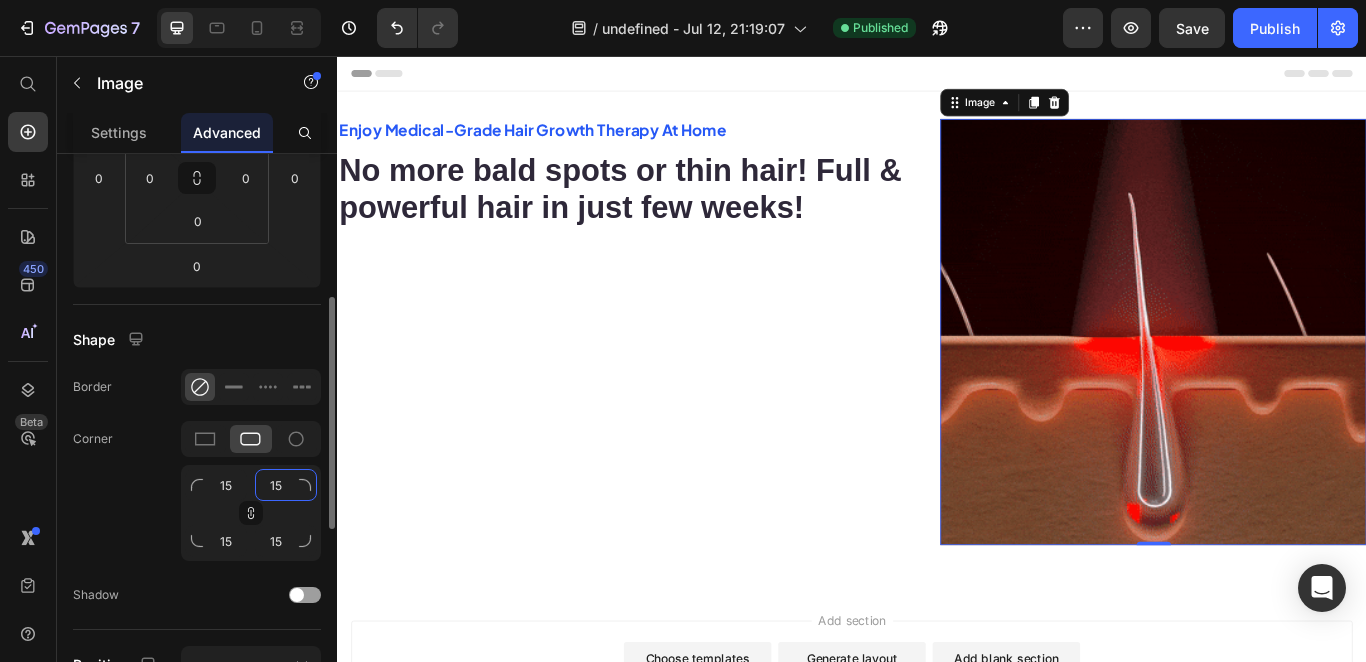 click on "15" 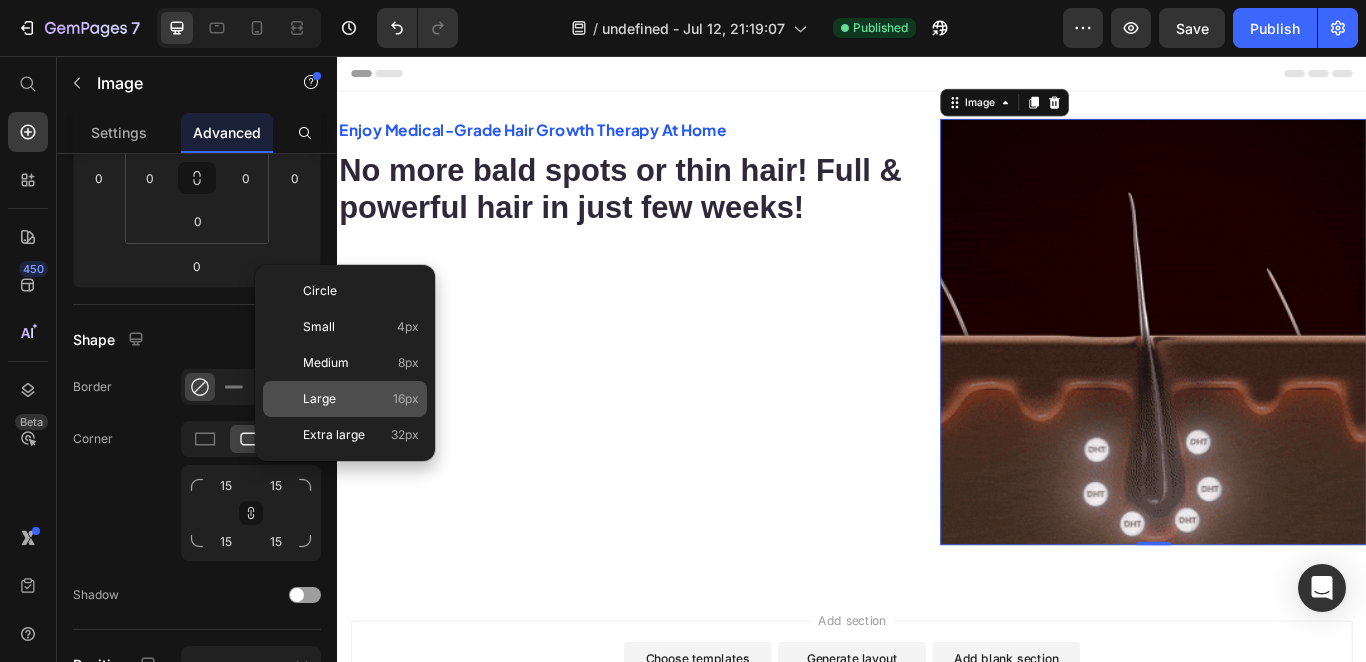 click on "Large 16px" at bounding box center [361, 399] 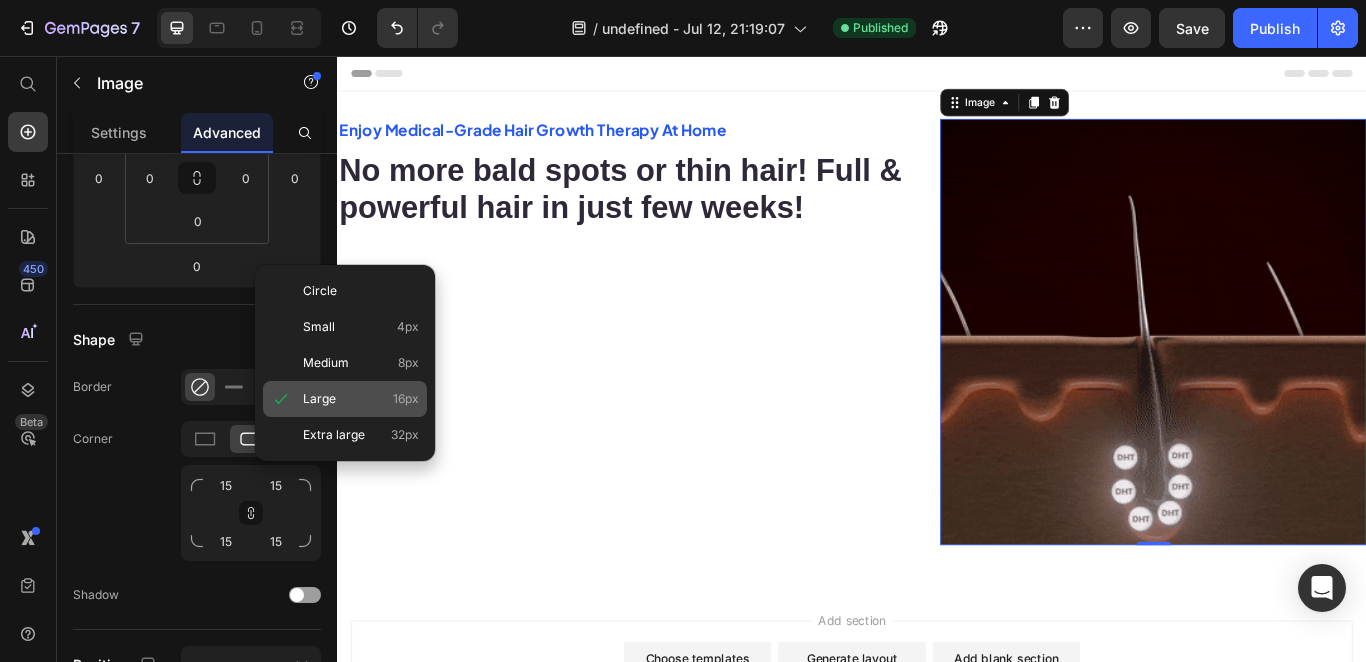 type on "16" 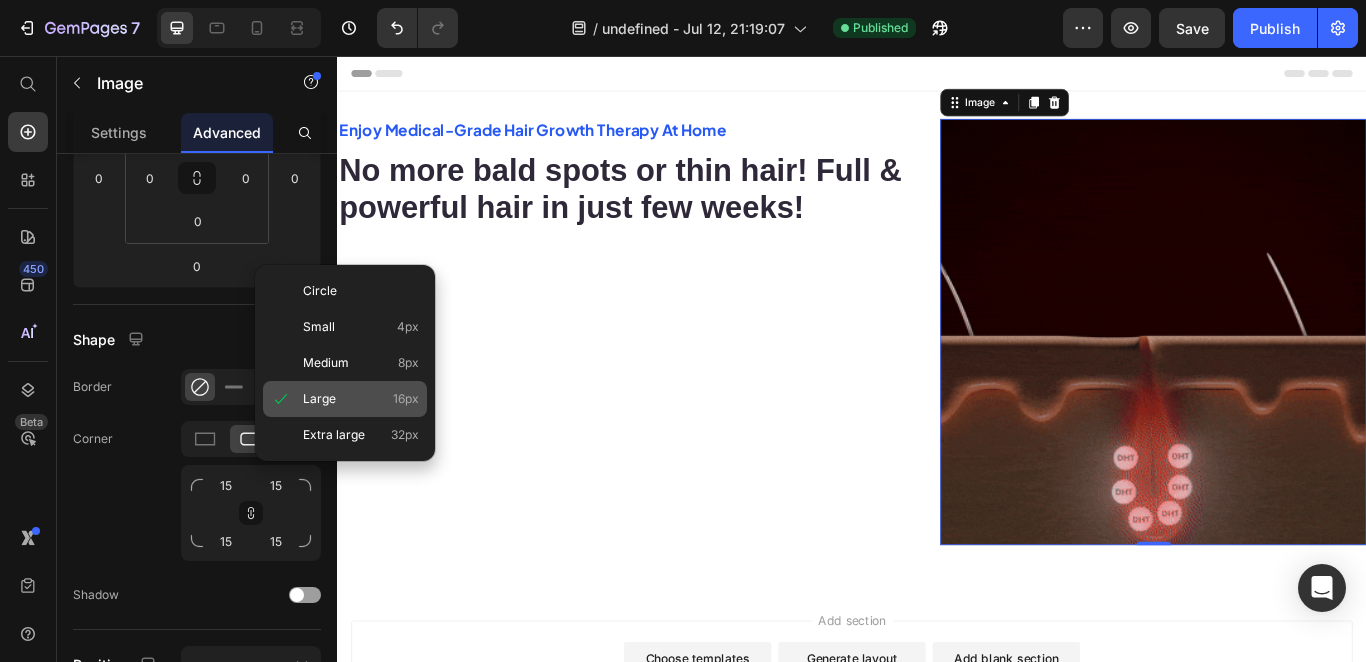 type on "16" 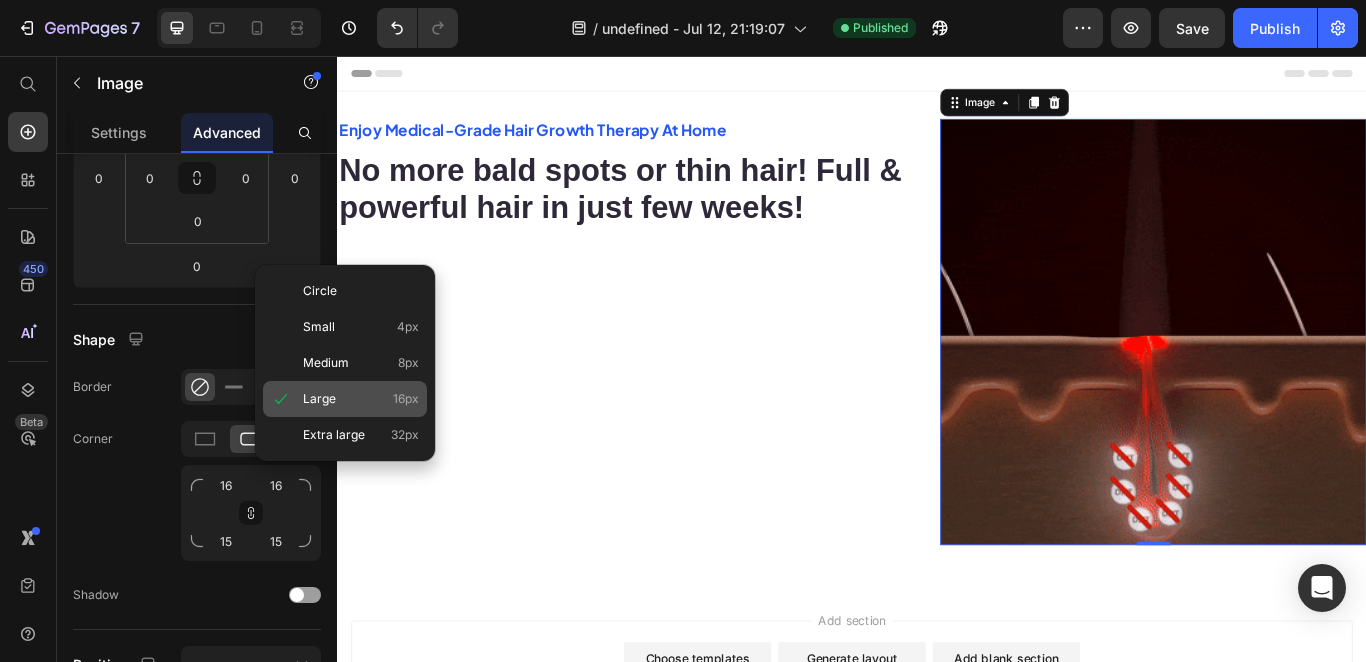 type on "16" 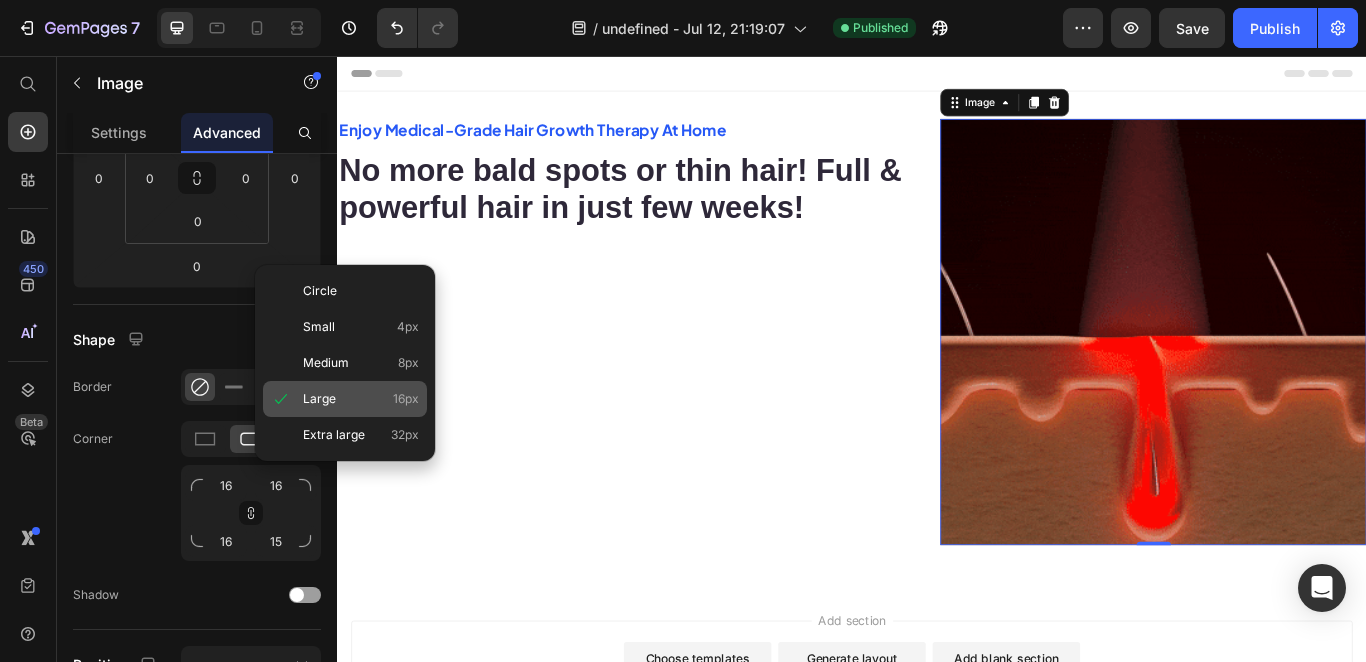 type on "16" 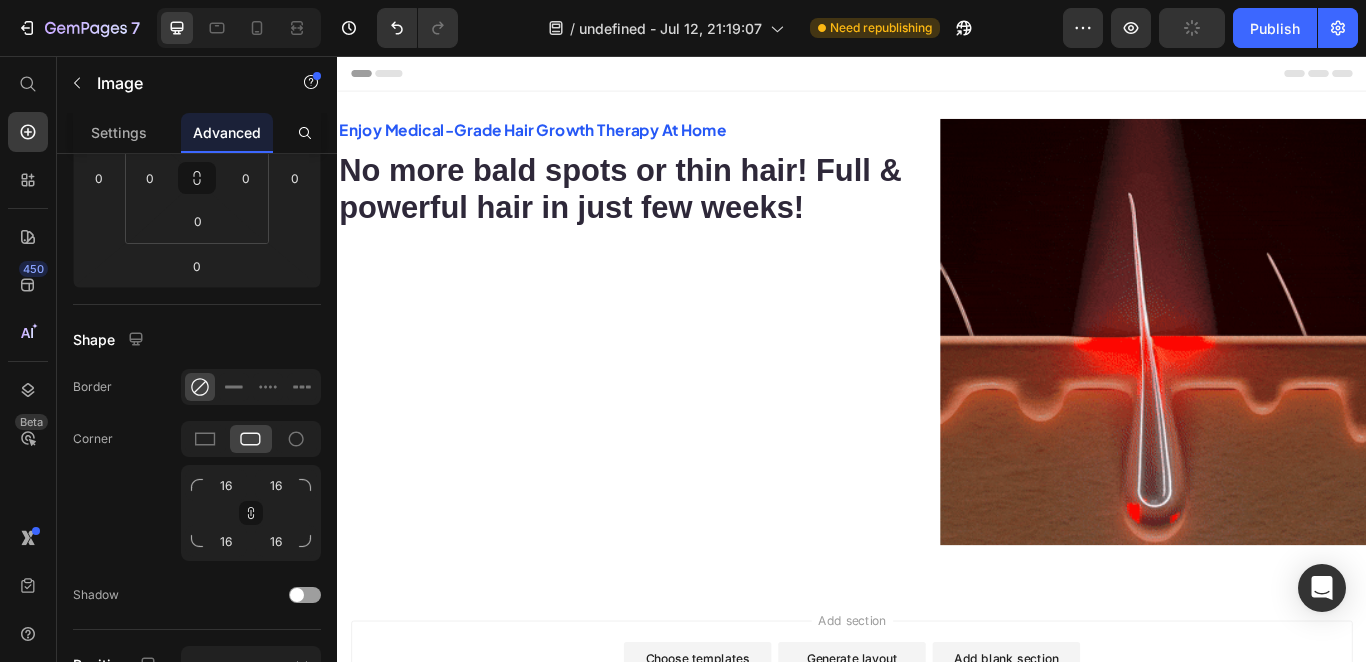 drag, startPoint x: 1536, startPoint y: 231, endPoint x: 671, endPoint y: 501, distance: 906.1595 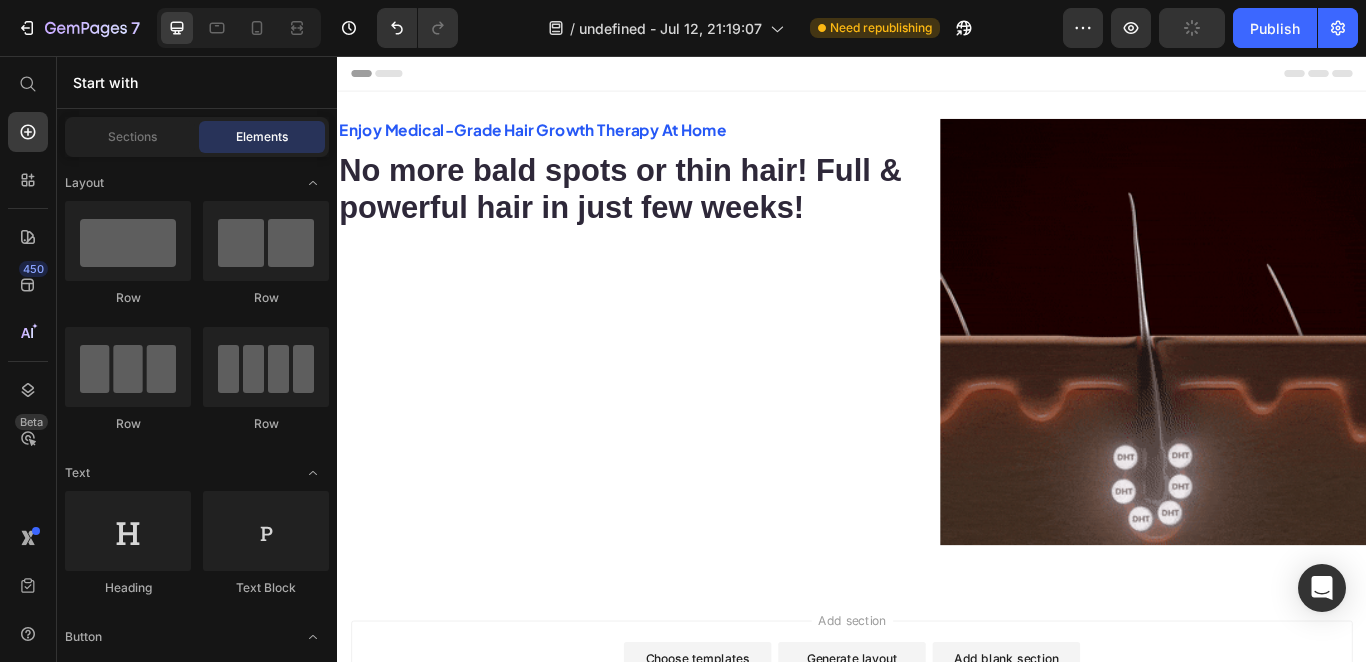 scroll, scrollTop: 9, scrollLeft: 0, axis: vertical 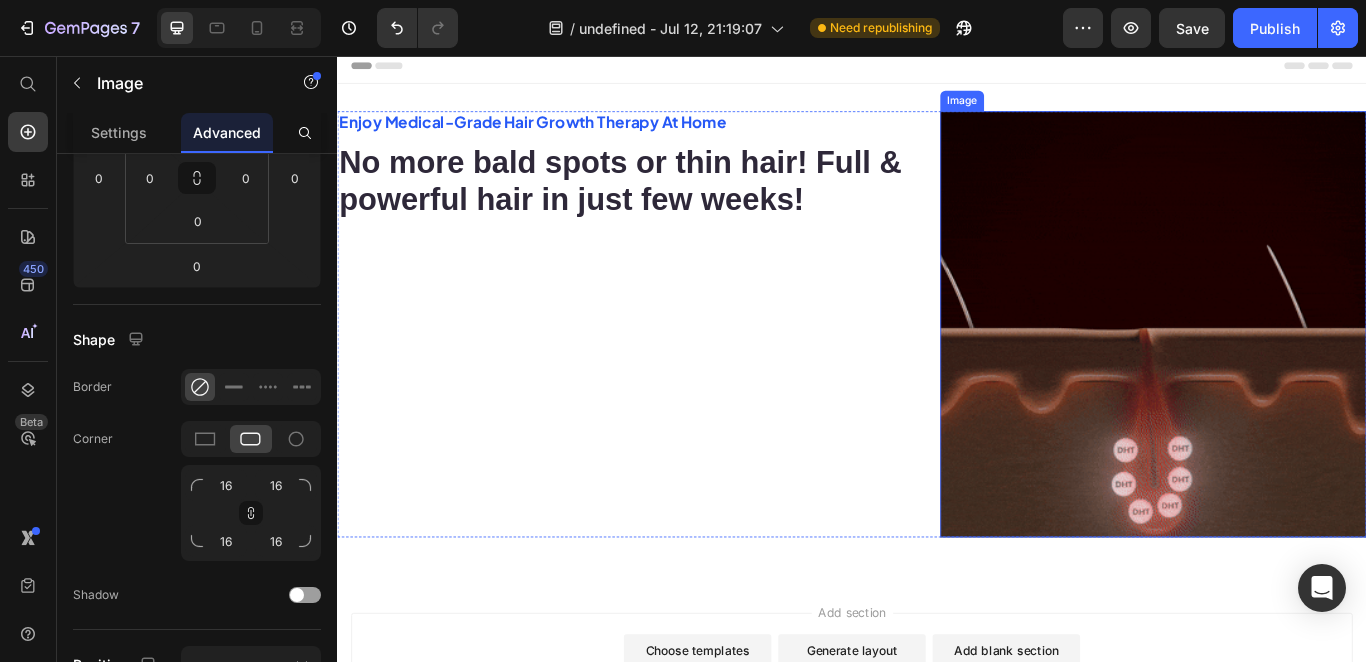 click at bounding box center [1288, 368] 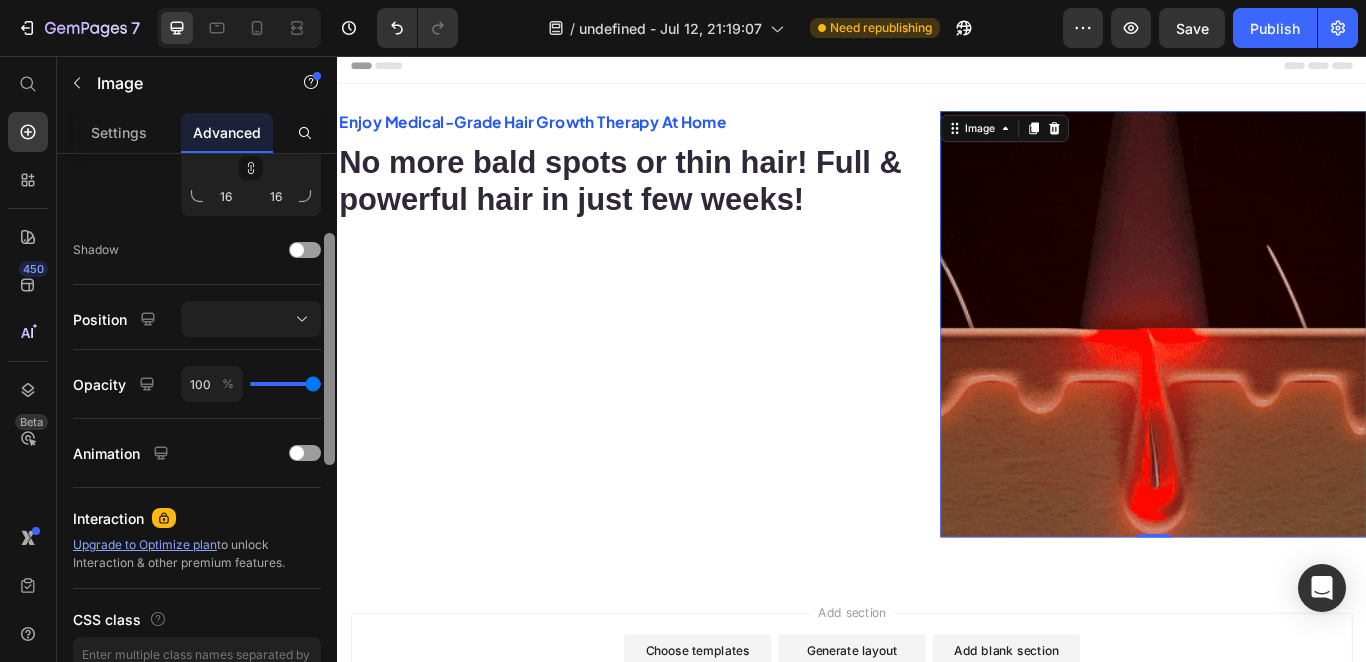 scroll, scrollTop: 696, scrollLeft: 0, axis: vertical 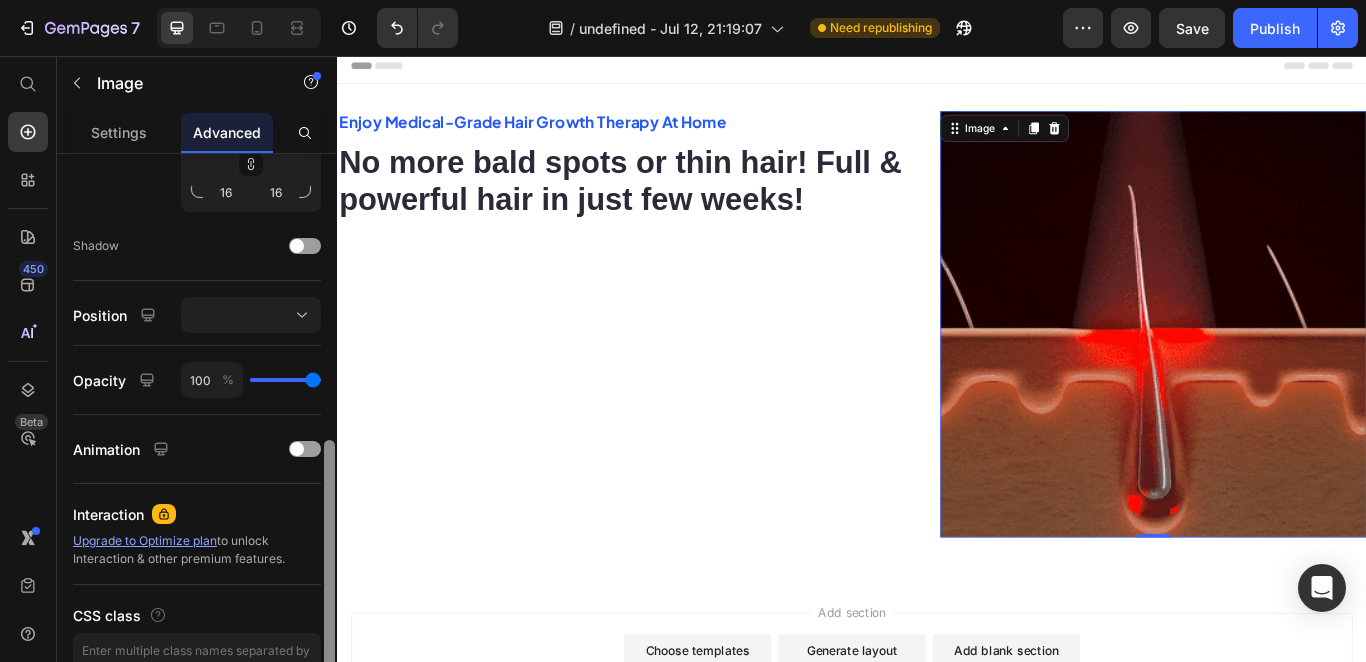 drag, startPoint x: 332, startPoint y: 347, endPoint x: 330, endPoint y: 491, distance: 144.01389 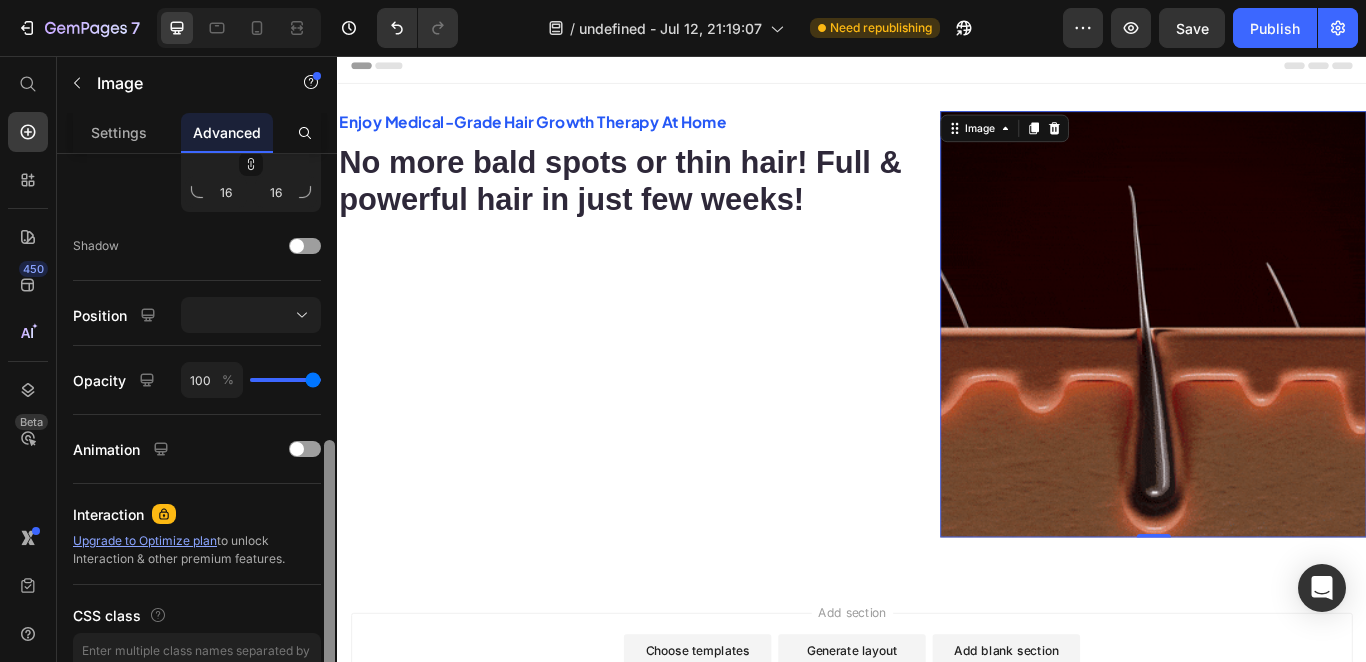 click at bounding box center [329, 556] 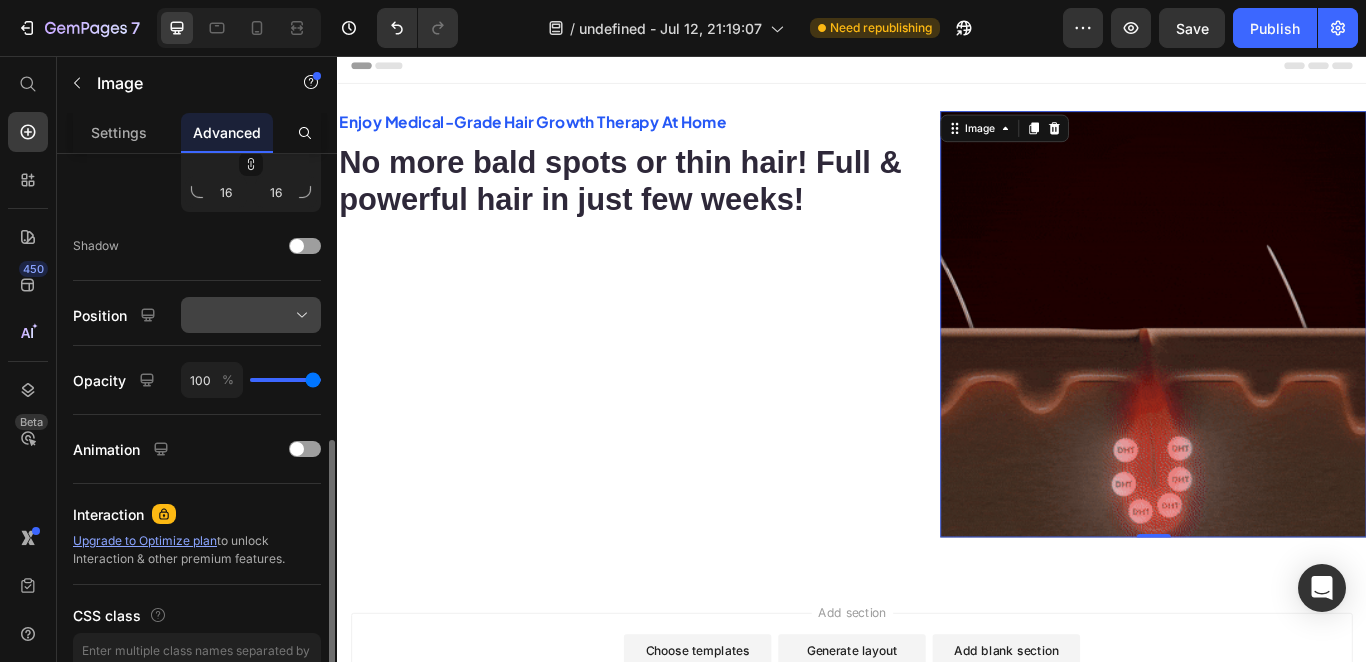 click at bounding box center [251, 315] 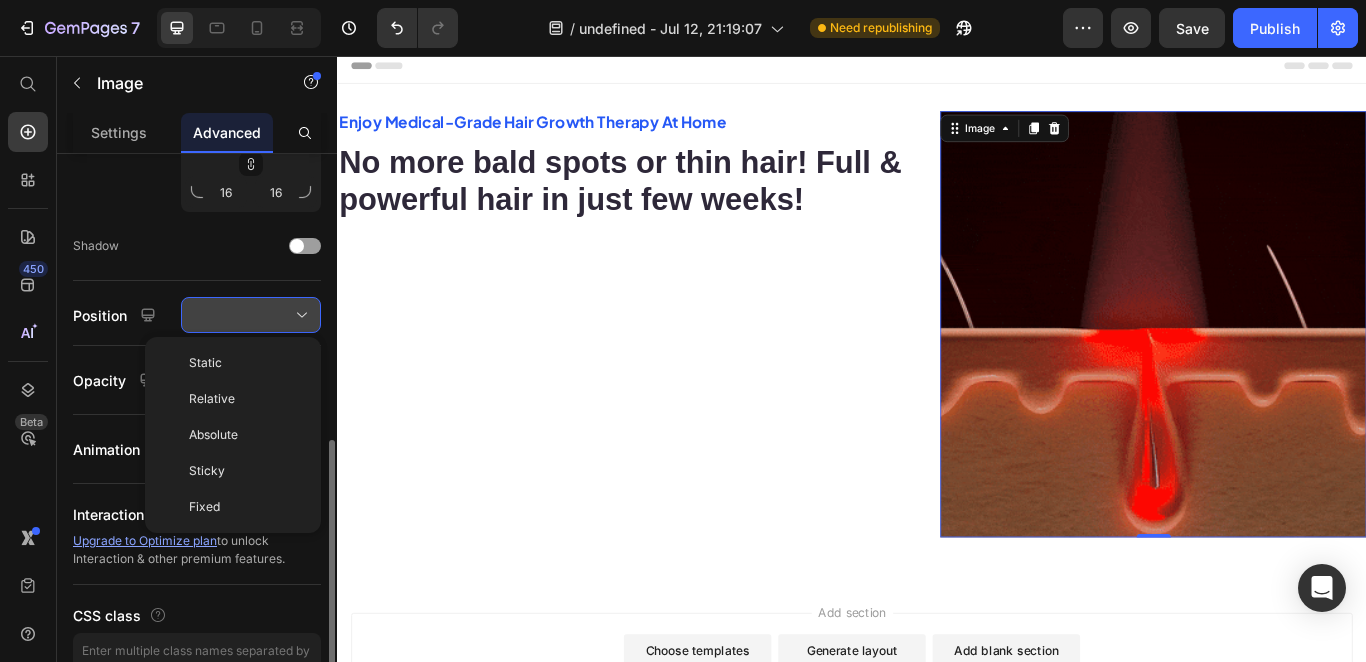 click at bounding box center [251, 315] 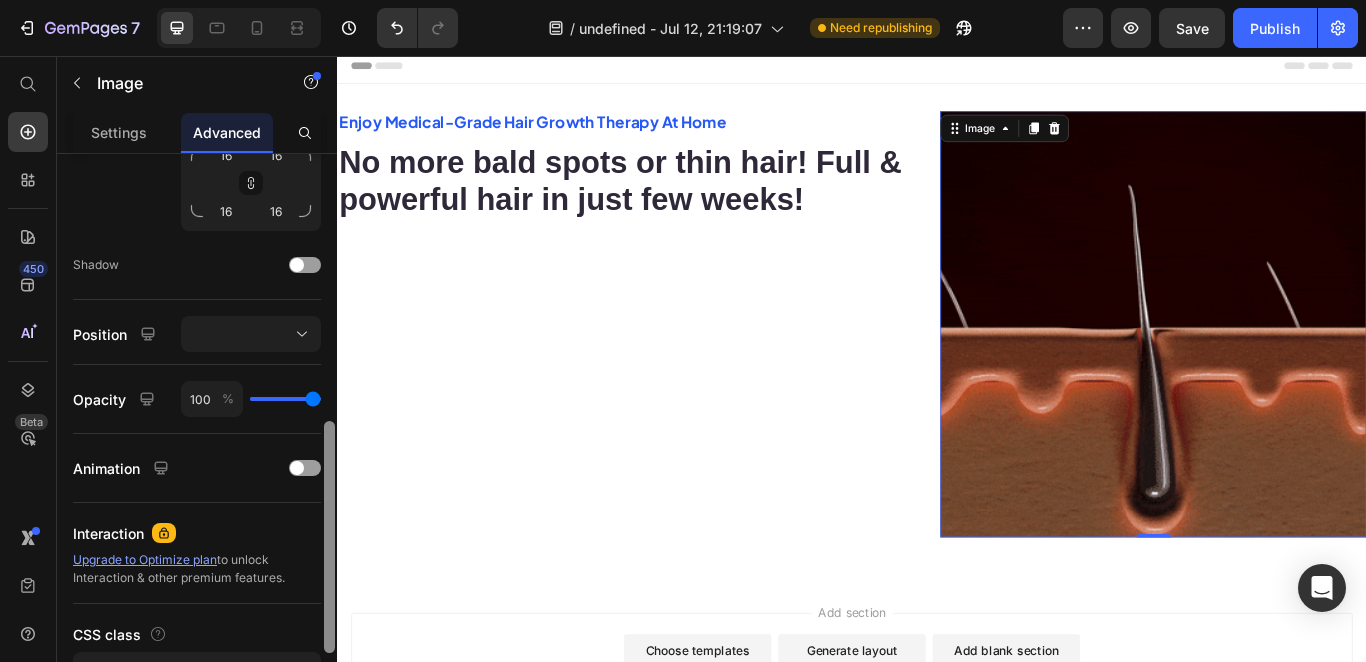 scroll, scrollTop: 664, scrollLeft: 0, axis: vertical 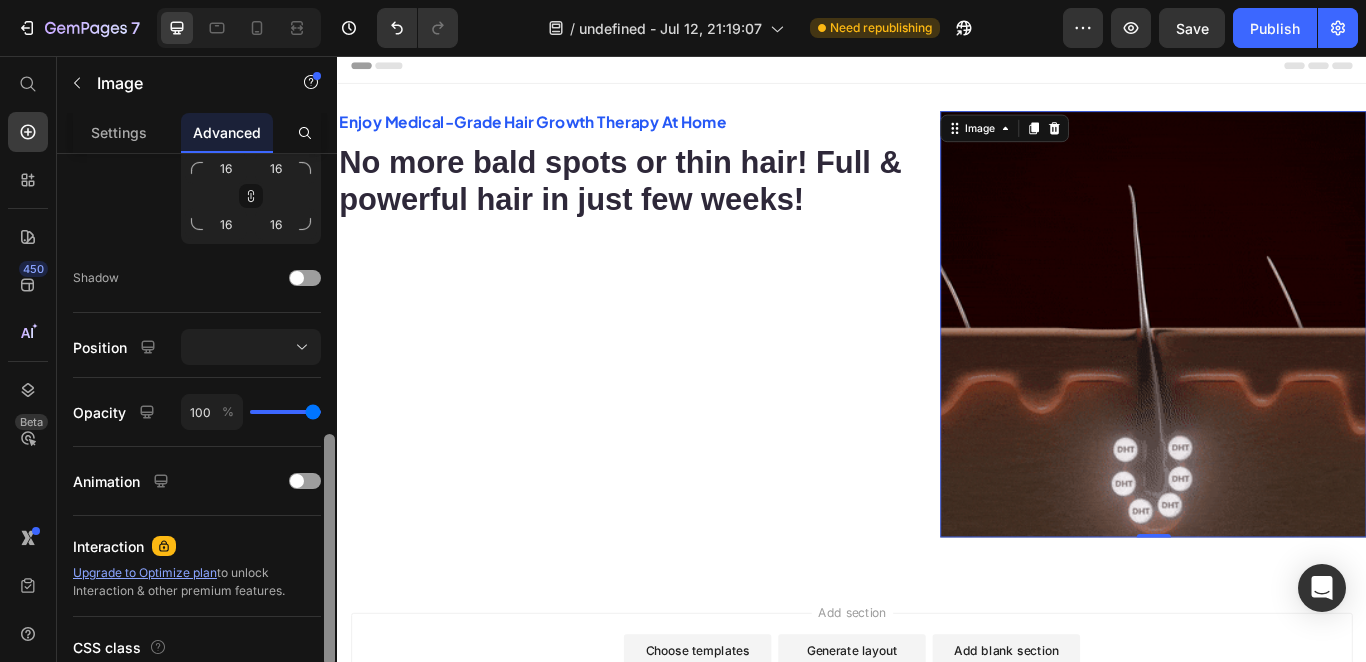 drag, startPoint x: 328, startPoint y: 502, endPoint x: 336, endPoint y: 488, distance: 16.124516 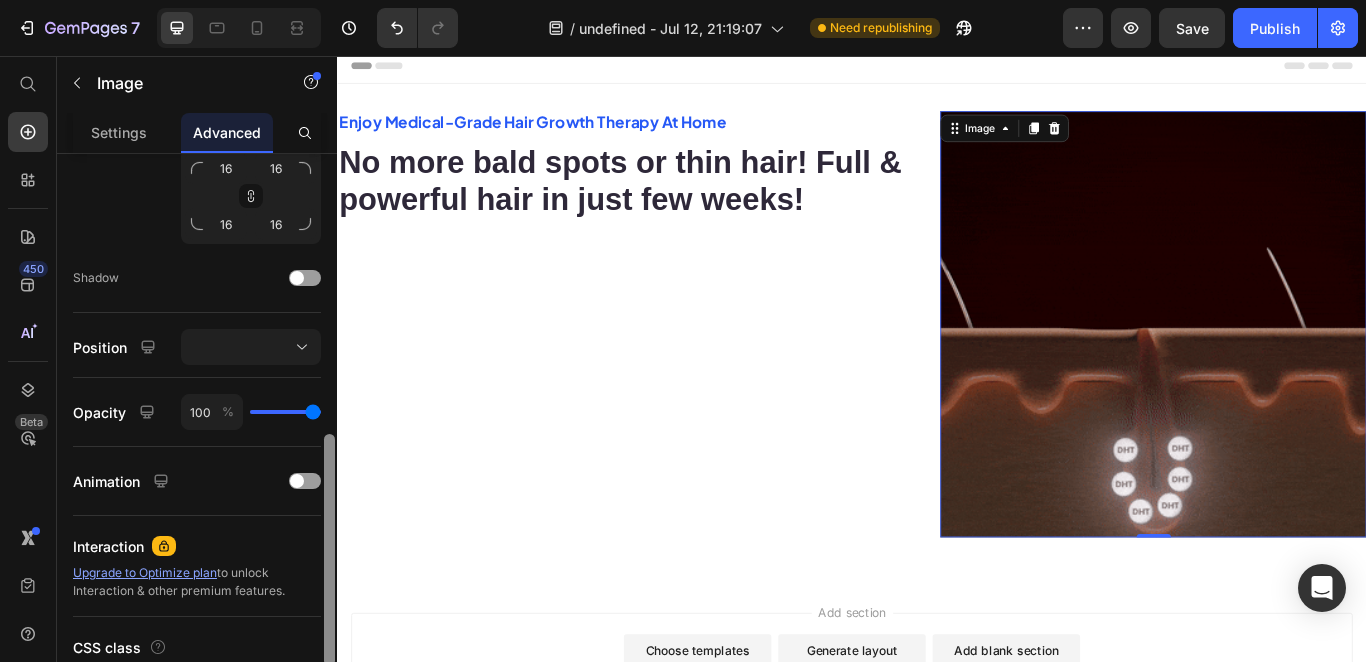 click at bounding box center [329, 441] 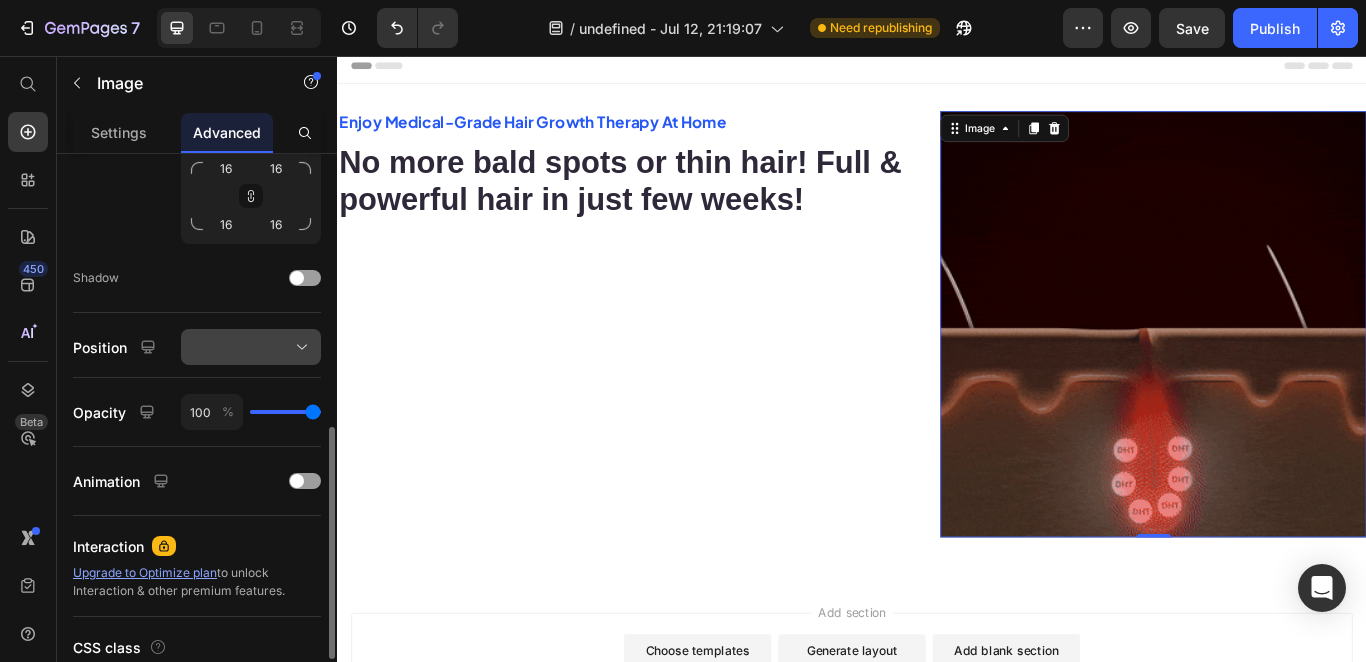 click 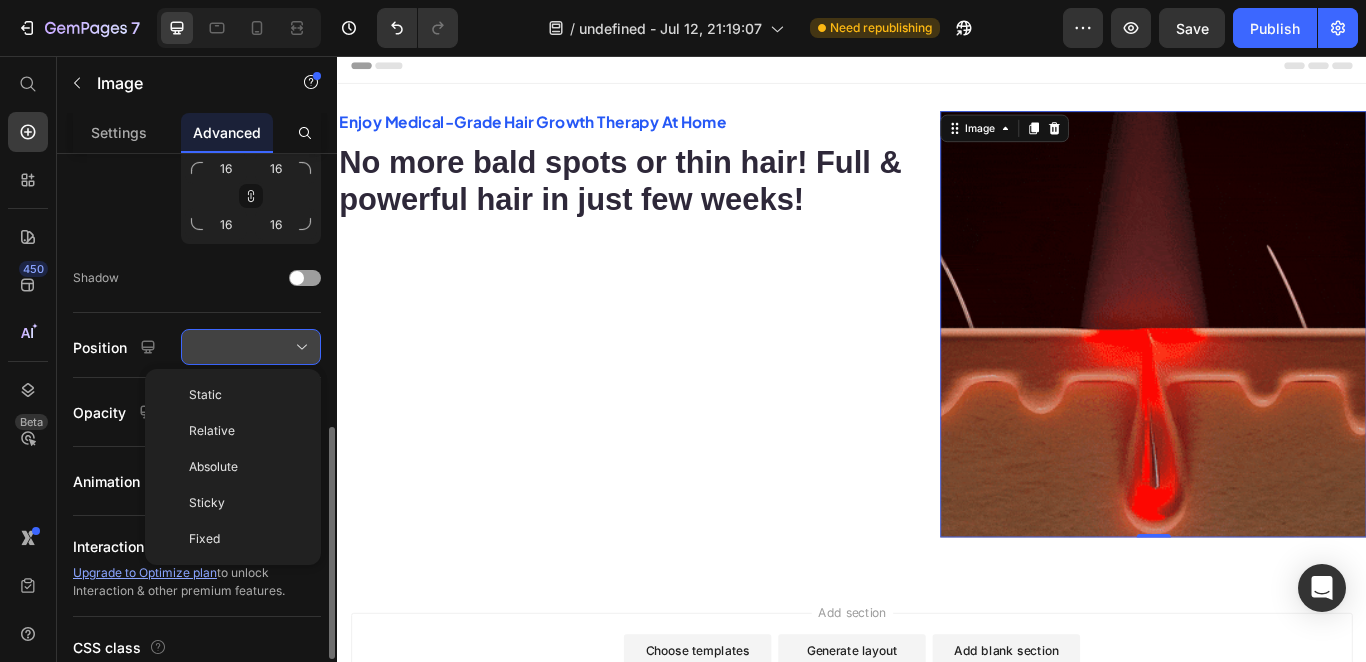 click 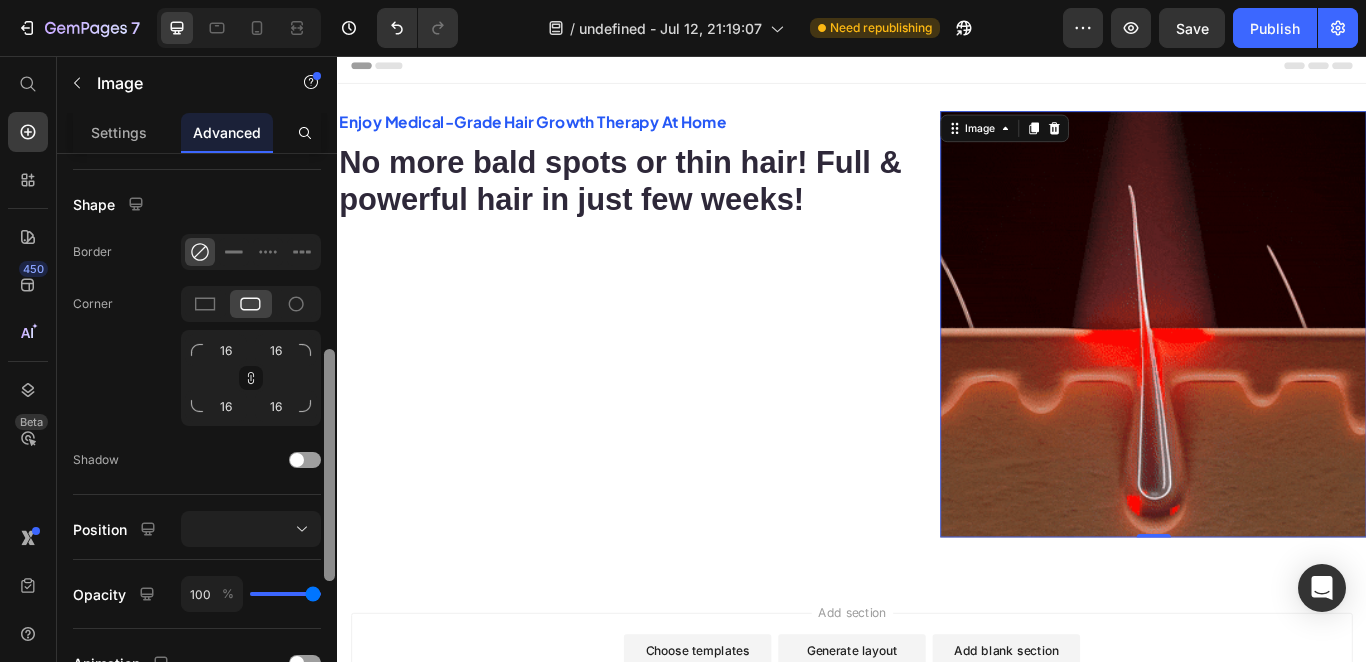 scroll, scrollTop: 480, scrollLeft: 0, axis: vertical 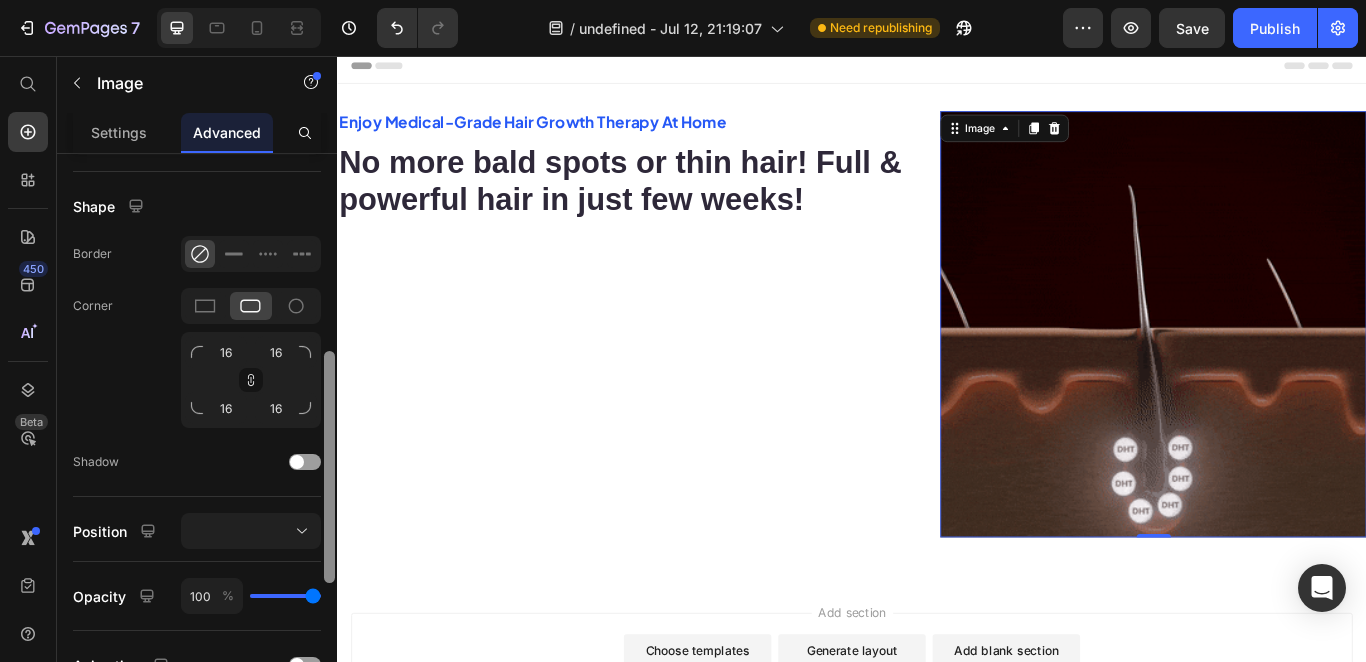 drag, startPoint x: 332, startPoint y: 448, endPoint x: 332, endPoint y: 372, distance: 76 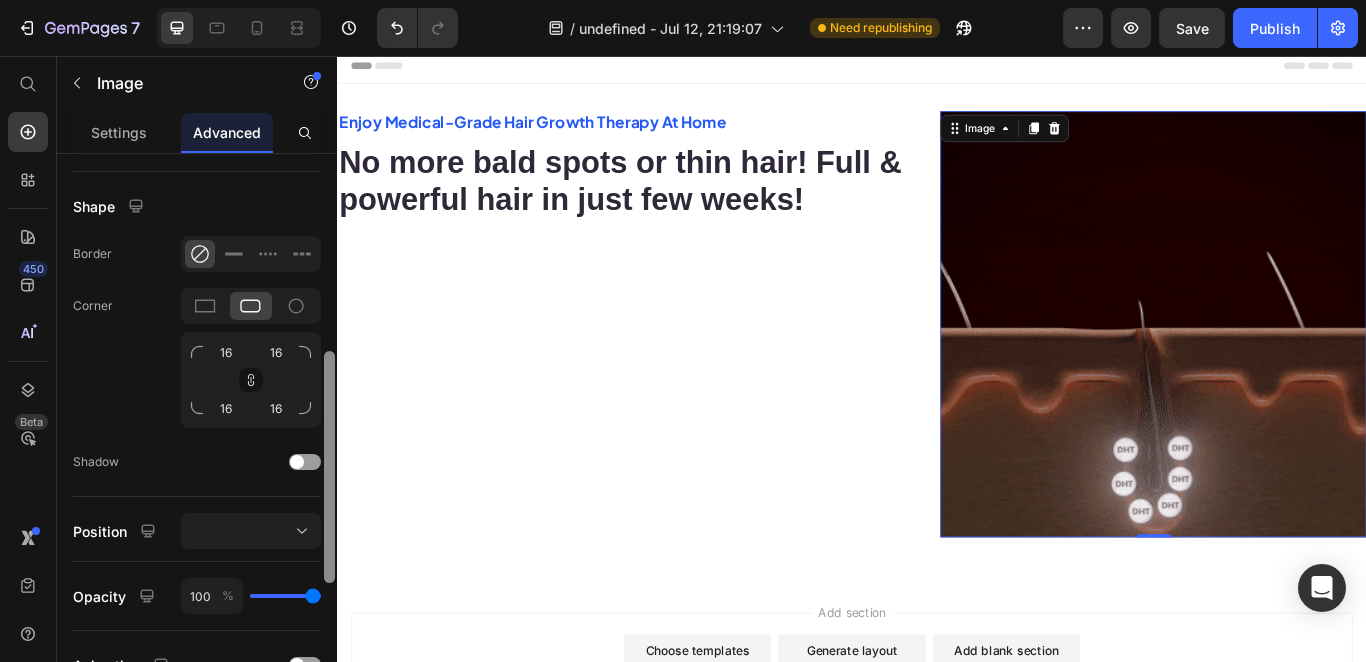 click at bounding box center (329, 467) 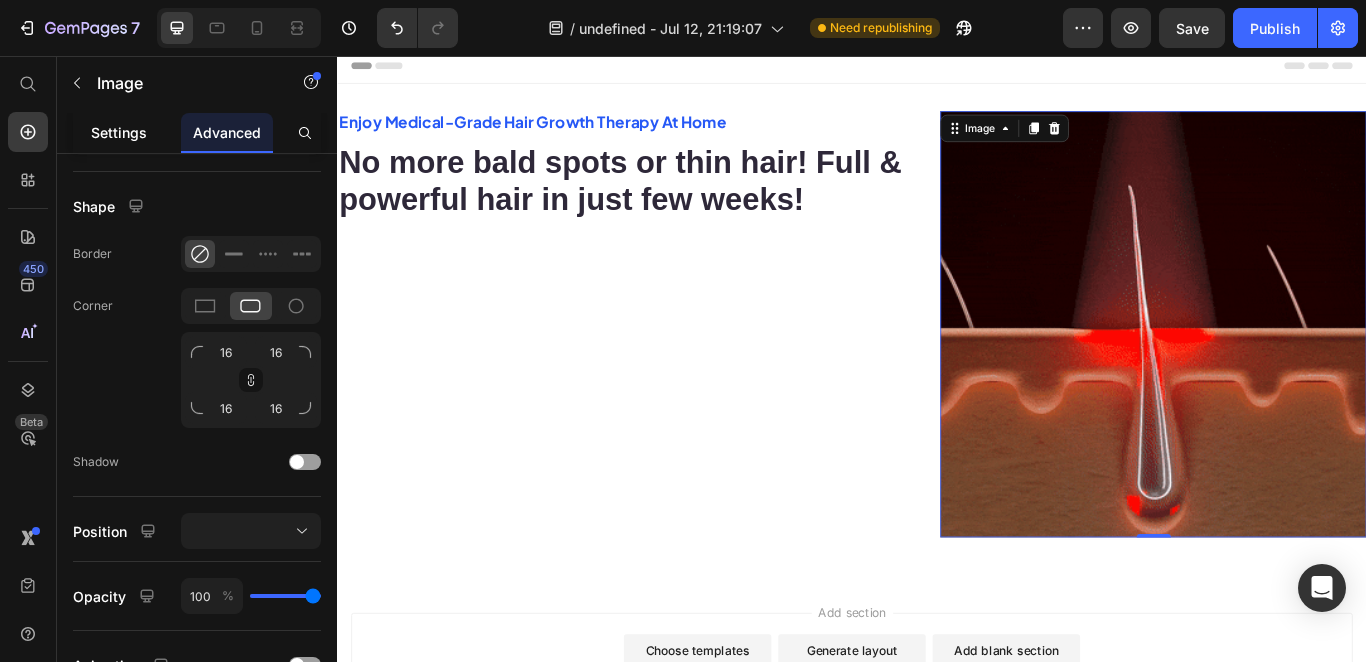 click on "Settings" at bounding box center [119, 132] 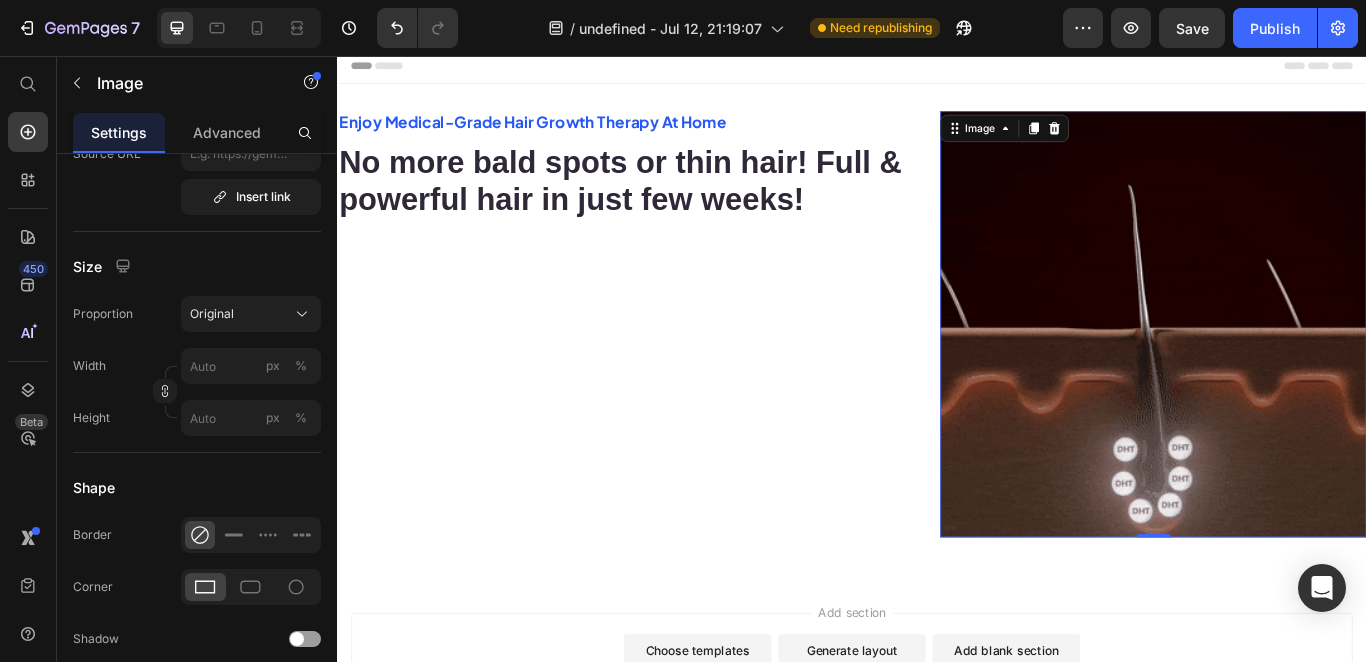 scroll, scrollTop: 0, scrollLeft: 0, axis: both 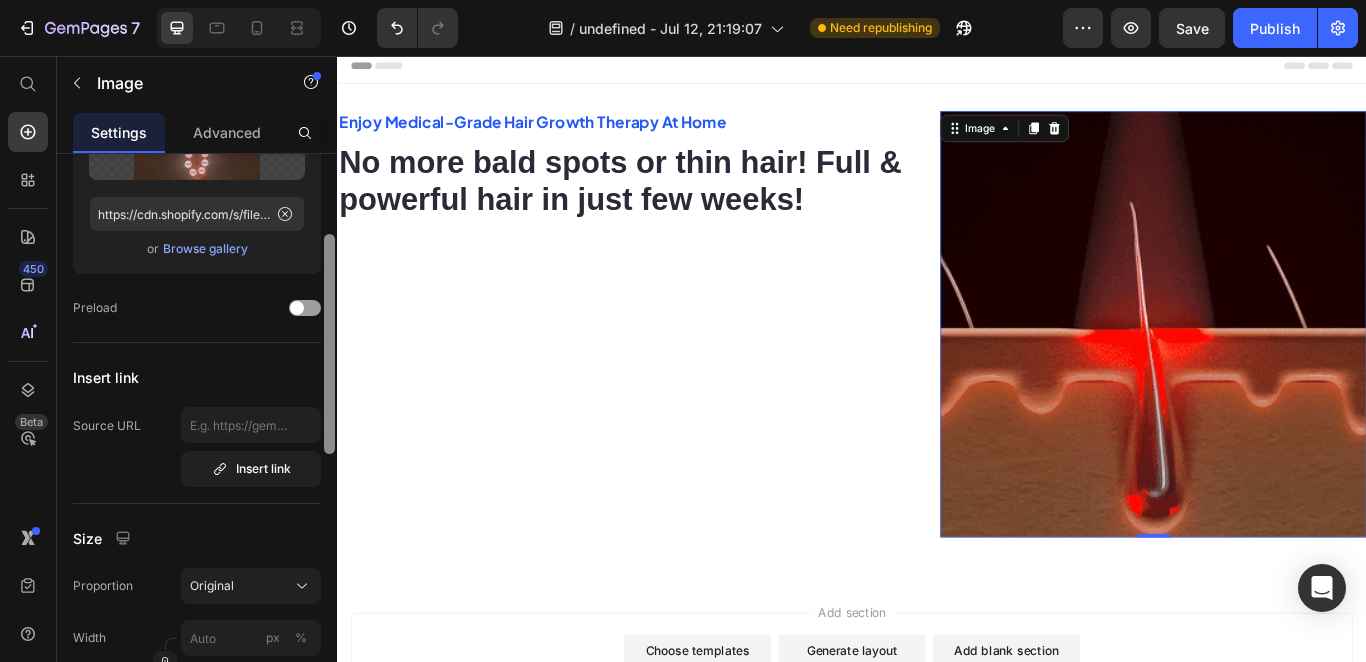 drag, startPoint x: 328, startPoint y: 335, endPoint x: 330, endPoint y: 416, distance: 81.02469 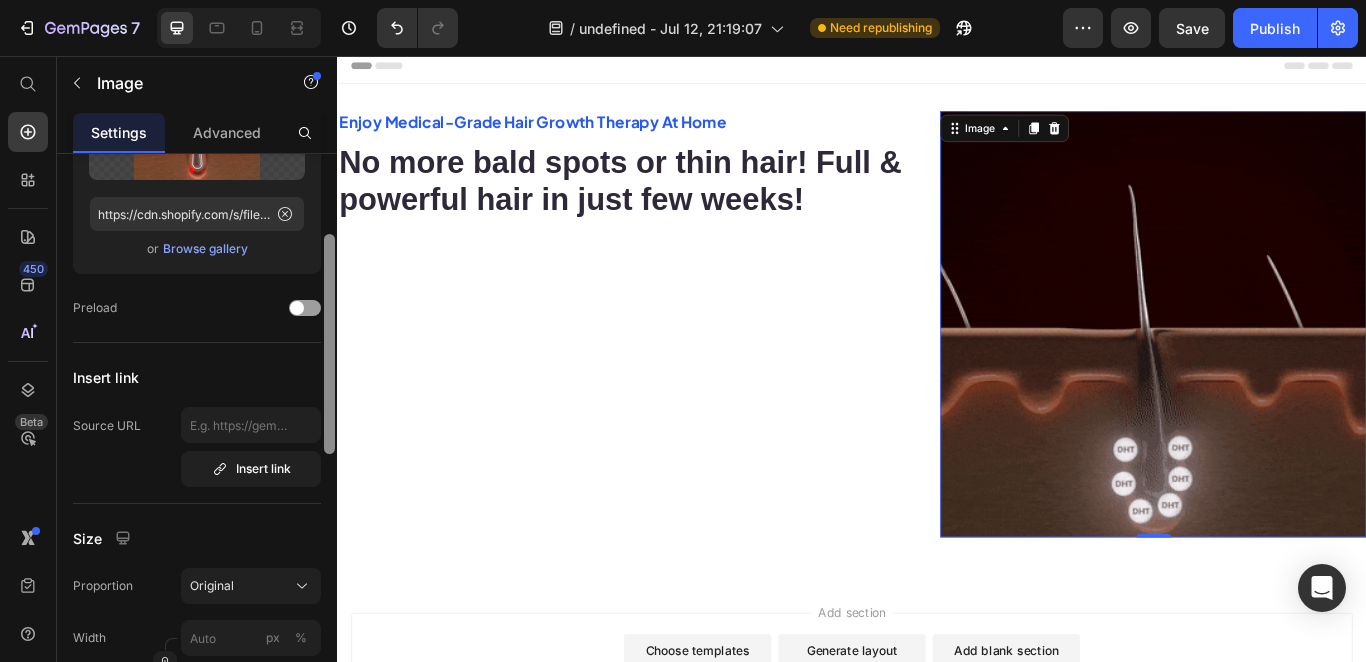 click at bounding box center [329, 344] 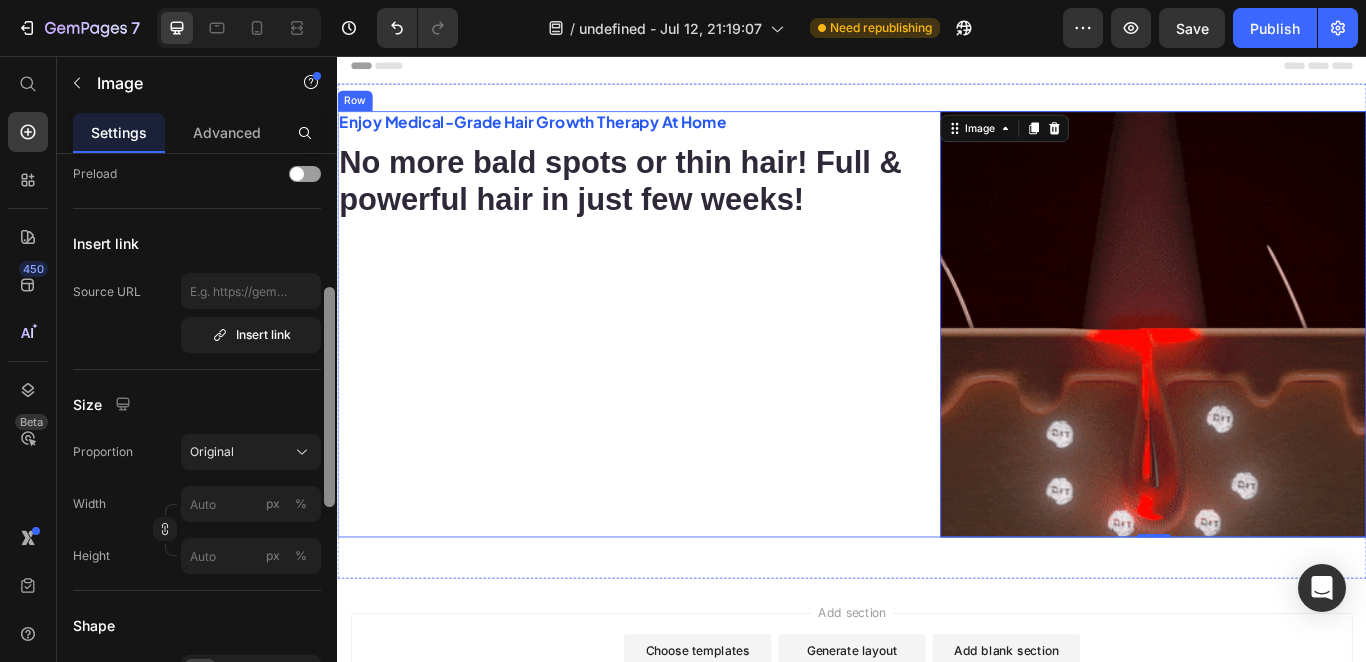 drag, startPoint x: 668, startPoint y: 473, endPoint x: 339, endPoint y: 587, distance: 348.19104 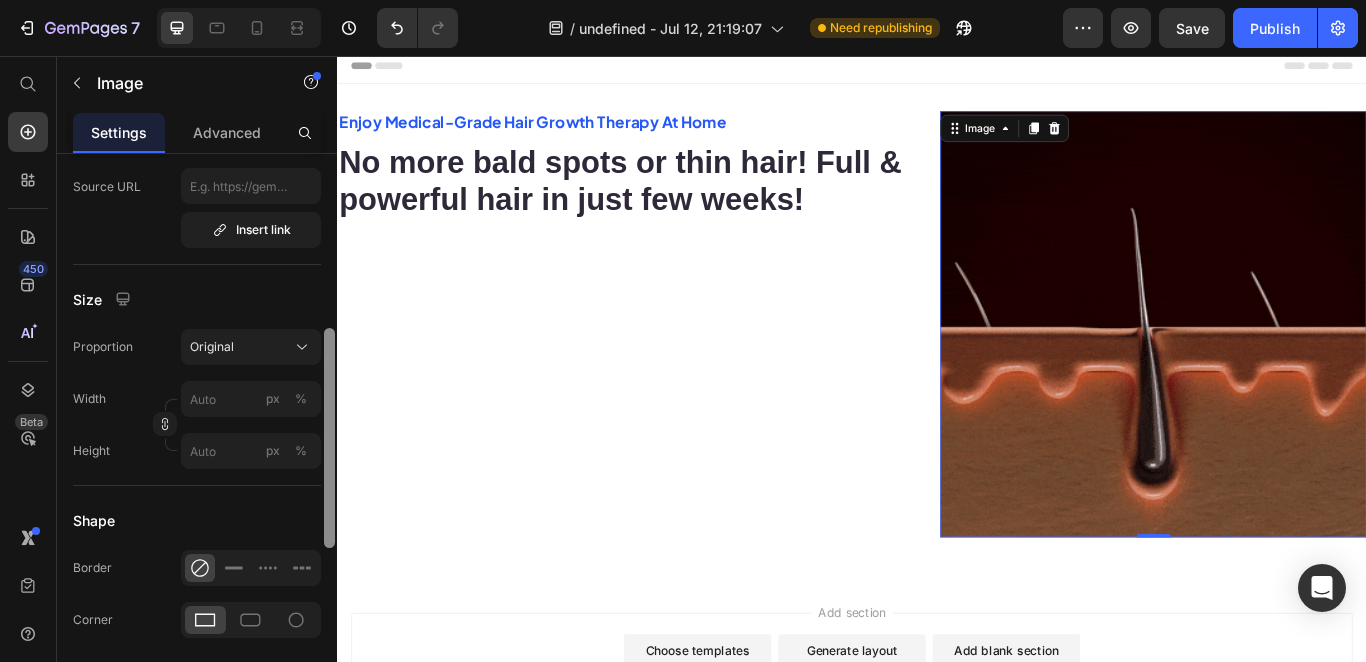 scroll, scrollTop: 421, scrollLeft: 0, axis: vertical 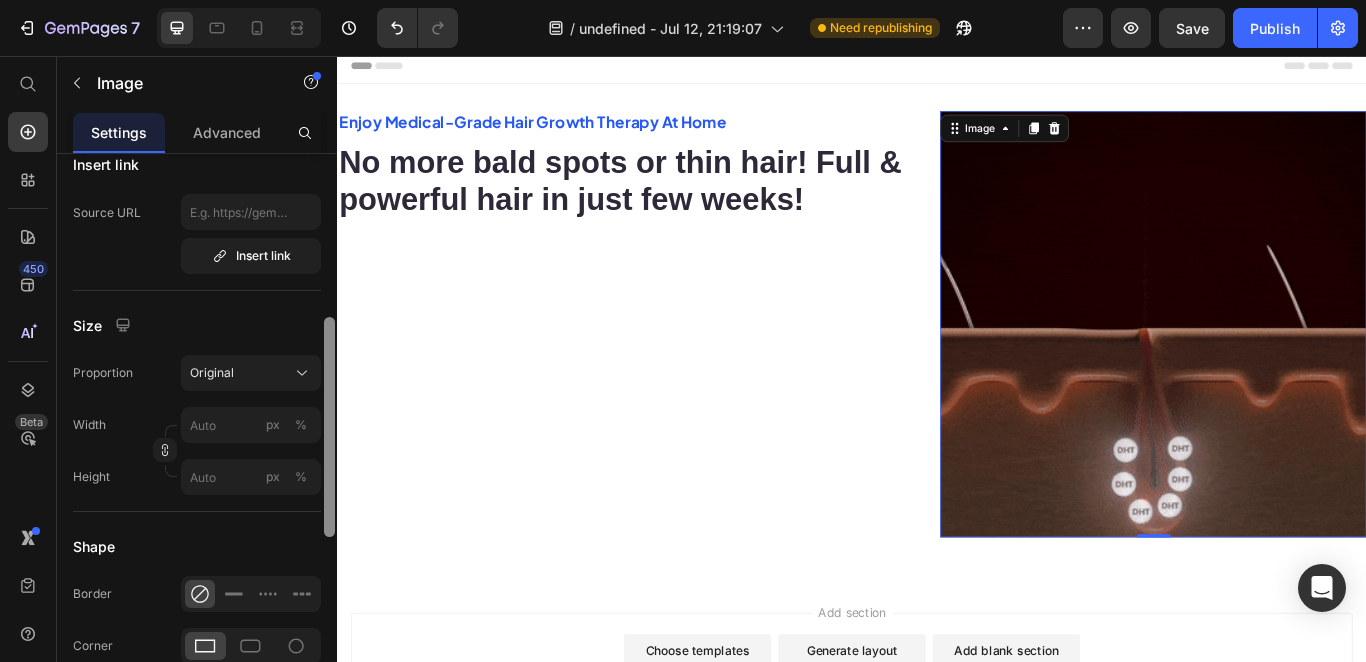 click on "Size Proportion Original Width px % Height px %" 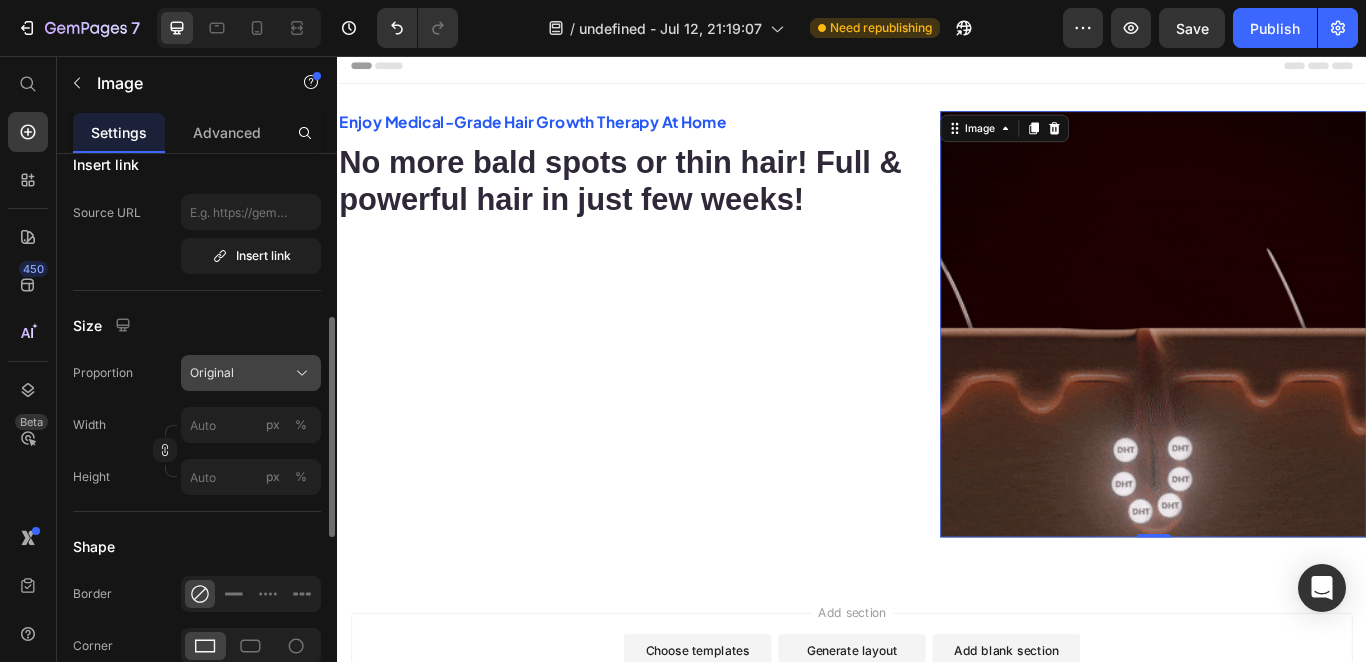 click 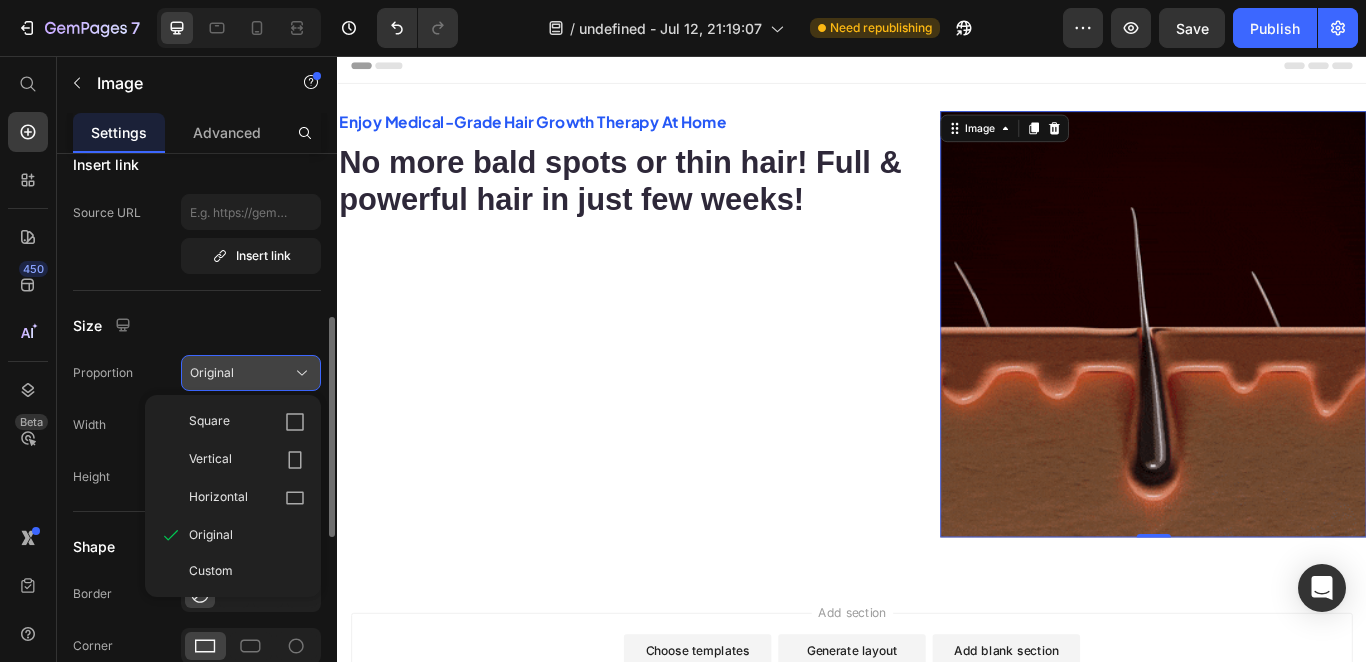 click 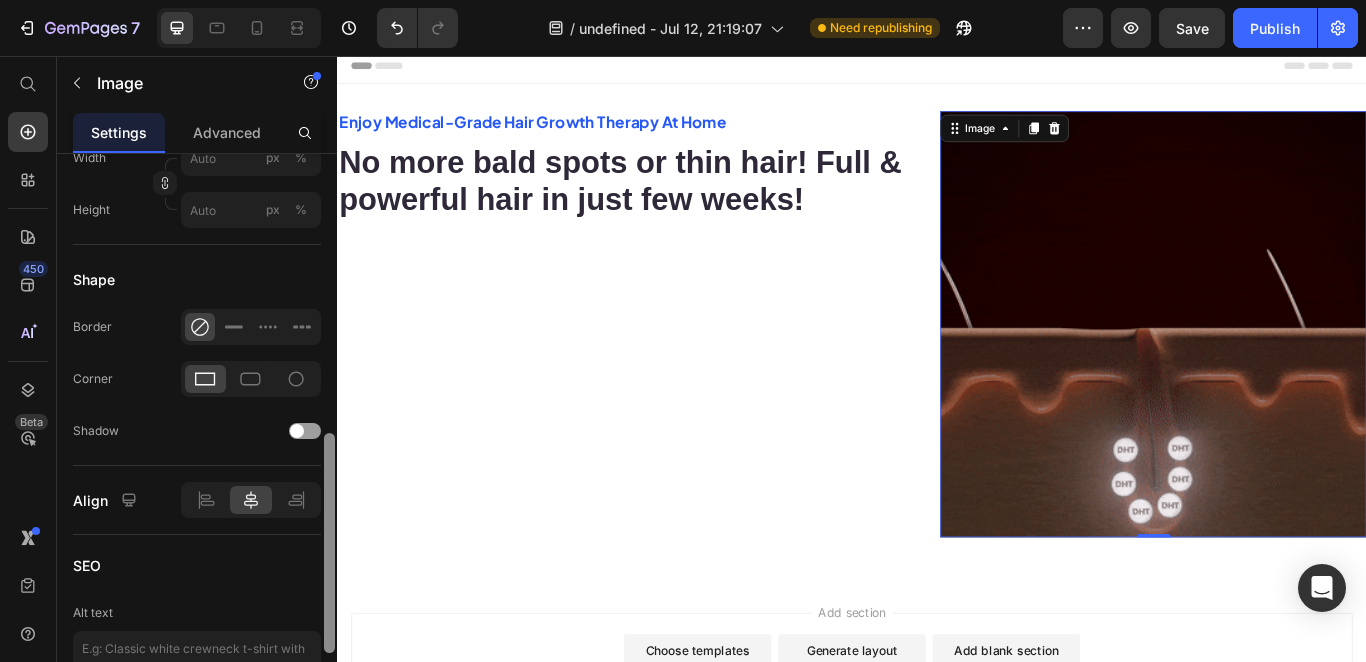 scroll, scrollTop: 732, scrollLeft: 0, axis: vertical 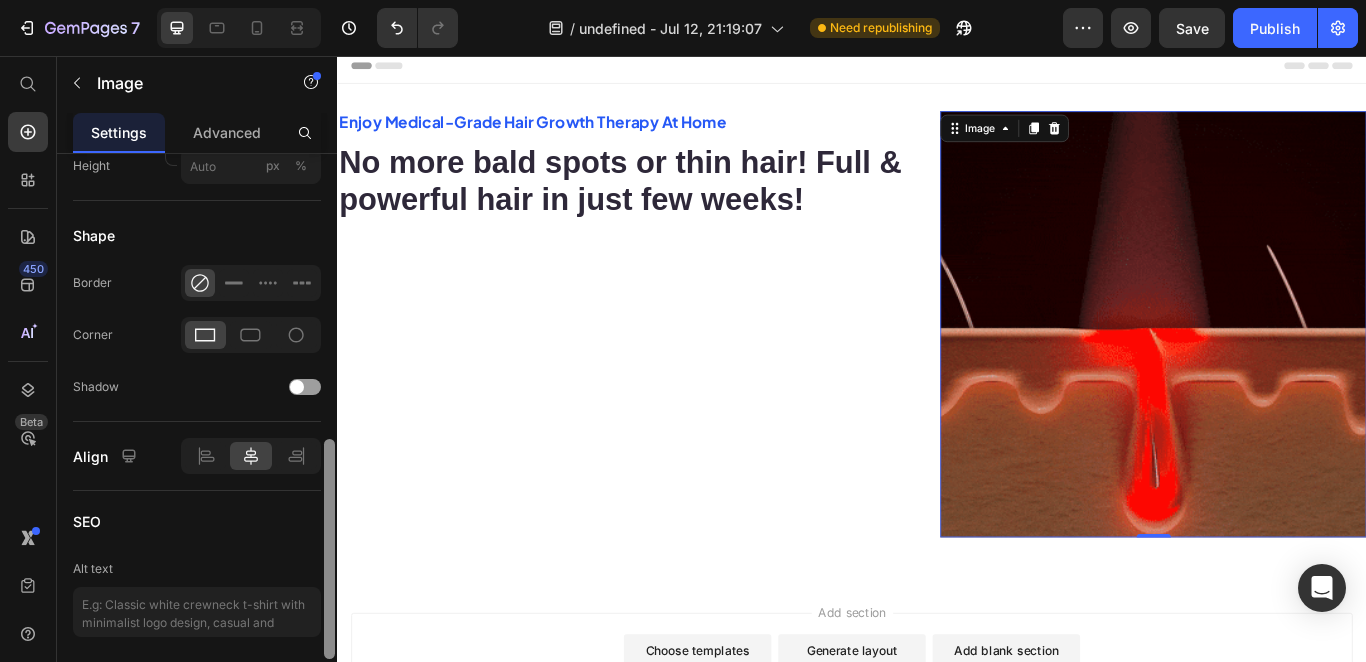 drag, startPoint x: 333, startPoint y: 394, endPoint x: 331, endPoint y: 515, distance: 121.016525 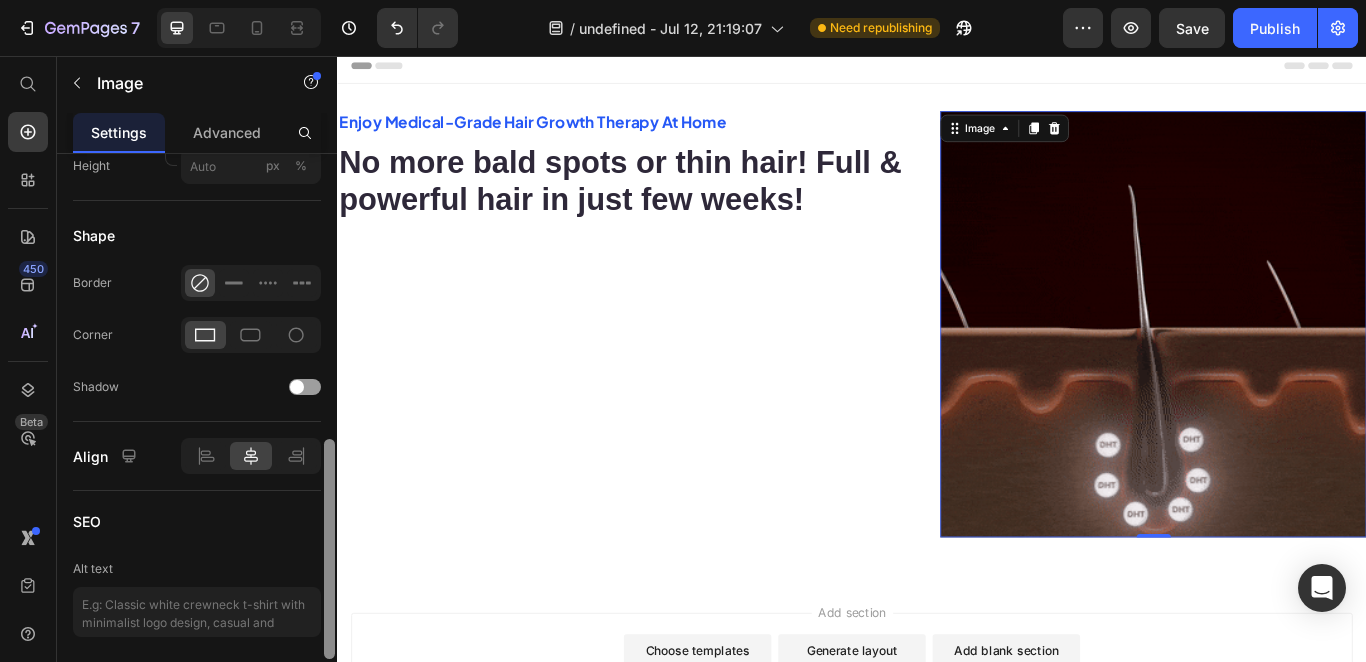 click at bounding box center [329, 549] 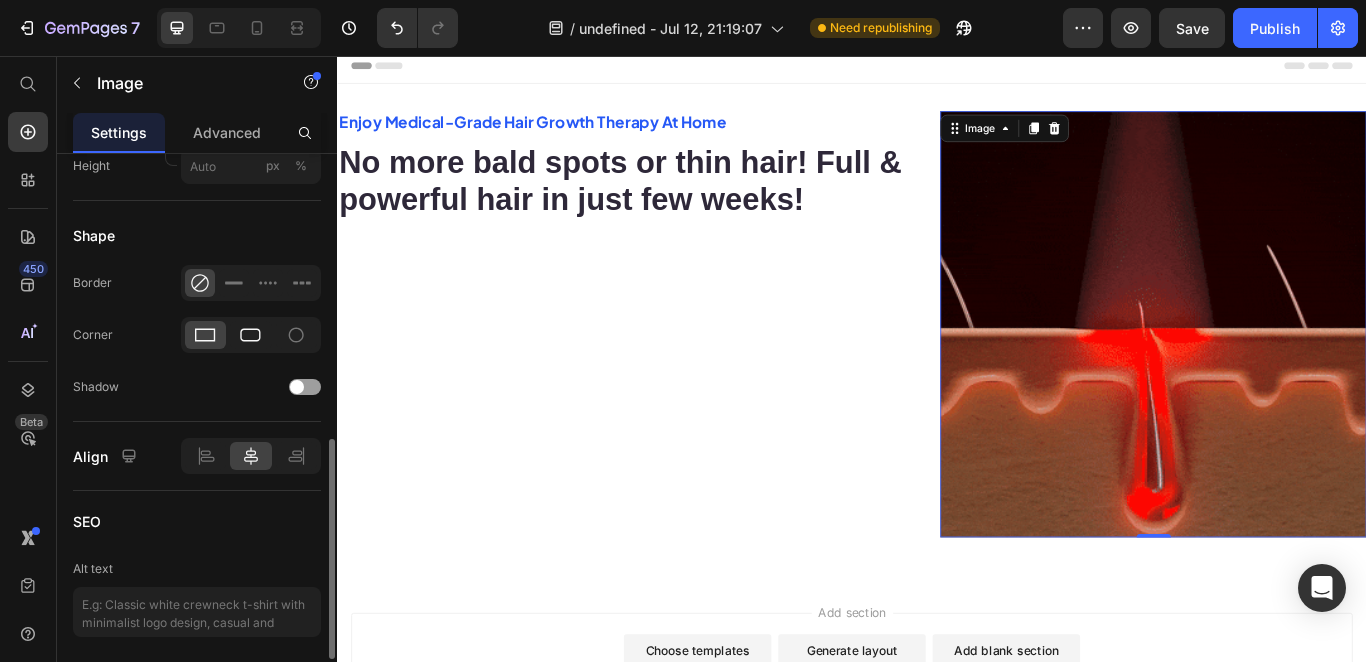 click 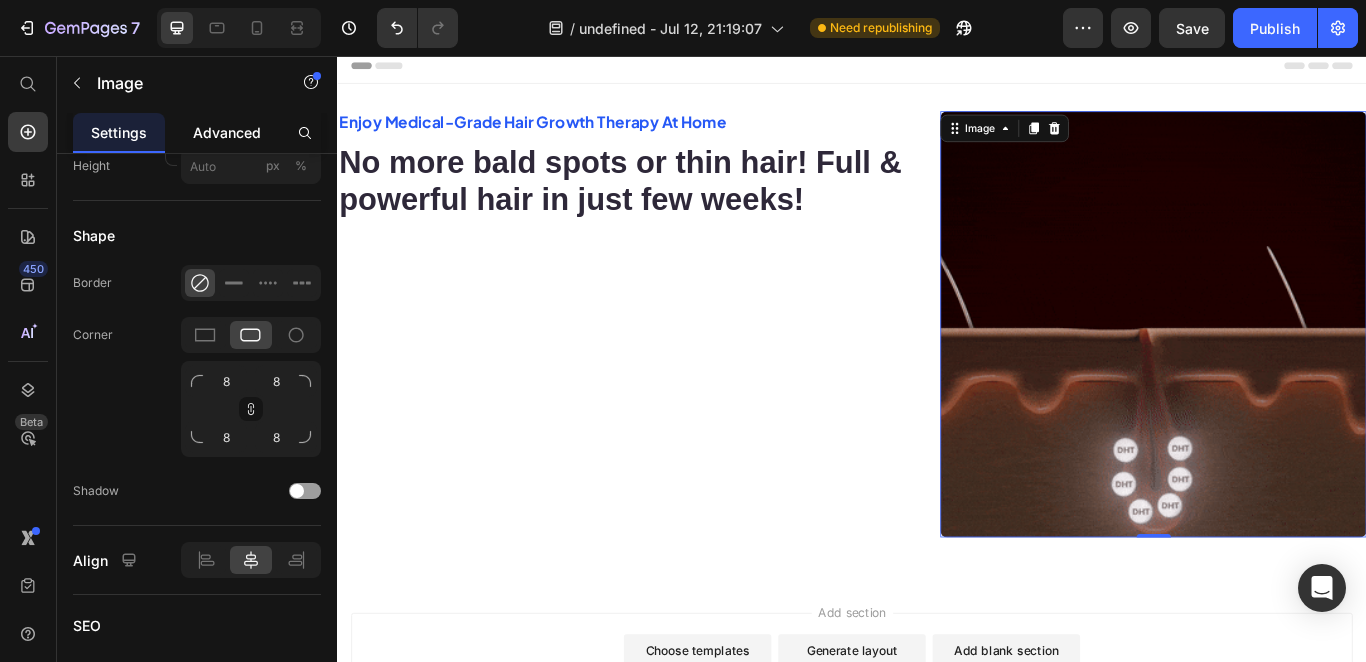 click on "Advanced" at bounding box center (227, 132) 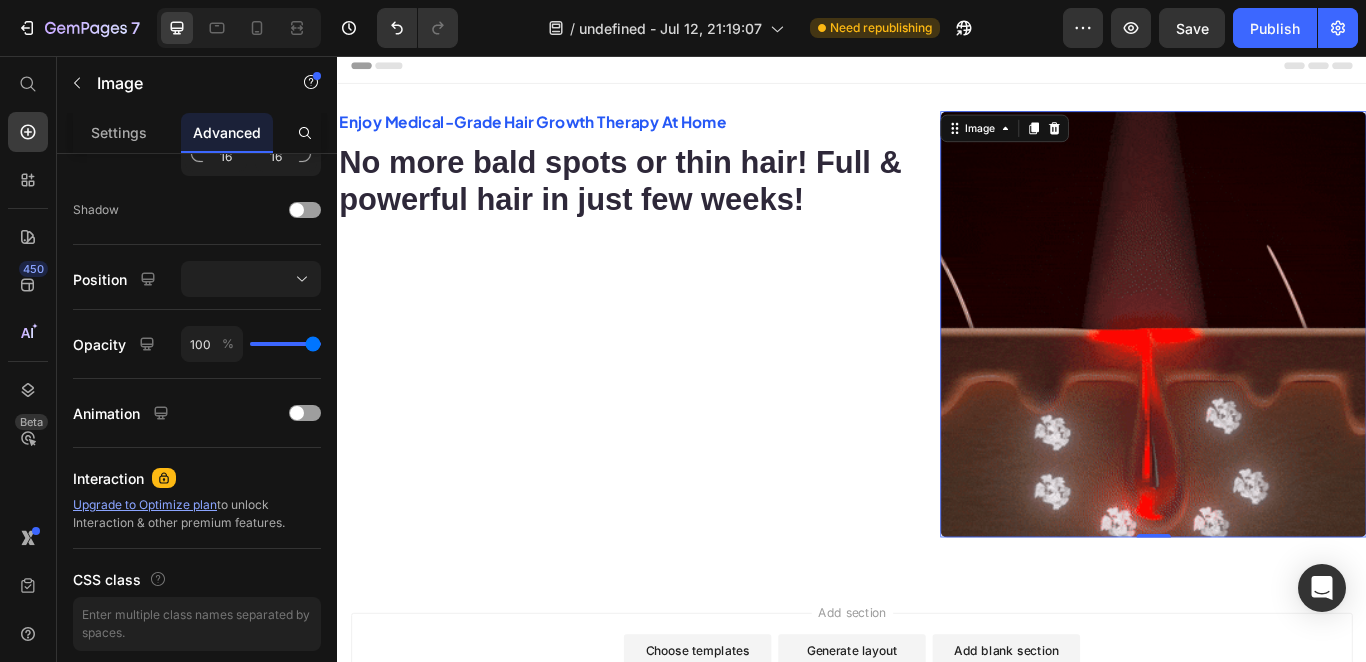 scroll, scrollTop: 0, scrollLeft: 0, axis: both 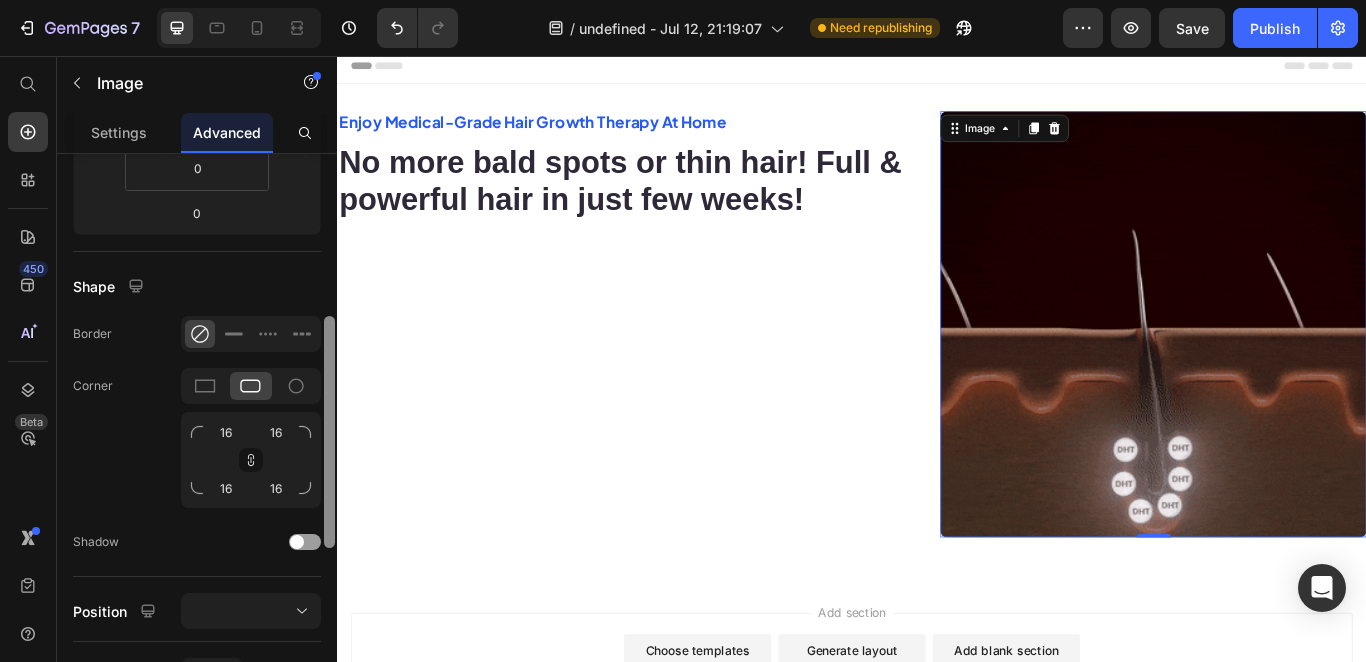 drag, startPoint x: 326, startPoint y: 372, endPoint x: 333, endPoint y: 537, distance: 165.14842 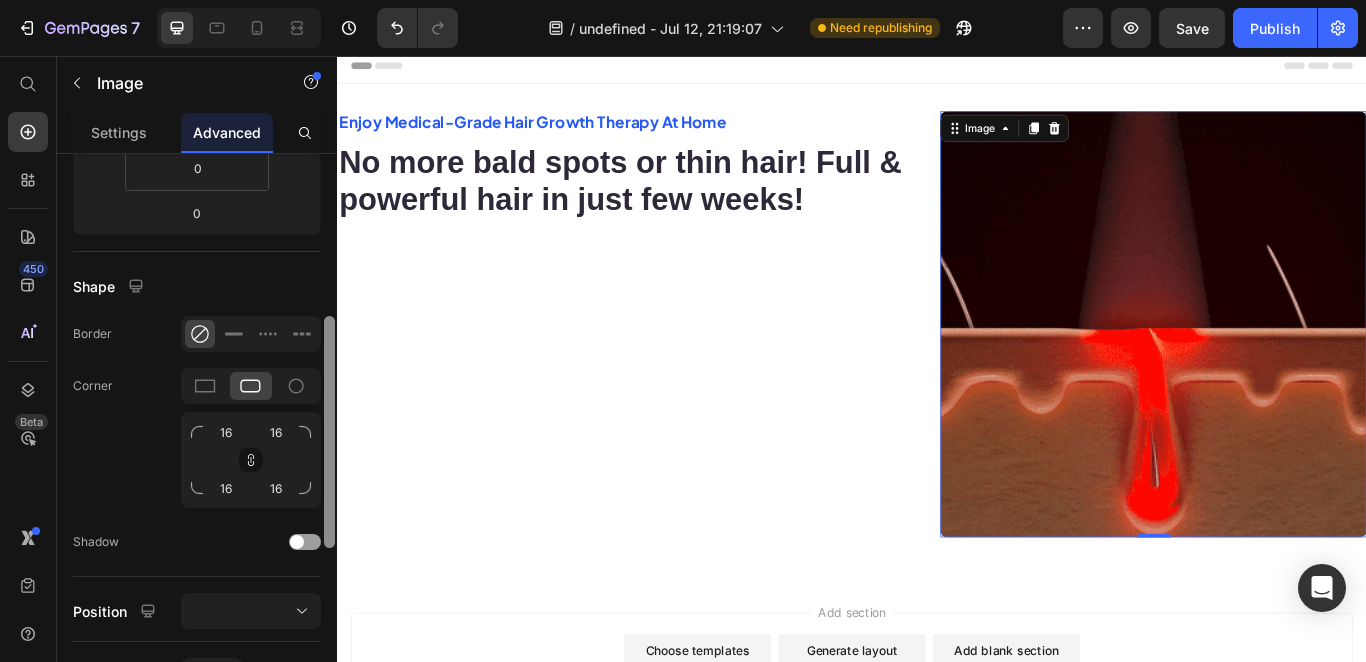 click at bounding box center (329, 432) 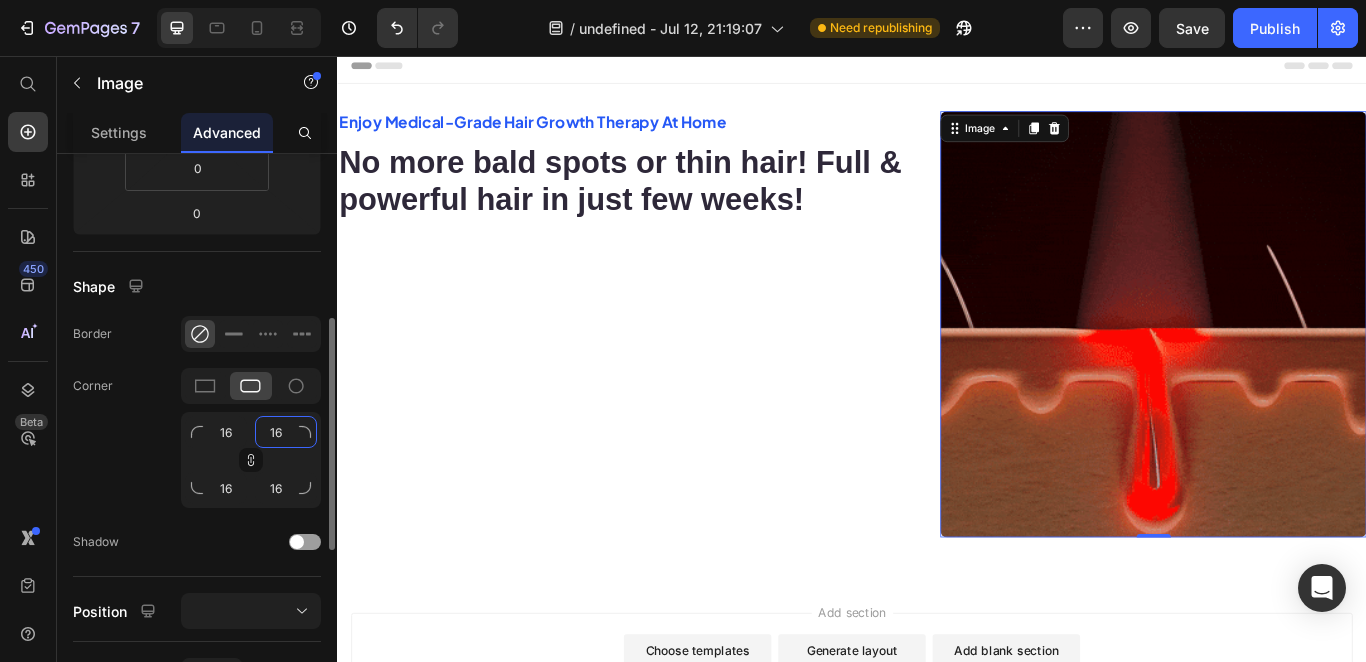 click on "16" 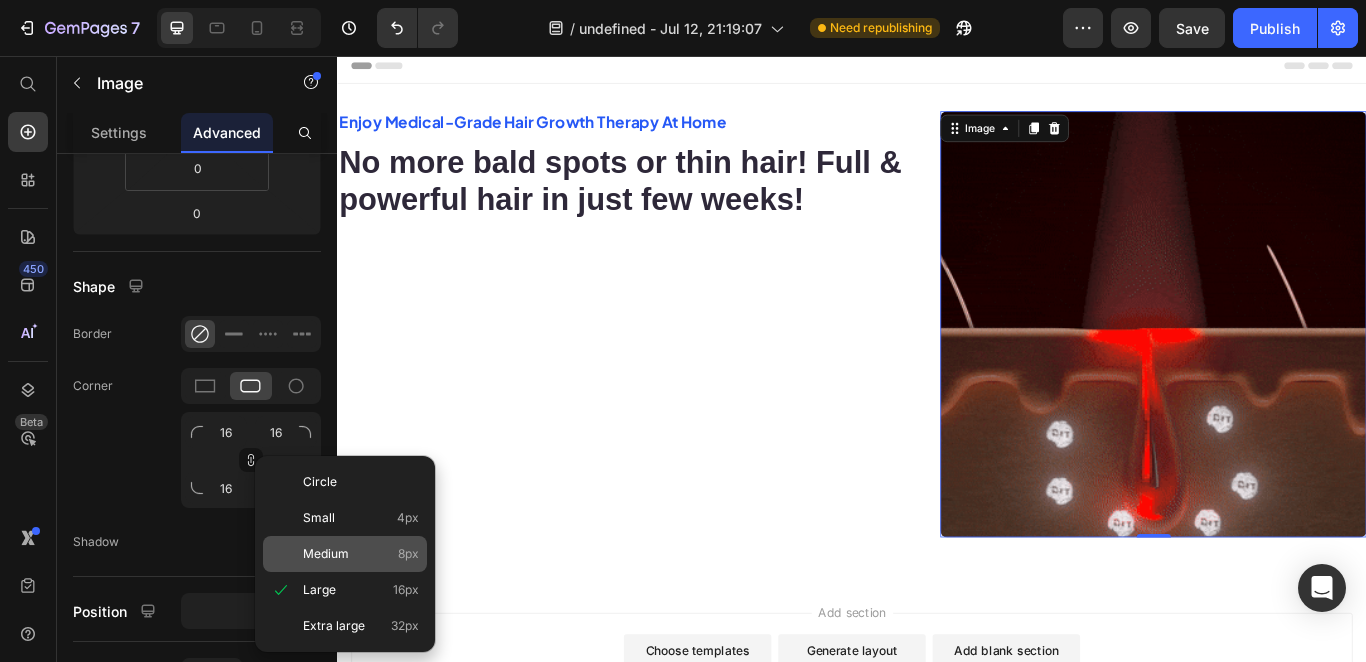 click on "8px" at bounding box center [408, 554] 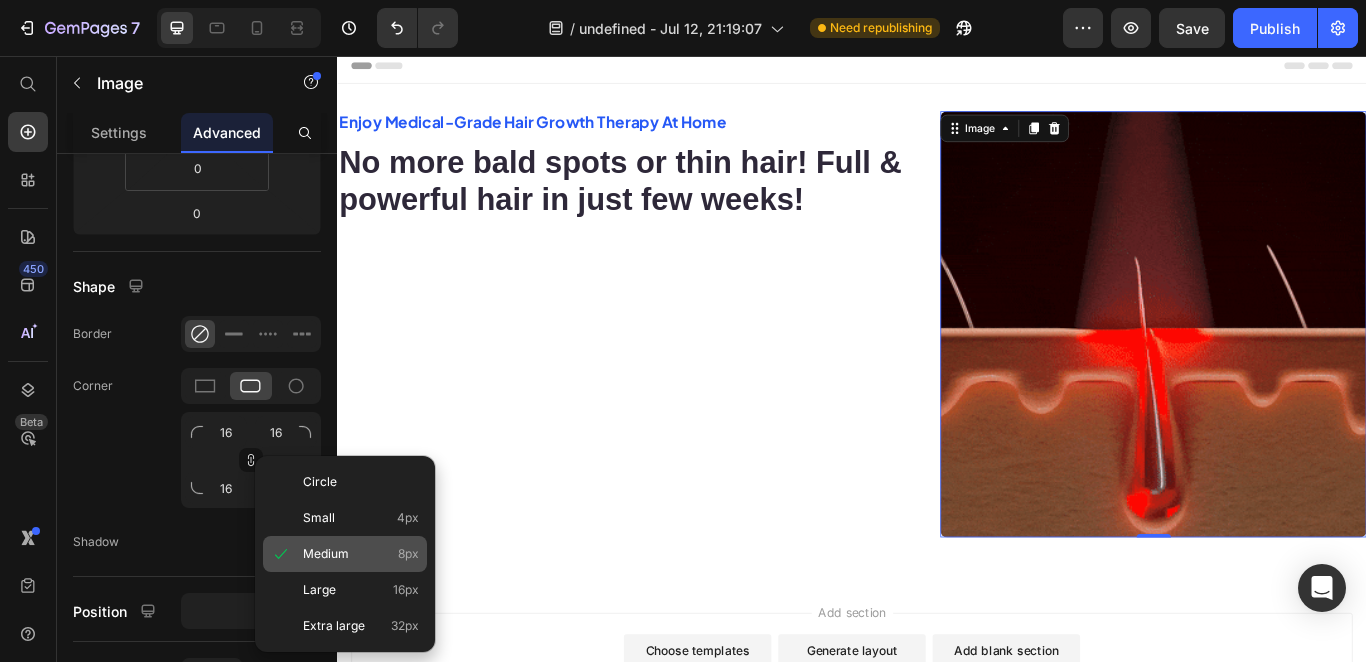 type on "8" 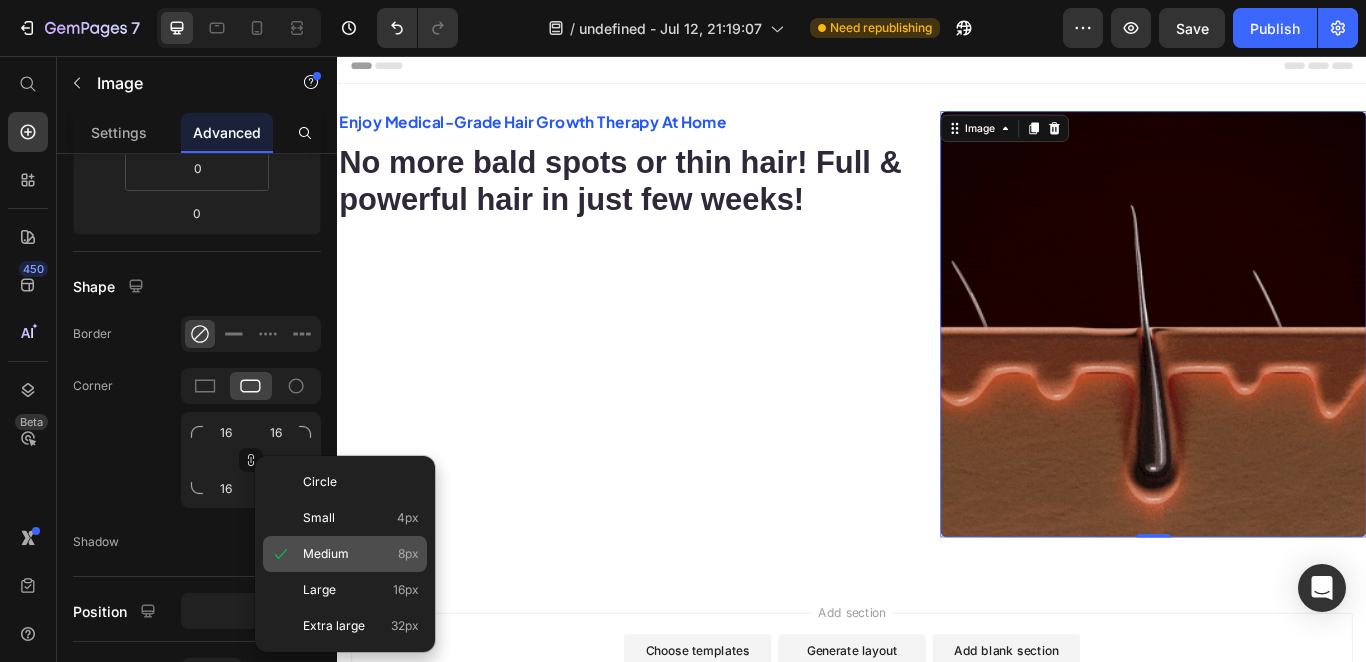 type on "8" 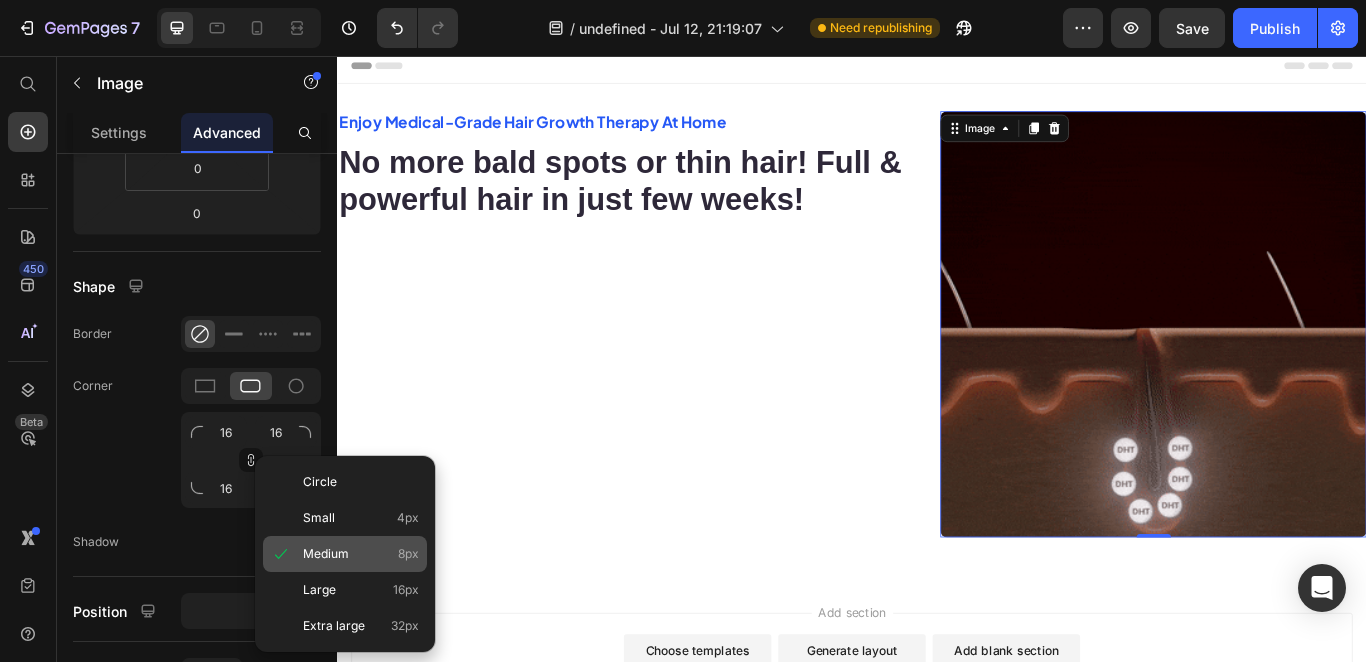 type on "8" 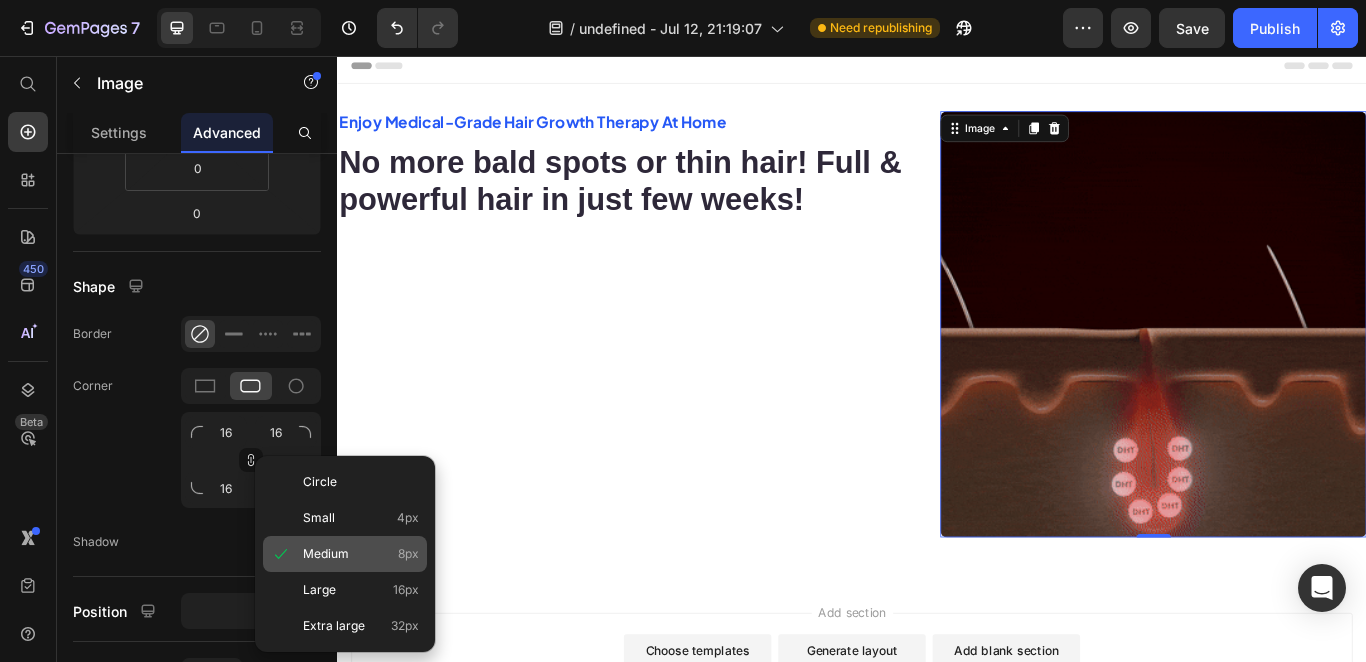 type on "8" 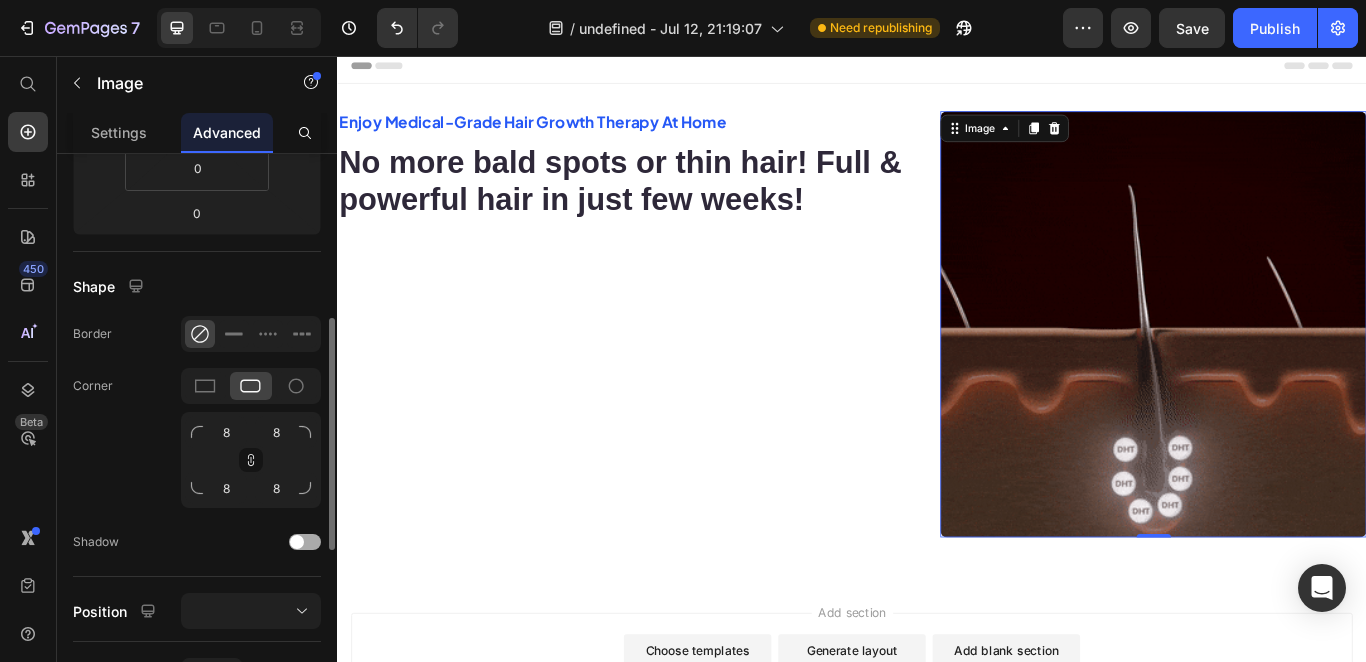 click on "Shadow" 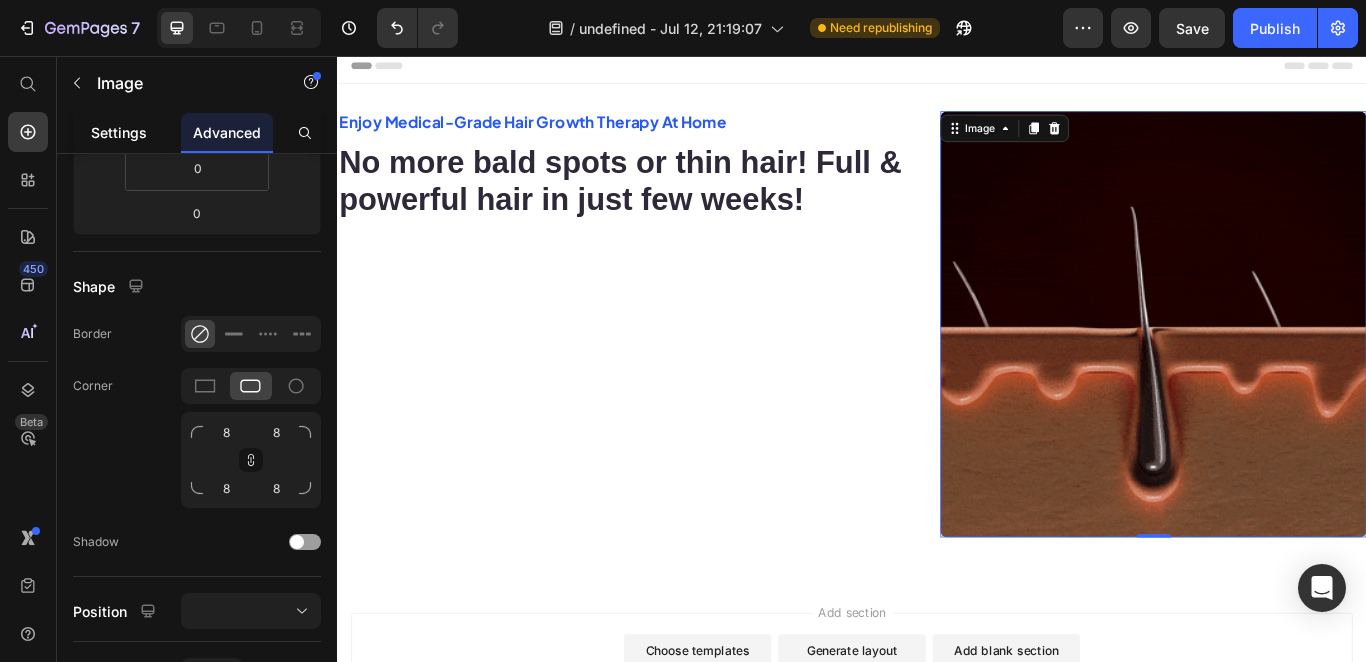 click on "Settings" at bounding box center [119, 132] 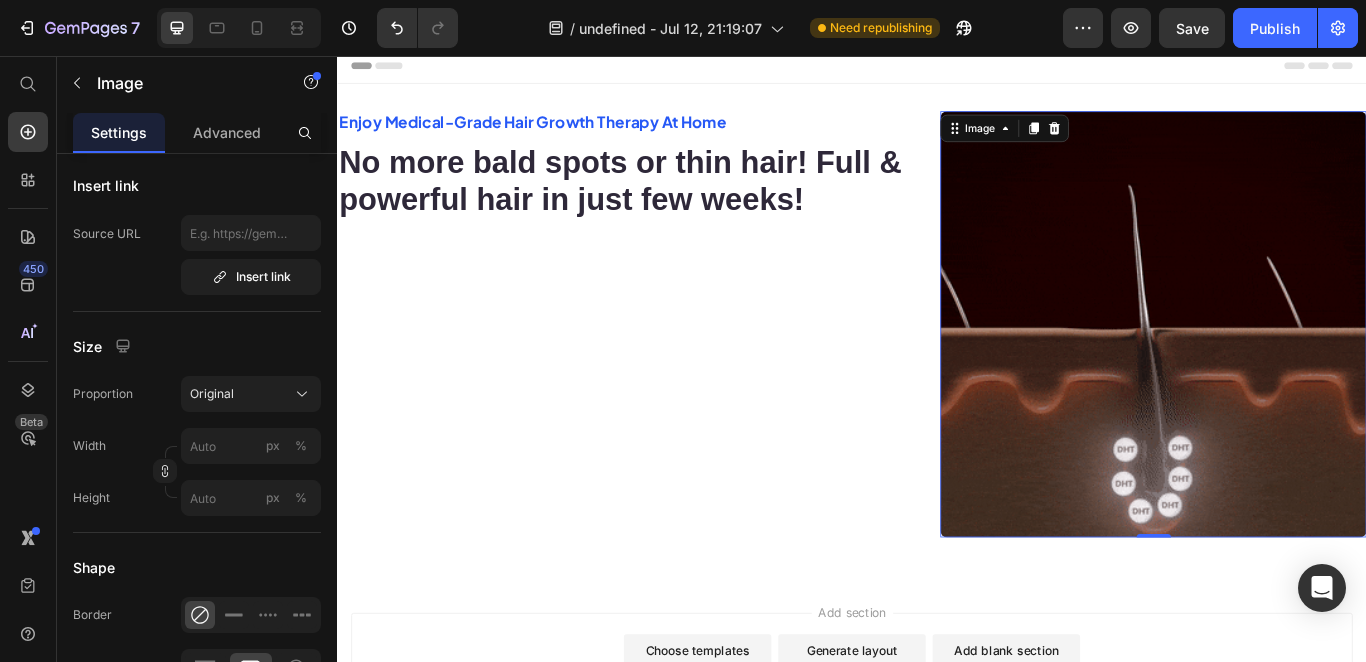 scroll, scrollTop: 0, scrollLeft: 0, axis: both 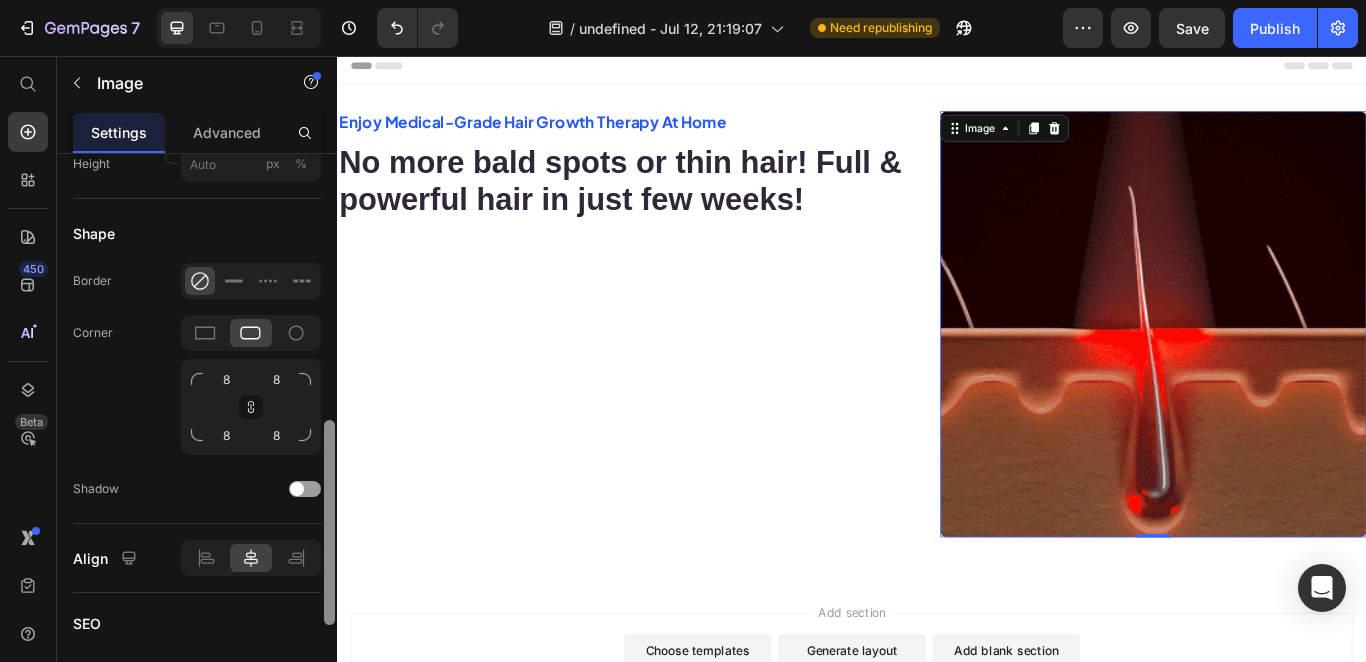 drag, startPoint x: 332, startPoint y: 340, endPoint x: 321, endPoint y: 607, distance: 267.2265 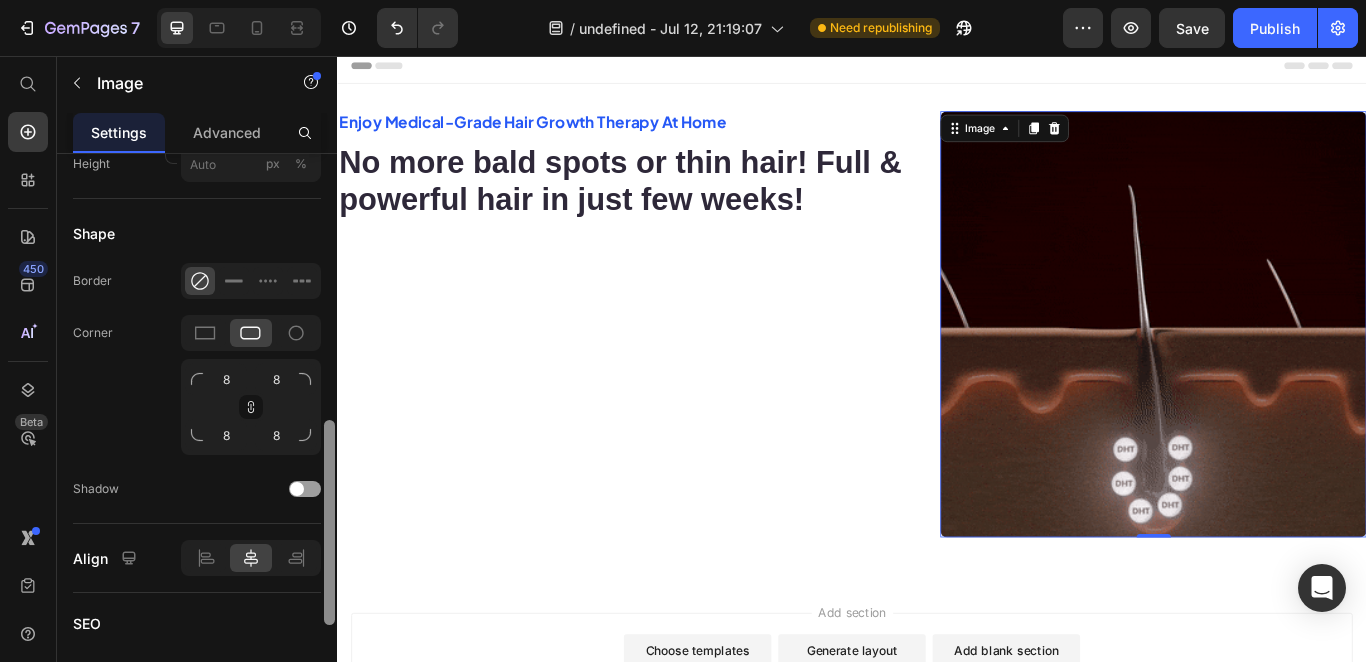 click on "Image Choose Image Upload Image https://cdn.shopify.com/s/files/1/0920/1480/5359/files/gempages_575124064293618463-a9ad98a0-f784-4a95-a4e0-46e9d1e8776c.gif  or   Browse gallery  Preload Insert link Source URL  Insert link  Size Proportion Original Width px % Height px % Shape Border Corner 8 8 8 8 Shadow Align SEO Alt text Image title  Delete element" at bounding box center [197, 436] 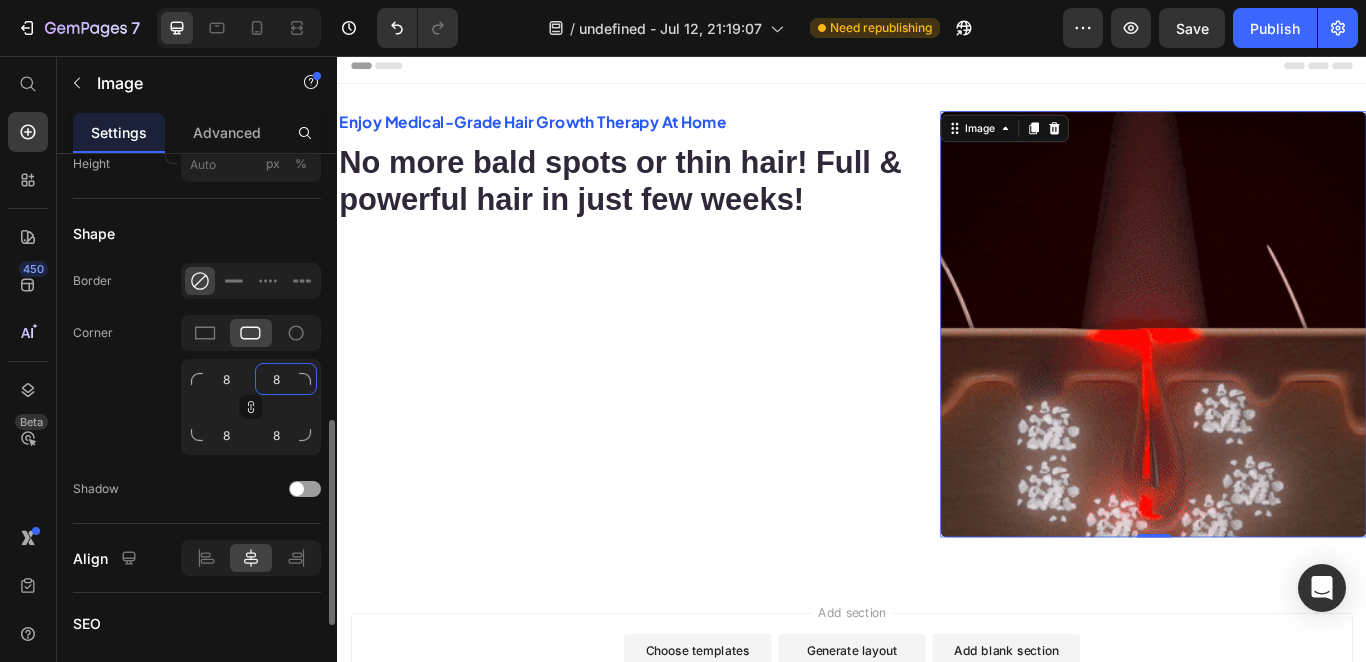 click on "8" 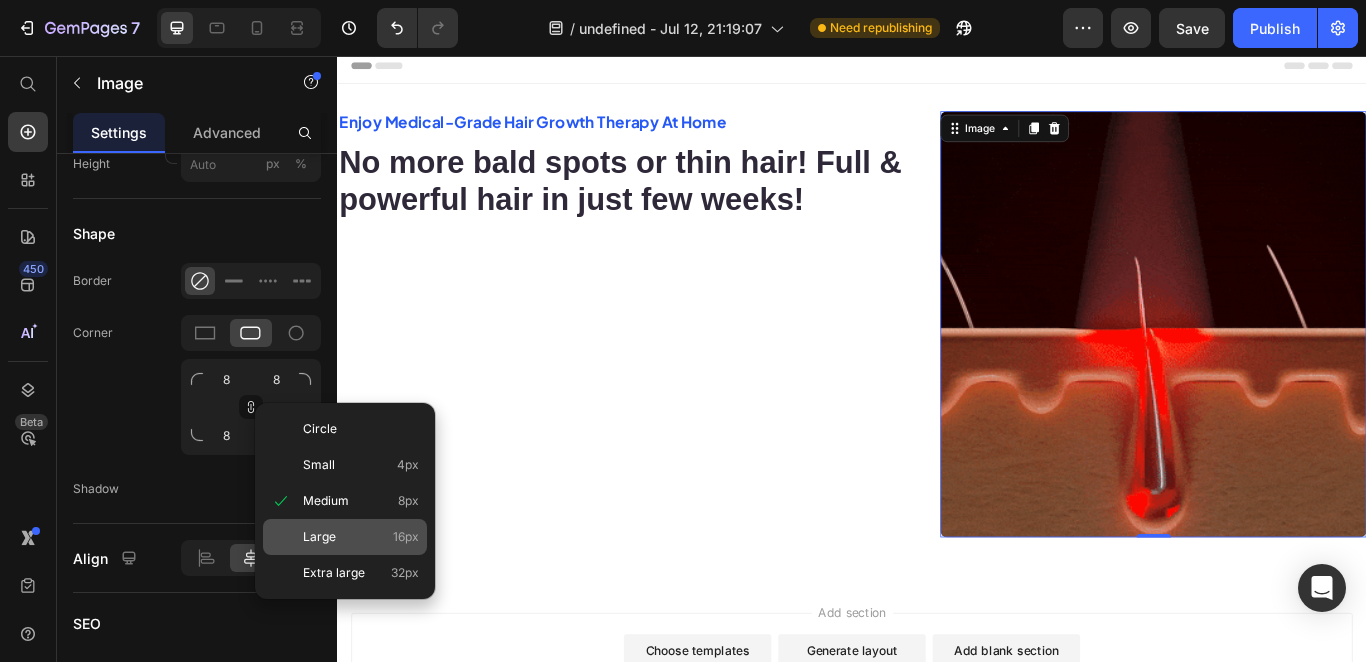 click on "Large" at bounding box center [319, 537] 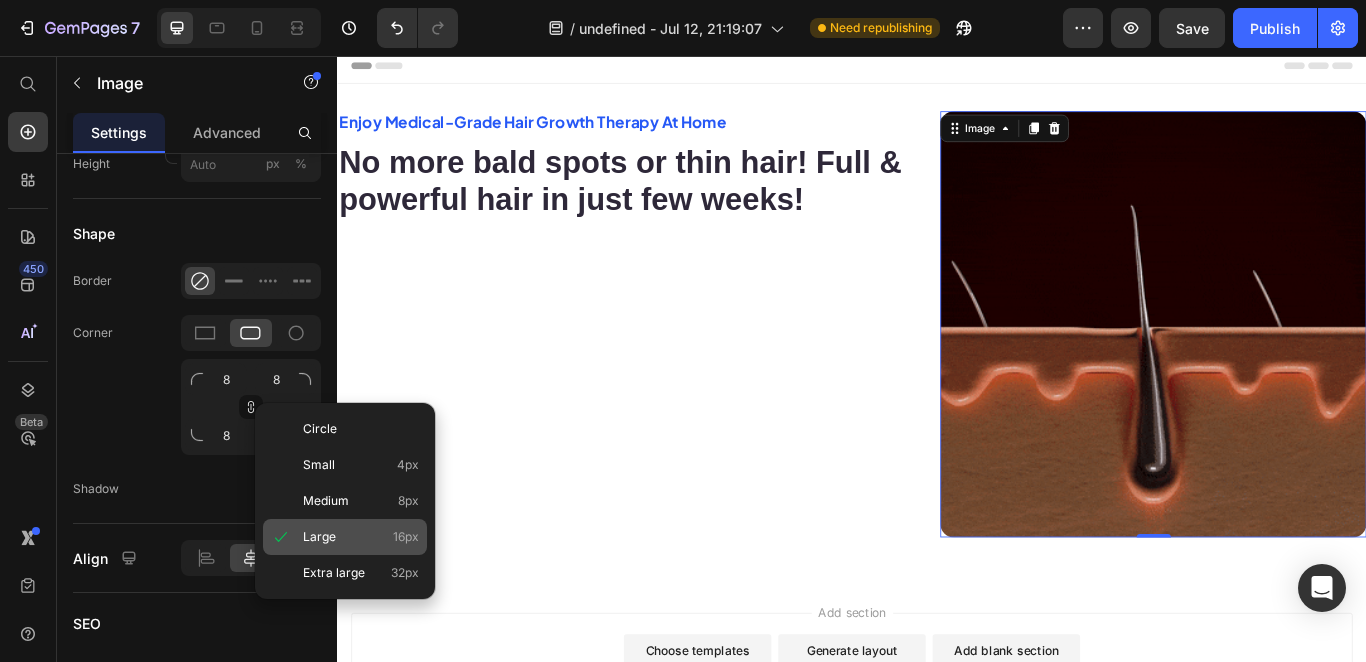 type on "16" 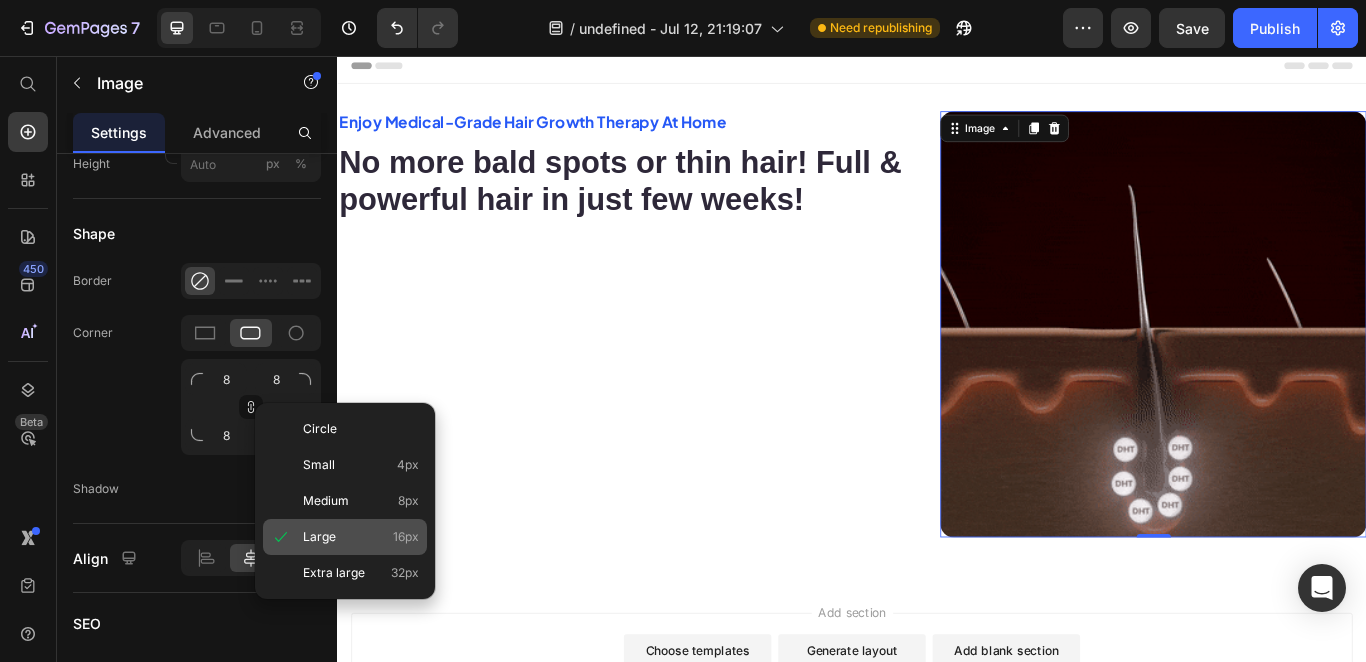 type on "16" 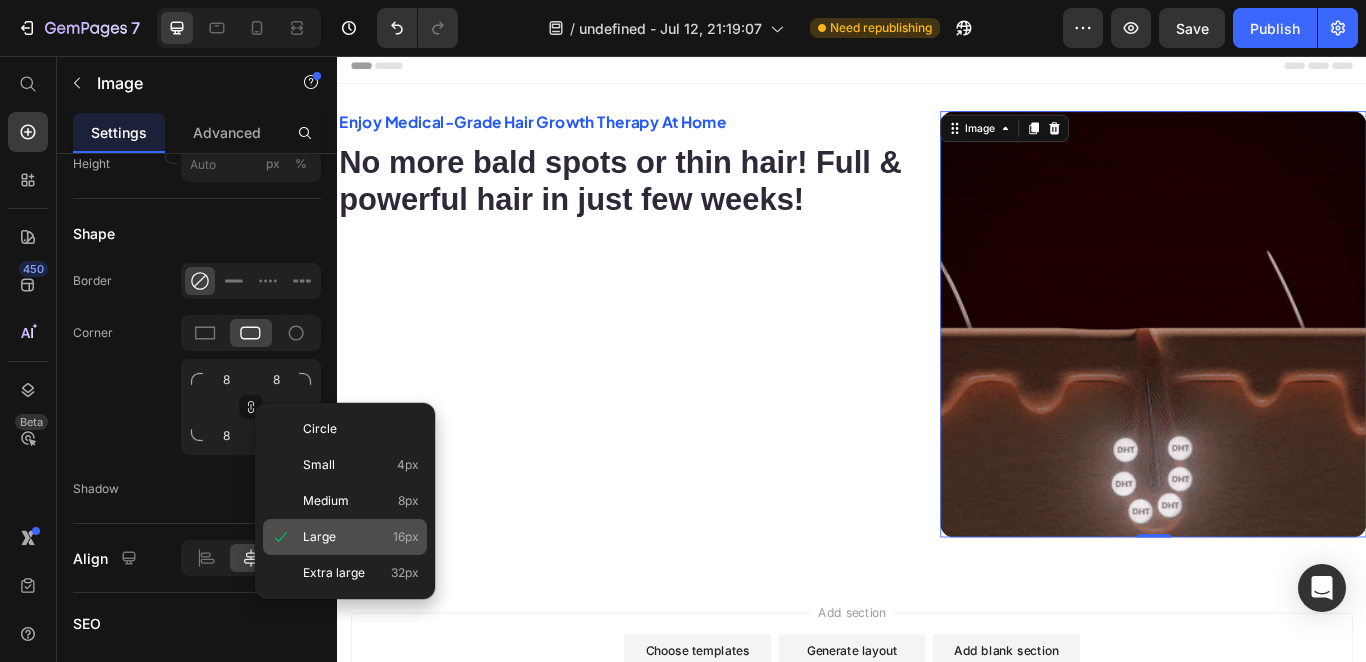type on "16" 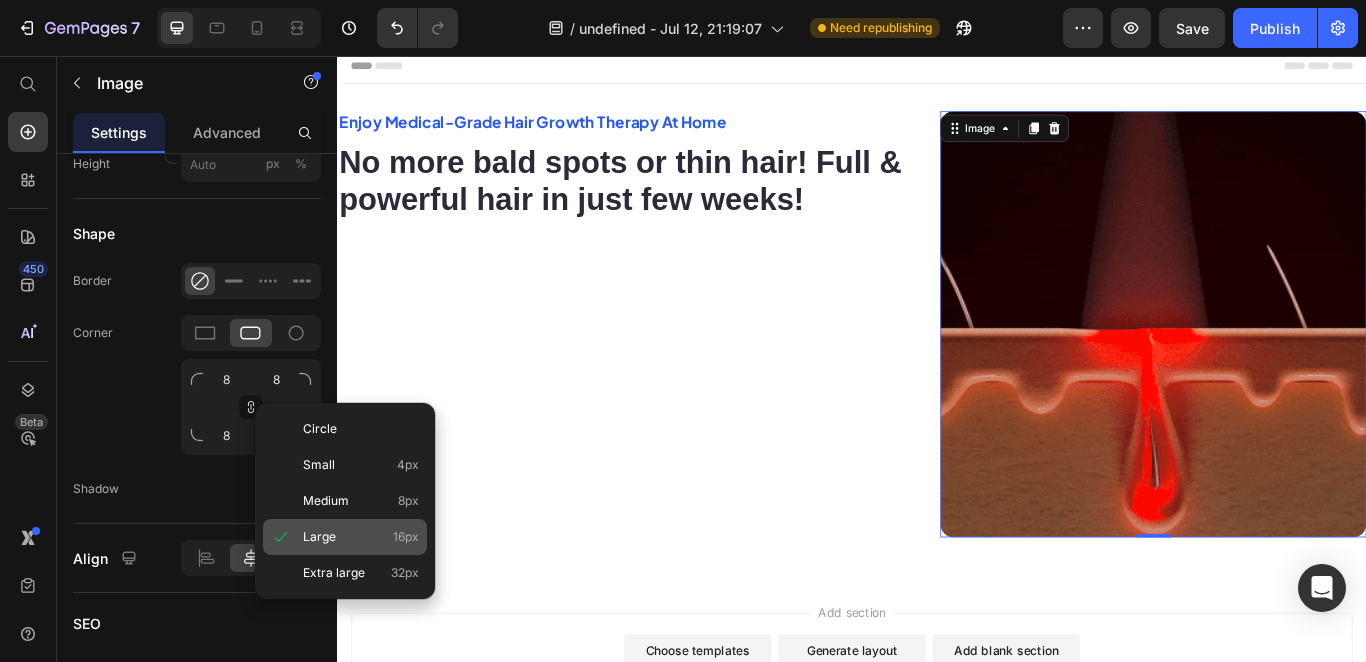 type on "16" 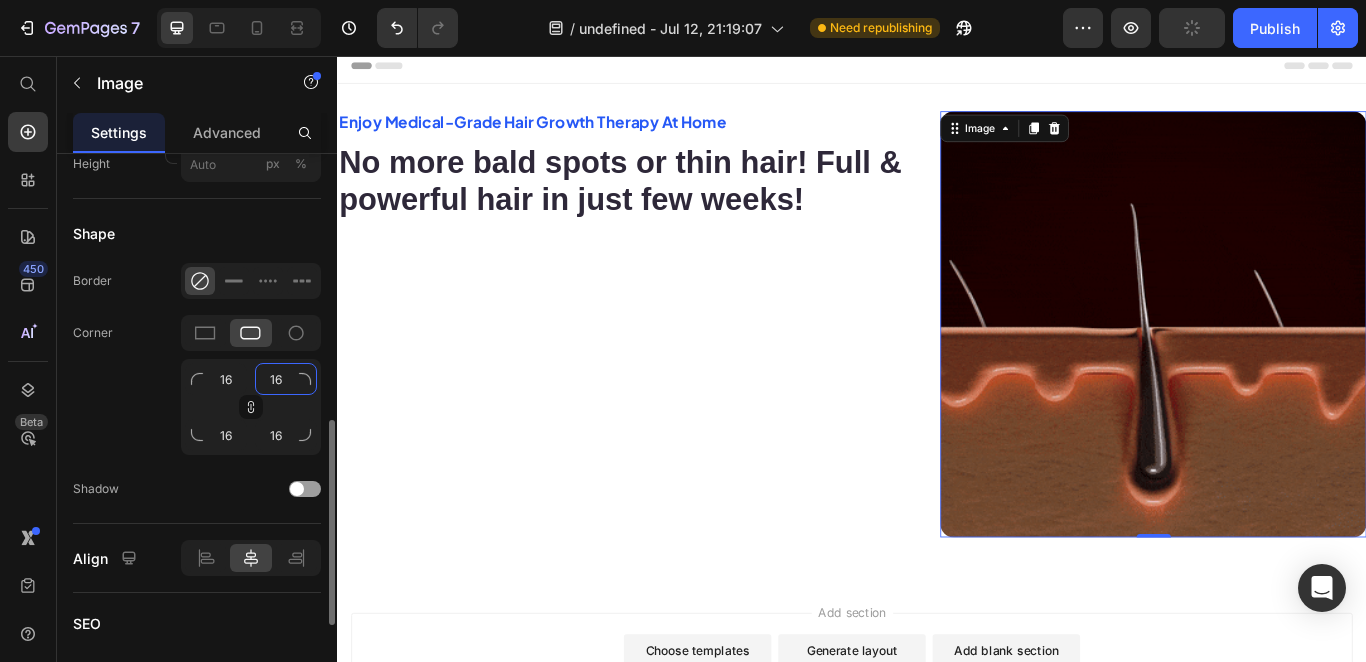 click on "16" 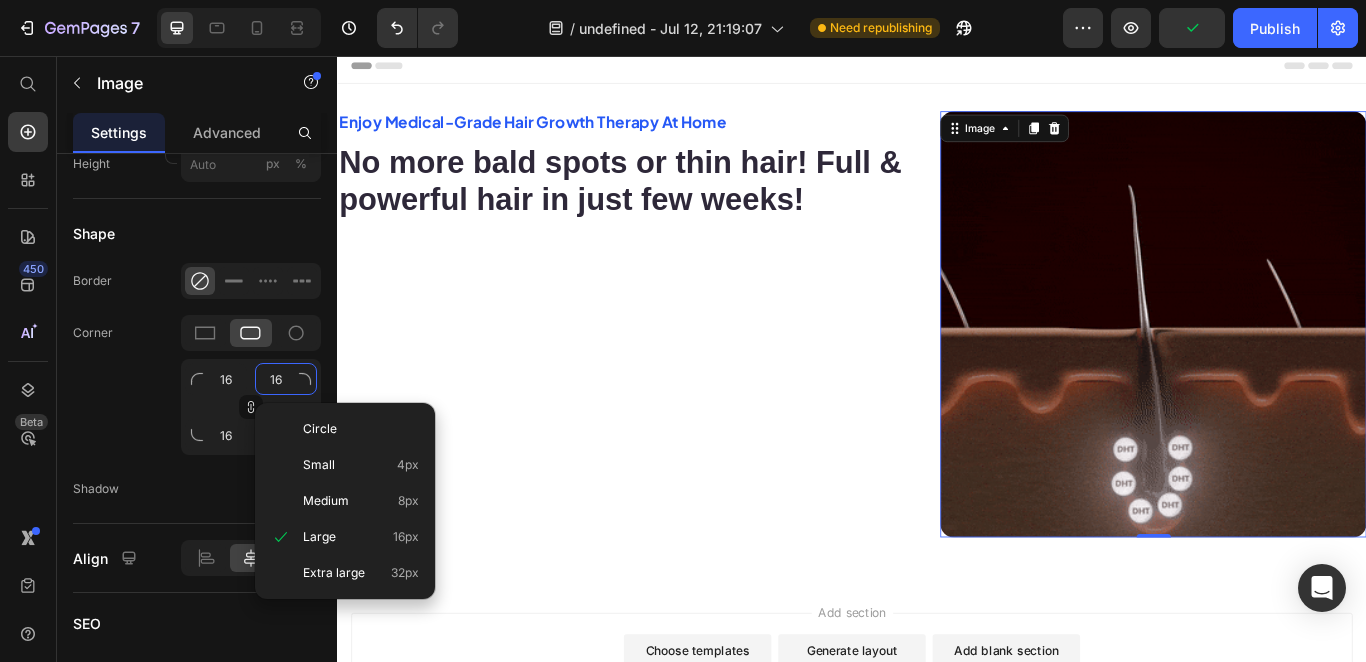 type on "1" 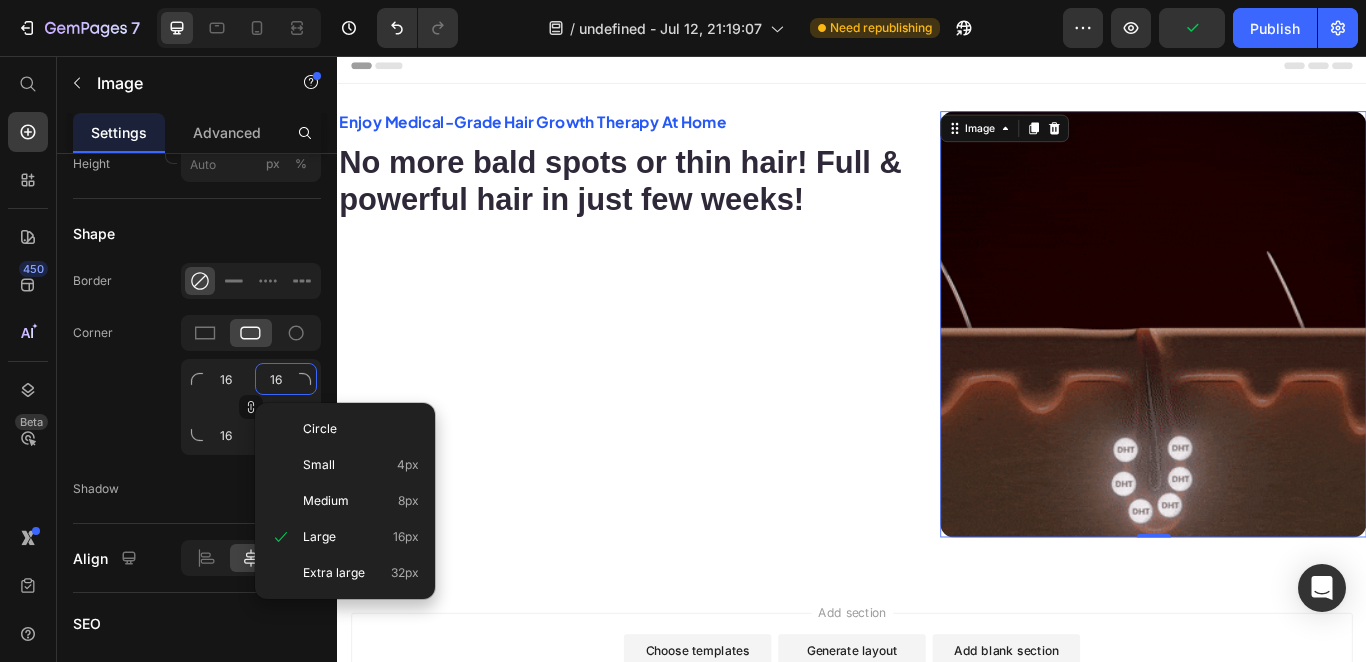 type on "1" 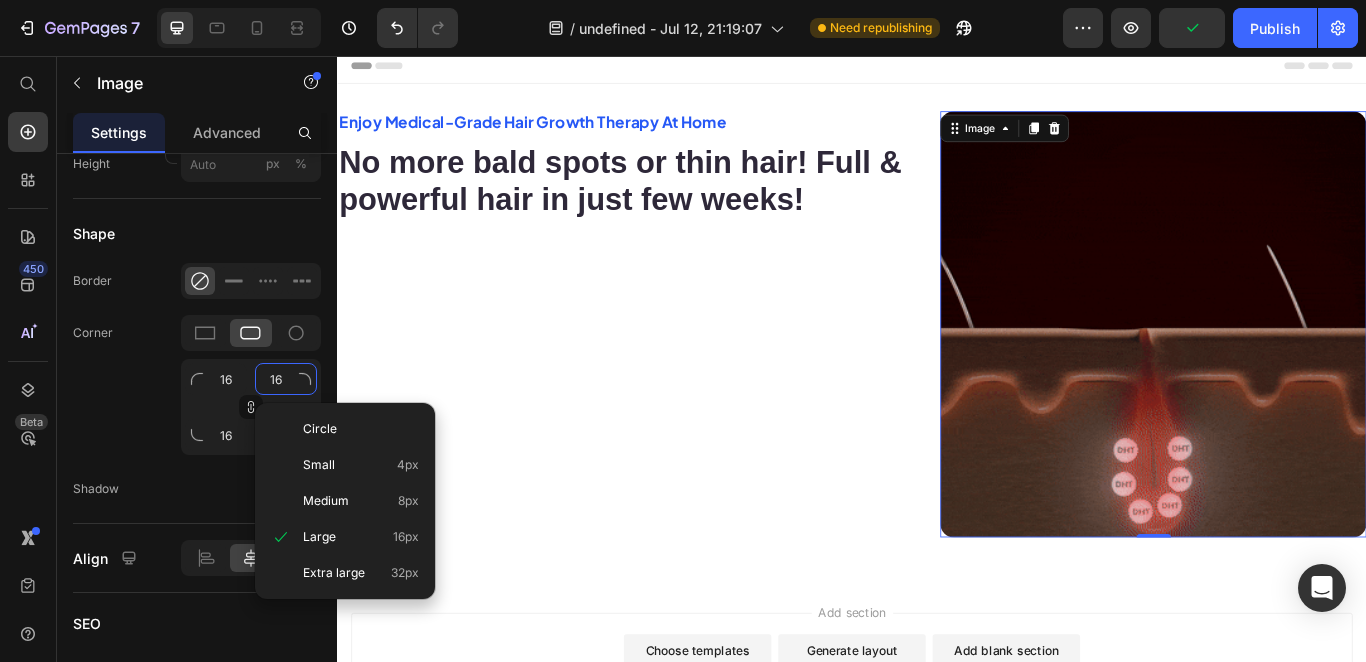 type on "1" 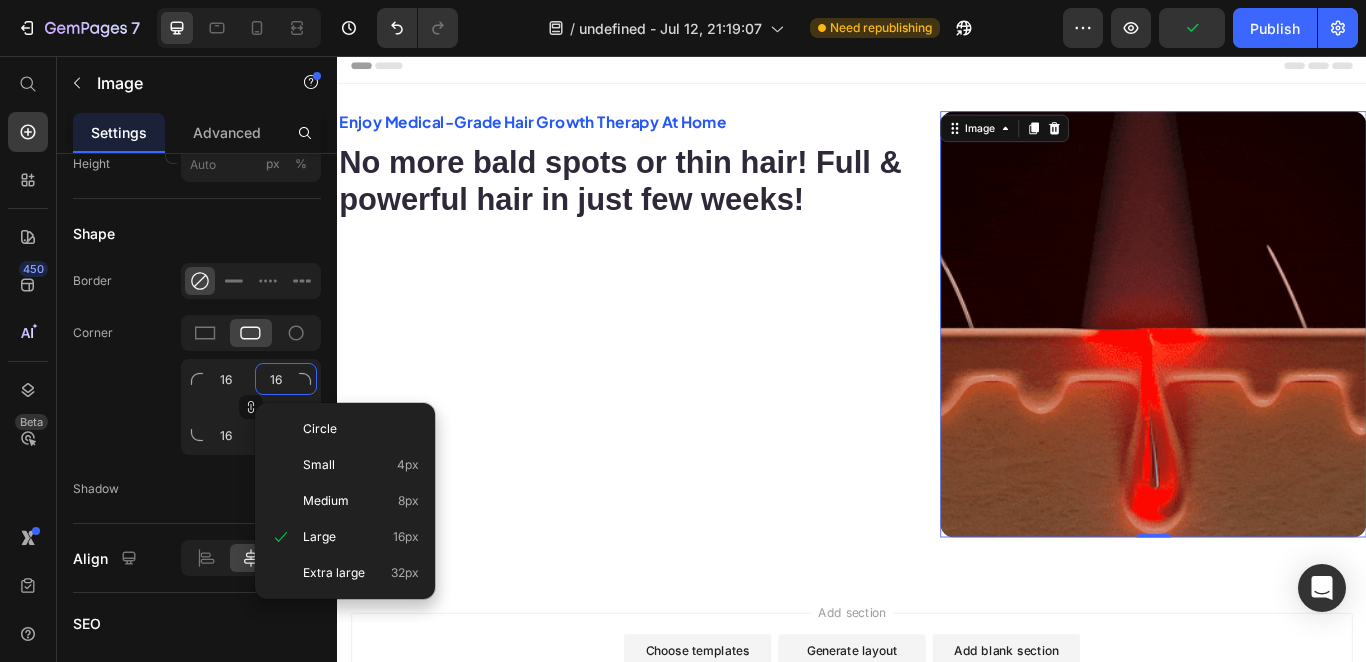 type on "1" 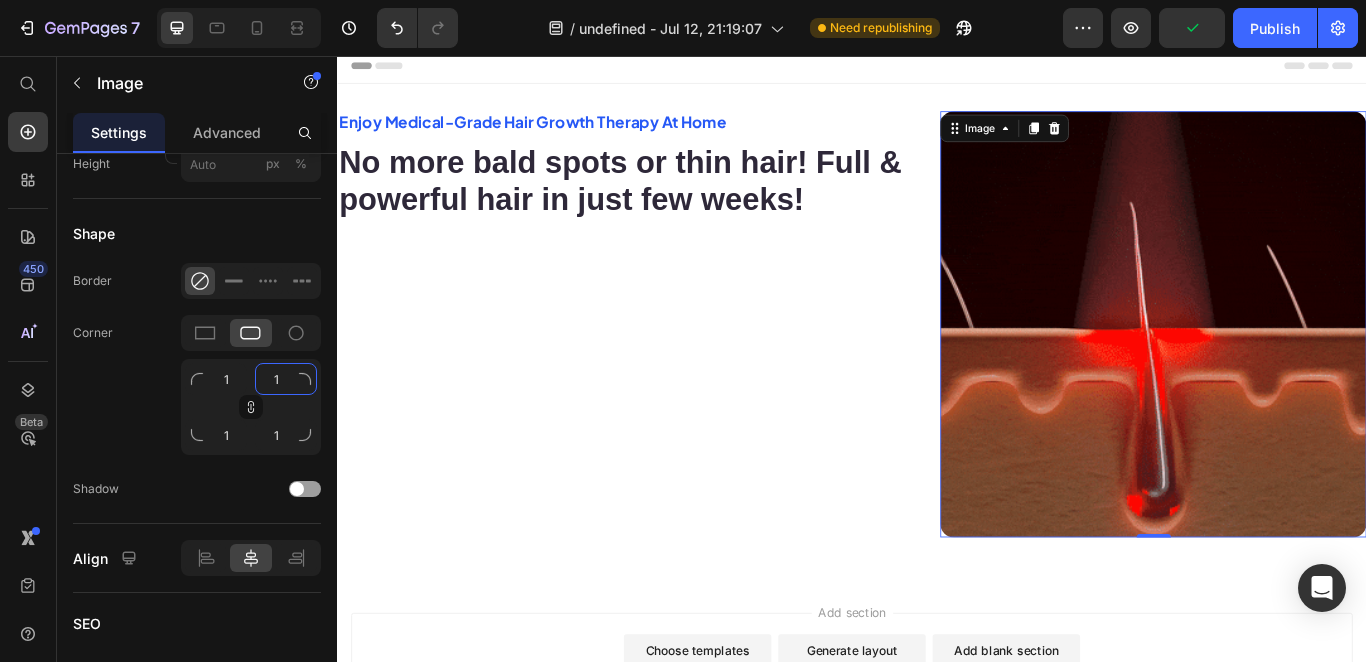 type on "15" 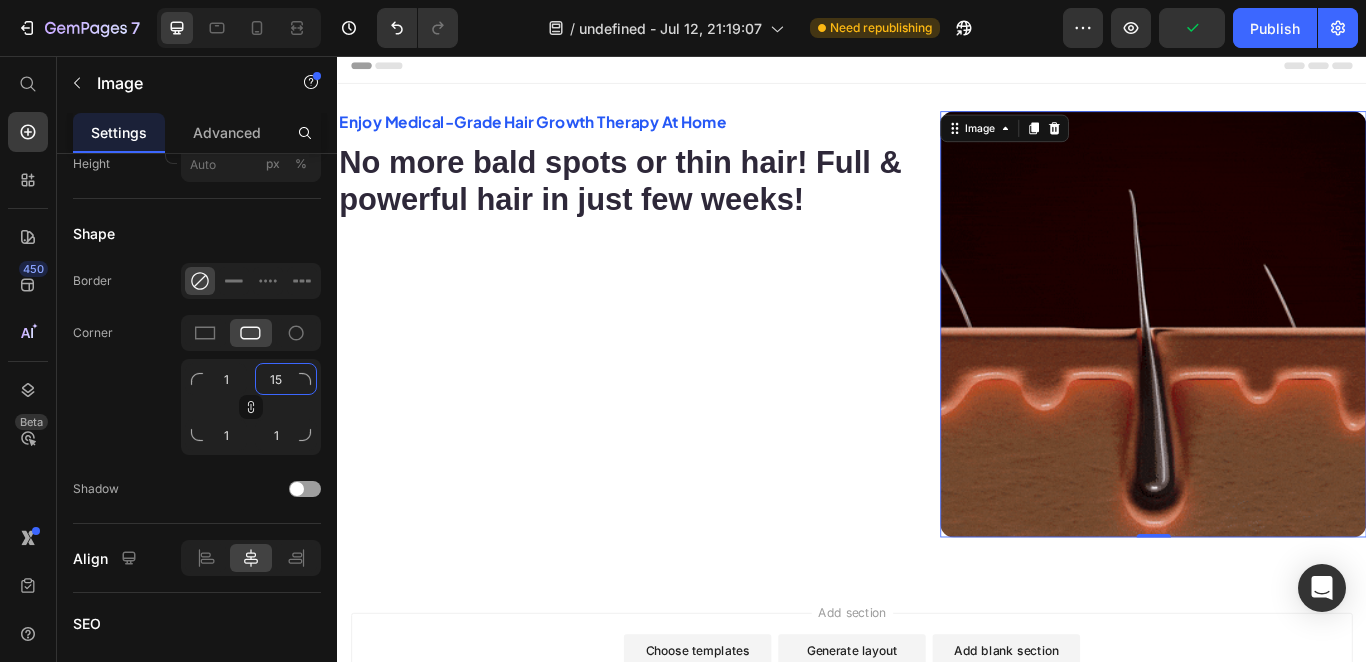 type on "15" 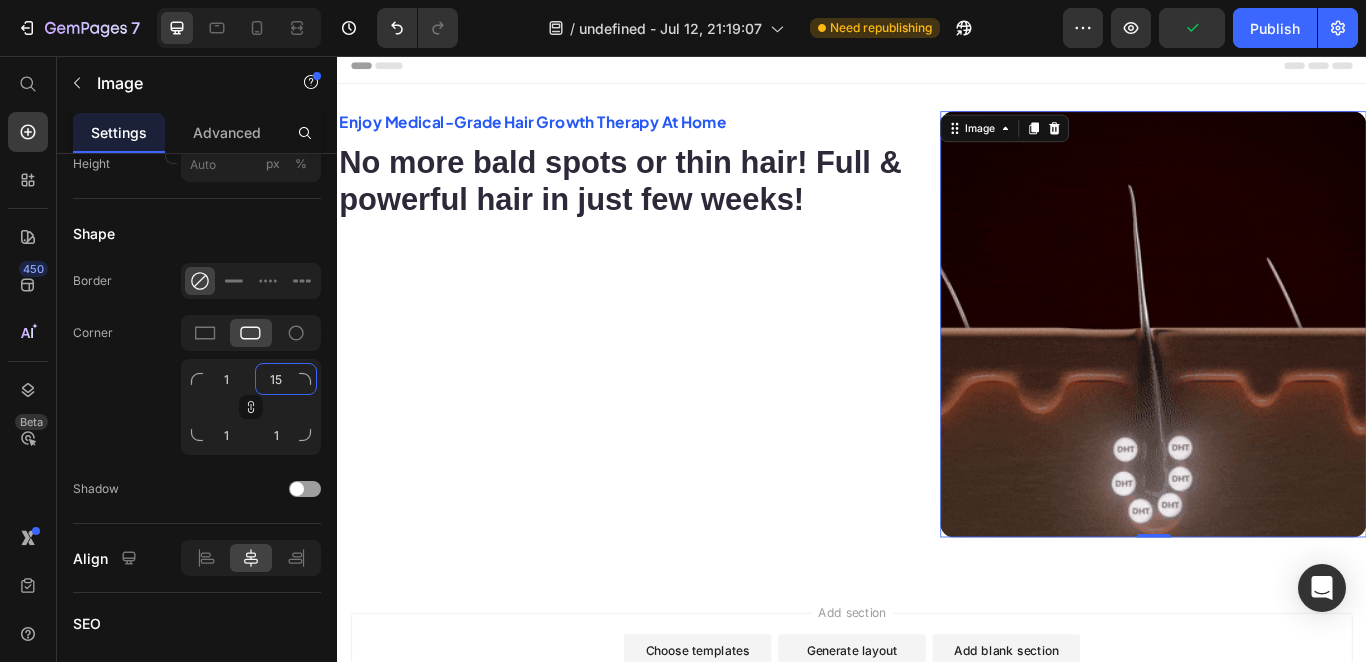 type on "15" 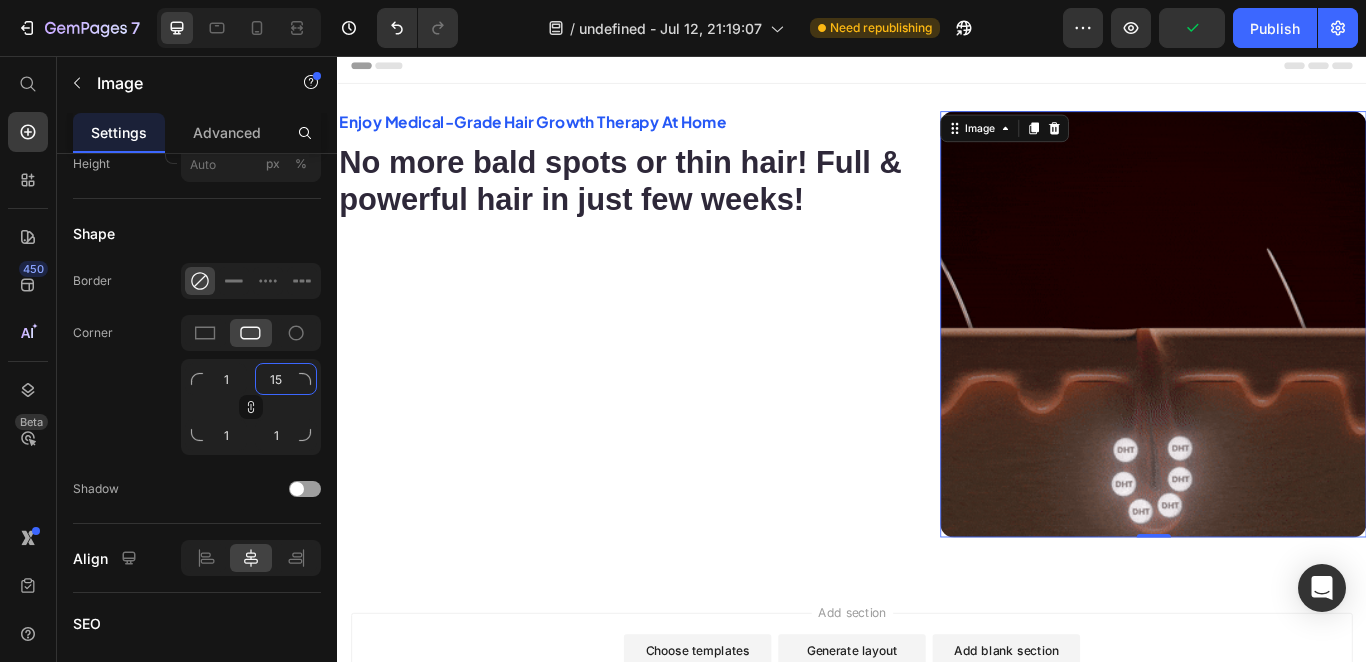 type on "15" 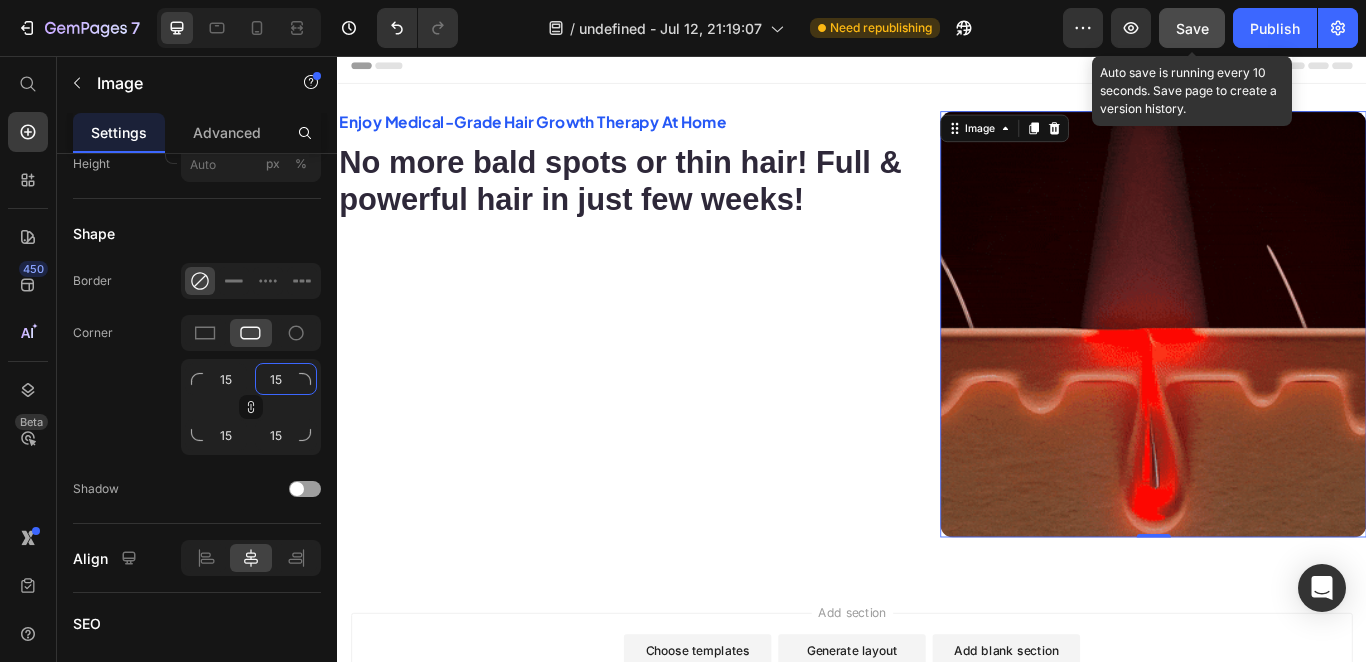 type on "15" 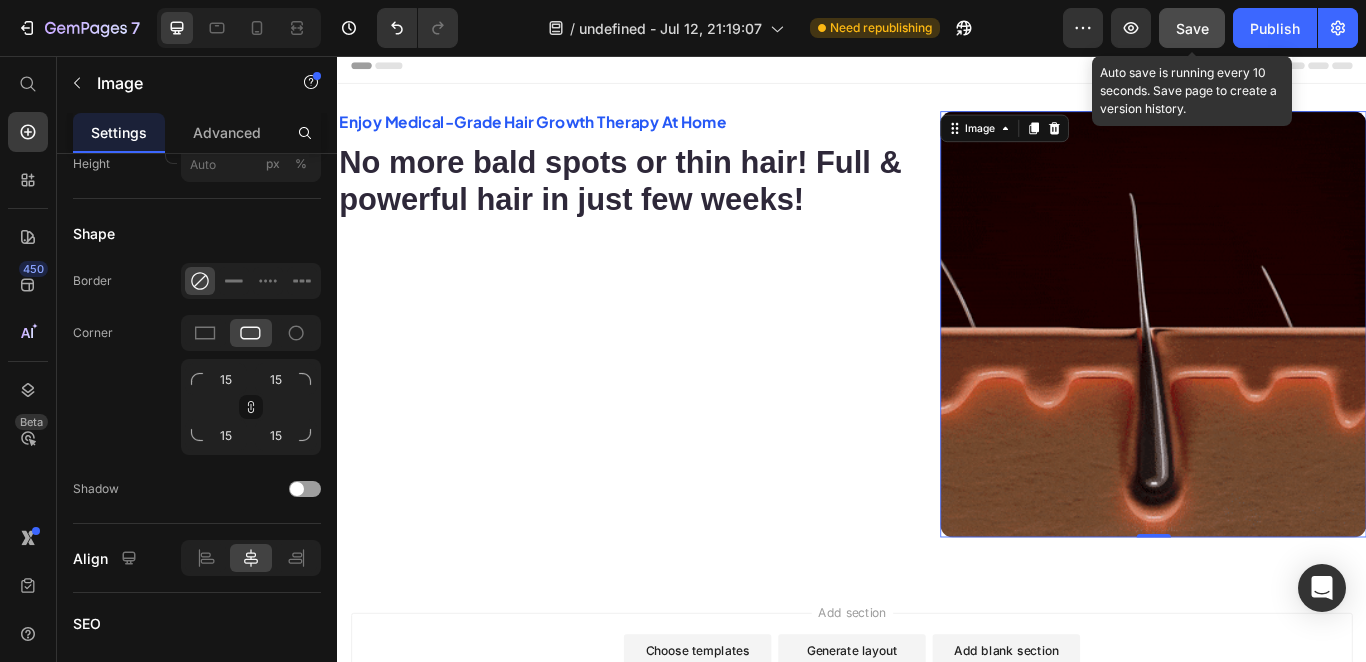 click on "Save" at bounding box center [1192, 28] 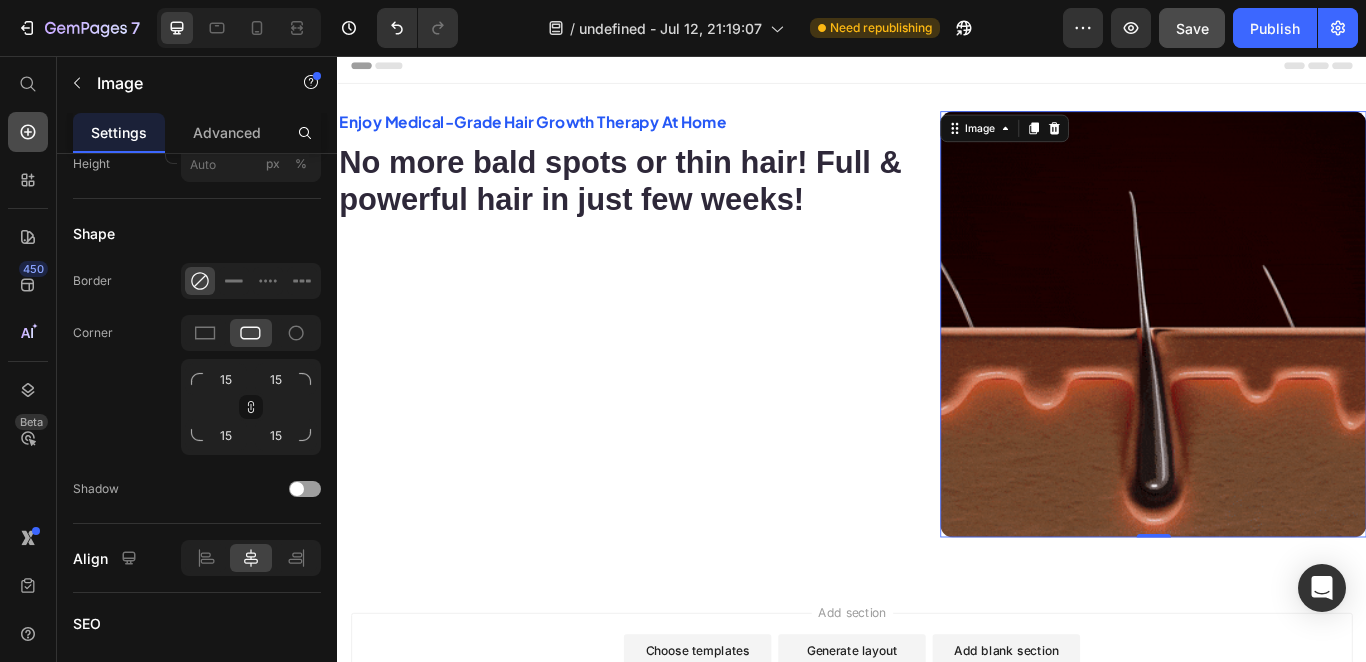 click 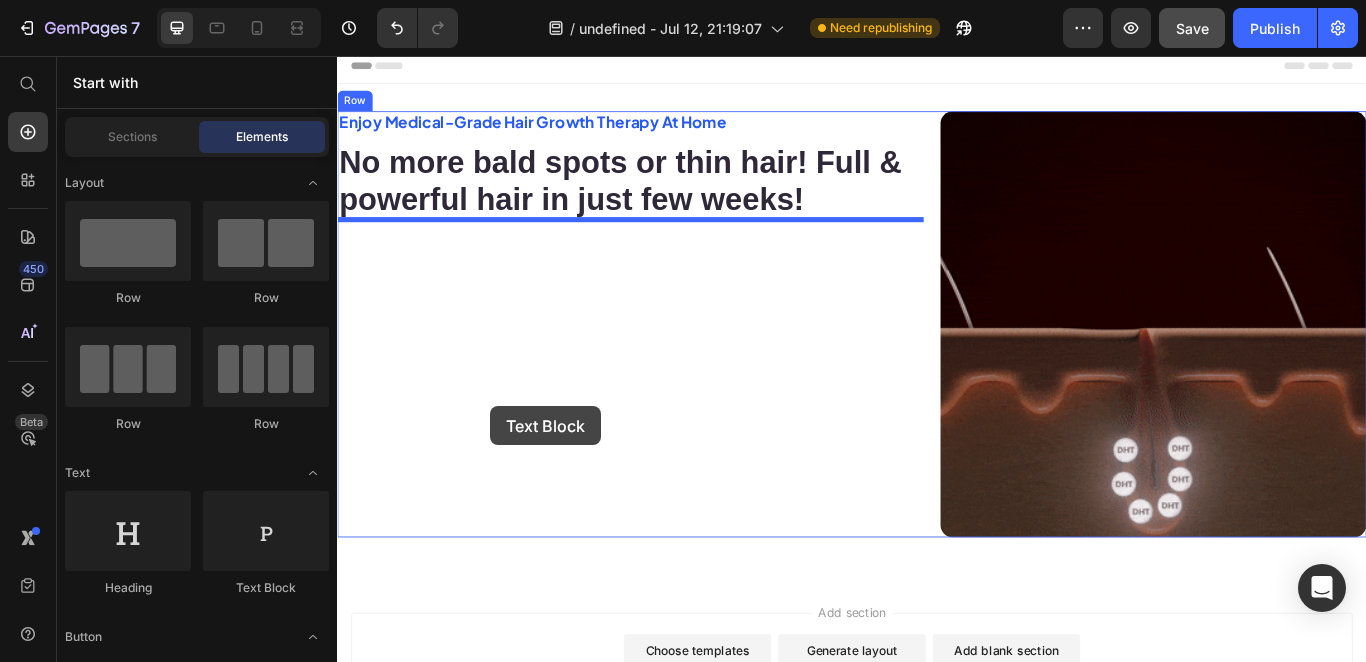 drag, startPoint x: 619, startPoint y: 584, endPoint x: 490, endPoint y: 406, distance: 219.82948 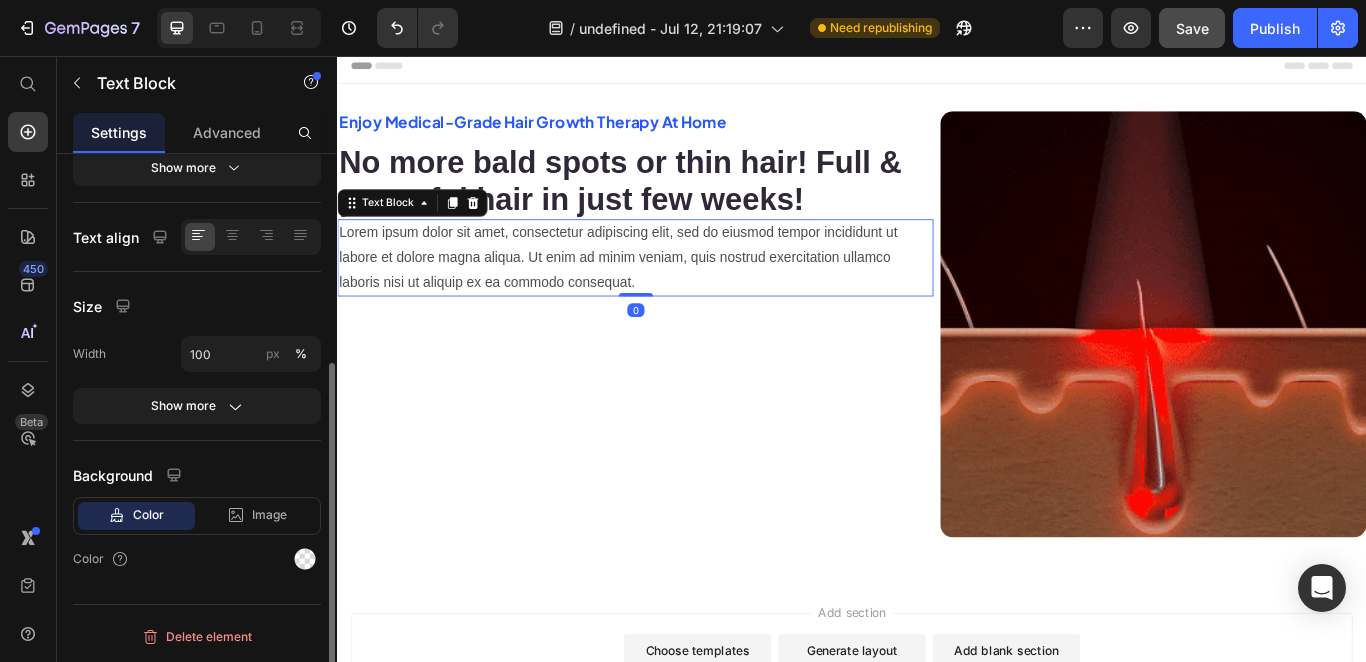 scroll, scrollTop: 0, scrollLeft: 0, axis: both 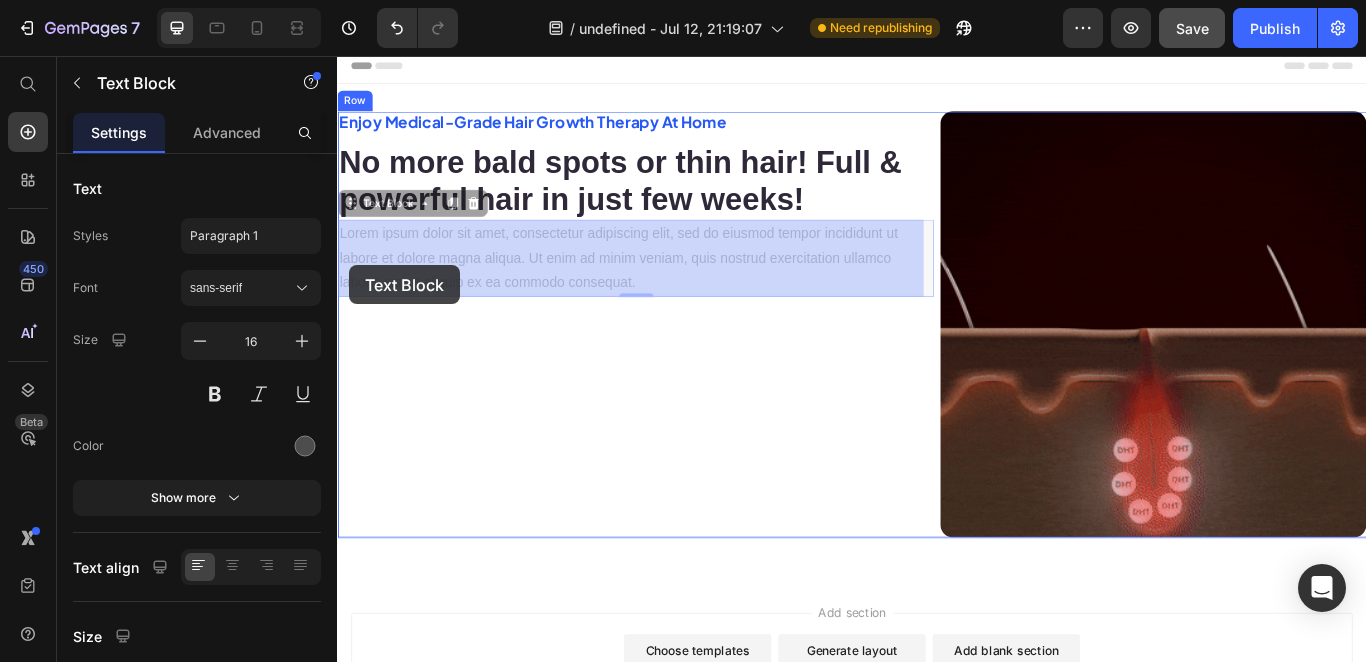 drag, startPoint x: 682, startPoint y: 324, endPoint x: 366, endPoint y: 279, distance: 319.18802 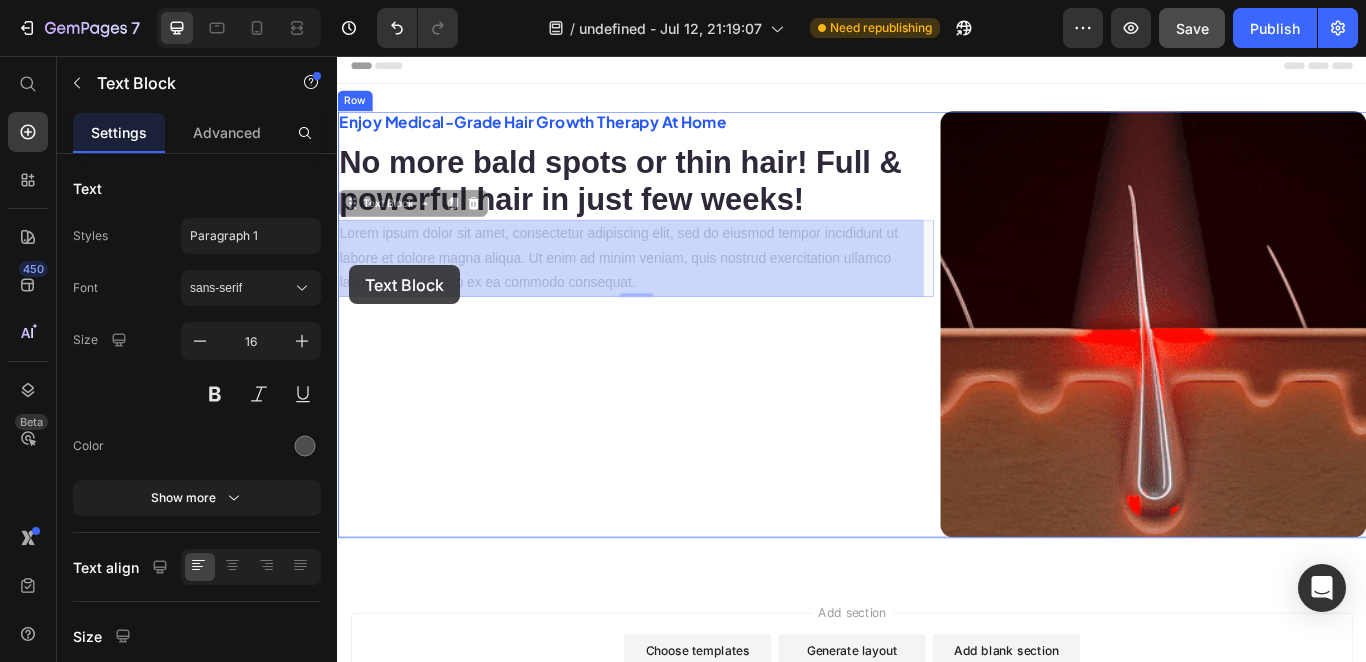 click on "Header Enjoy Medical-Grade Hair Growth Therapy At Home Text Block No more bald spots or thin hair! Full & powerful hair in just few weeks! Heading Lorem ipsum dolor sit amet, consectetur adipiscing elit, sed do eiusmod tempor incididunt ut labore et dolore magna aliqua. Ut enim ad minim veniam, quis nostrud exercitation ullamco laboris nisi ut aliquip ex ea commodo consequat. Text Block   0 Lorem ipsum dolor sit amet, consectetur adipiscing elit, sed do eiusmod tempor incididunt ut labore et dolore magna aliqua. Ut enim ad minim veniam, quis nostrud exercitation ullamco laboris nisi ut aliquip ex ea commodo consequat. Text Block   0 Image Row Section 1 Root Start with Sections from sidebar Add sections Add elements Start with Generating from URL or image Add section Choose templates inspired by CRO experts Generate layout from URL or image Add blank section then drag & drop elements Footer" at bounding box center (937, 500) 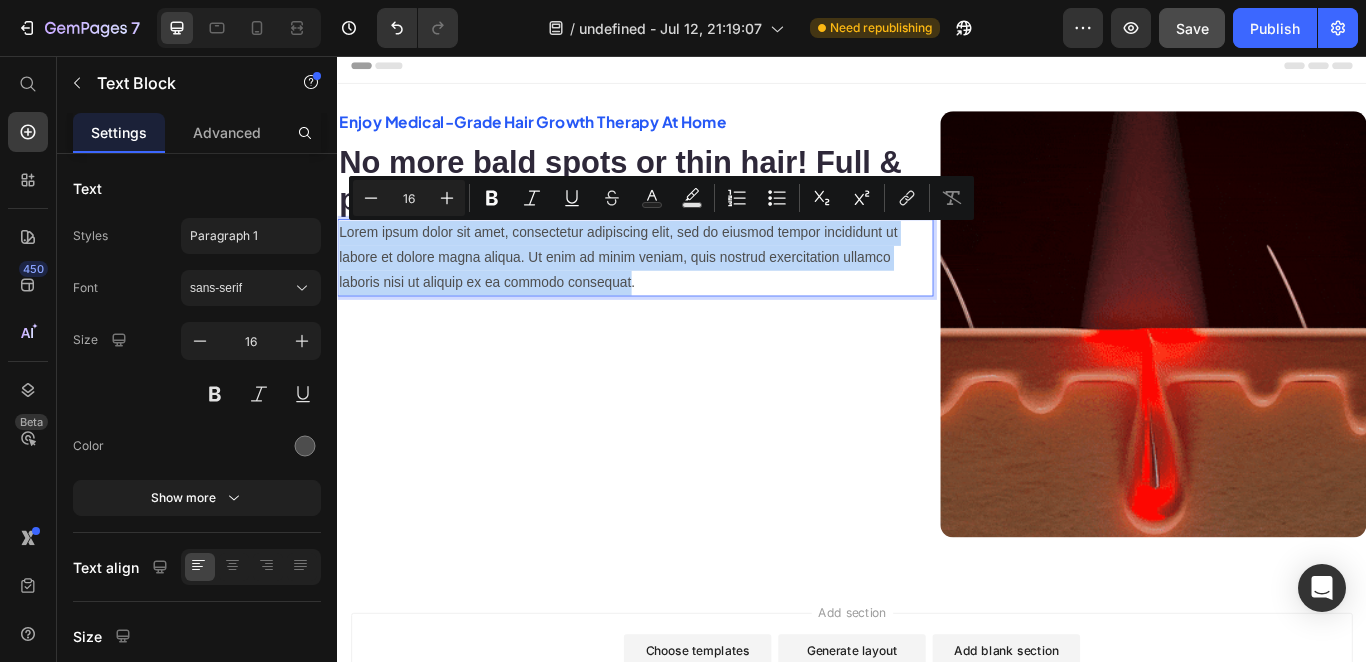 drag, startPoint x: 678, startPoint y: 318, endPoint x: 341, endPoint y: 261, distance: 341.78647 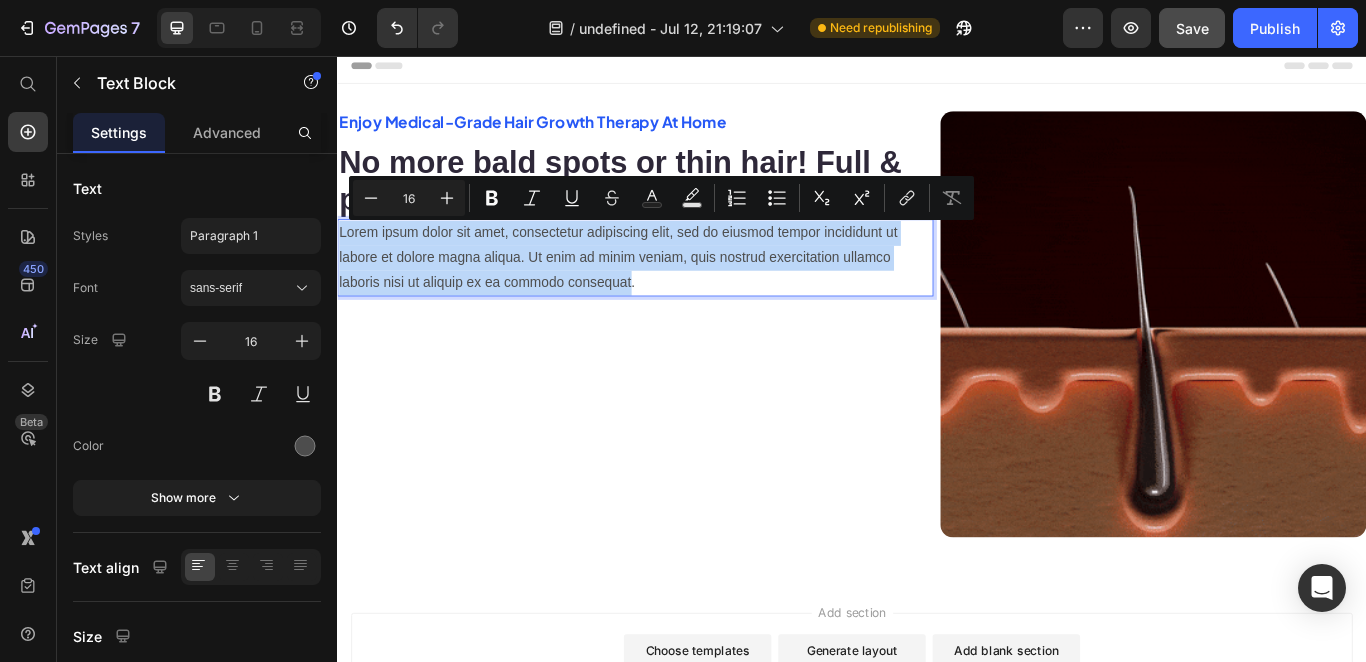 click on "Lorem ipsum dolor sit amet, consectetur adipiscing elit, sed do eiusmod tempor incididunt ut labore et dolore magna aliqua. Ut enim ad minim veniam, quis nostrud exercitation ullamco laboris nisi ut aliquip ex ea commodo consequat." at bounding box center (684, 291) 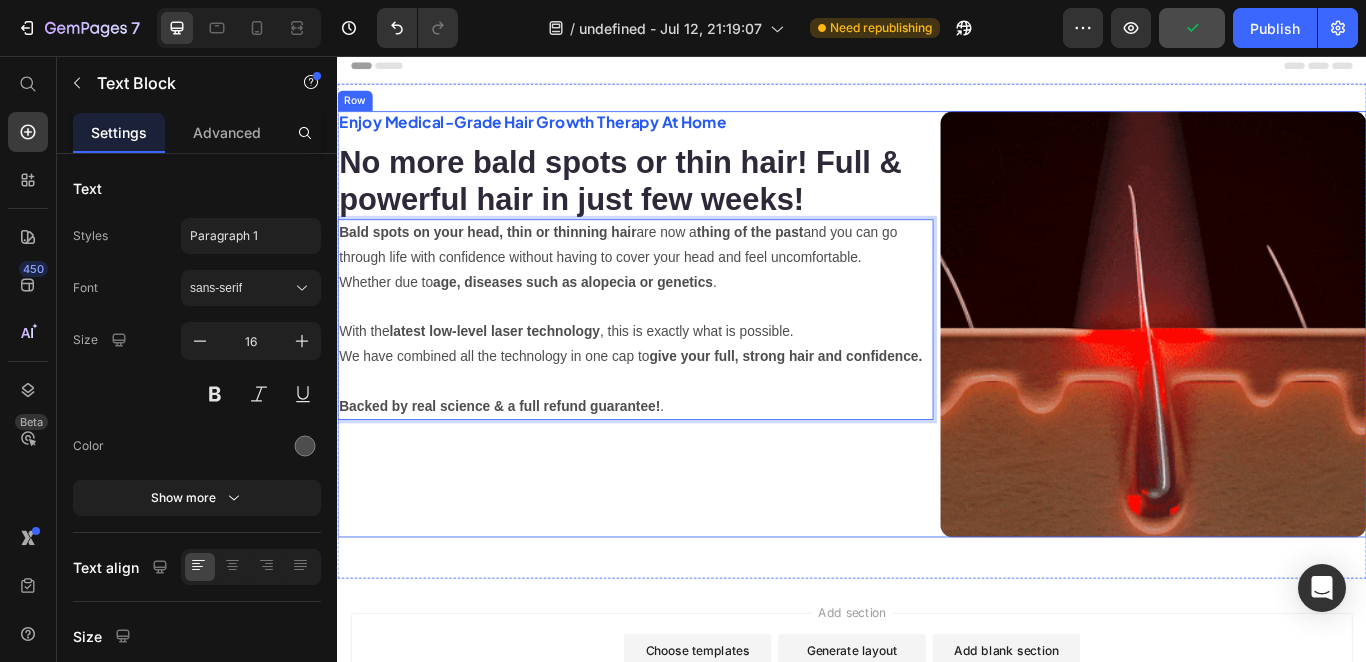 click on "Enjoy Medical-Grade Hair Growth Therapy At Home Text Block No more bald spots or thin hair! Full & powerful hair in just few weeks! Heading Bald spots on your head, thin or thinning hair  are now a  thing of the past  and you can go through life with confidence without having to cover your head and feel uncomfortable. Whether due to  age, diseases such as alopecia or genetics . With the  latest low-level laser technology , this is exactly what is possible. We have combined all the technology in one cap to  give your full, strong hair and confidence. Backed by real science & a full refund guarantee! . Text Block   0" at bounding box center (684, 368) 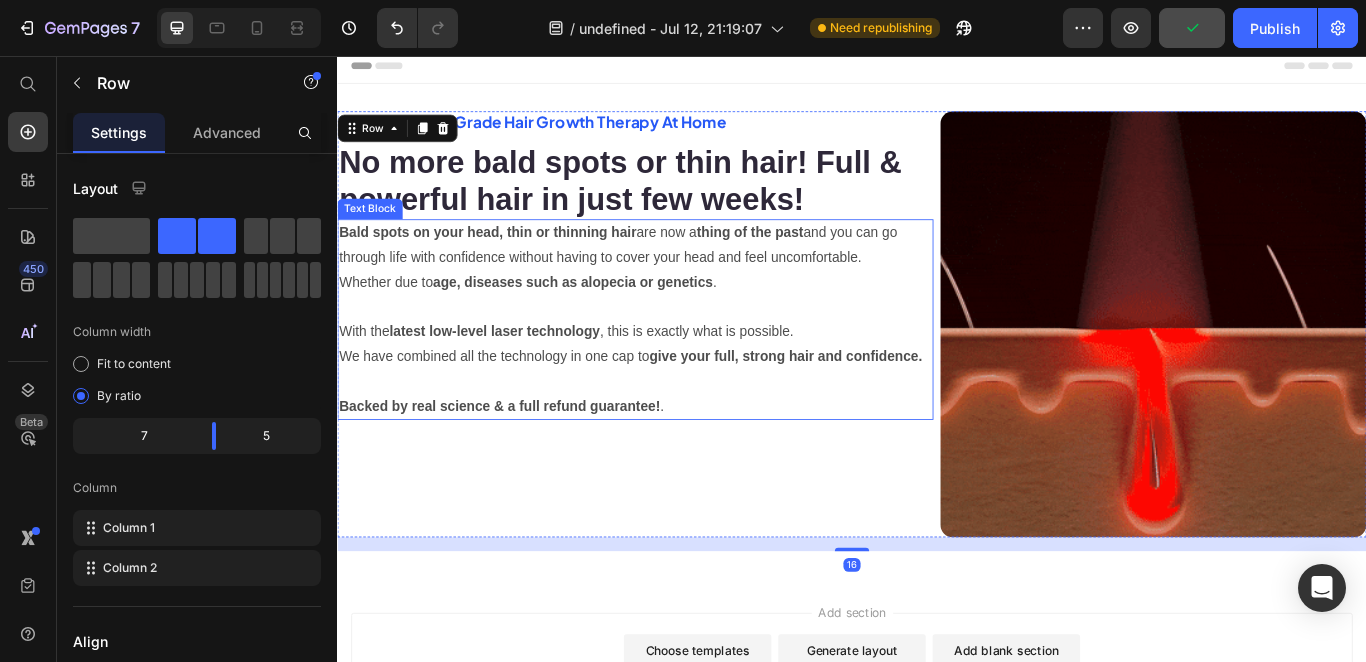 click at bounding box center [684, 435] 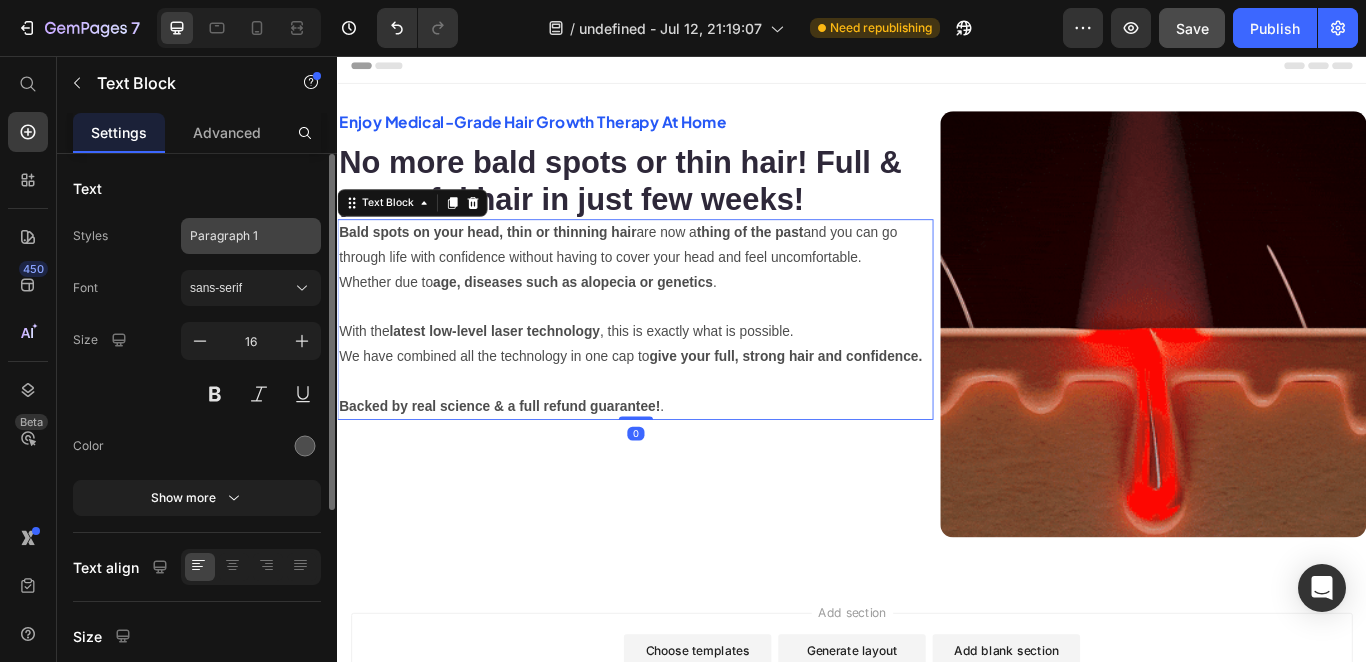 click on "Paragraph 1" 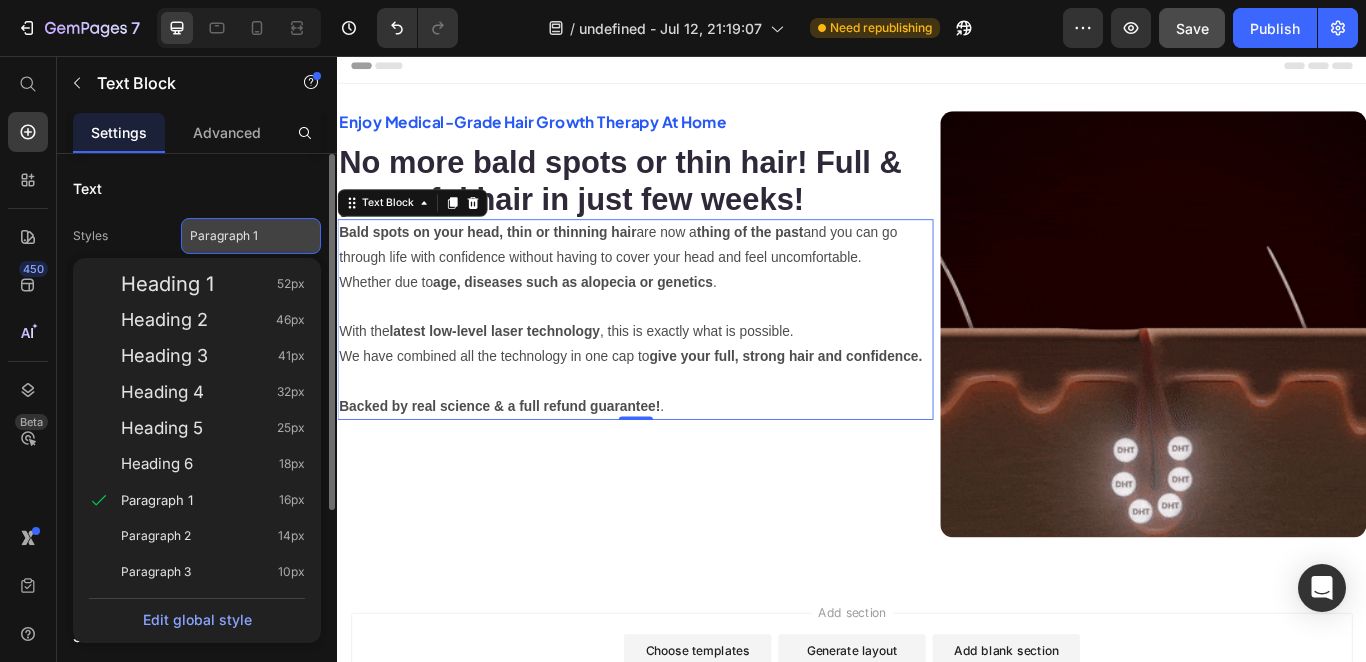click on "Paragraph 1" at bounding box center [239, 236] 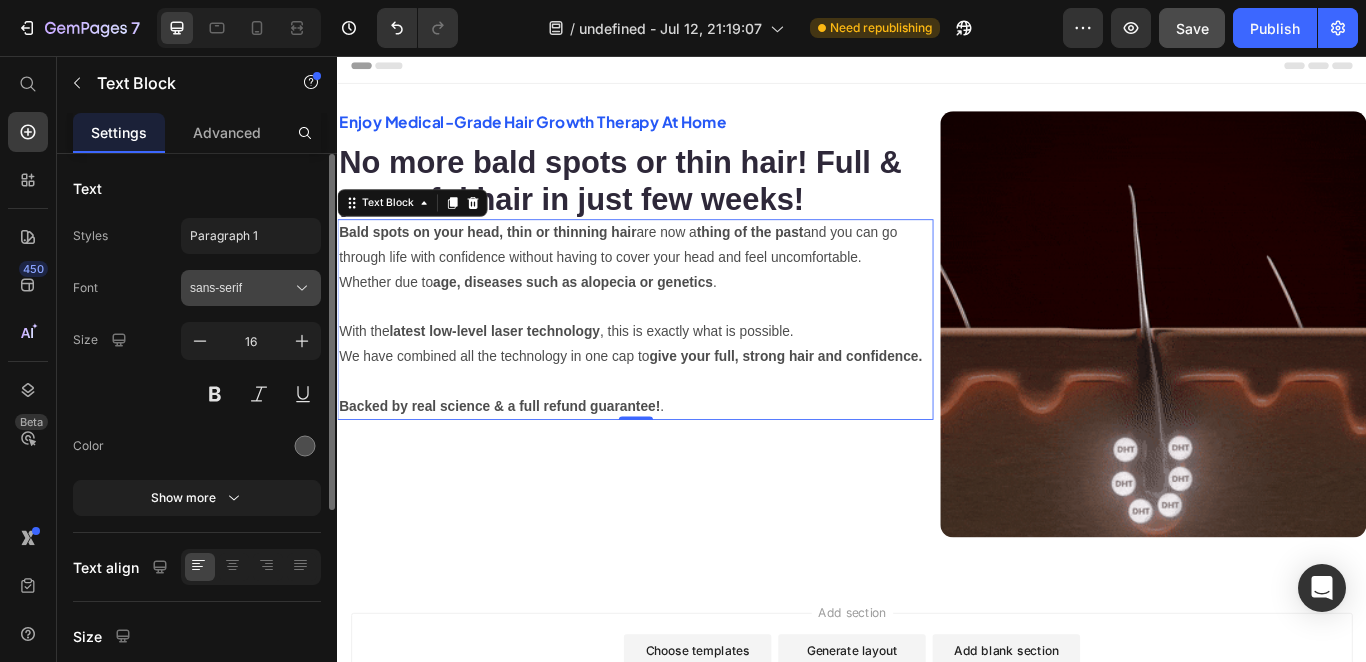 click on "sans-serif" at bounding box center [241, 288] 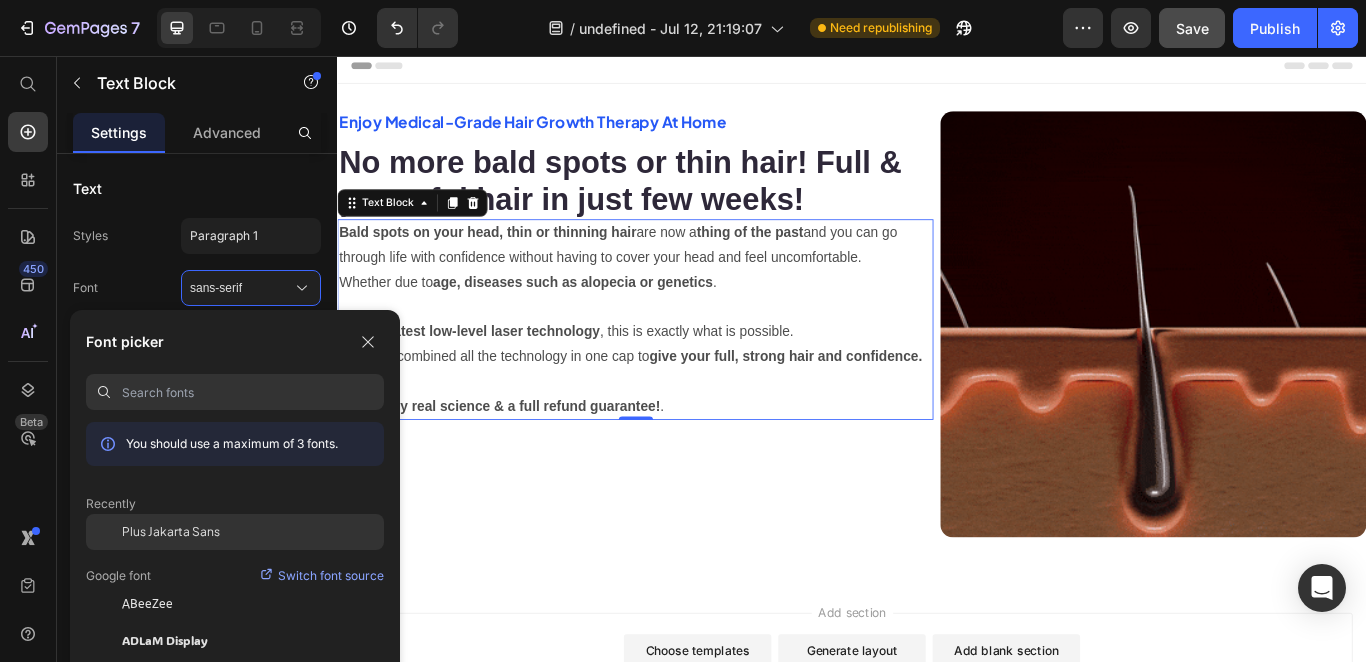click on "Plus Jakarta Sans" 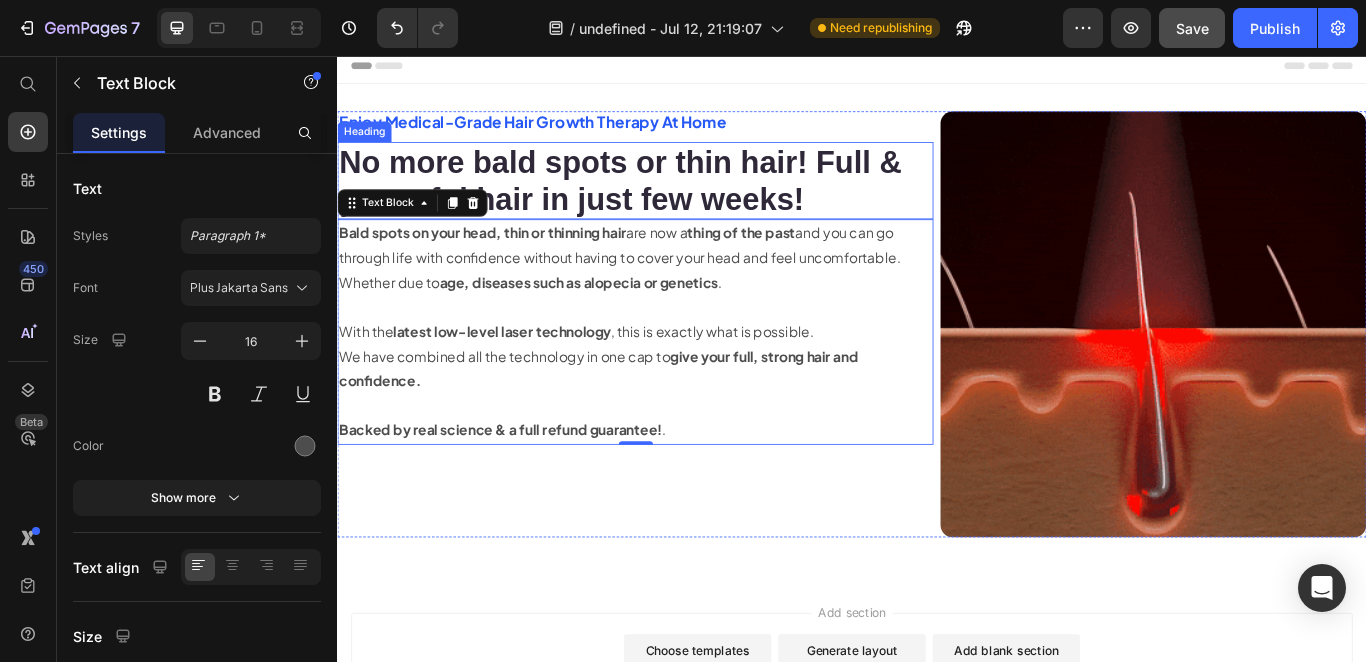 click on "No more bald spots or thin hair! Full & powerful hair in just few weeks!" at bounding box center [684, 201] 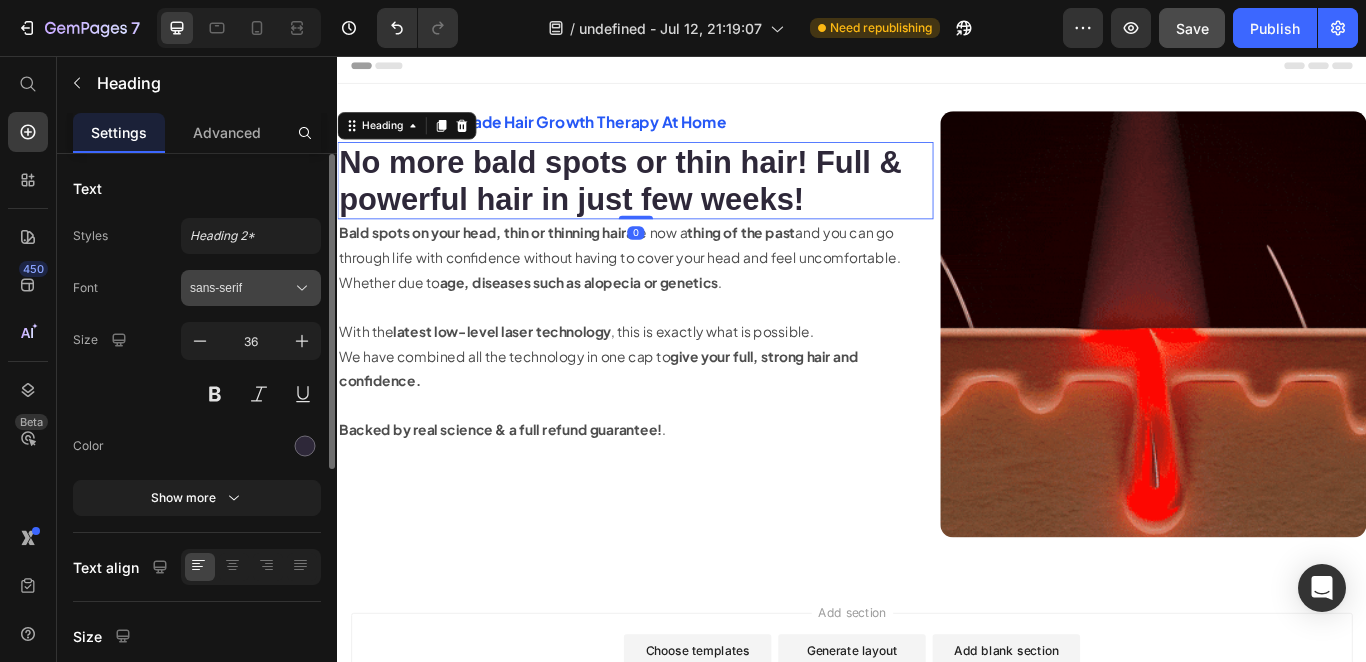 click on "sans-serif" at bounding box center (241, 288) 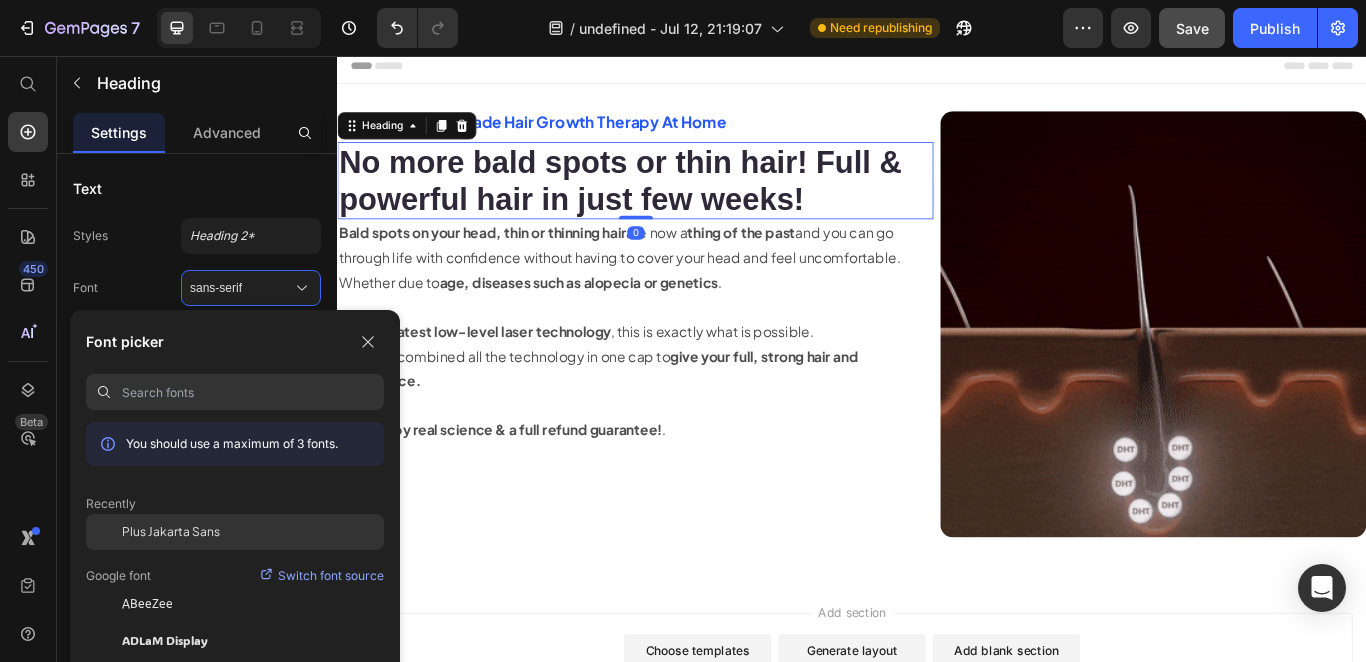 drag, startPoint x: 184, startPoint y: 533, endPoint x: 142, endPoint y: 476, distance: 70.80254 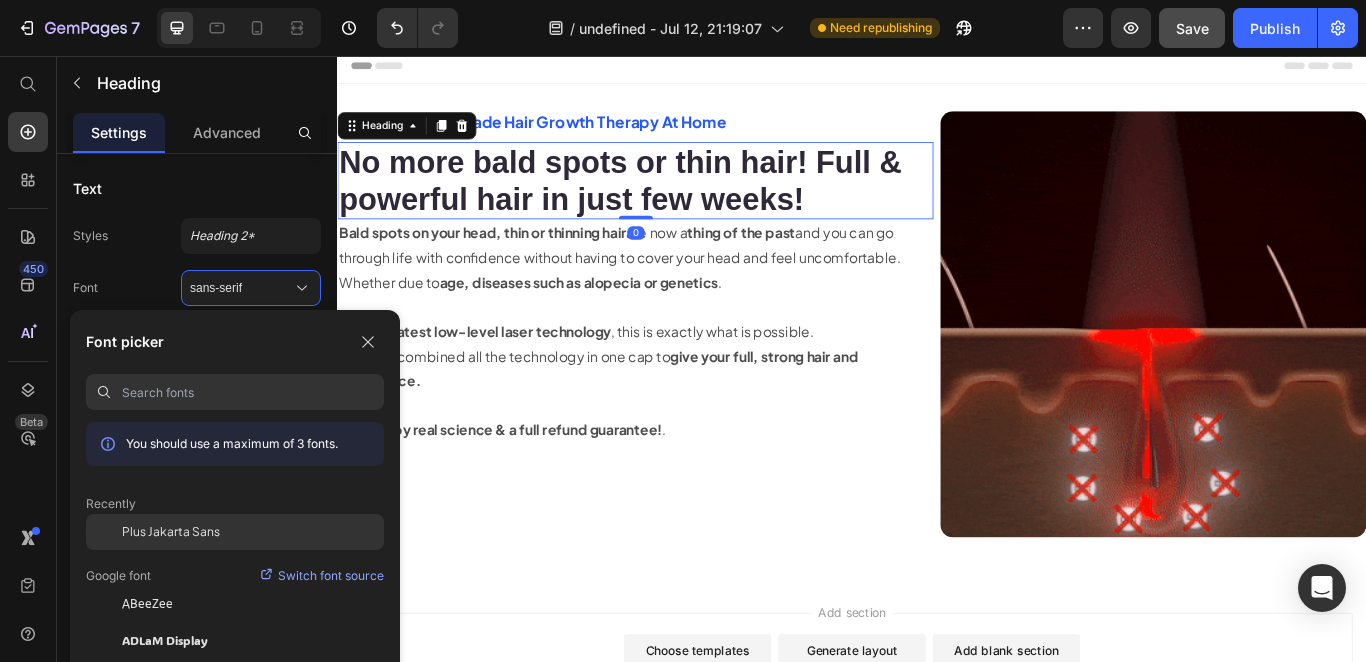 click on "Plus Jakarta Sans" at bounding box center (171, 532) 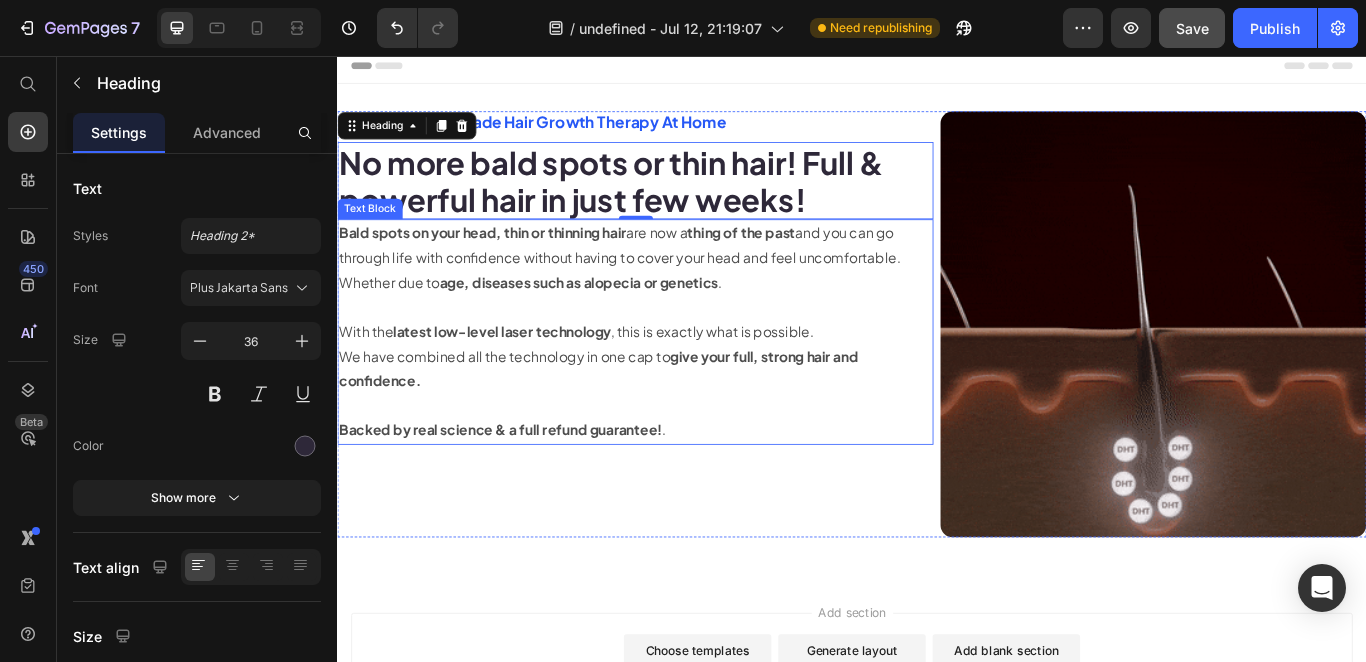 click on "With the  latest low-level laser technology , this is exactly what is possible." at bounding box center [684, 377] 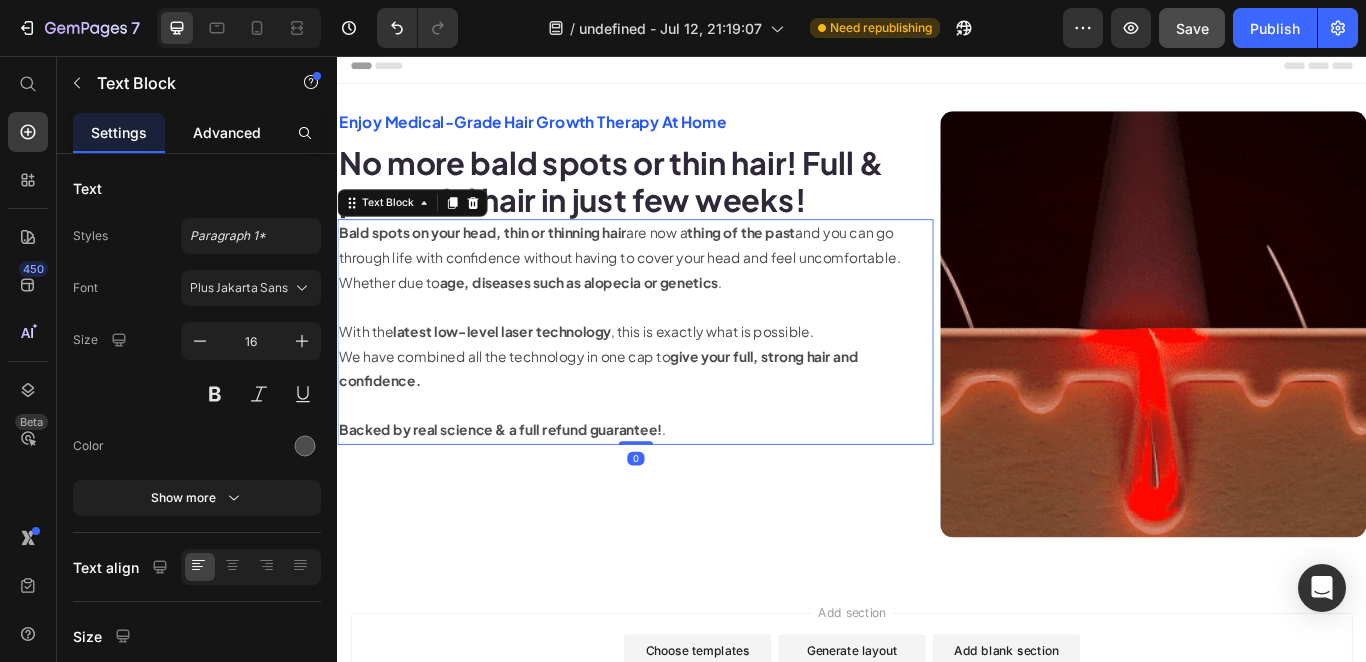 click on "Advanced" at bounding box center (227, 132) 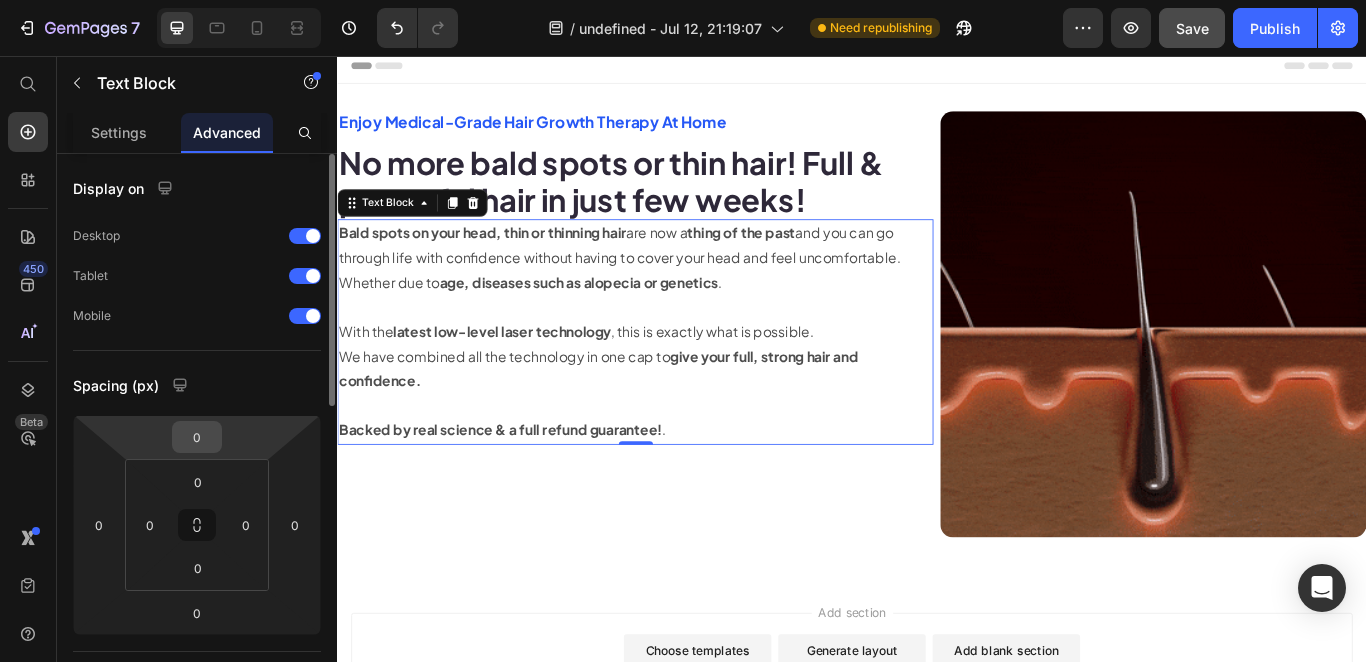 click on "0" at bounding box center (197, 437) 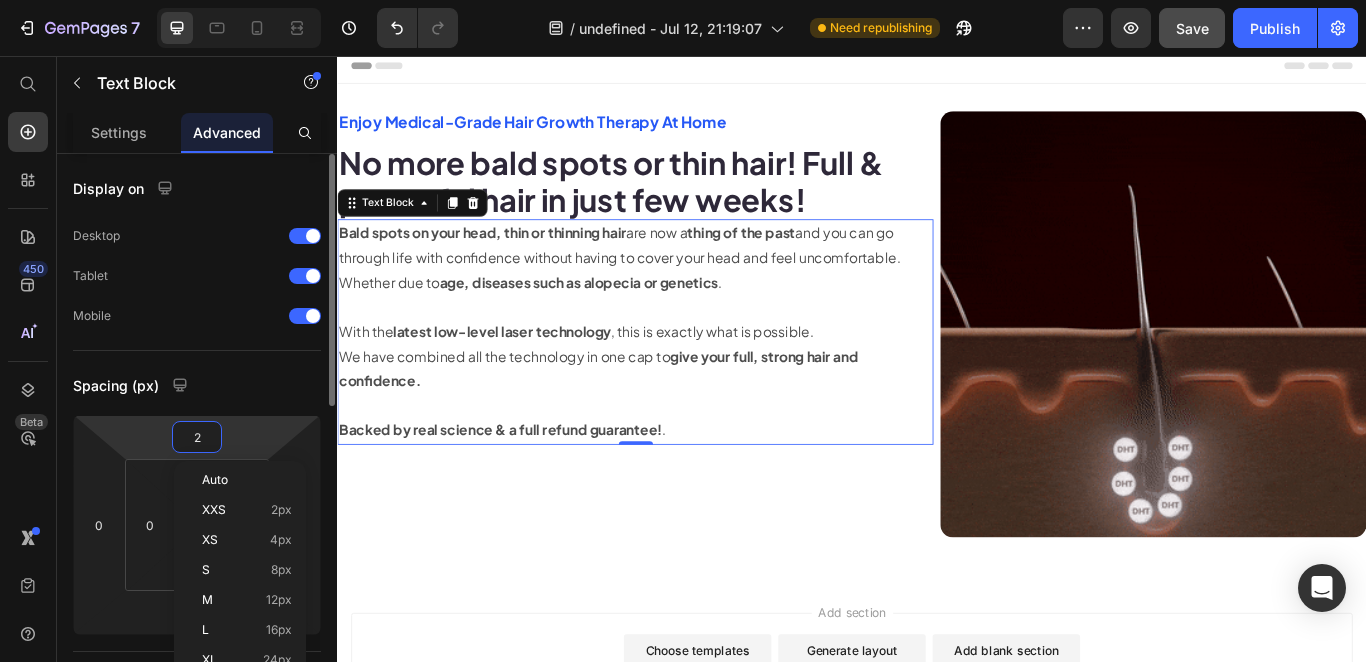 type on "20" 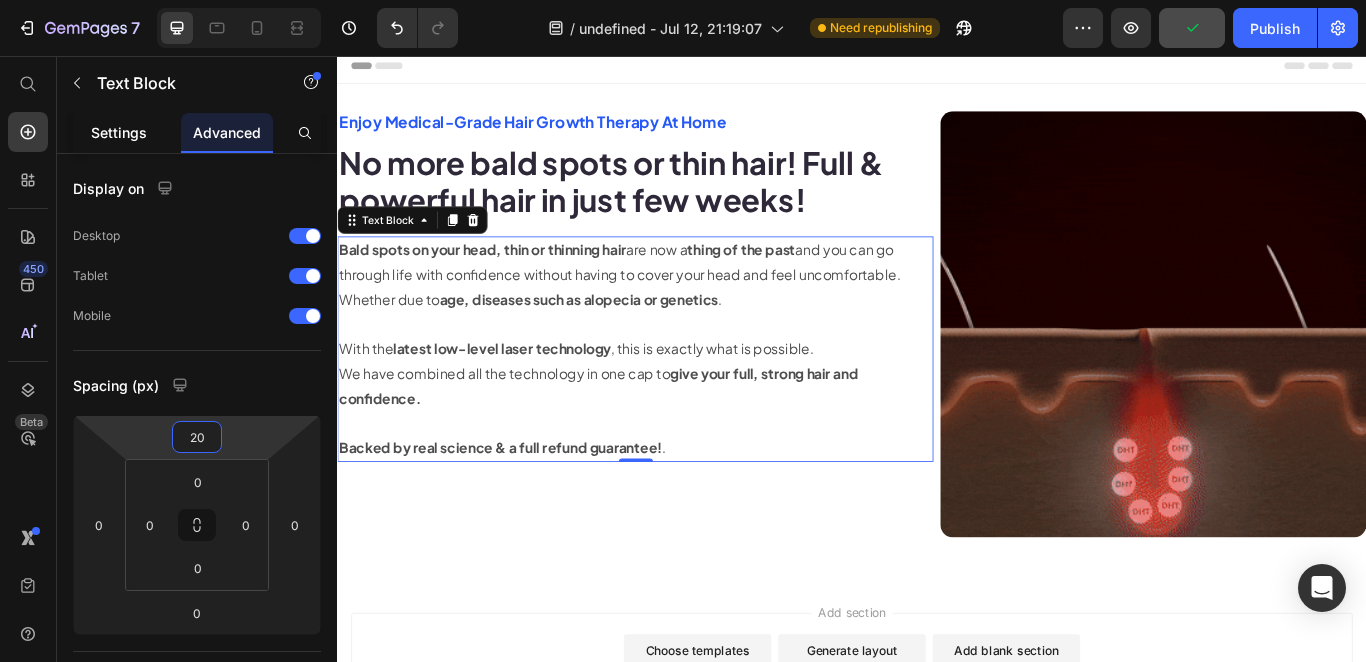 click on "Settings" at bounding box center (119, 132) 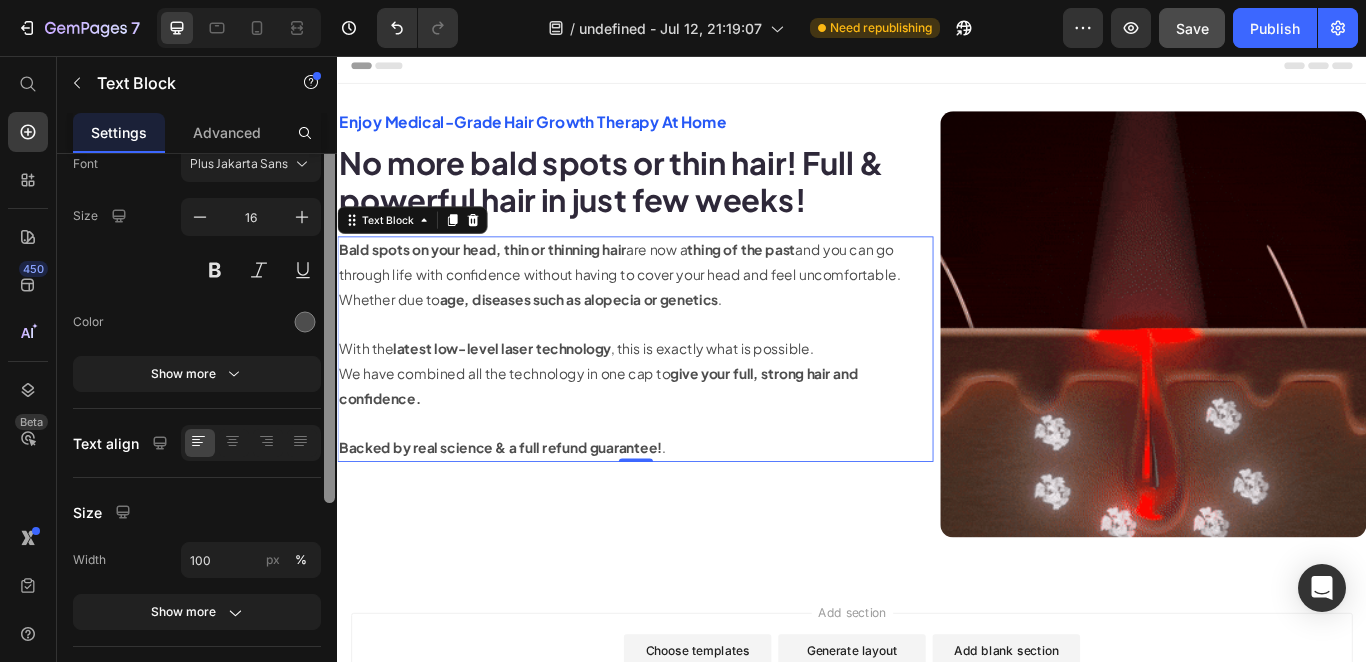 drag, startPoint x: 331, startPoint y: 306, endPoint x: 321, endPoint y: 392, distance: 86.579445 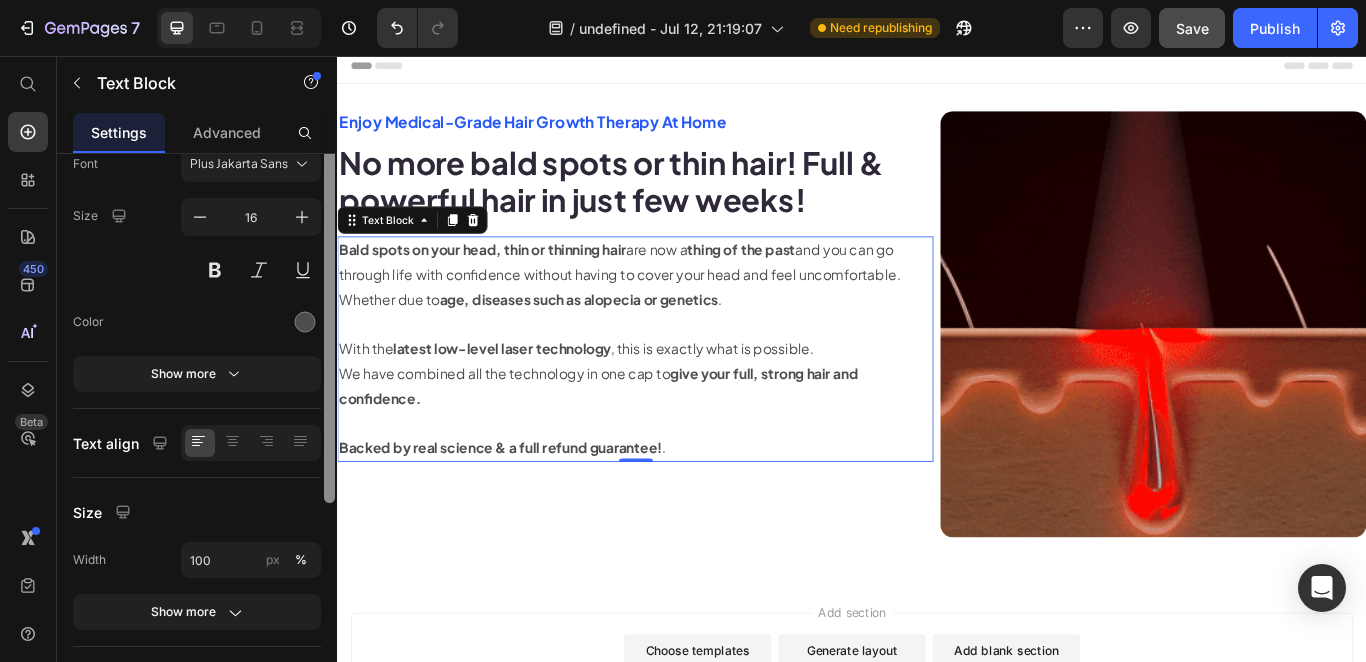 click on "Text Styles Paragraph 1* Font Plus Jakarta Sans Size 16 Color Show more Text align Size Width 100 px % Show more Background Color Image Video  Color   Delete element" at bounding box center [197, 436] 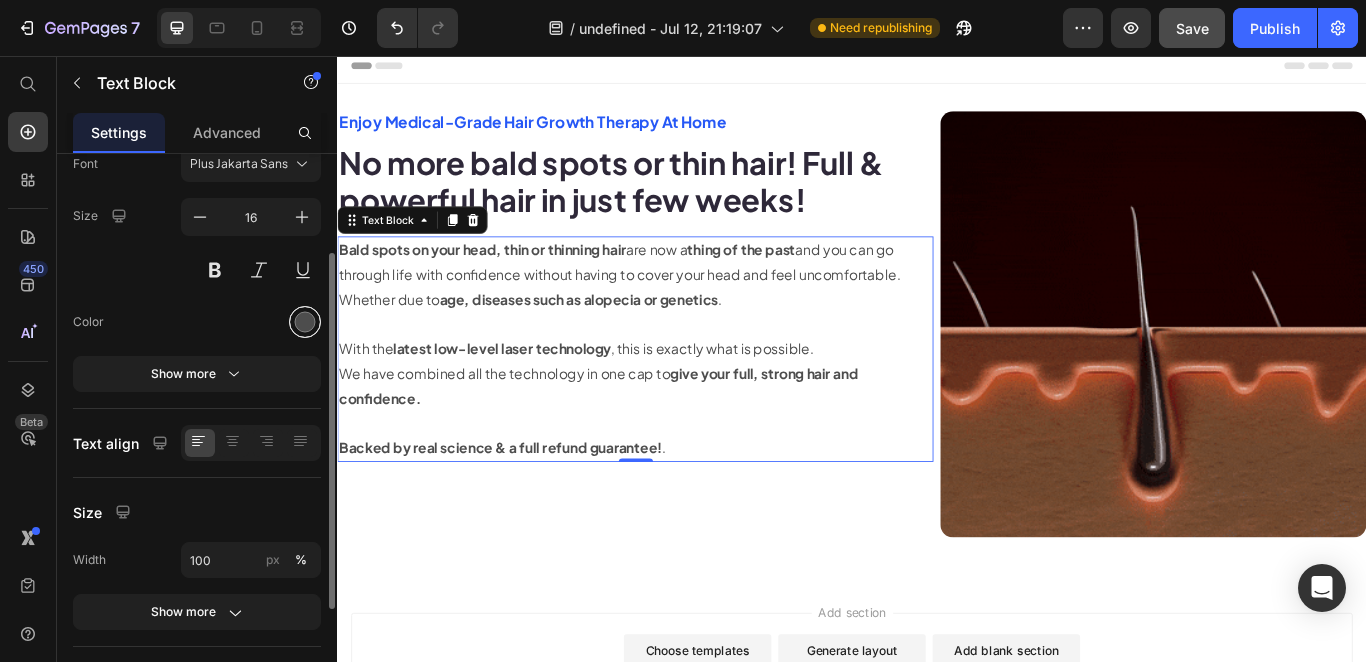 scroll, scrollTop: 137, scrollLeft: 0, axis: vertical 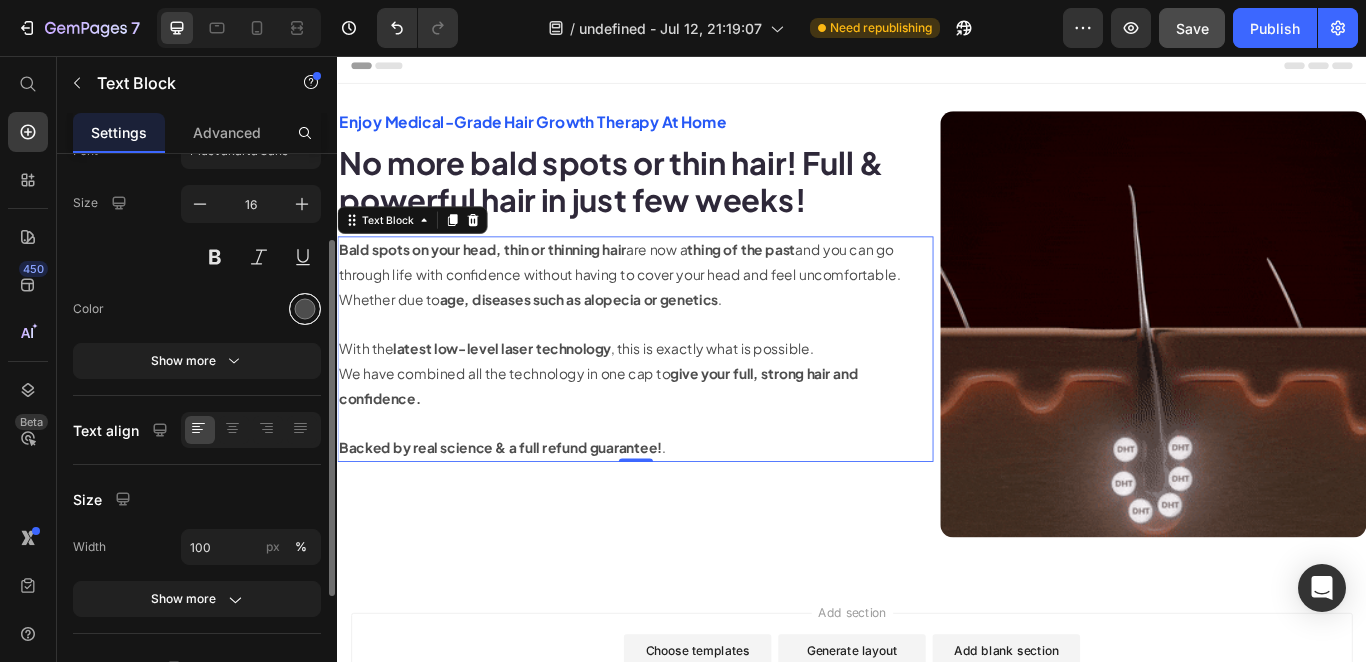click at bounding box center [305, 309] 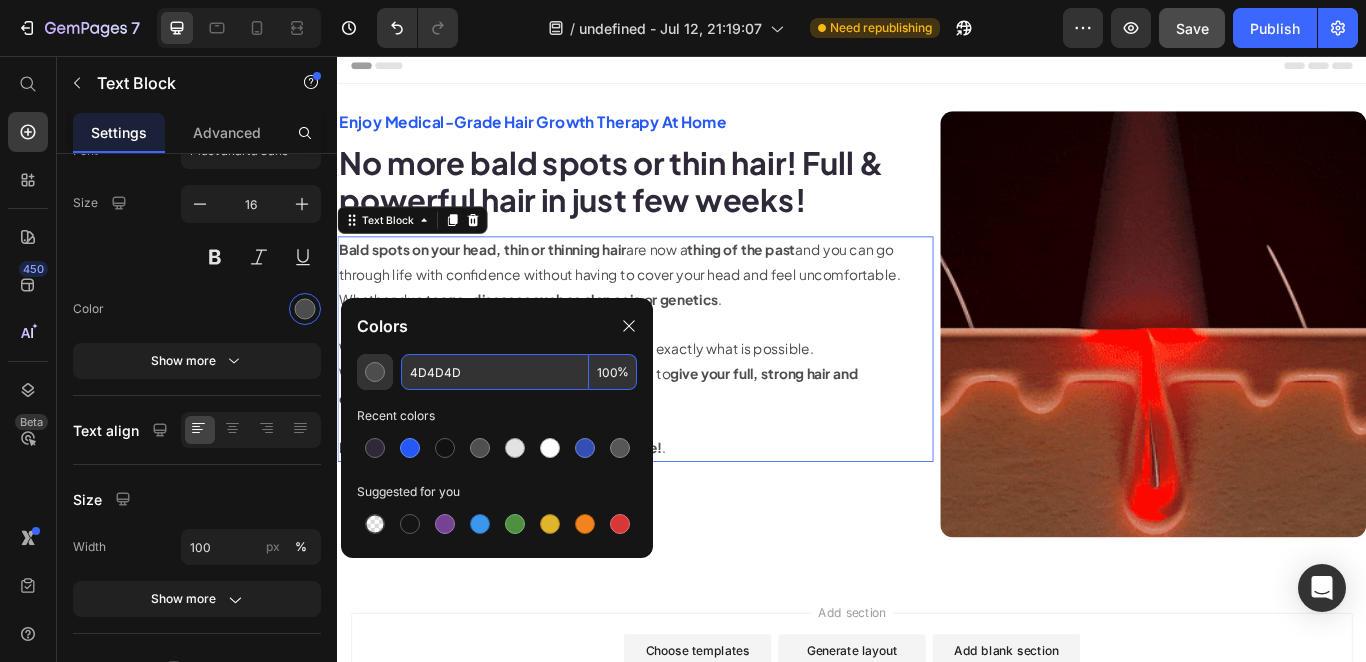 drag, startPoint x: 462, startPoint y: 377, endPoint x: 483, endPoint y: 380, distance: 21.213203 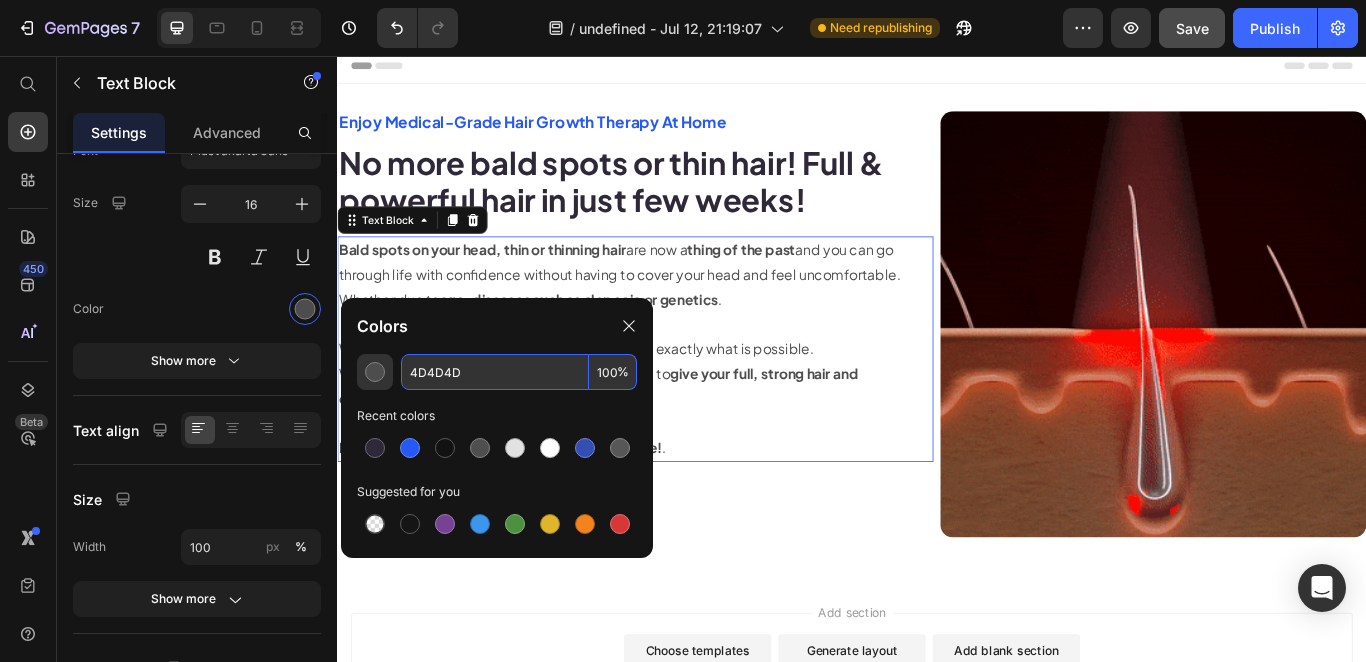 click on "4D4D4D" at bounding box center [495, 372] 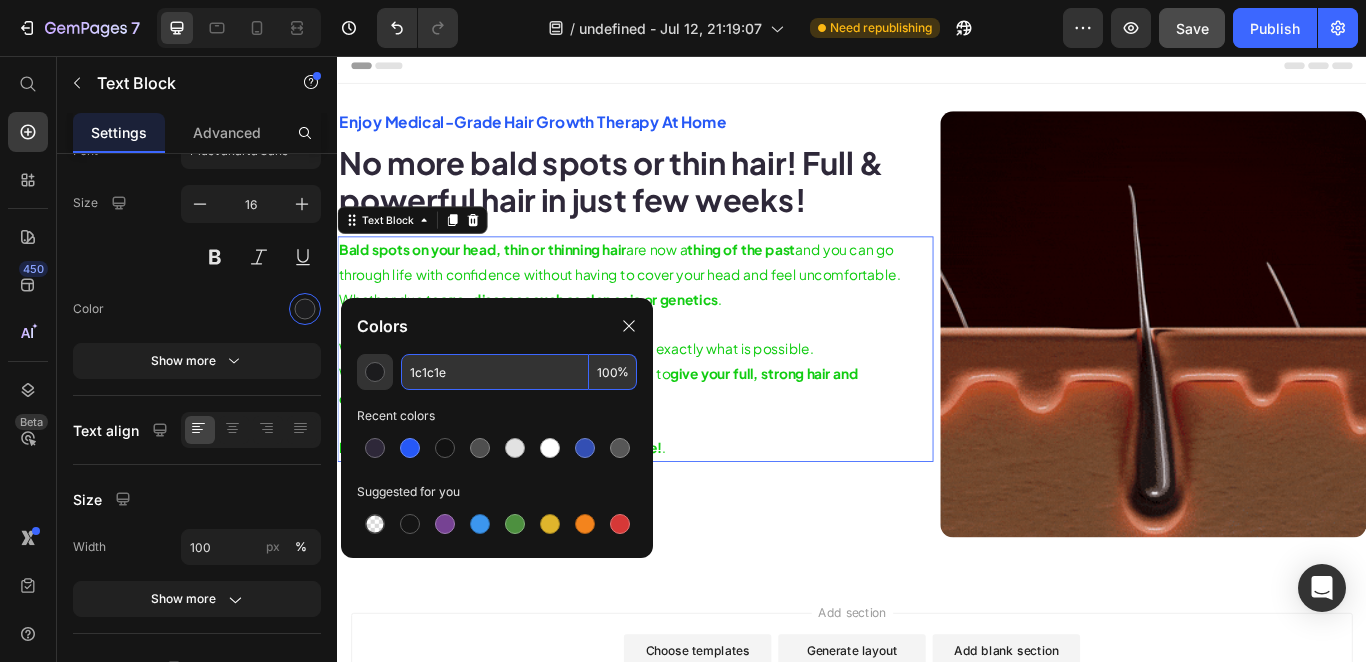 type on "1C1C1E" 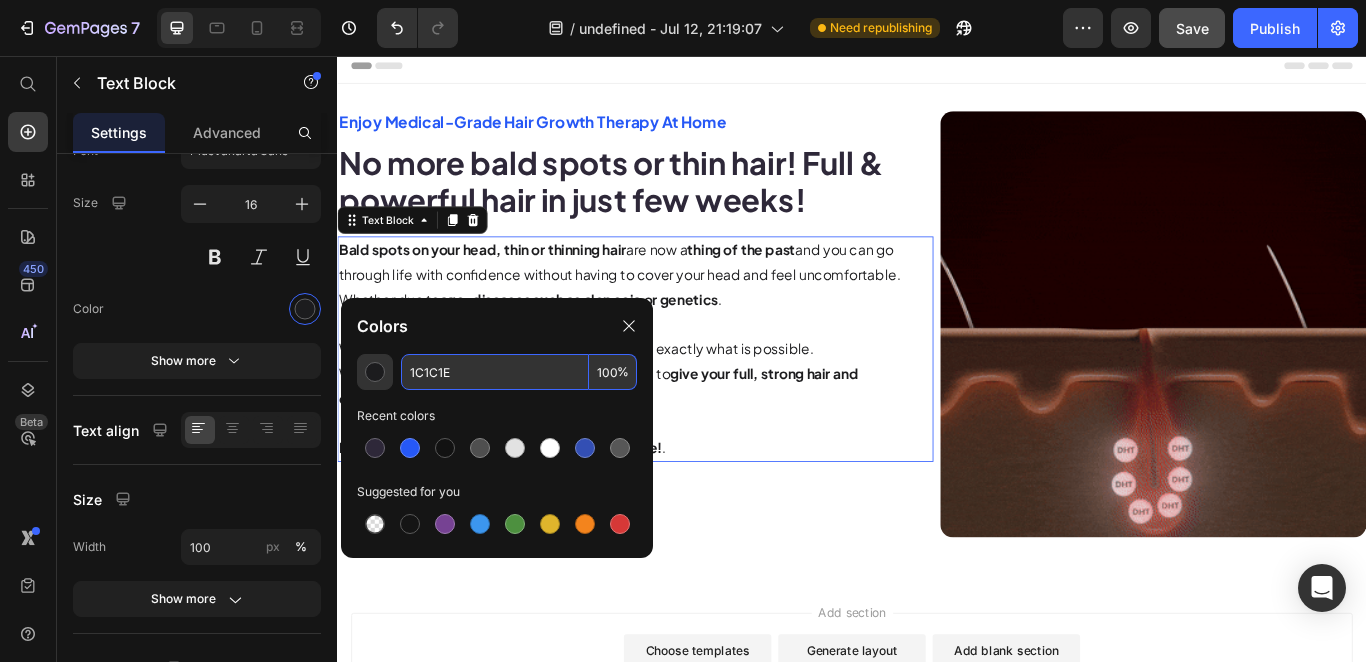 click on "Add section Choose templates inspired by CRO experts Generate layout from URL or image Add blank section then drag & drop elements" at bounding box center (937, 788) 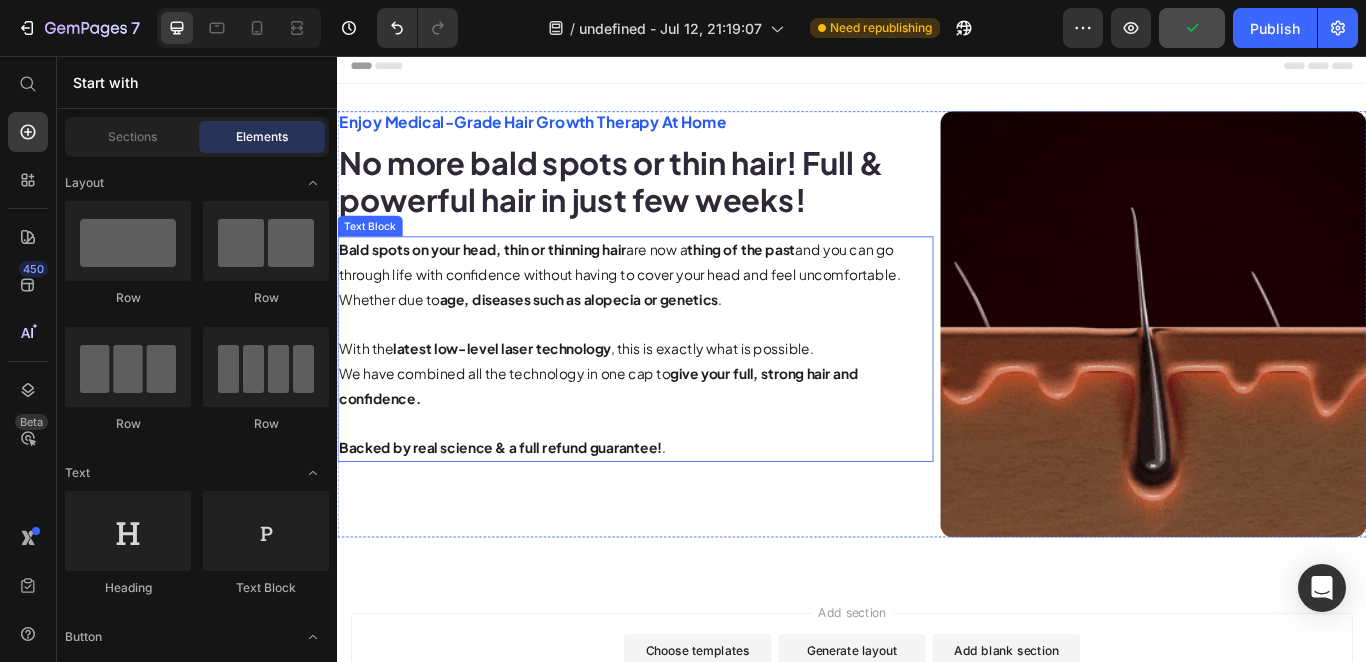 click on "We have combined all the technology in one cap to  give your full, strong hair and confidence." at bounding box center [684, 441] 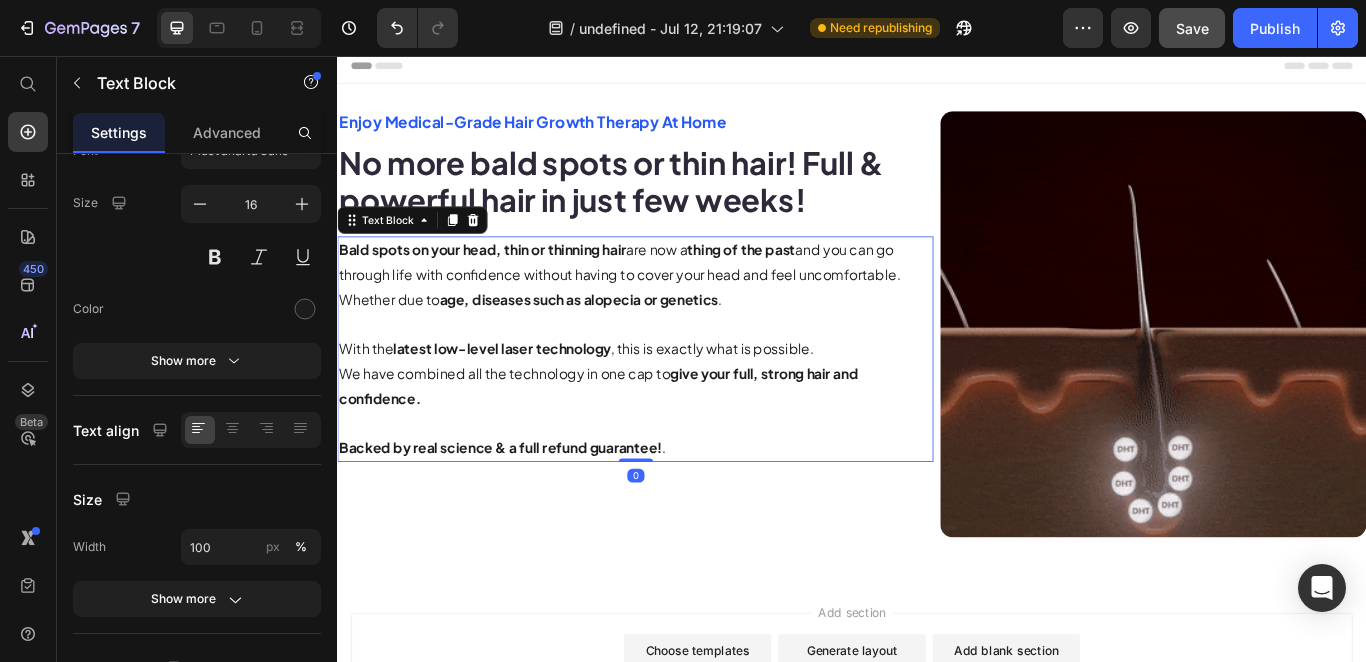 scroll, scrollTop: 137, scrollLeft: 0, axis: vertical 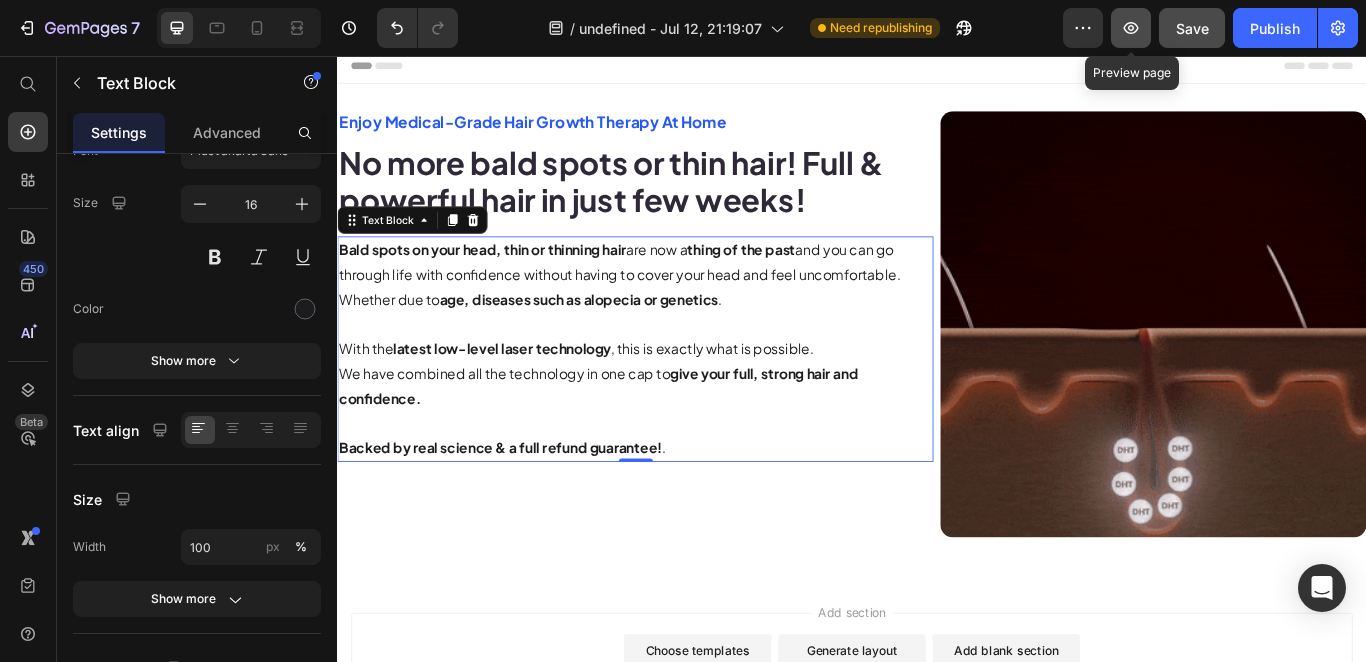 click 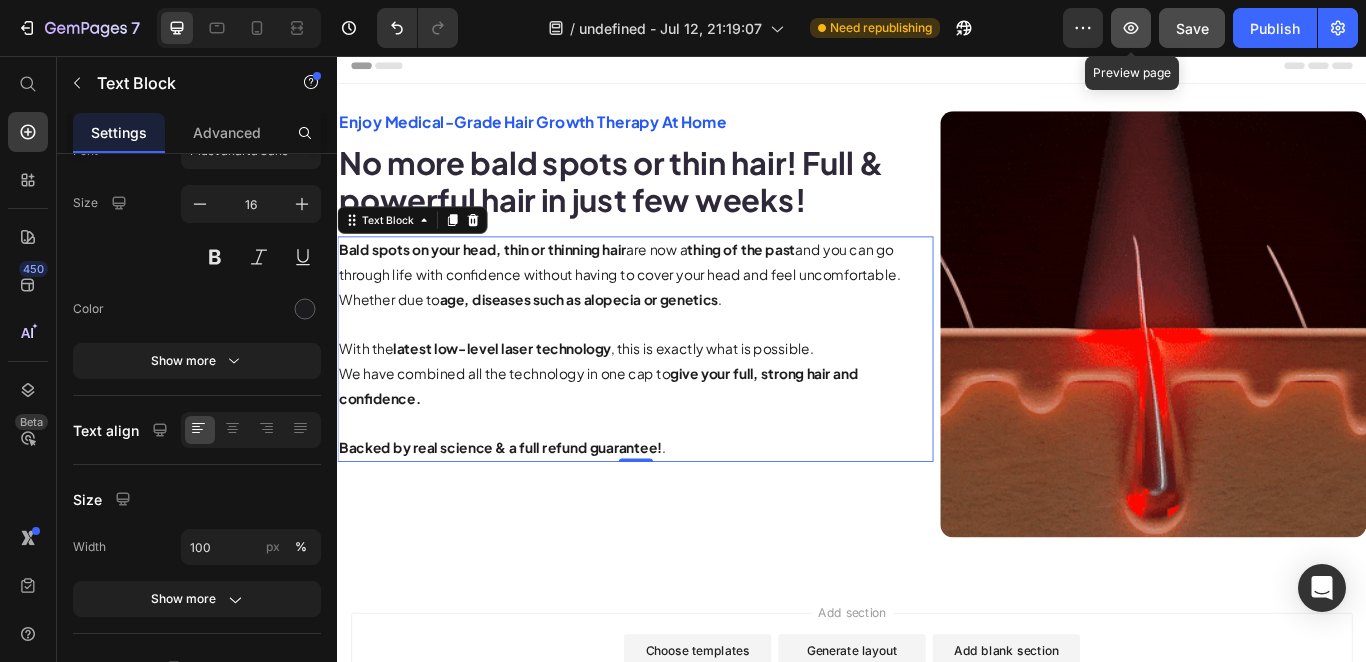 click 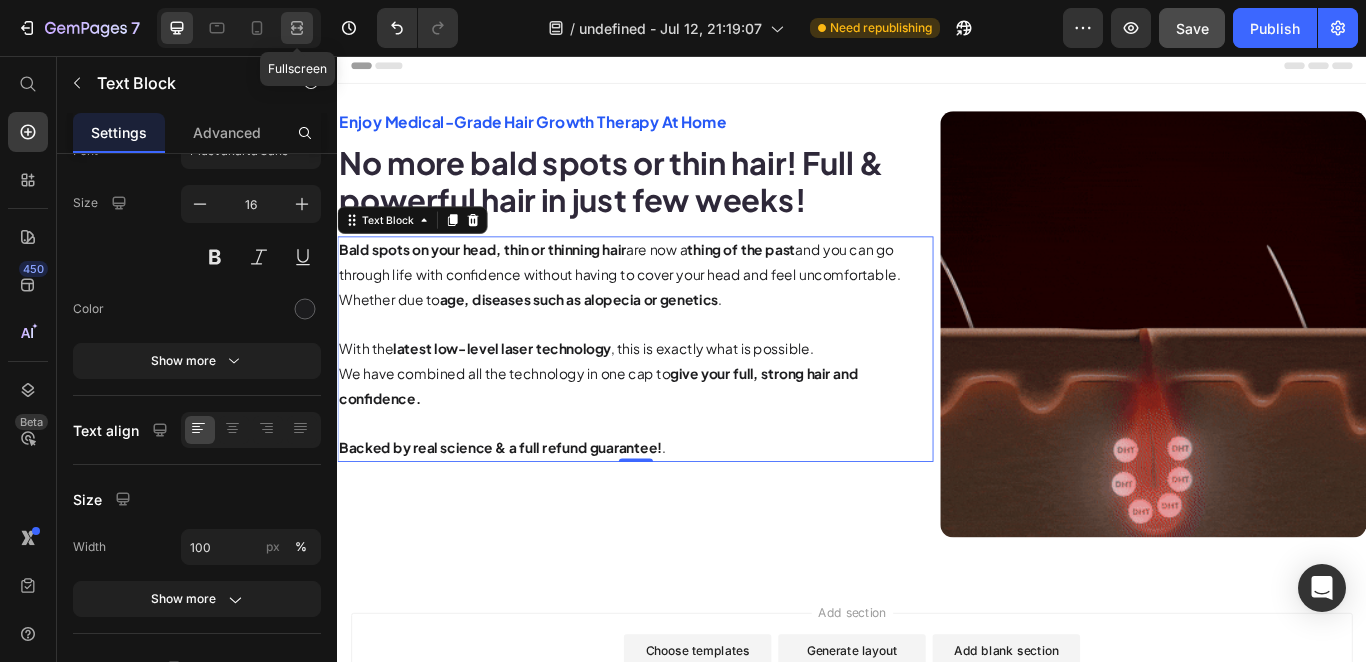 click 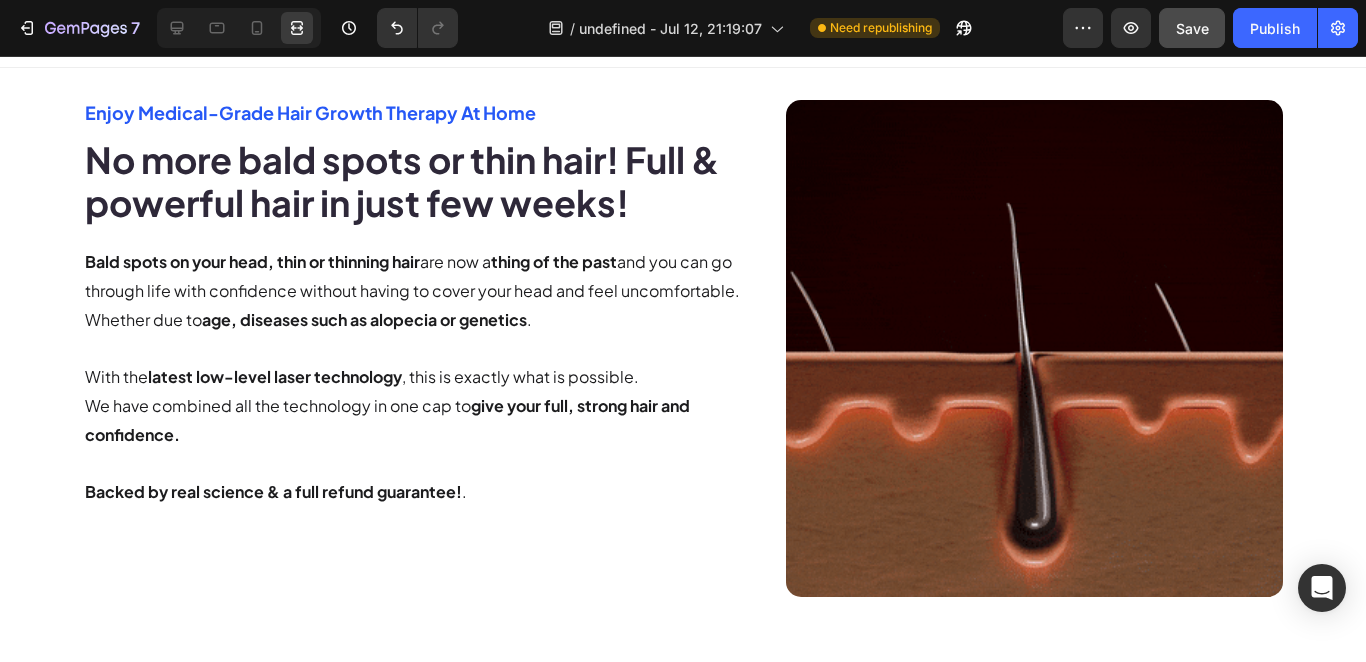 scroll, scrollTop: 0, scrollLeft: 0, axis: both 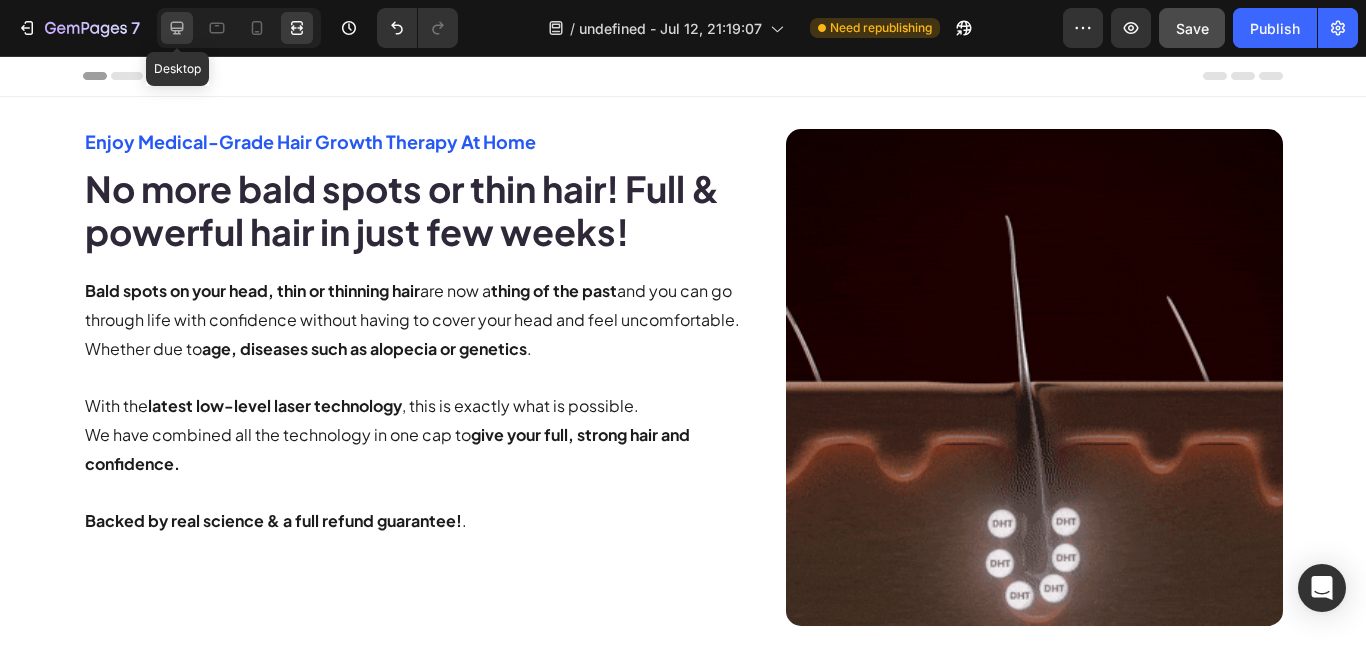click 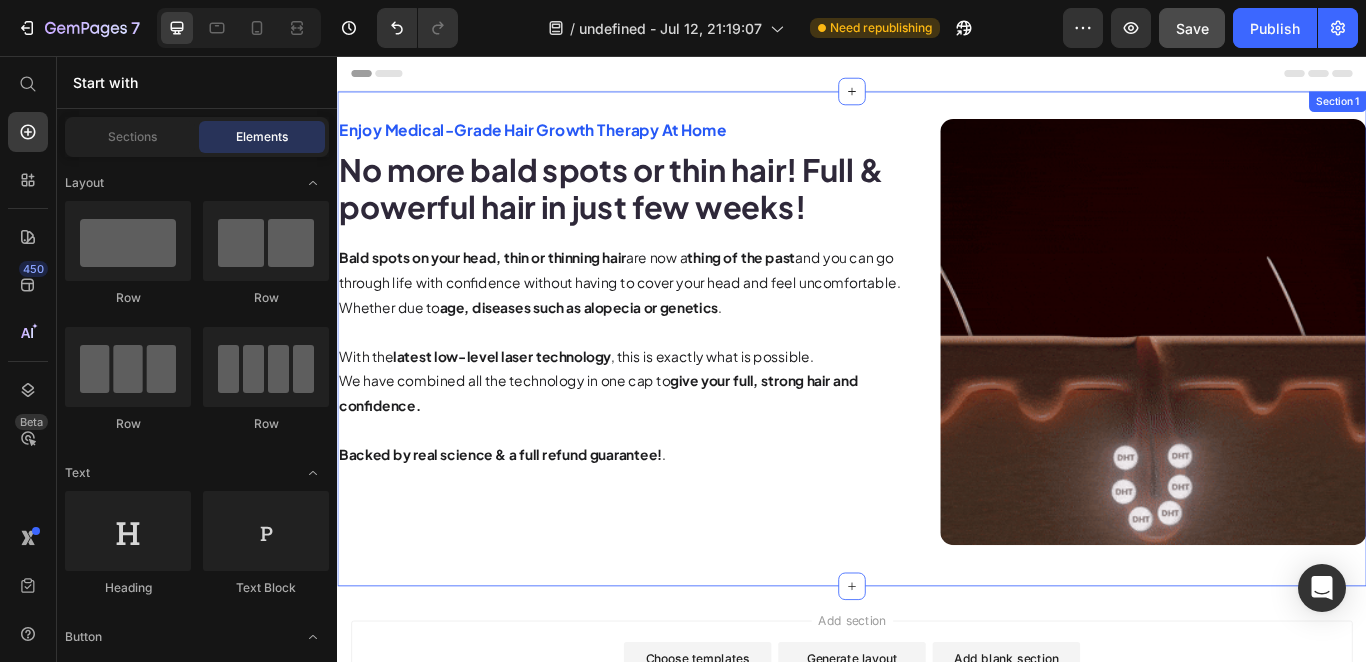 click on "Enjoy Medical-Grade Hair Growth Therapy At Home Text Block No more bald spots or thin hair! Full & powerful hair in just few weeks! Heading Bald spots on your head, thin or thinning hair  are now a  thing of the past  and you can go through life with confidence without having to cover your head and feel uncomfortable. Whether due to  age, diseases such as alopecia or genetics . With the  latest low-level laser technology , this is exactly what is possible. We have combined all the technology in one cap to  give your full, strong hair and confidence. Backed by real science & a full refund guarantee! . Text Block Image Row Section 1" at bounding box center [937, 385] 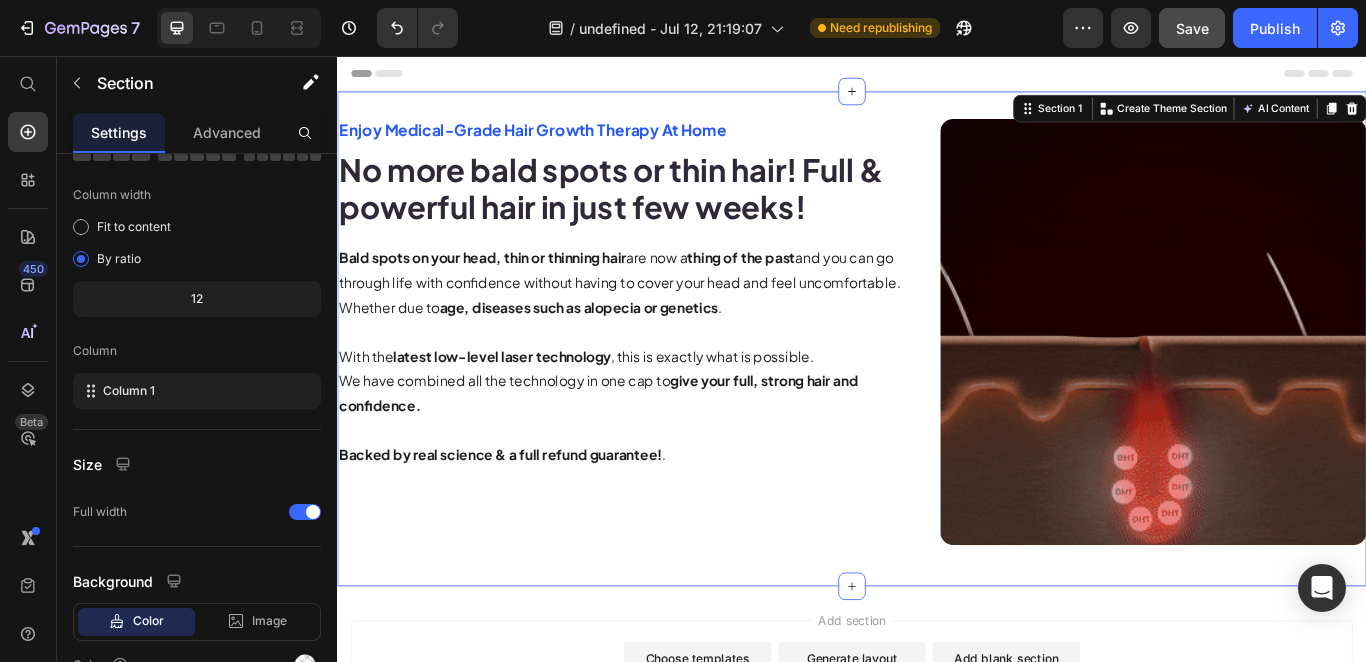scroll, scrollTop: 0, scrollLeft: 0, axis: both 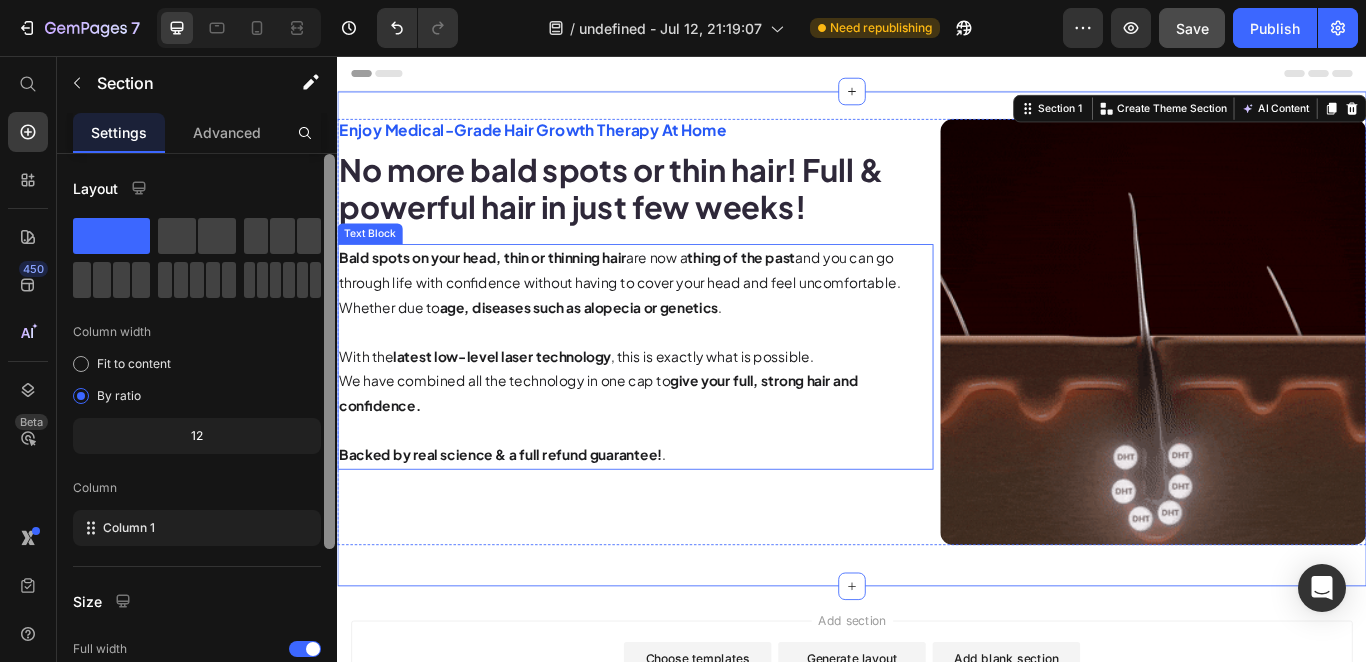 drag, startPoint x: 662, startPoint y: 403, endPoint x: 384, endPoint y: 186, distance: 352.66556 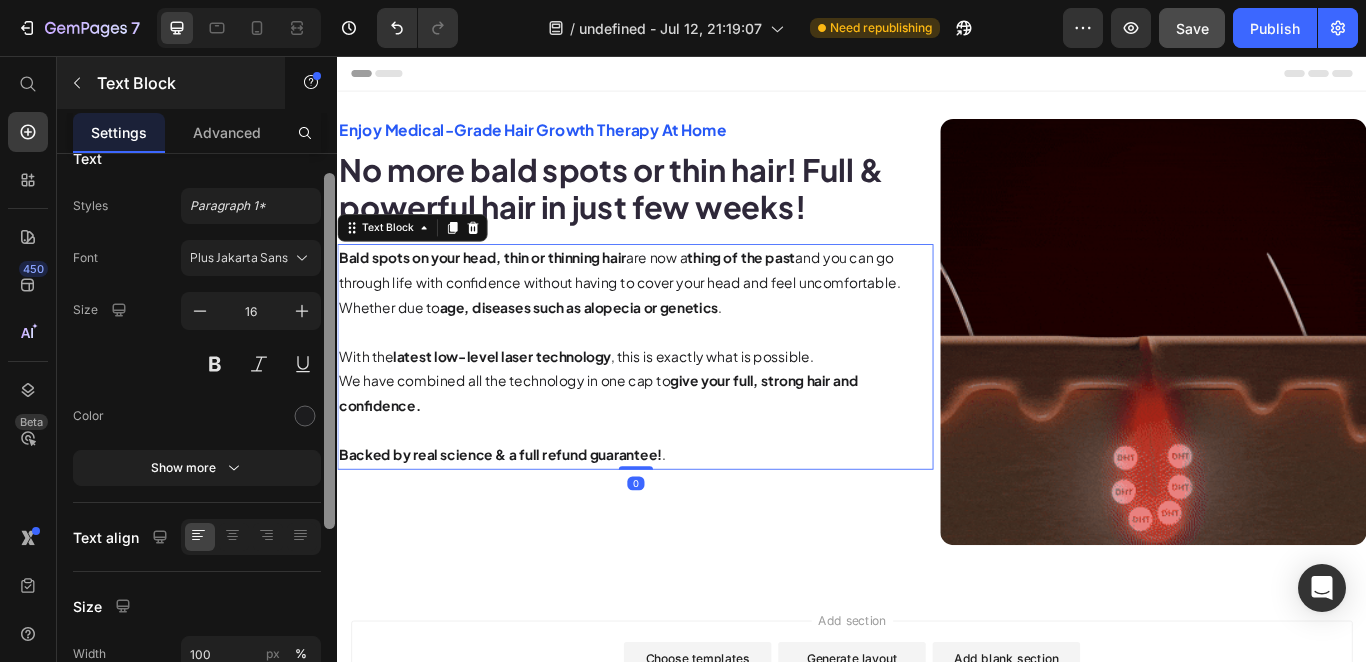 scroll, scrollTop: 0, scrollLeft: 0, axis: both 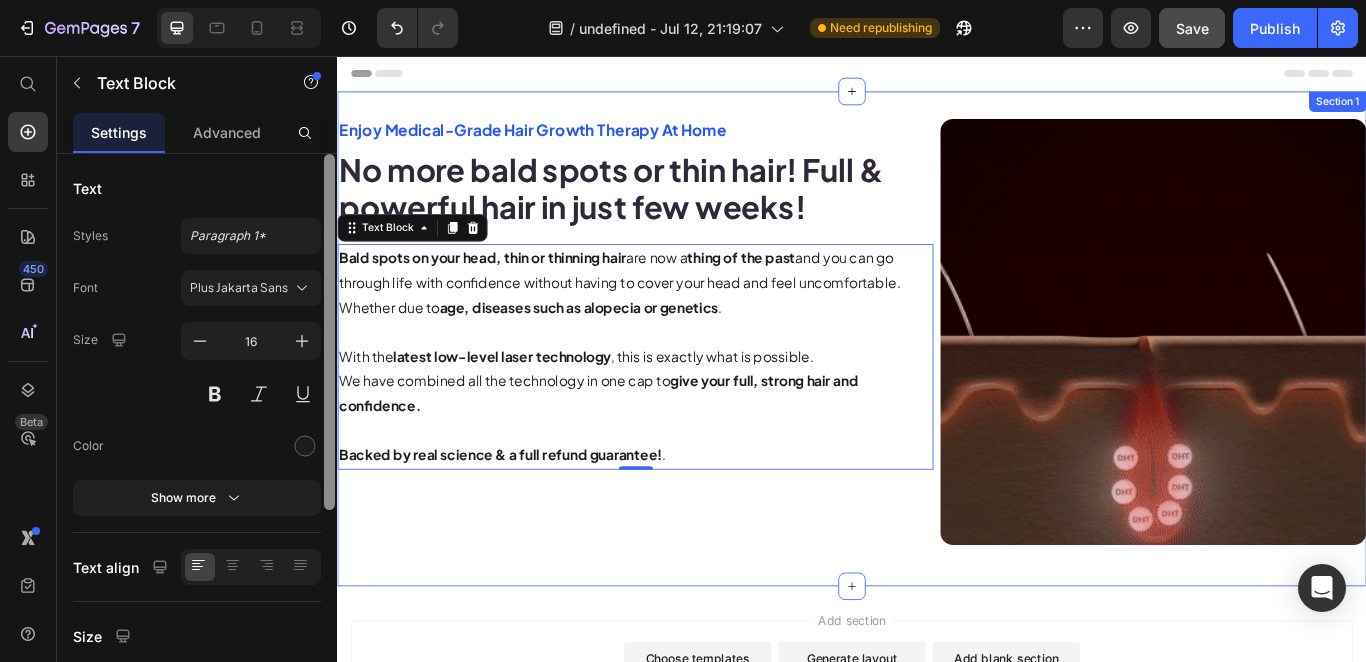 click on "Enjoy Medical-Grade Hair Growth Therapy At Home Text Block No more bald spots or thin hair! Full & powerful hair in just few weeks! Heading Bald spots on your head, thin or thinning hair  are now a  thing of the past  and you can go through life with confidence without having to cover your head and feel uncomfortable. Whether due to  age, diseases such as alopecia or genetics . With the  latest low-level laser technology , this is exactly what is possible. We have combined all the technology in one cap to  give your full, strong hair and confidence. Backed by real science & a full refund guarantee! . Text Block   0 Image Row Section 1" at bounding box center (937, 385) 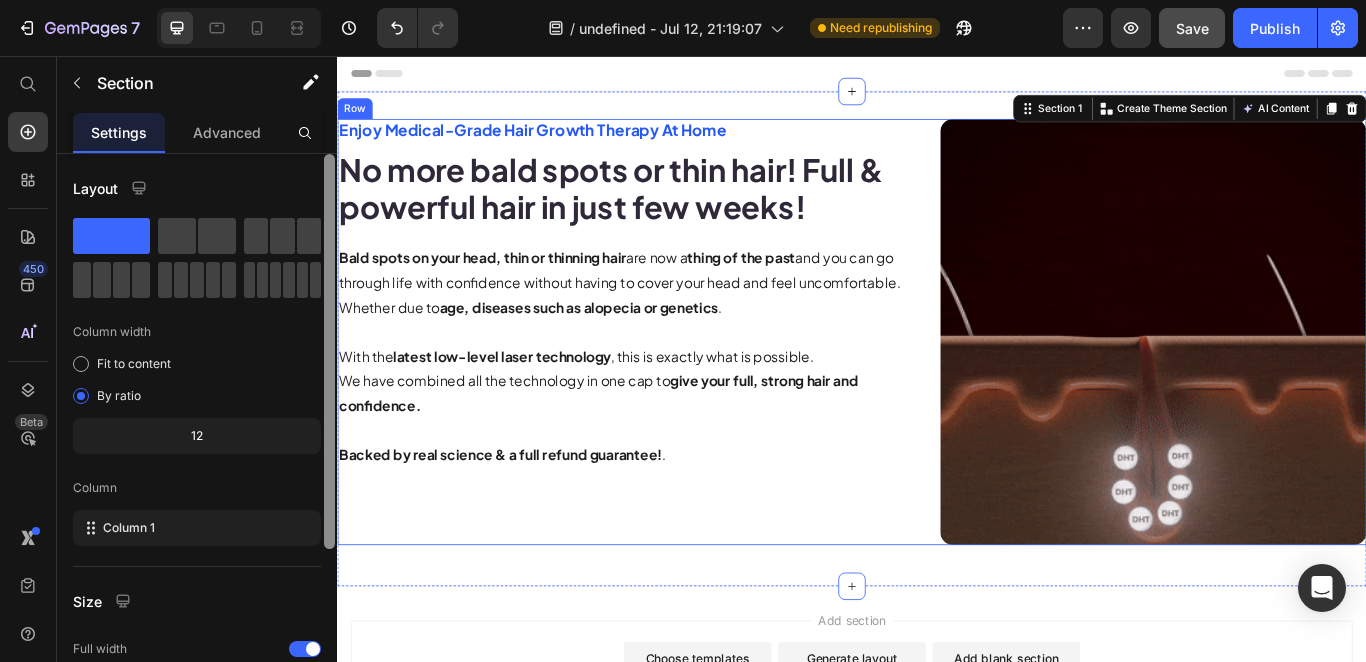 click on "Enjoy Medical-Grade Hair Growth Therapy At Home Text Block No more bald spots or thin hair! Full & powerful hair in just few weeks! Heading Bald spots on your head, thin or thinning hair  are now a  thing of the past  and you can go through life with confidence without having to cover your head and feel uncomfortable. Whether due to  age, diseases such as alopecia or genetics . With the  latest low-level laser technology , this is exactly what is possible. We have combined all the technology in one cap to  give your full, strong hair and confidence. Backed by real science & a full refund guarantee! . Text Block" at bounding box center (684, 377) 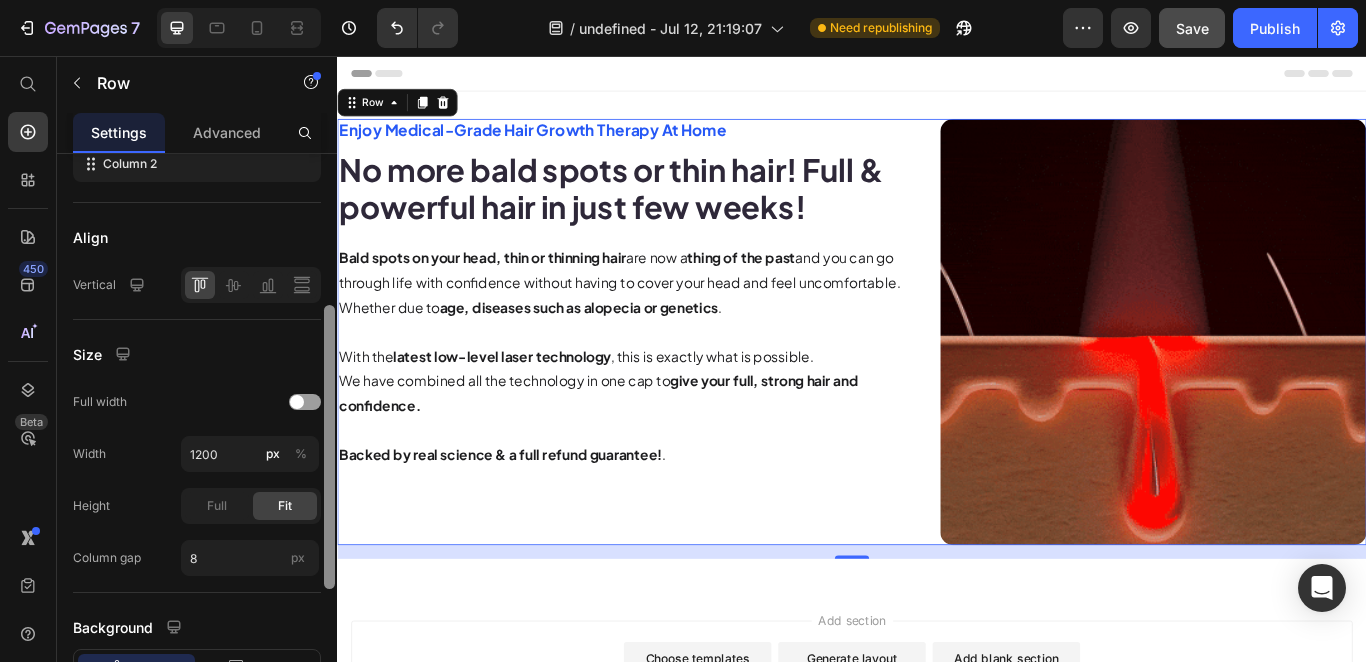 scroll, scrollTop: 412, scrollLeft: 0, axis: vertical 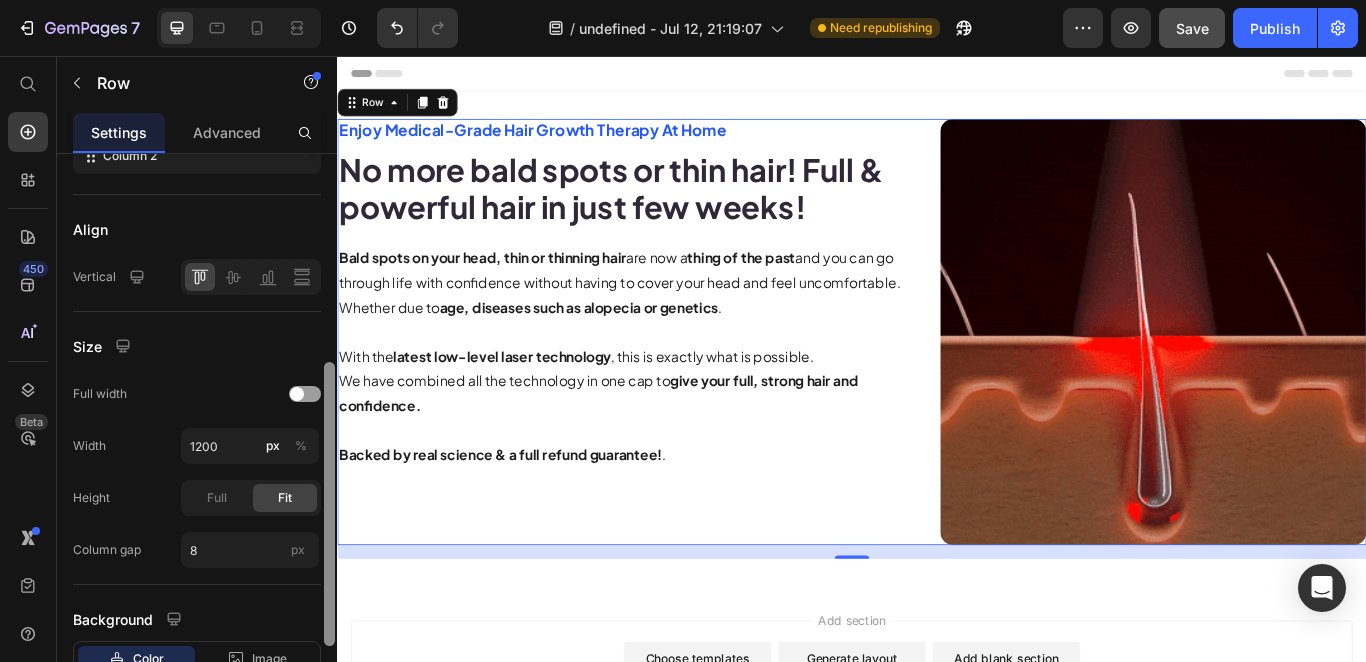 drag, startPoint x: 327, startPoint y: 403, endPoint x: 329, endPoint y: 571, distance: 168.0119 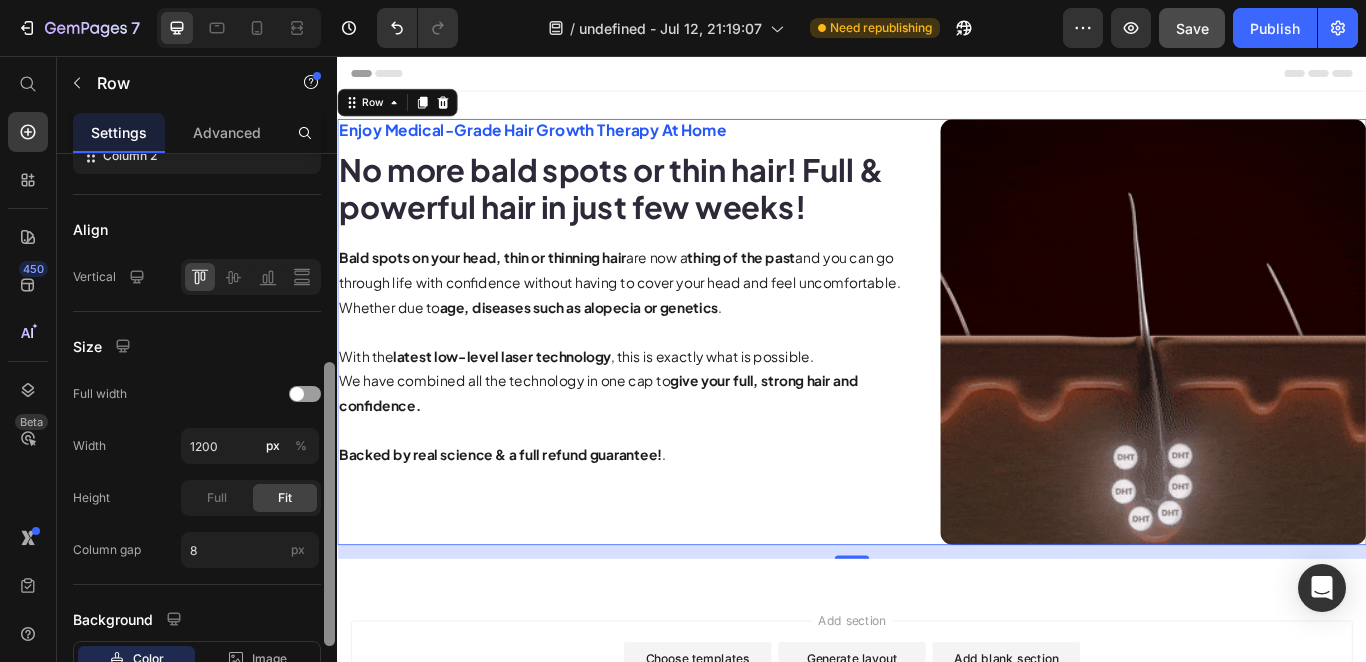 click at bounding box center (329, 504) 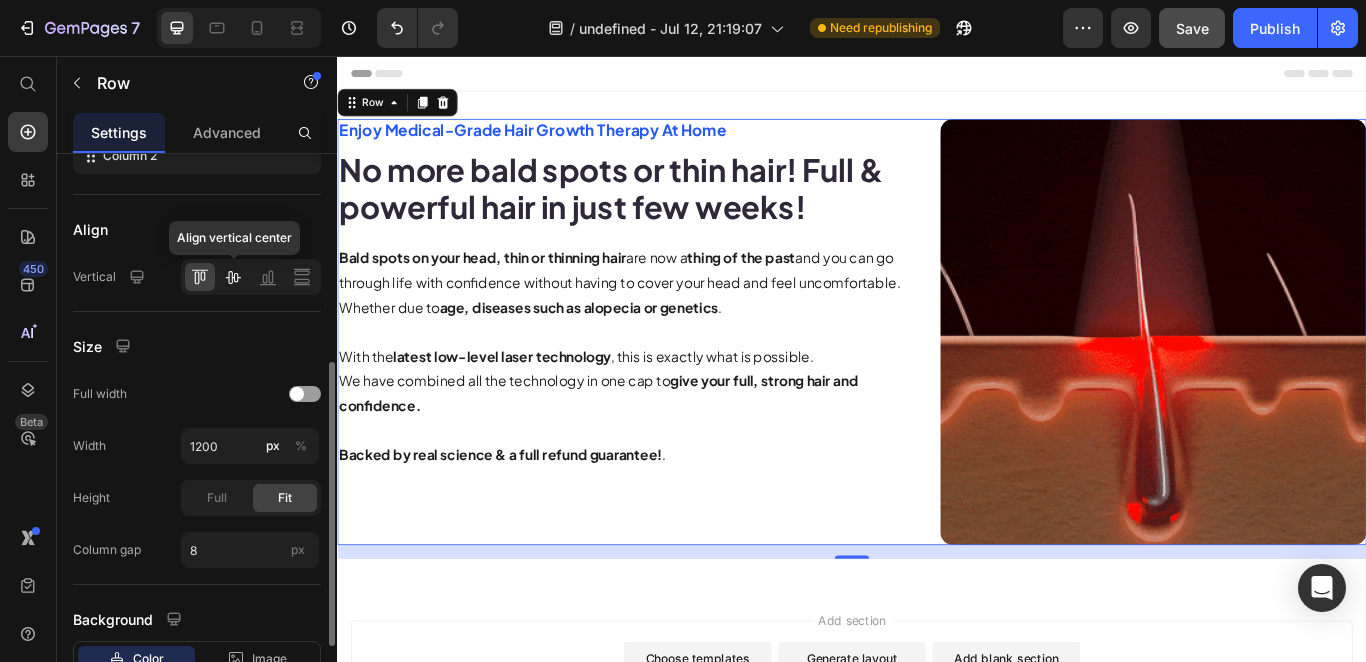 click 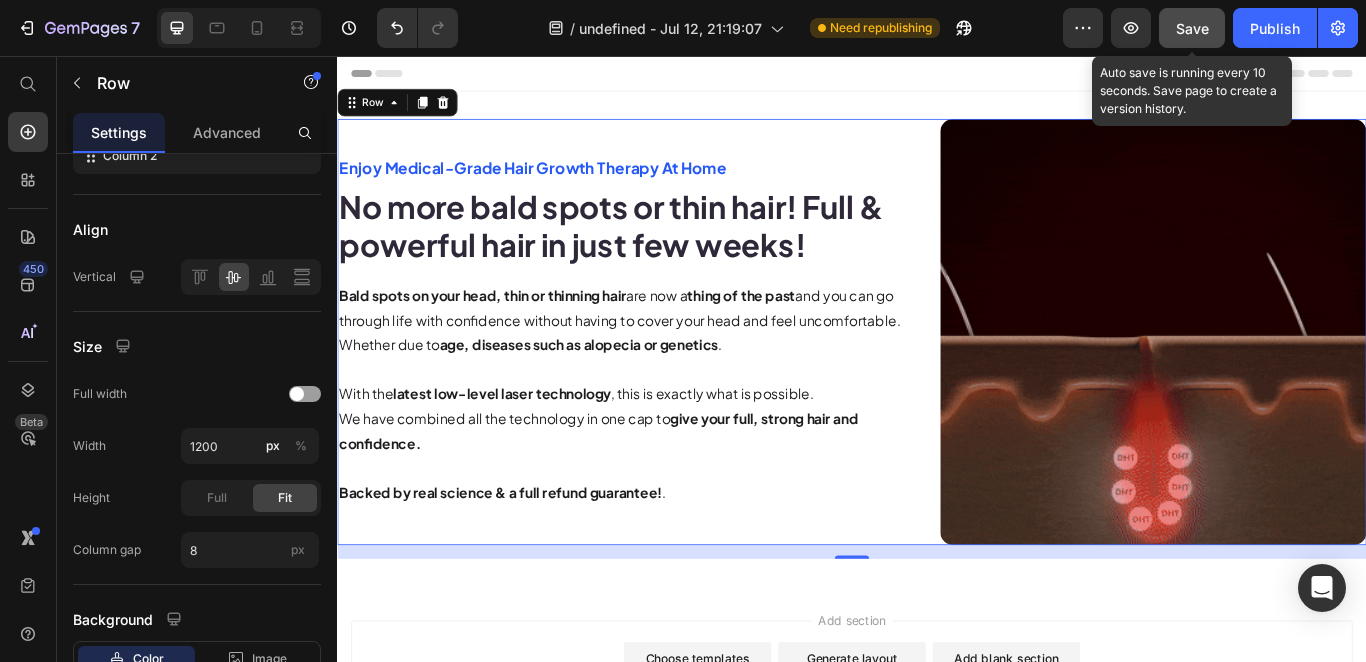 click on "Save" at bounding box center (1192, 28) 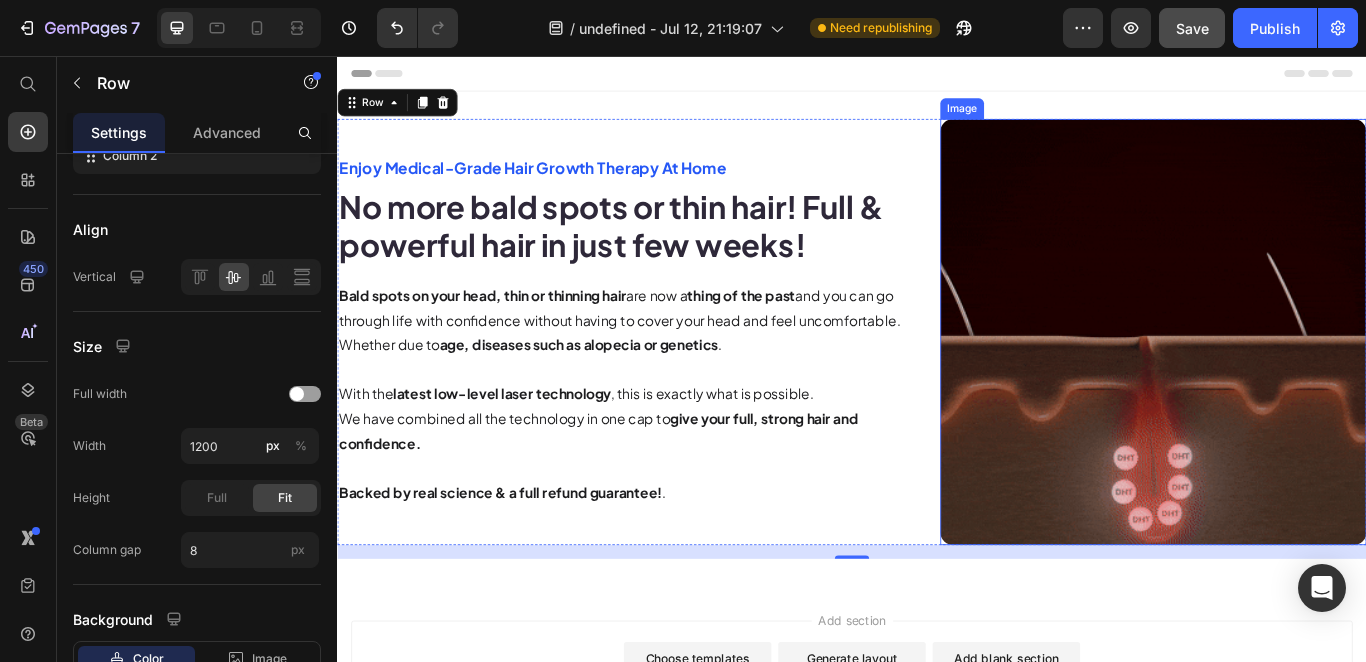 click at bounding box center [1288, 377] 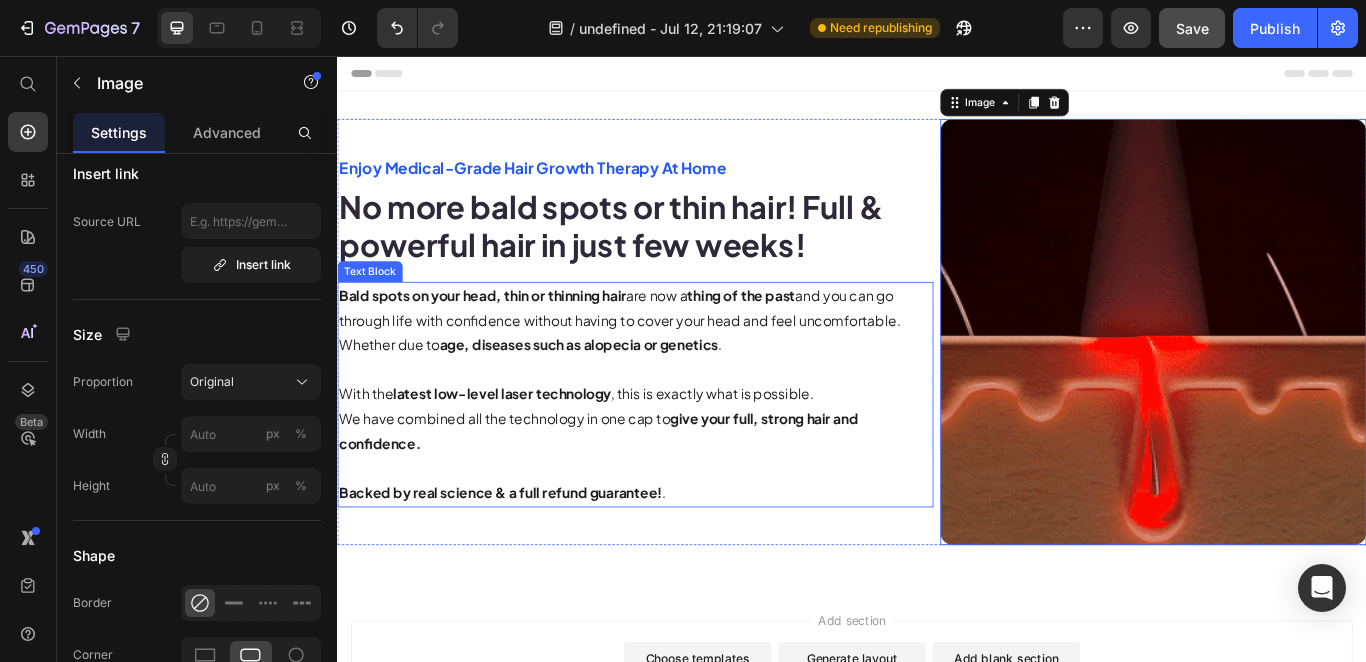 scroll, scrollTop: 0, scrollLeft: 0, axis: both 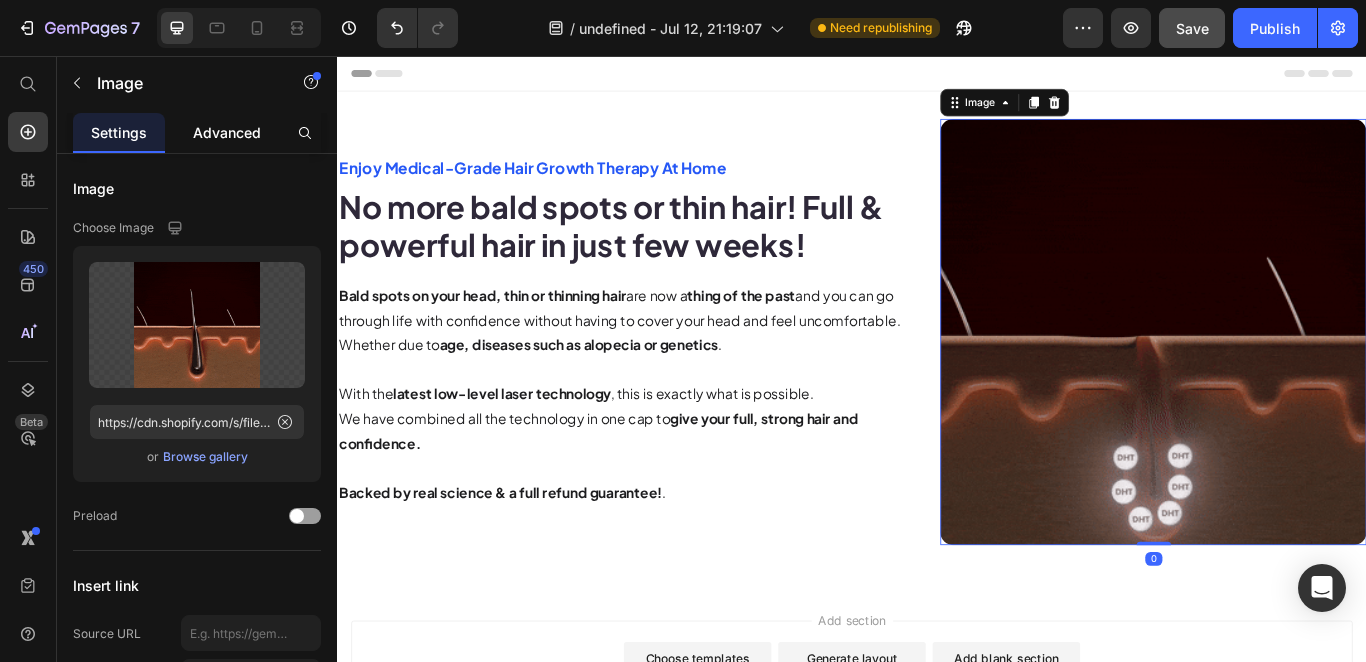 click on "Advanced" at bounding box center [227, 132] 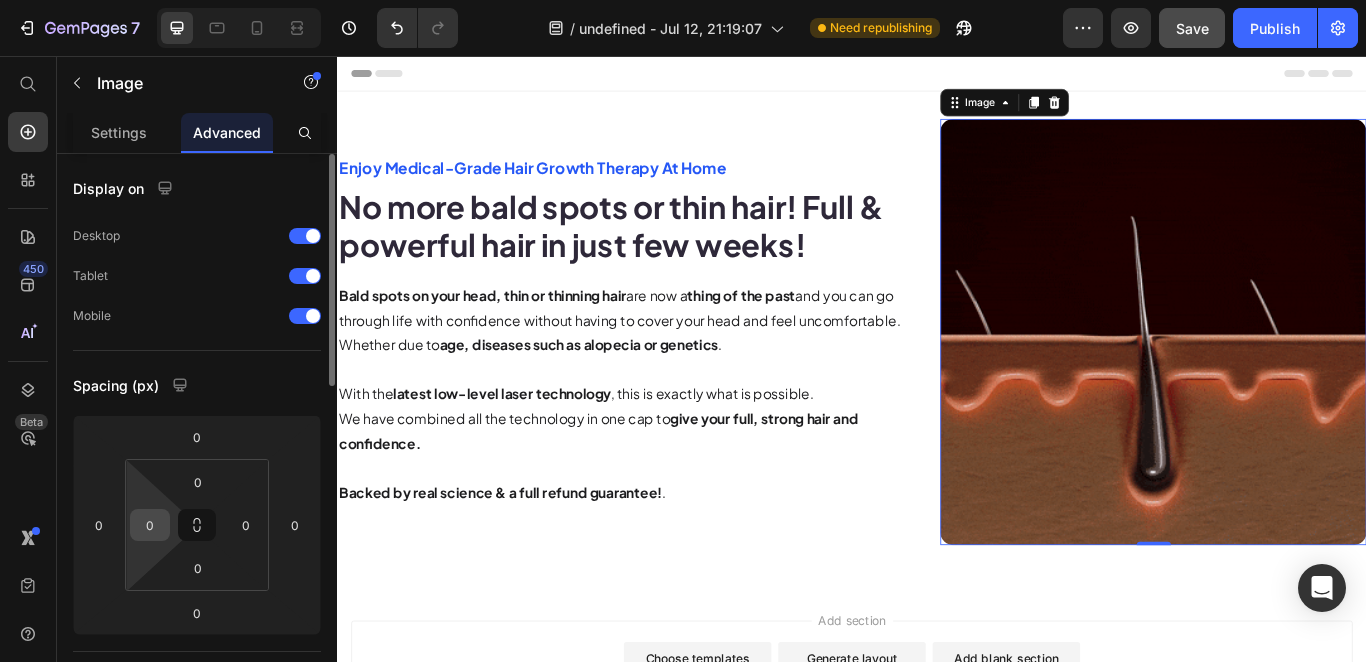 click on "0" at bounding box center (150, 525) 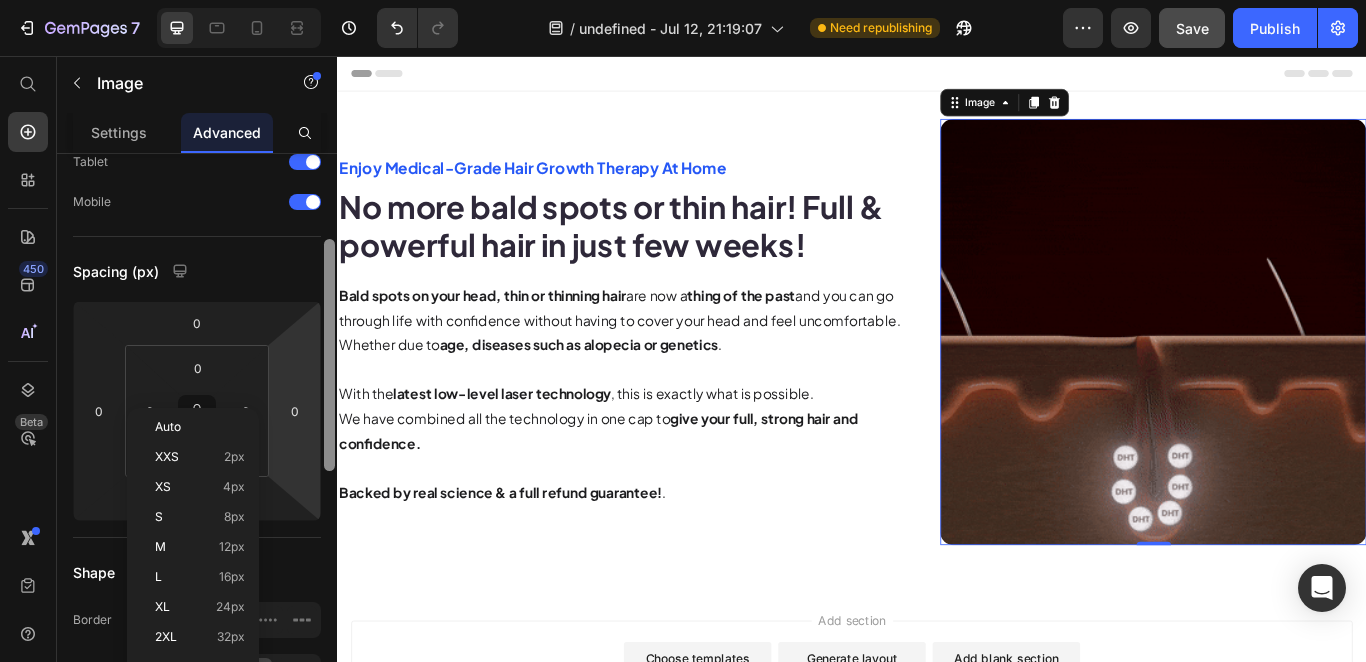 scroll, scrollTop: 172, scrollLeft: 0, axis: vertical 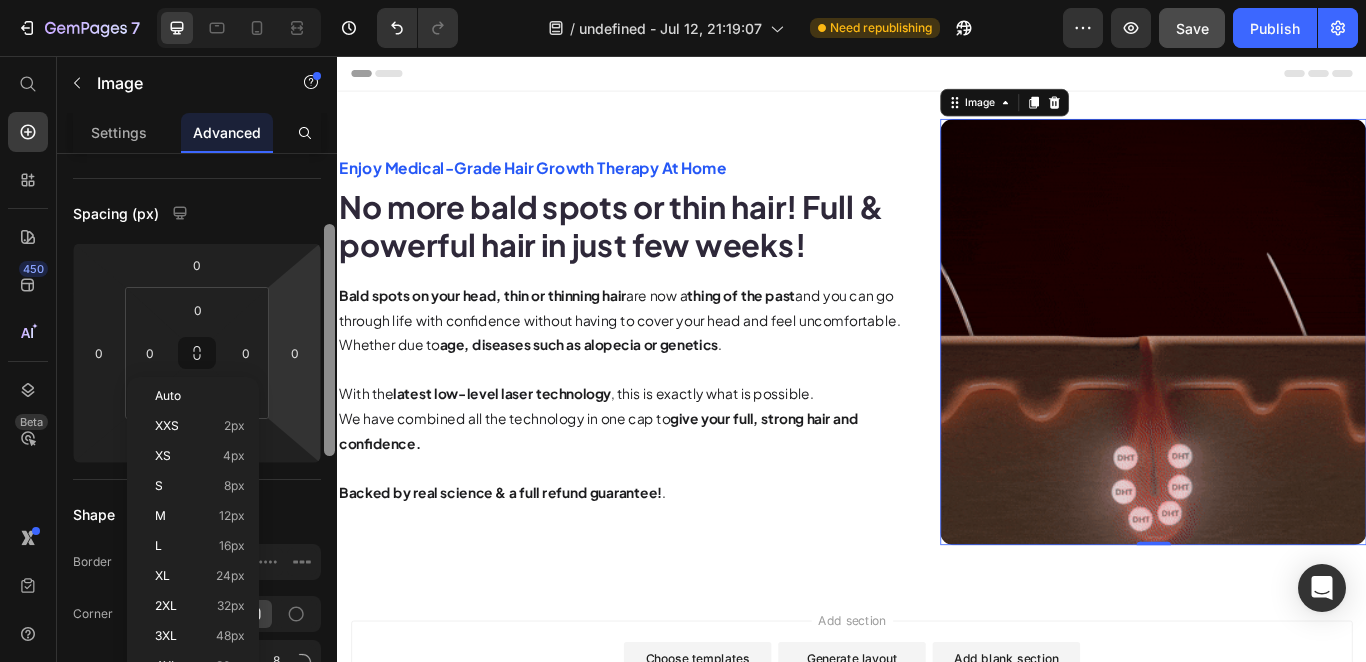 drag, startPoint x: 328, startPoint y: 343, endPoint x: 326, endPoint y: 414, distance: 71.02816 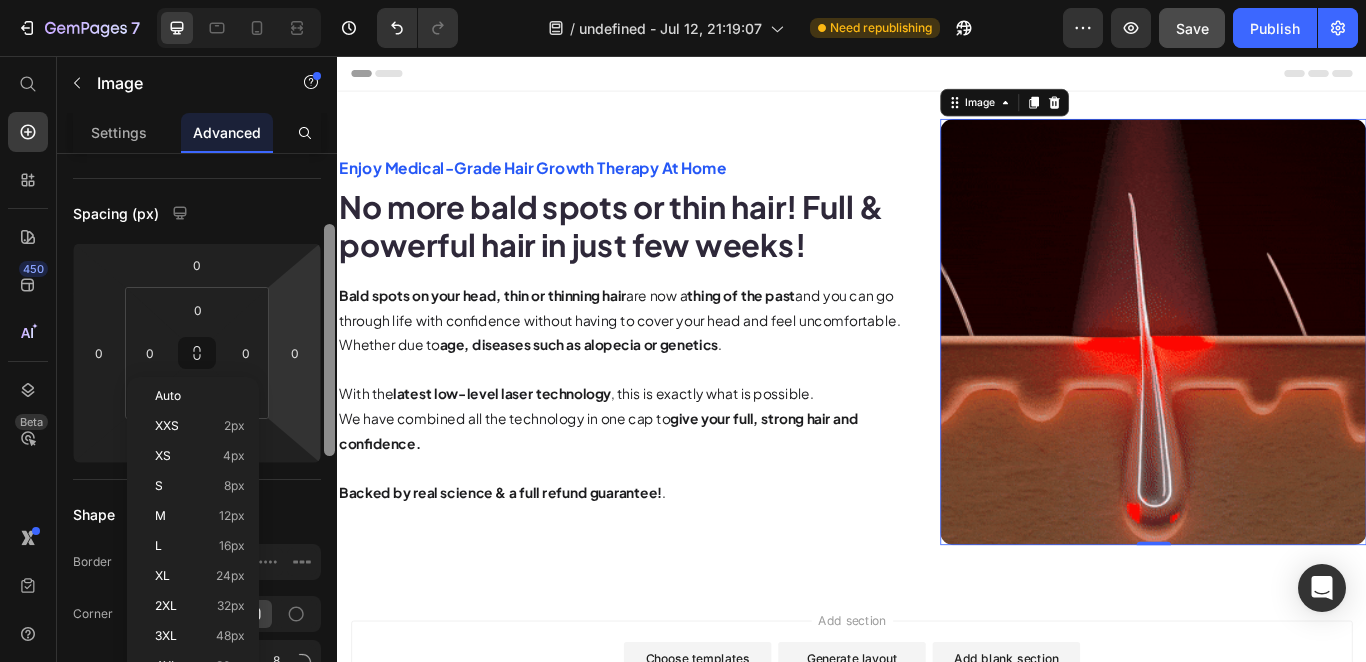 click at bounding box center (329, 340) 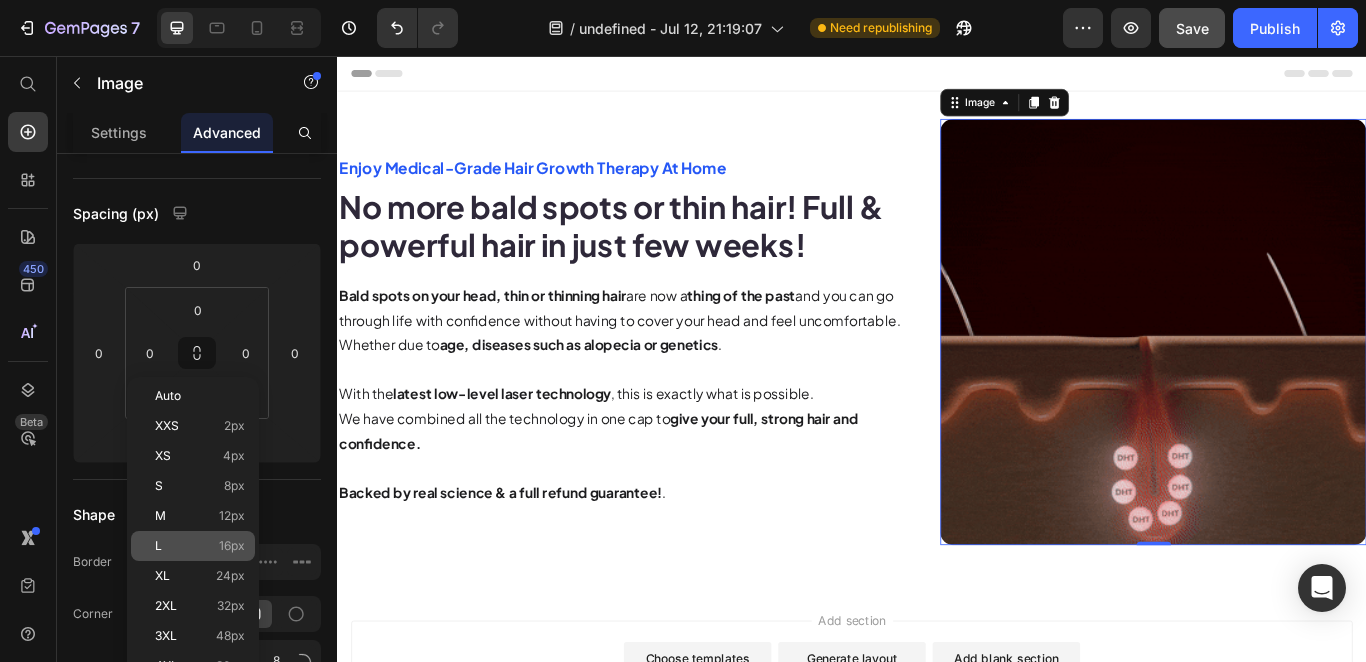 click on "16px" at bounding box center [232, 546] 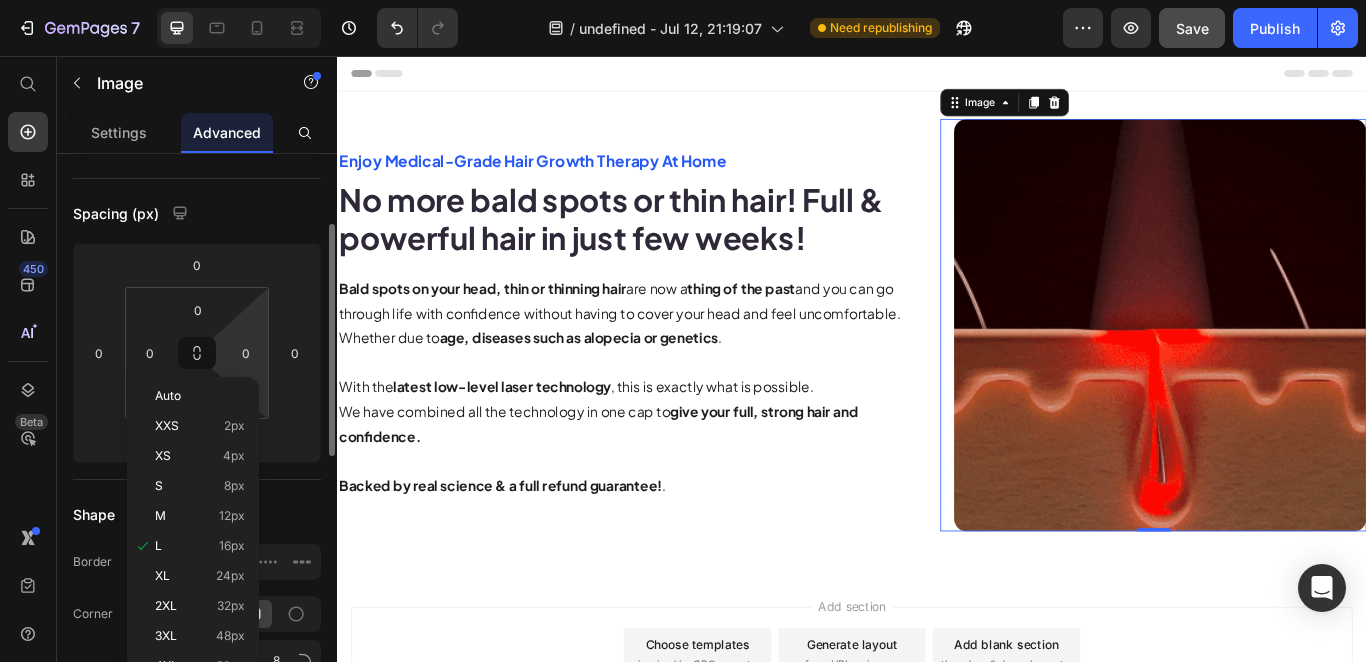 type on "16" 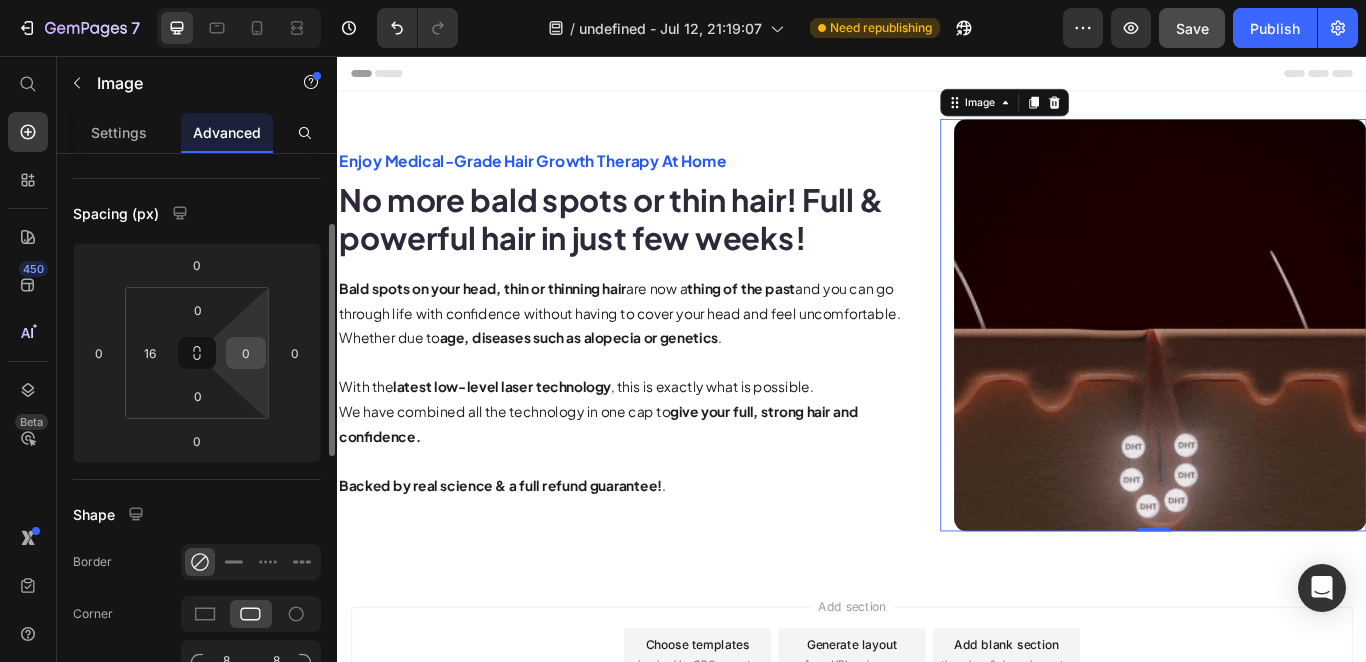 click on "0" at bounding box center (246, 353) 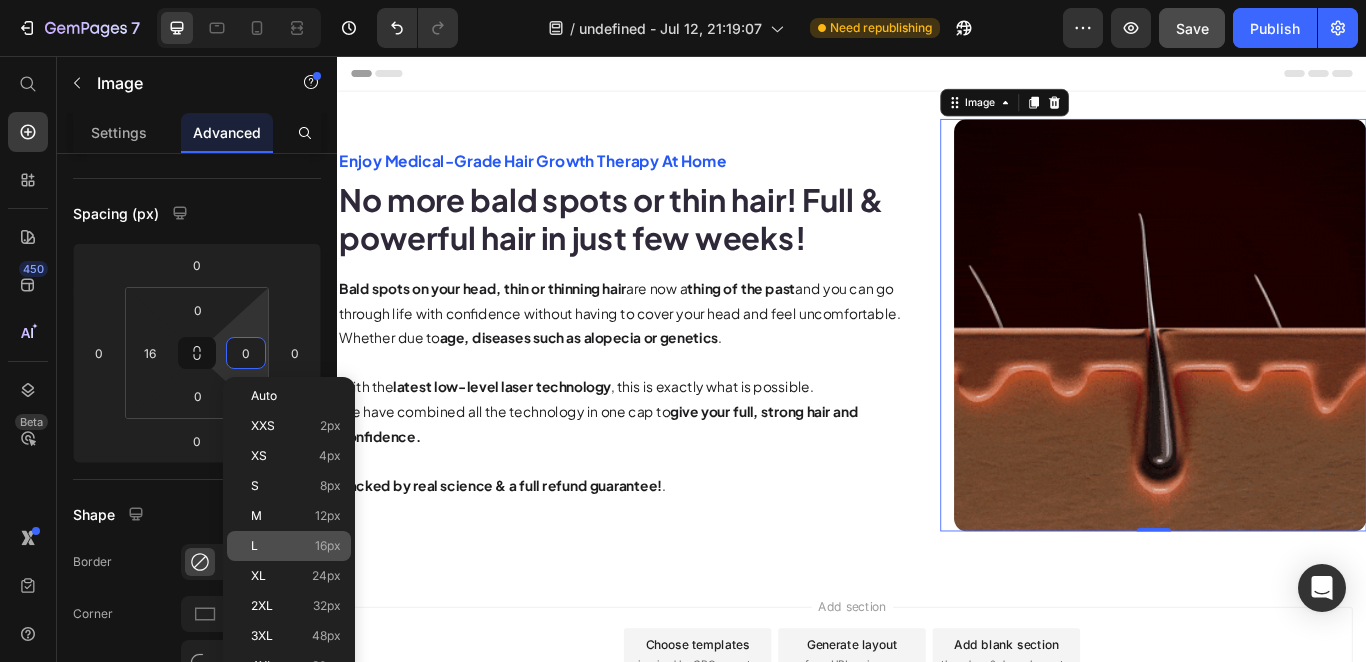 click on "L 16px" at bounding box center [296, 546] 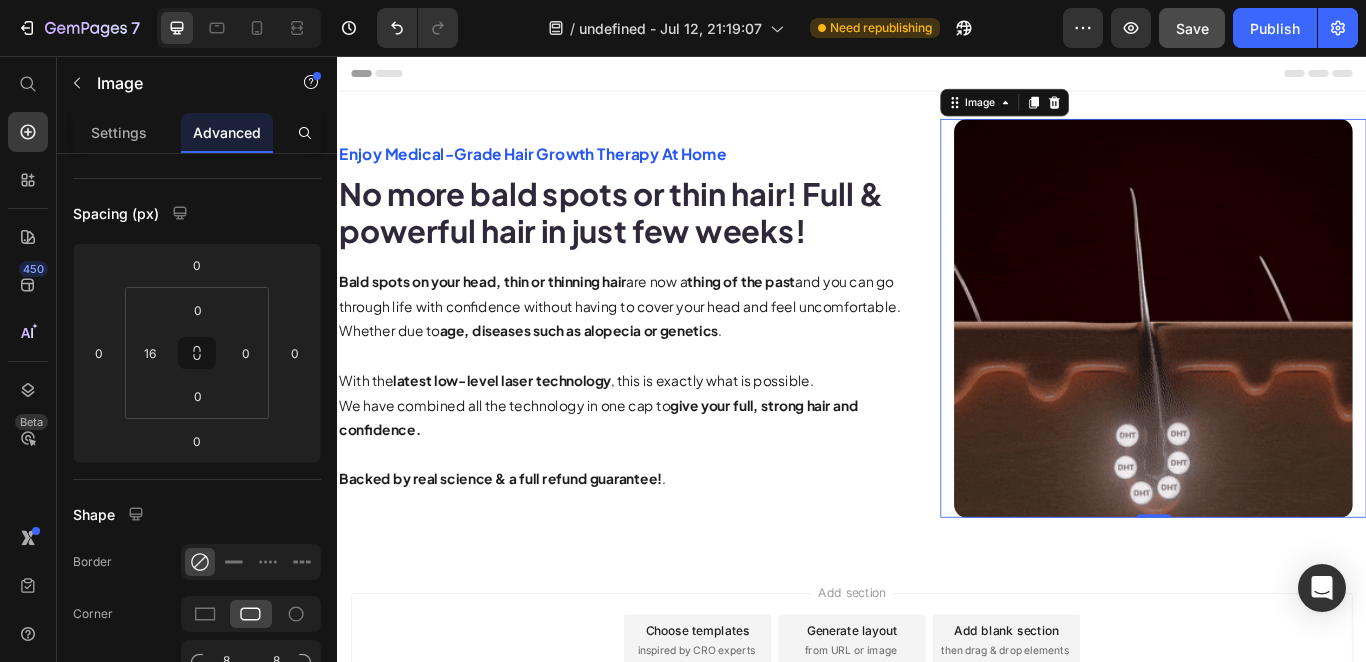 type on "16" 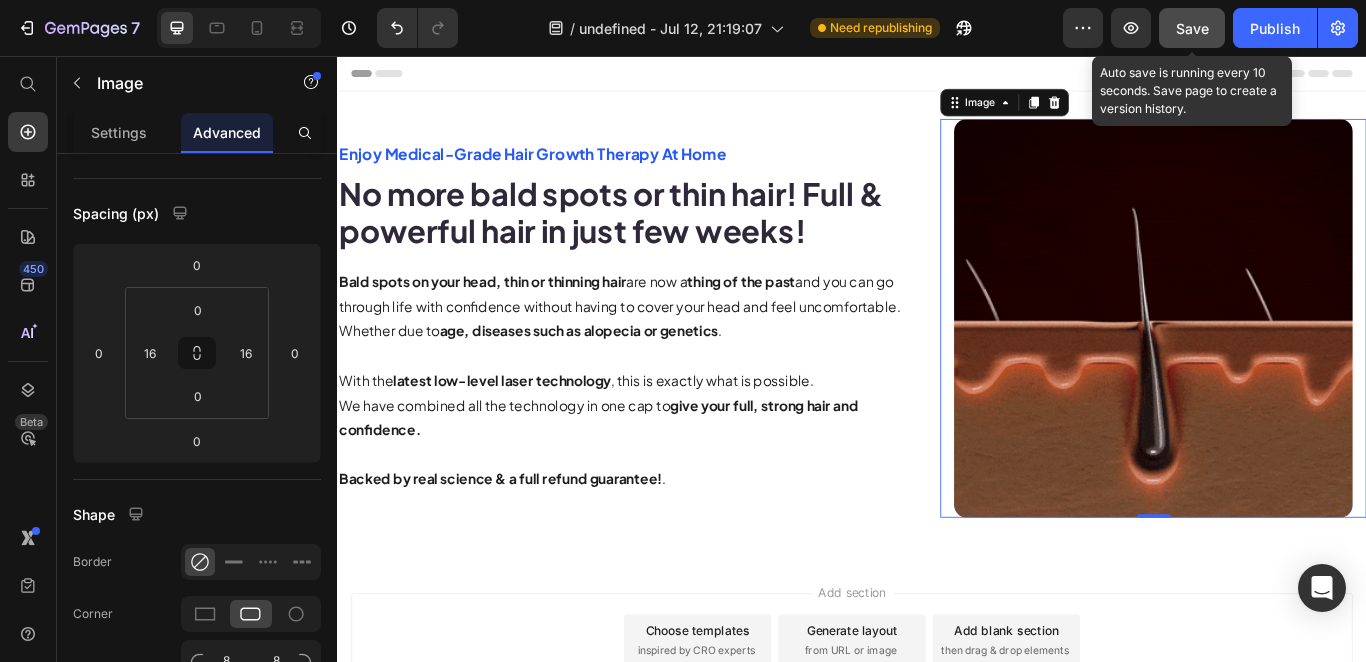 click on "Save" at bounding box center [1192, 28] 